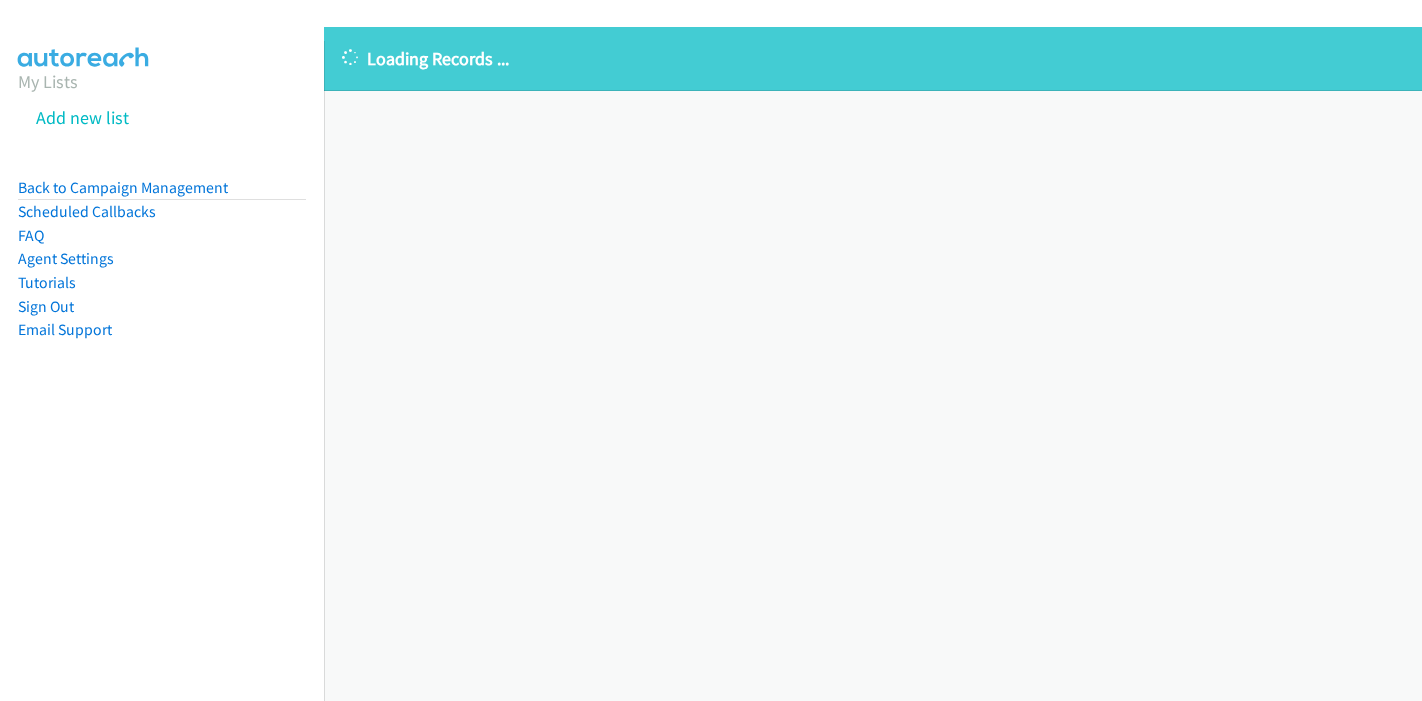 scroll, scrollTop: 0, scrollLeft: 0, axis: both 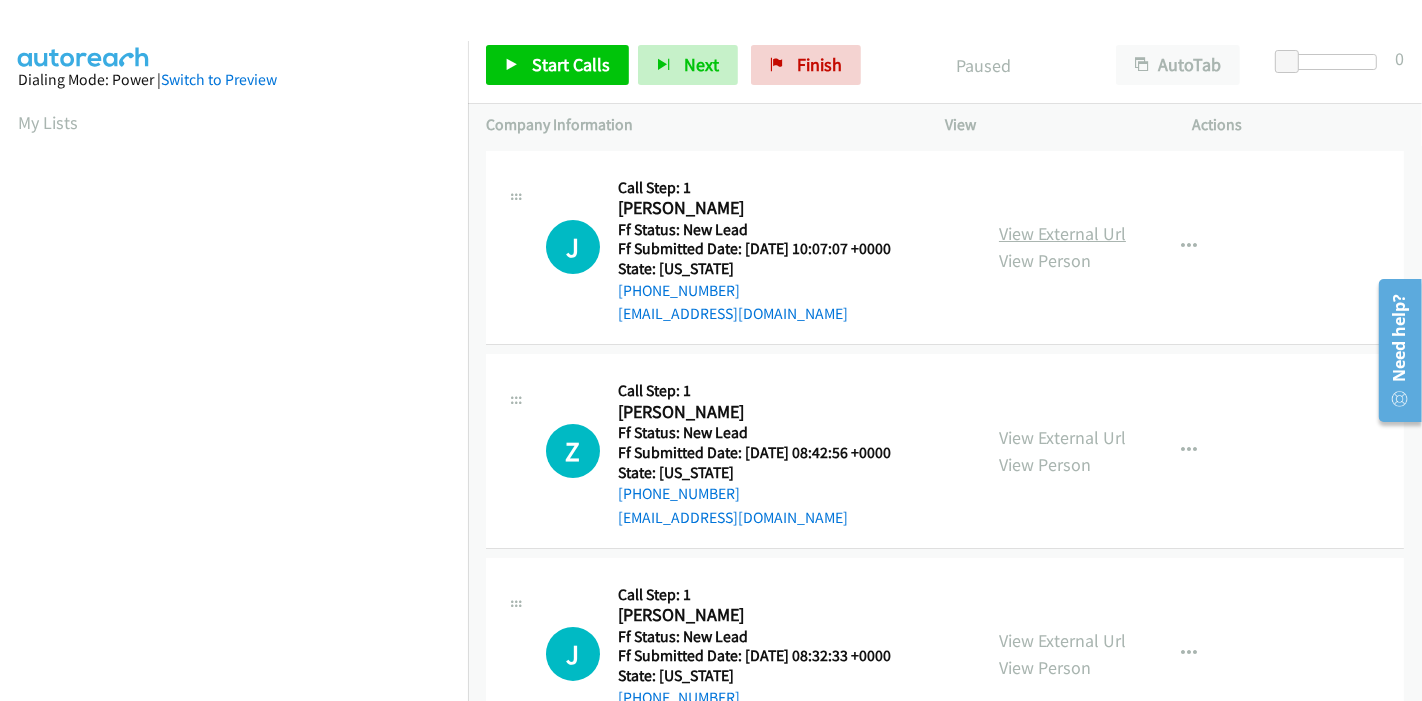 click on "View External Url" at bounding box center (1062, 233) 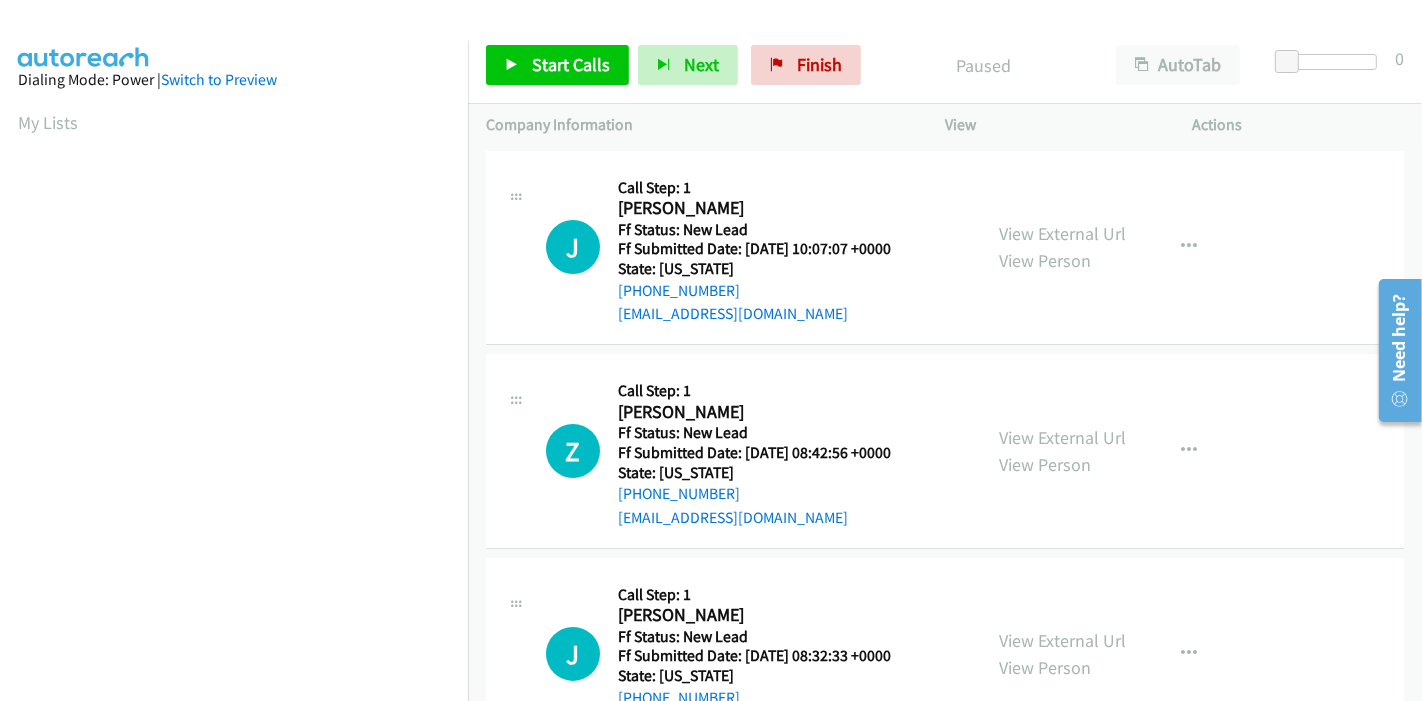 click on "View External Url
View Person
View External Url
Email
Schedule/Manage Callback
Skip Call
Add to do not call list" at bounding box center [1114, 451] 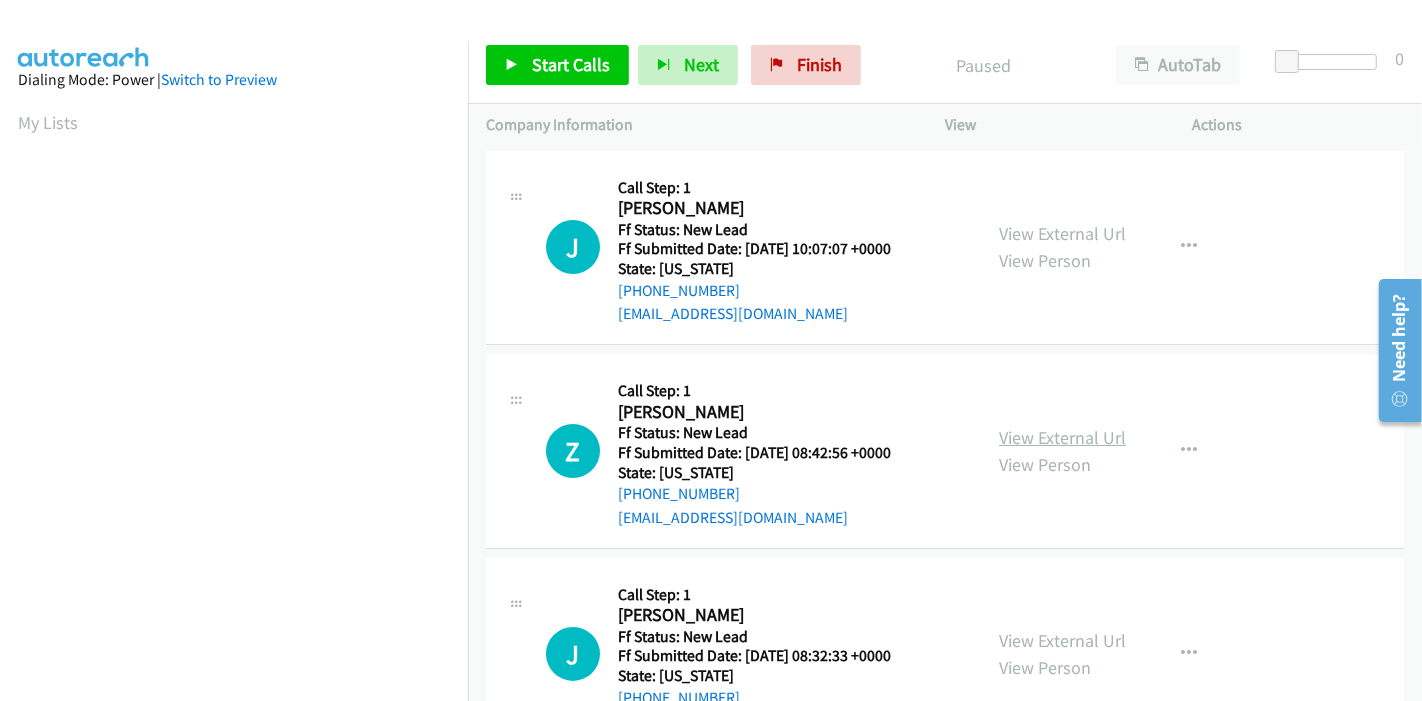 click on "View External Url" at bounding box center [1062, 437] 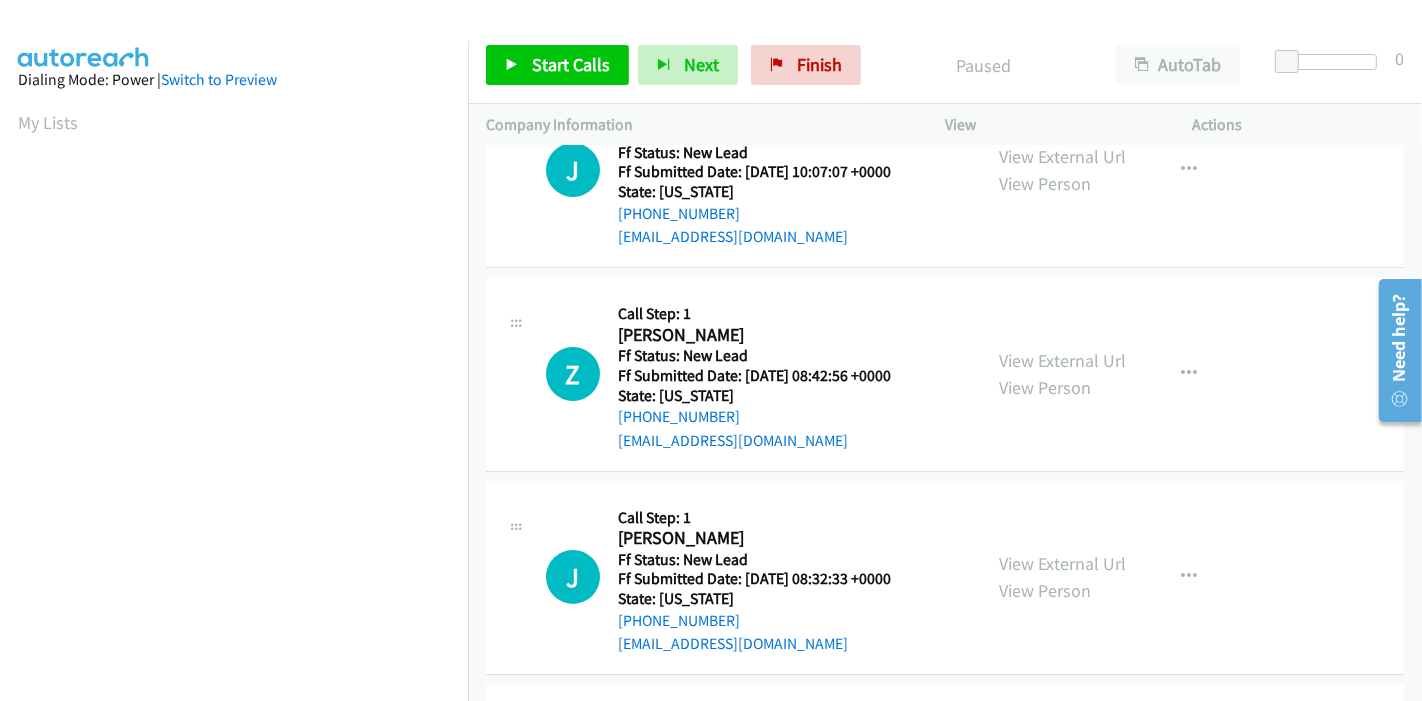 scroll, scrollTop: 111, scrollLeft: 0, axis: vertical 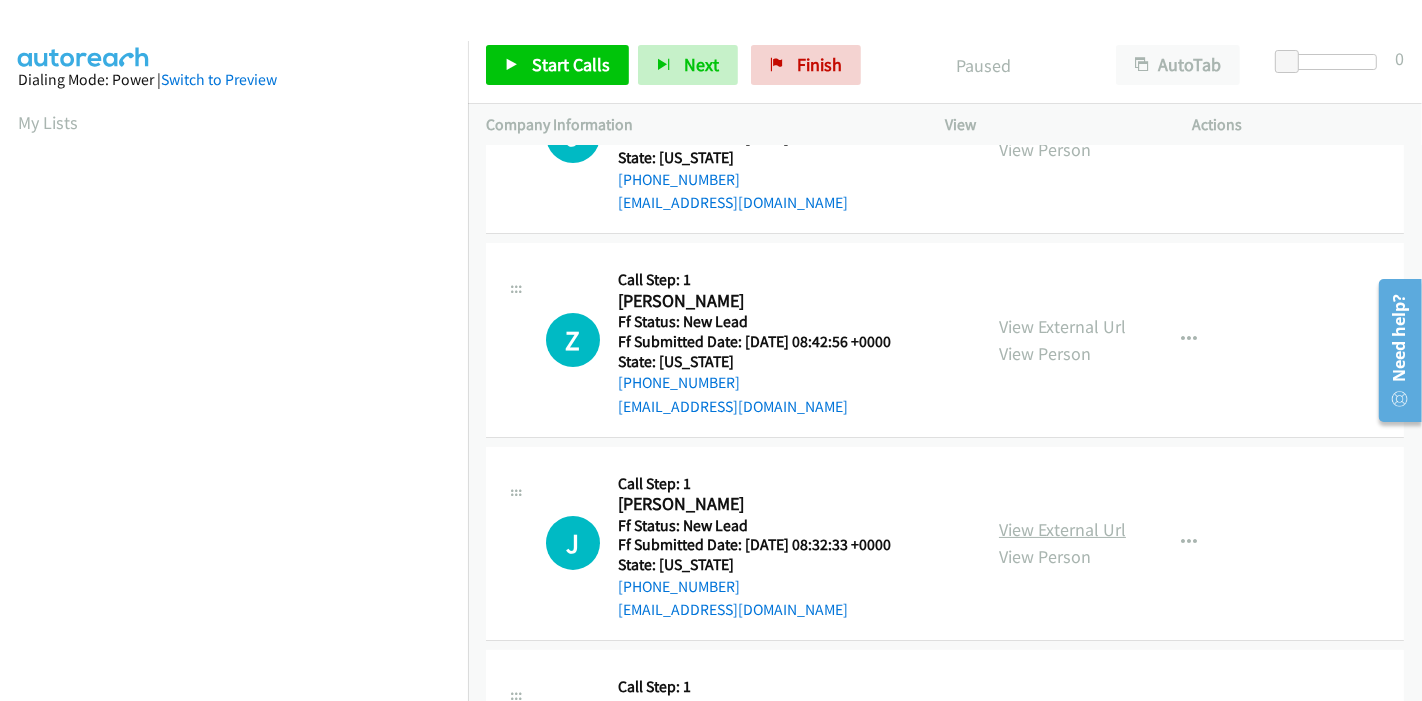 click on "View External Url" at bounding box center (1062, 529) 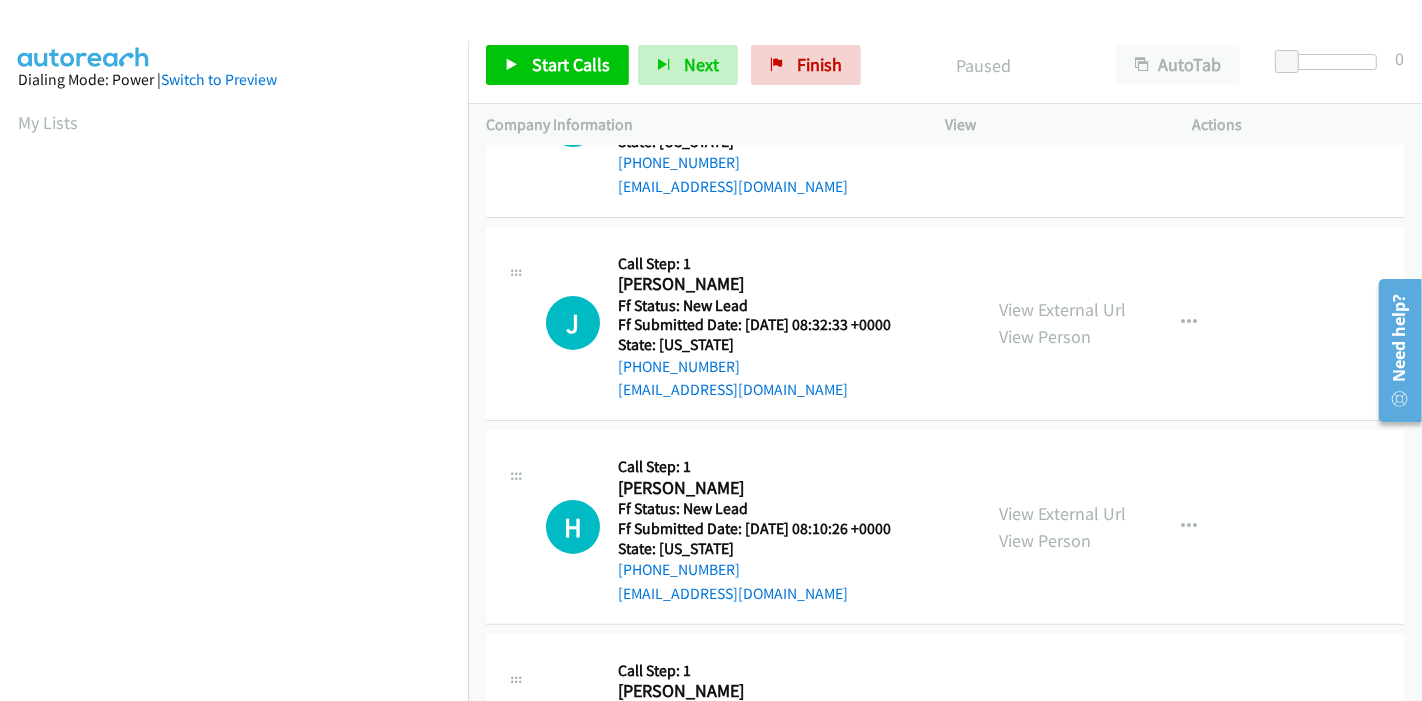 scroll, scrollTop: 333, scrollLeft: 0, axis: vertical 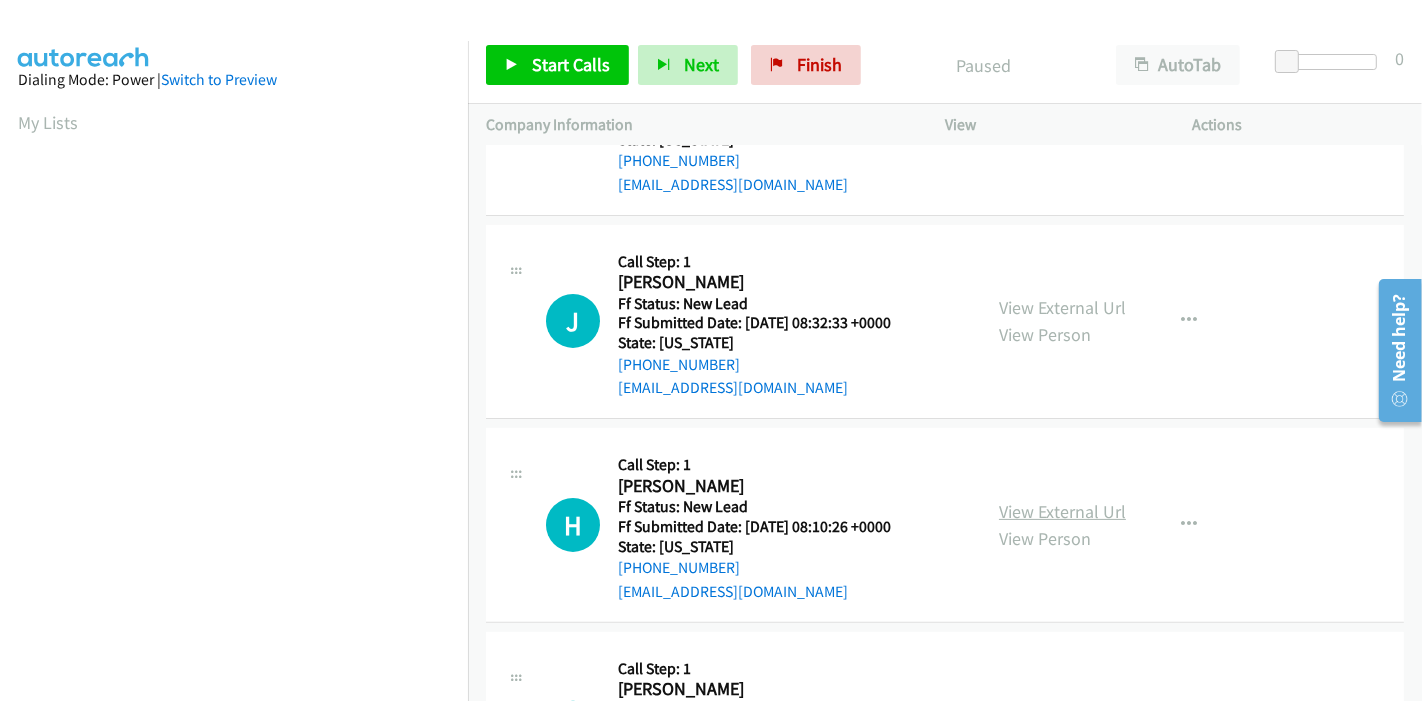 click on "View External Url" at bounding box center [1062, 511] 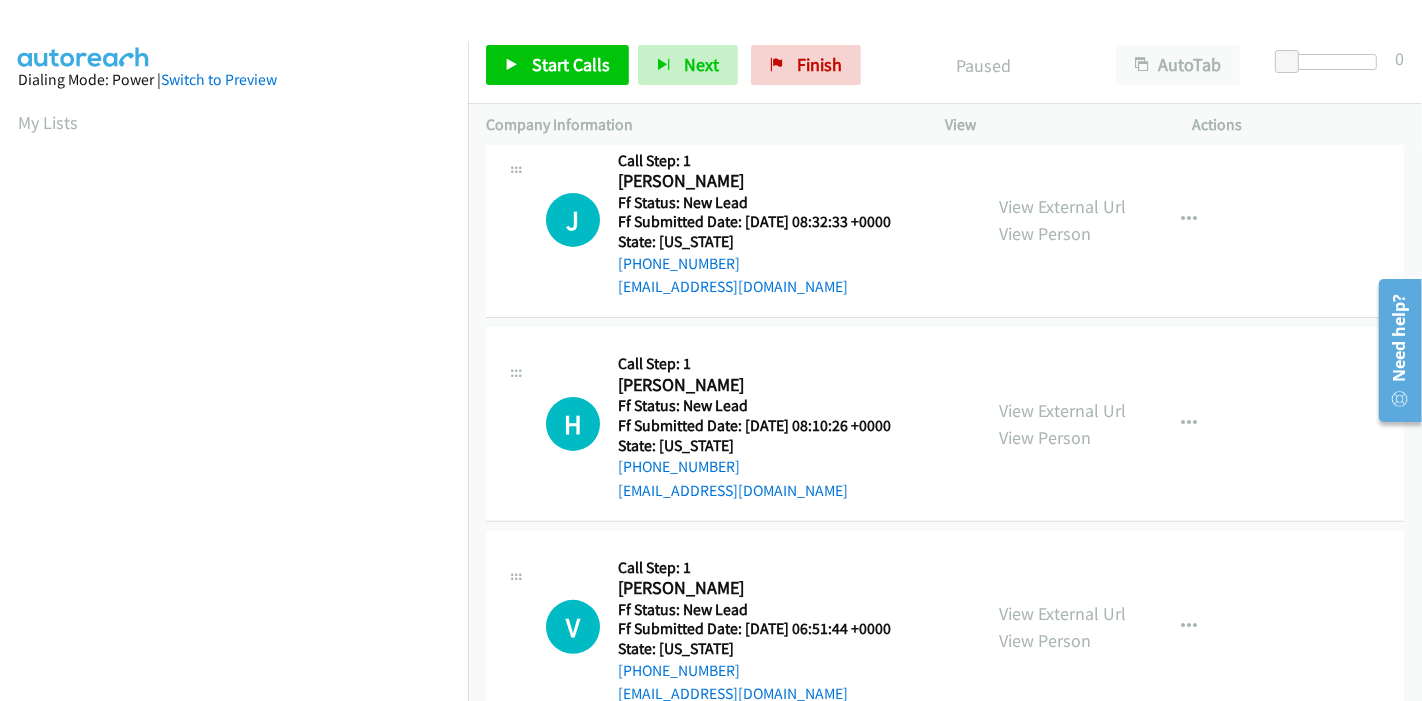 scroll, scrollTop: 487, scrollLeft: 0, axis: vertical 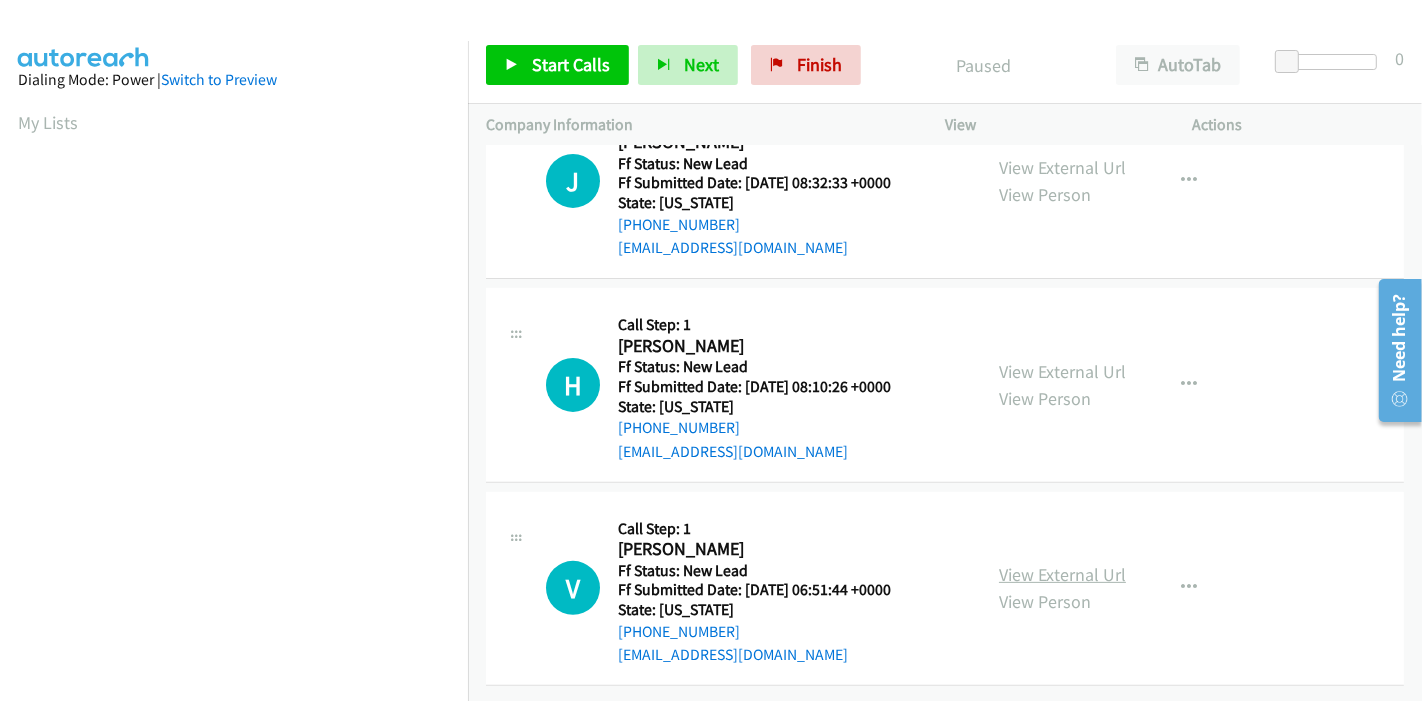 click on "View External Url" at bounding box center [1062, 574] 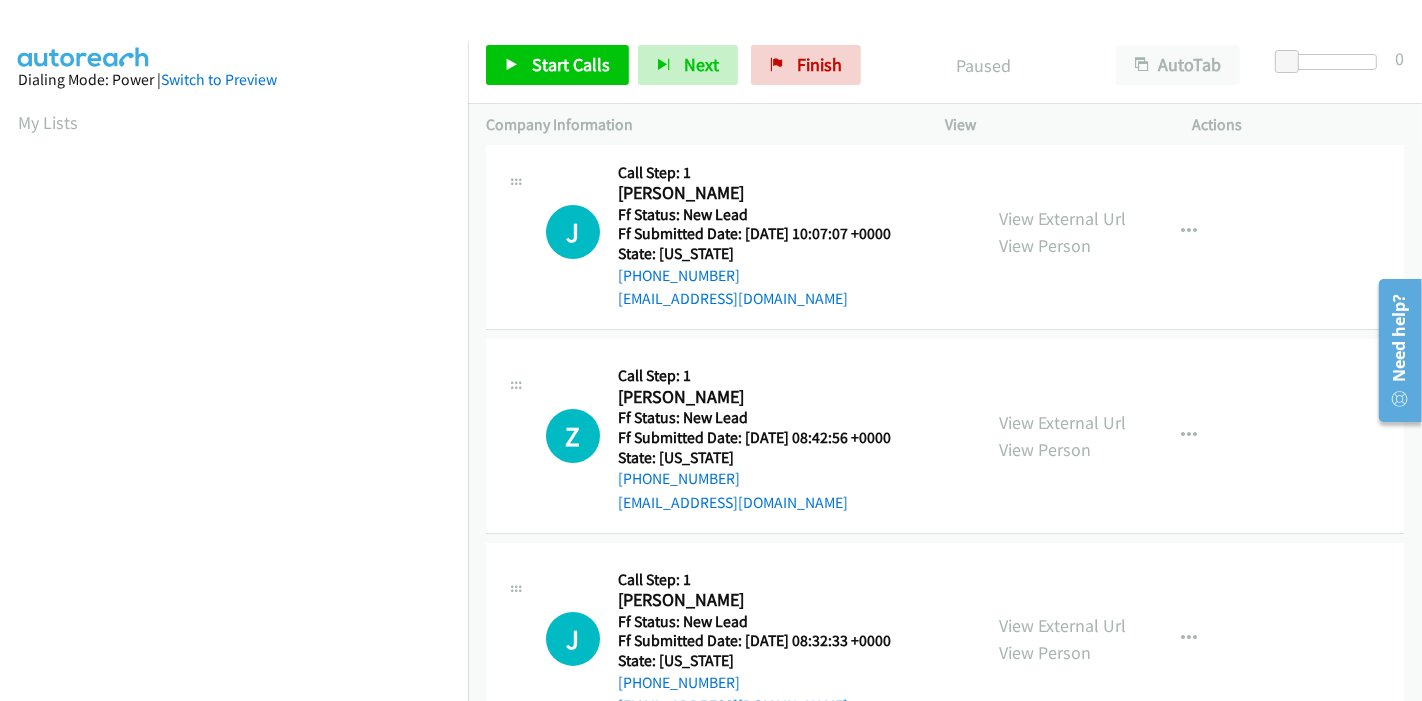 scroll, scrollTop: 0, scrollLeft: 0, axis: both 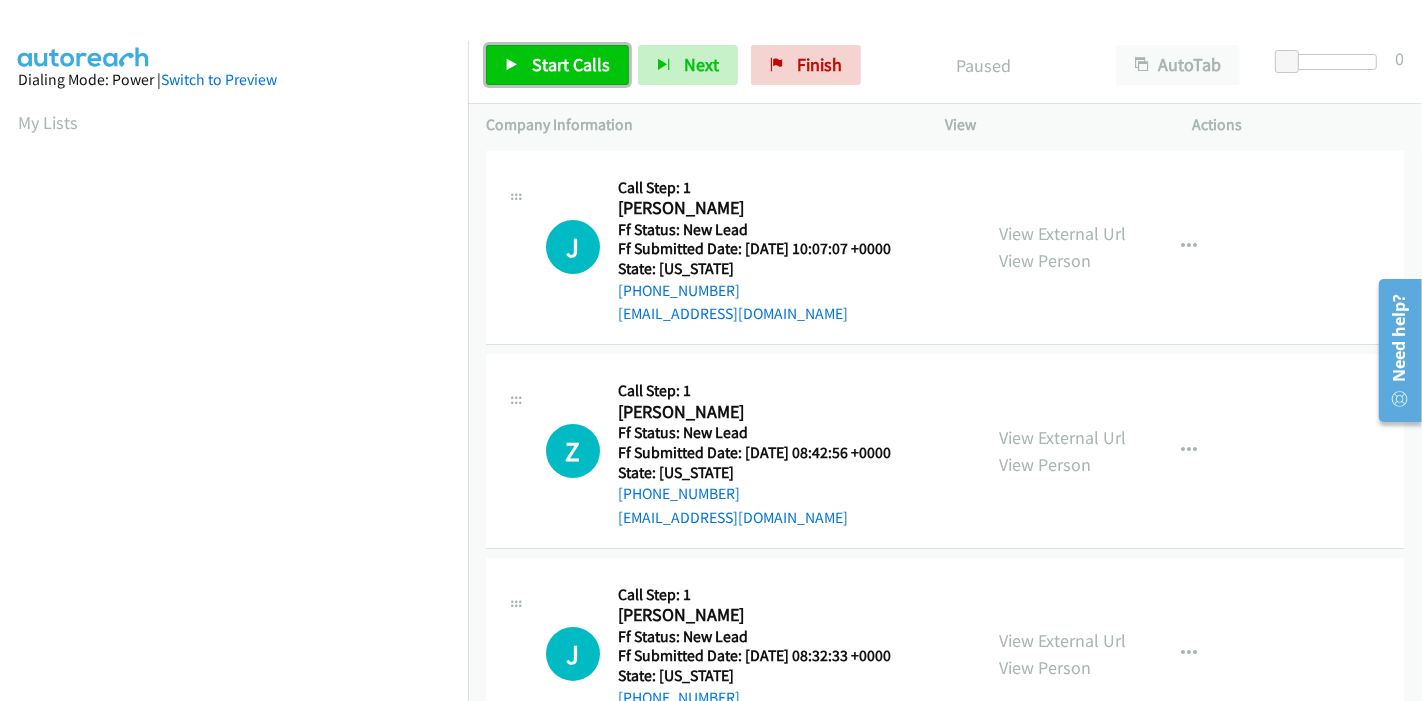 click on "Start Calls" at bounding box center [571, 64] 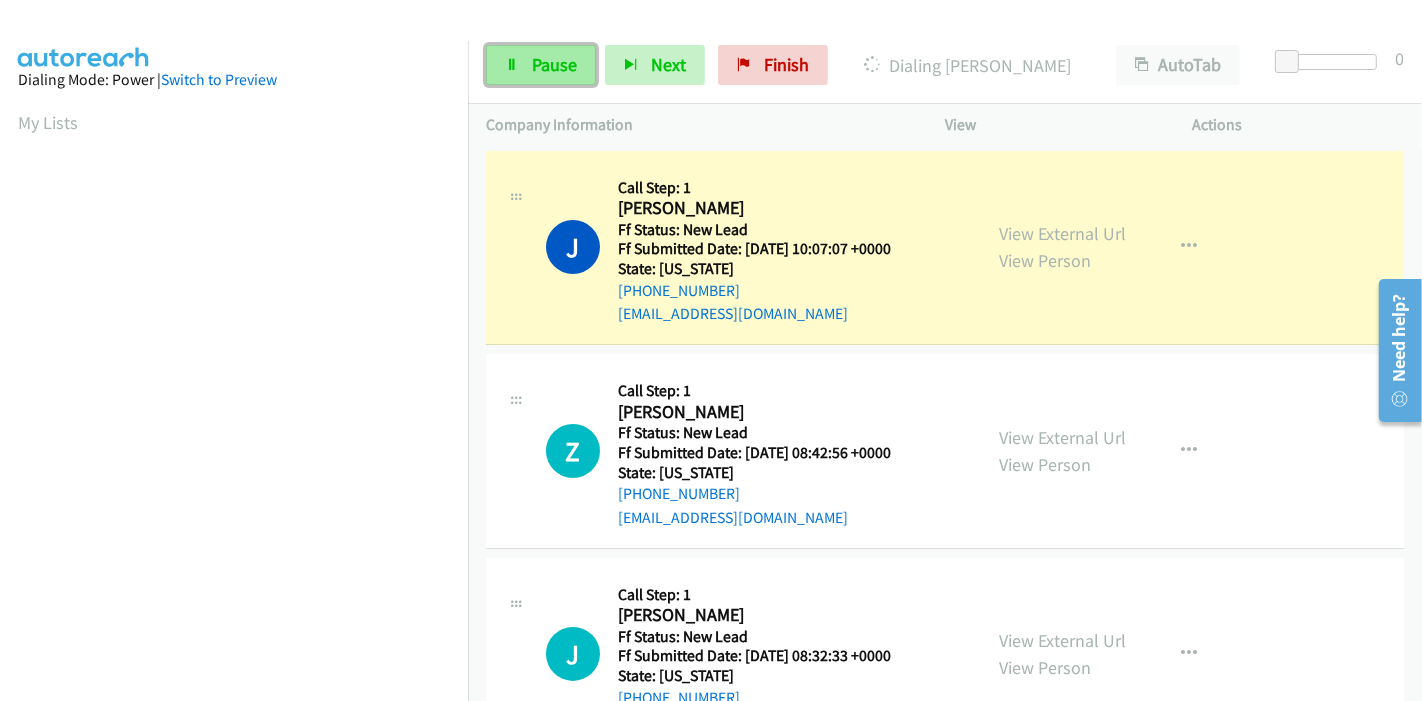 click on "Pause" at bounding box center [554, 64] 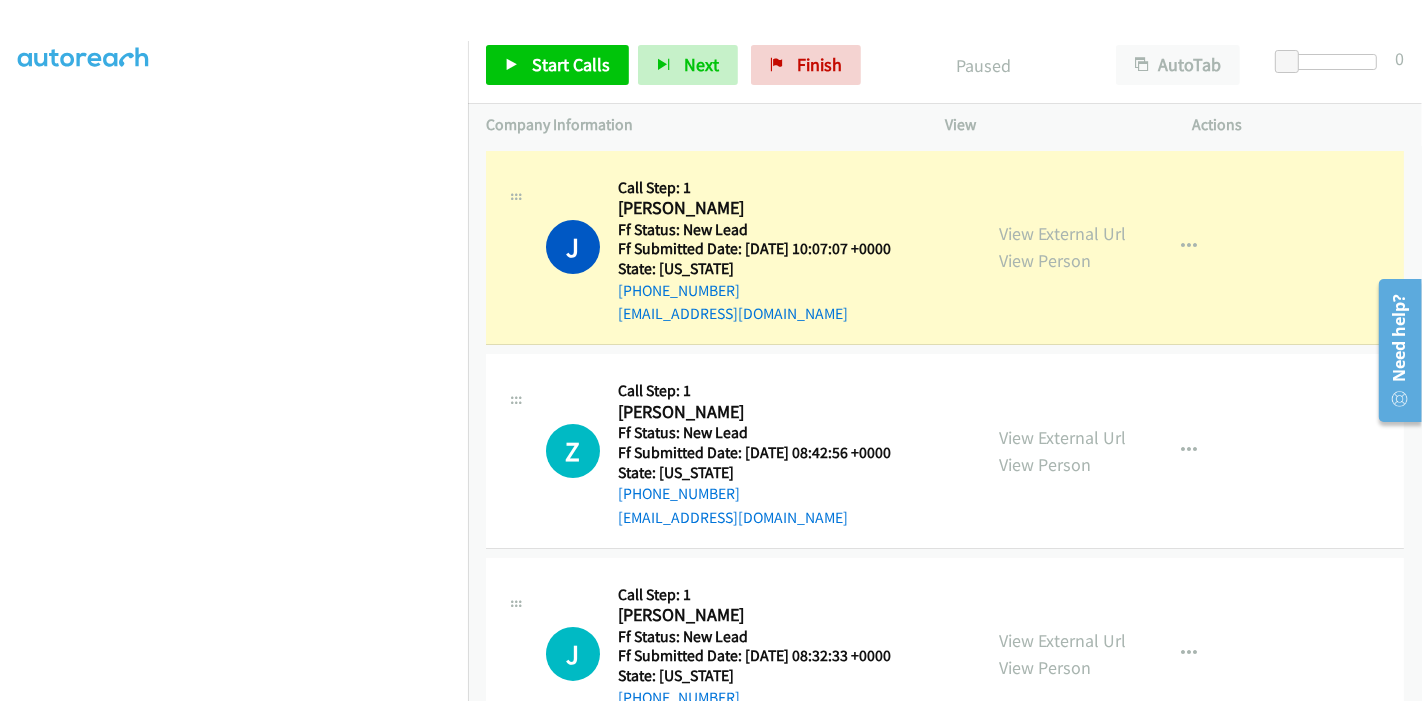 scroll, scrollTop: 422, scrollLeft: 0, axis: vertical 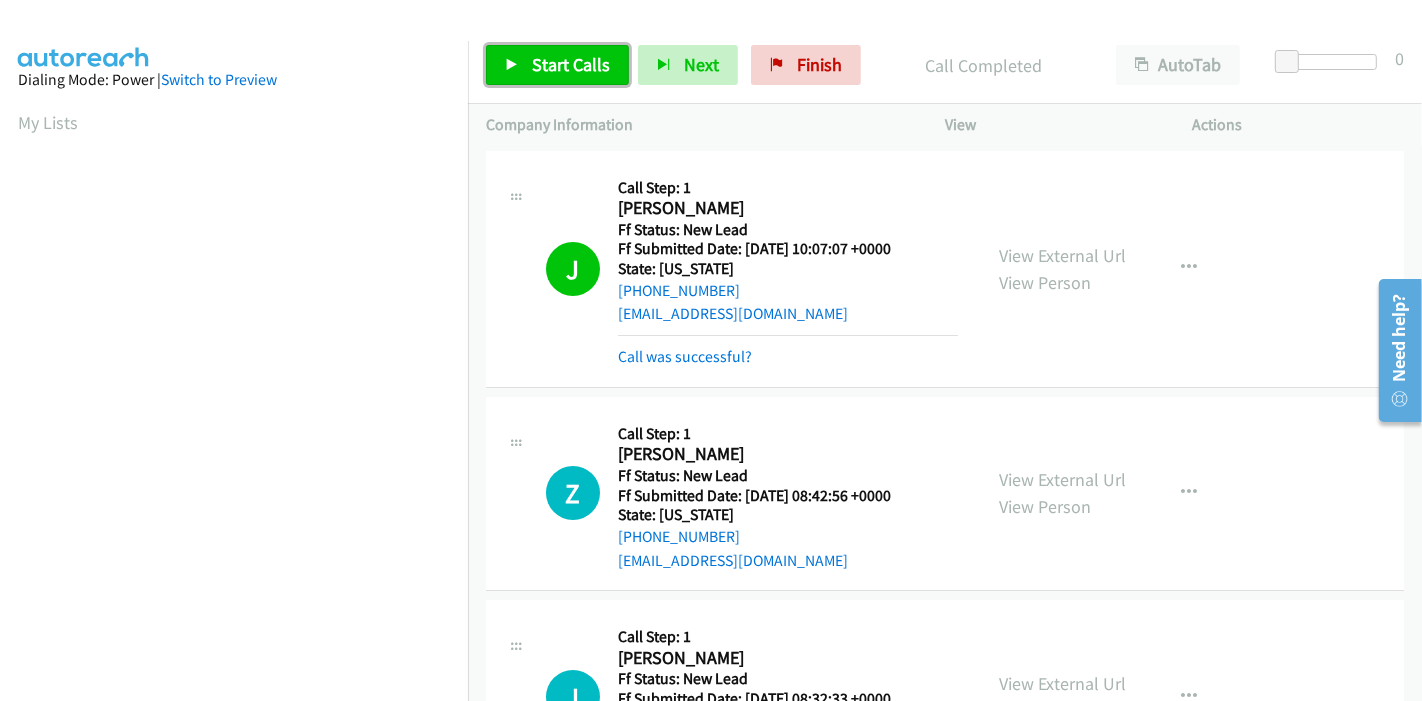 click on "Start Calls" at bounding box center (571, 64) 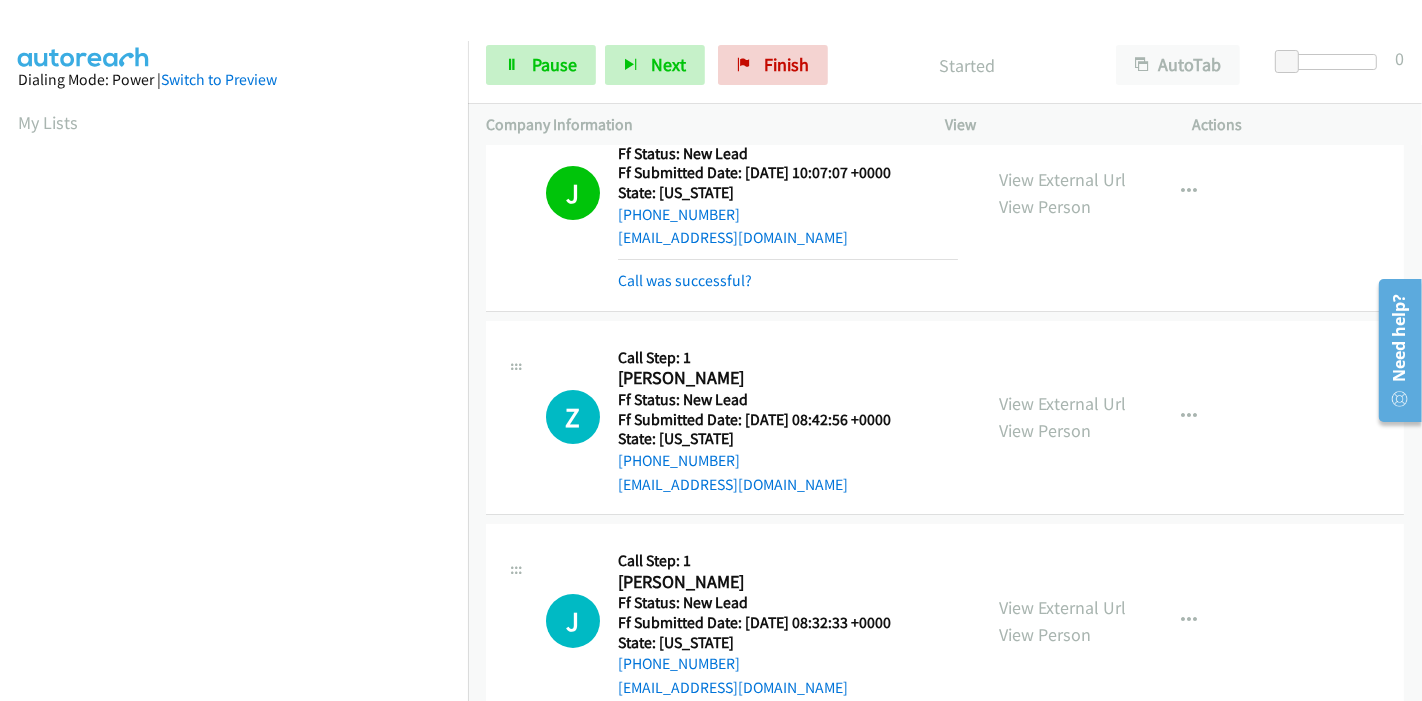 scroll, scrollTop: 111, scrollLeft: 0, axis: vertical 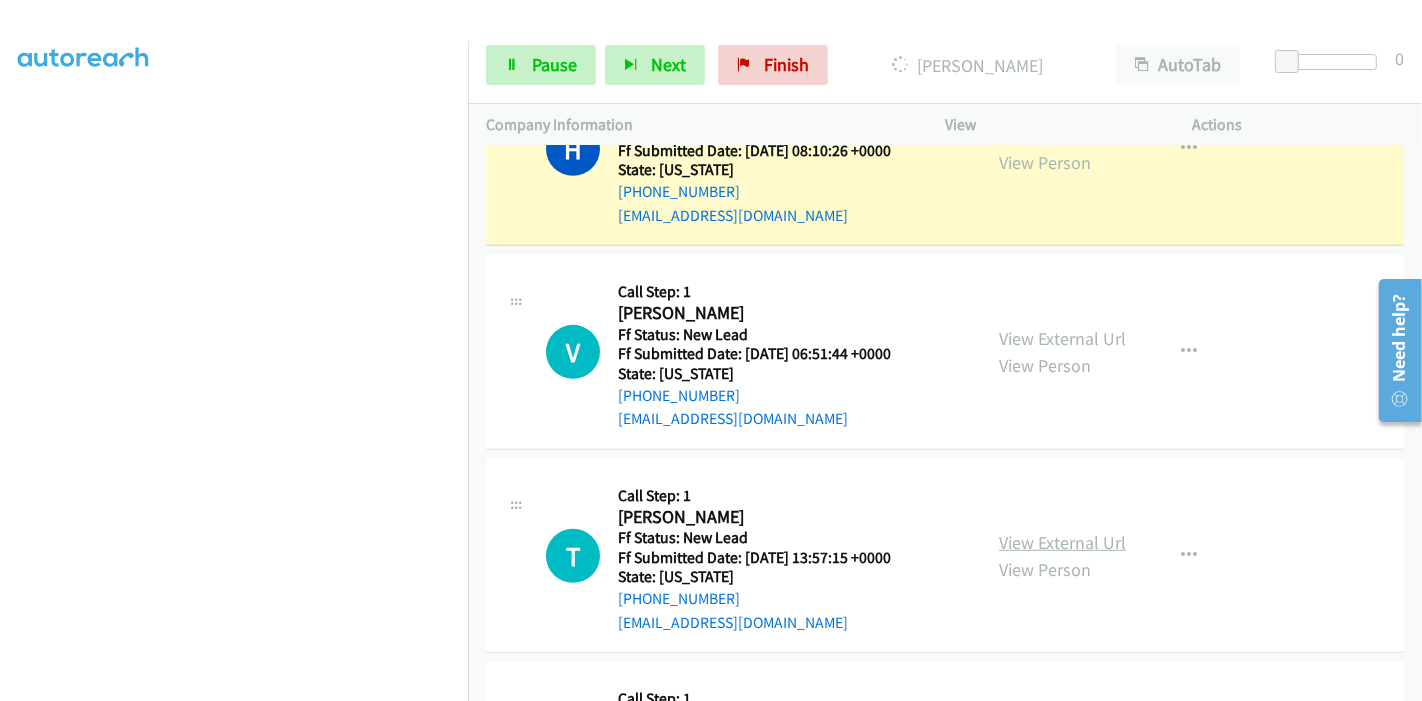 click on "View External Url" at bounding box center [1062, 542] 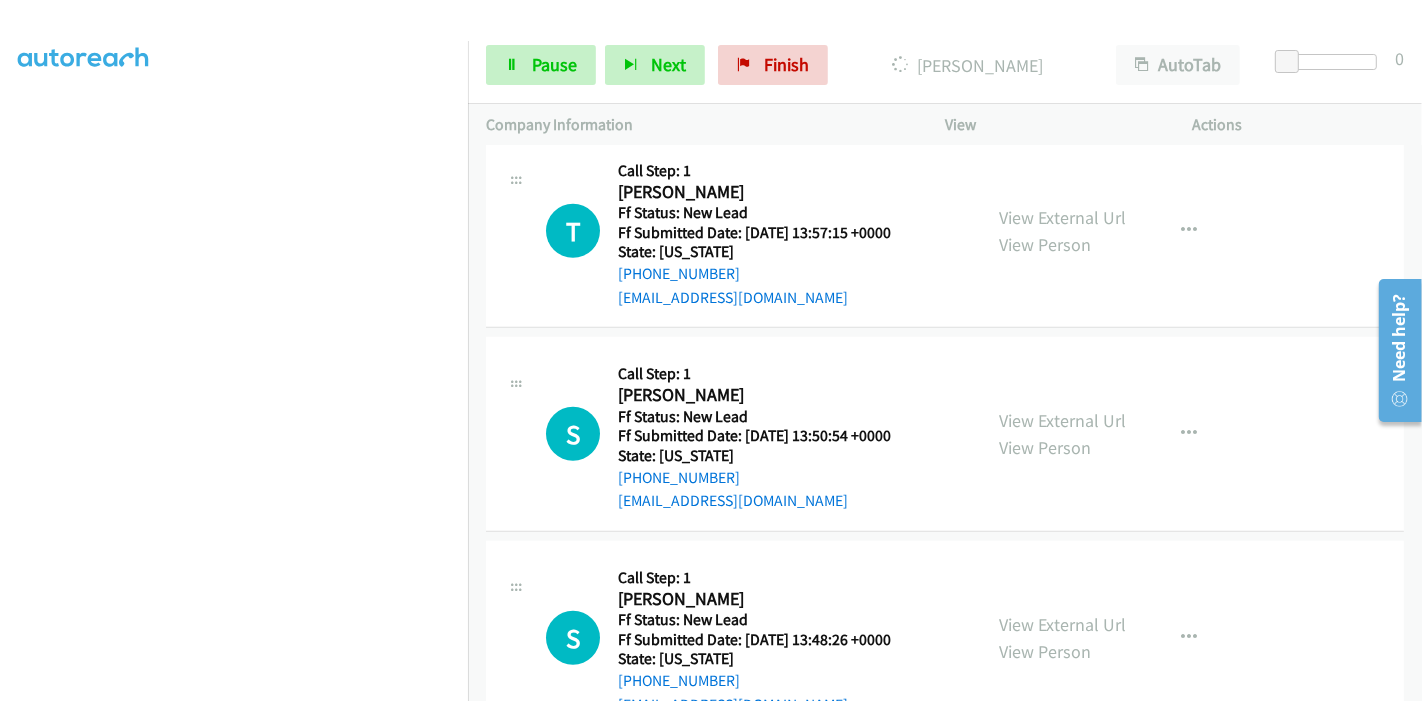 scroll, scrollTop: 1170, scrollLeft: 0, axis: vertical 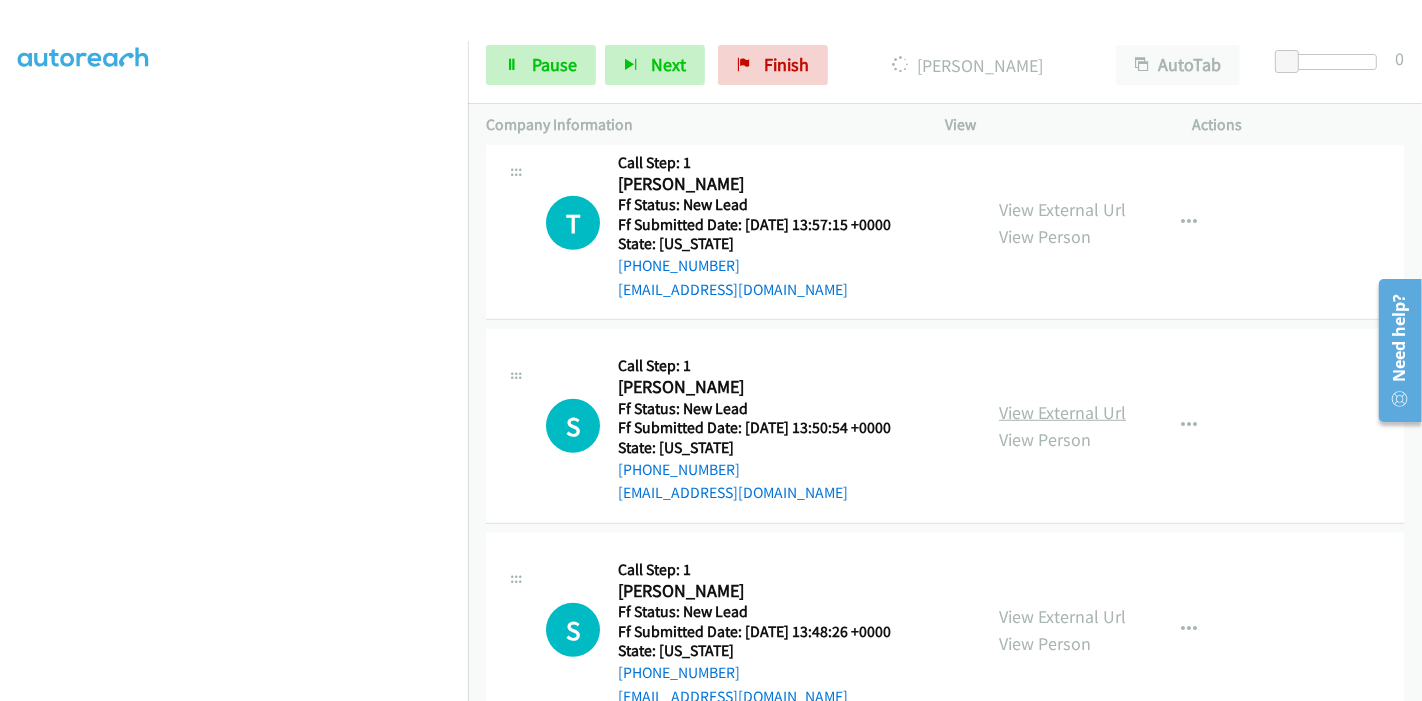 click on "View External Url" at bounding box center [1062, 412] 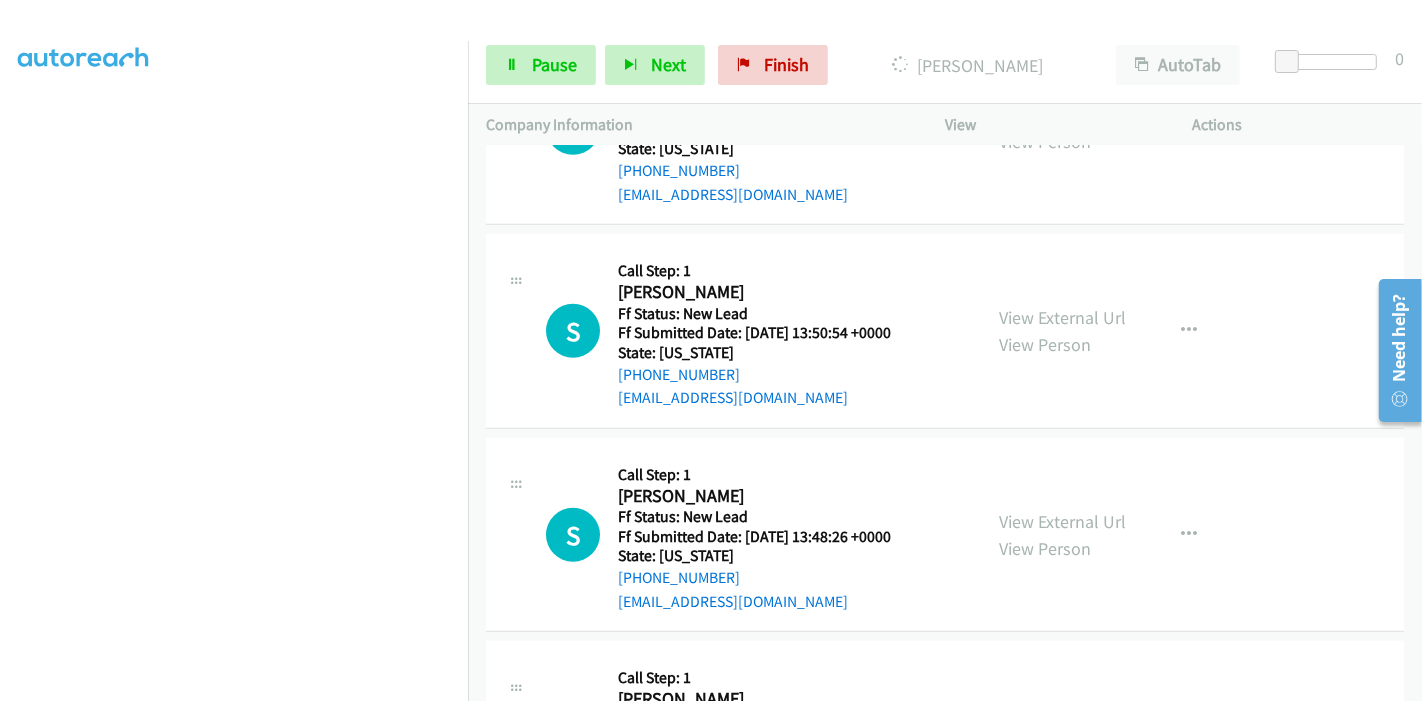 scroll, scrollTop: 1392, scrollLeft: 0, axis: vertical 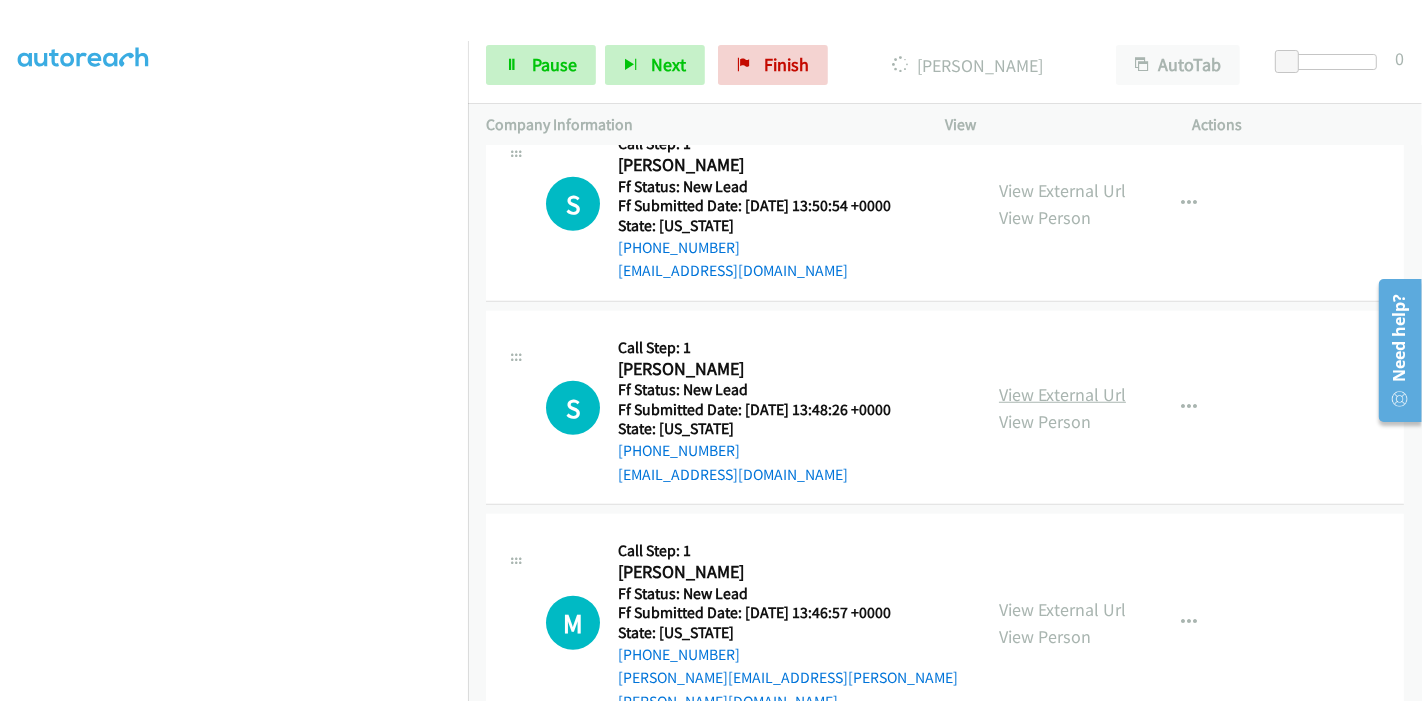 click on "View External Url" at bounding box center (1062, 394) 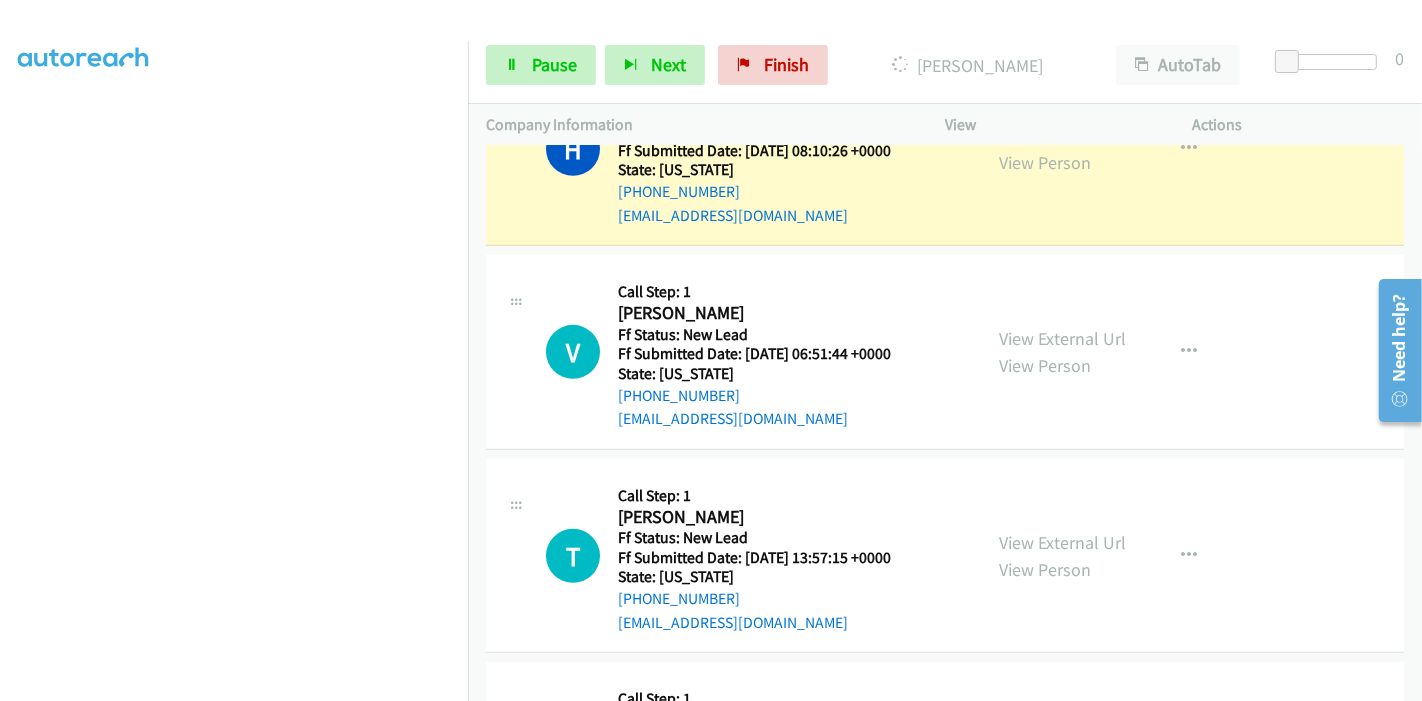 scroll, scrollTop: 725, scrollLeft: 0, axis: vertical 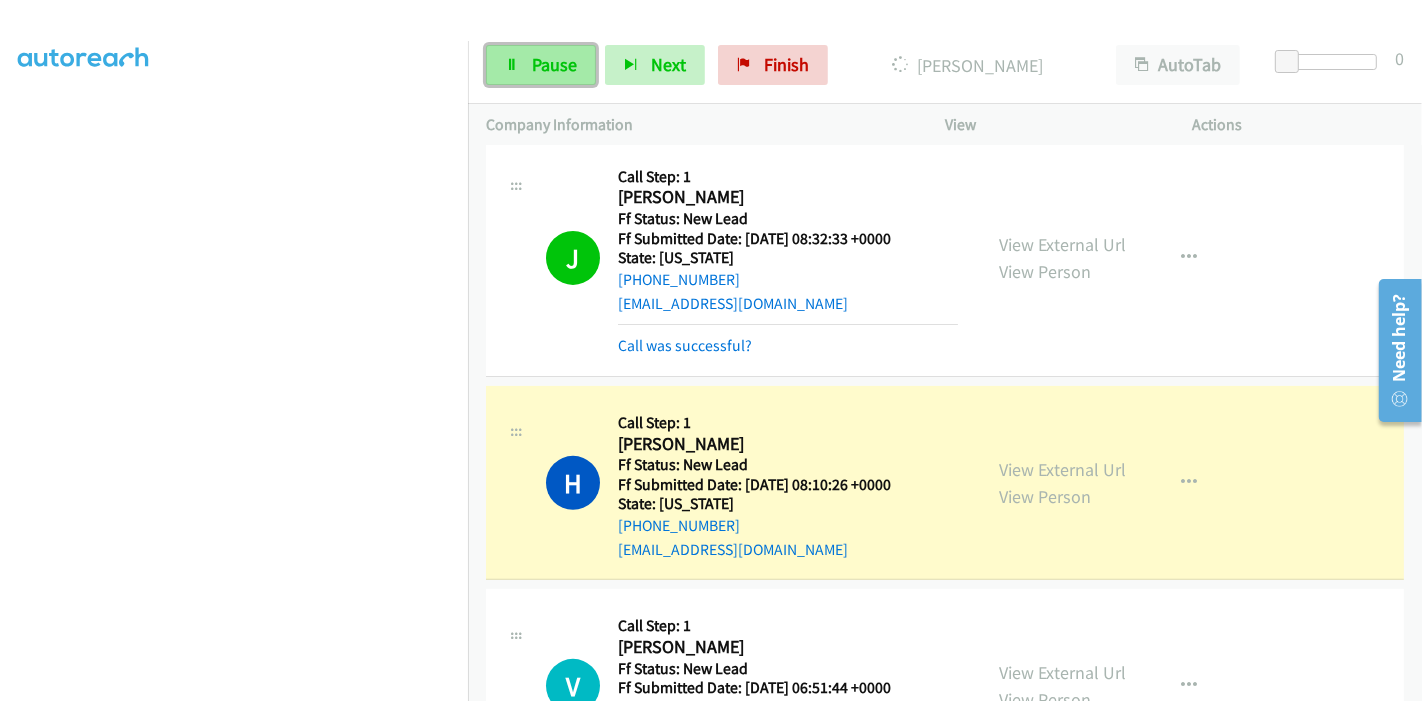 click on "Pause" at bounding box center [541, 65] 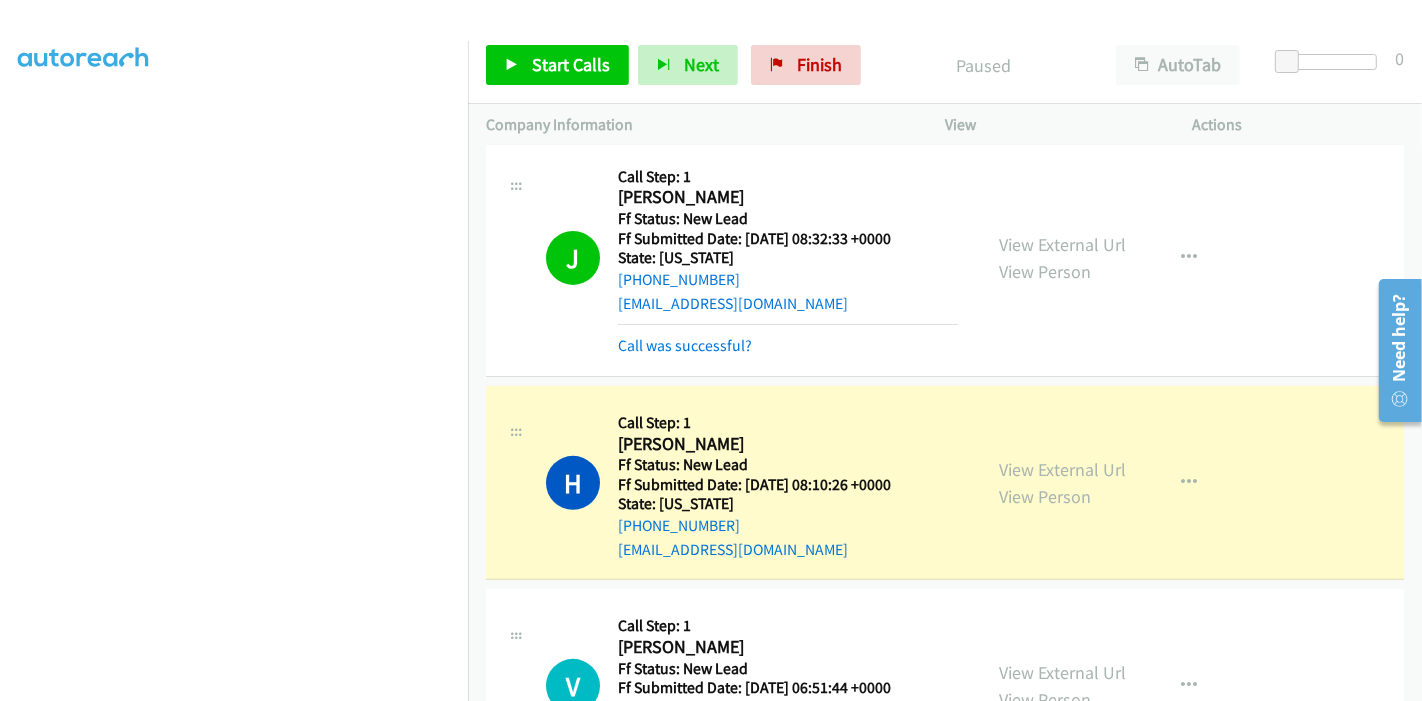 scroll, scrollTop: 89, scrollLeft: 0, axis: vertical 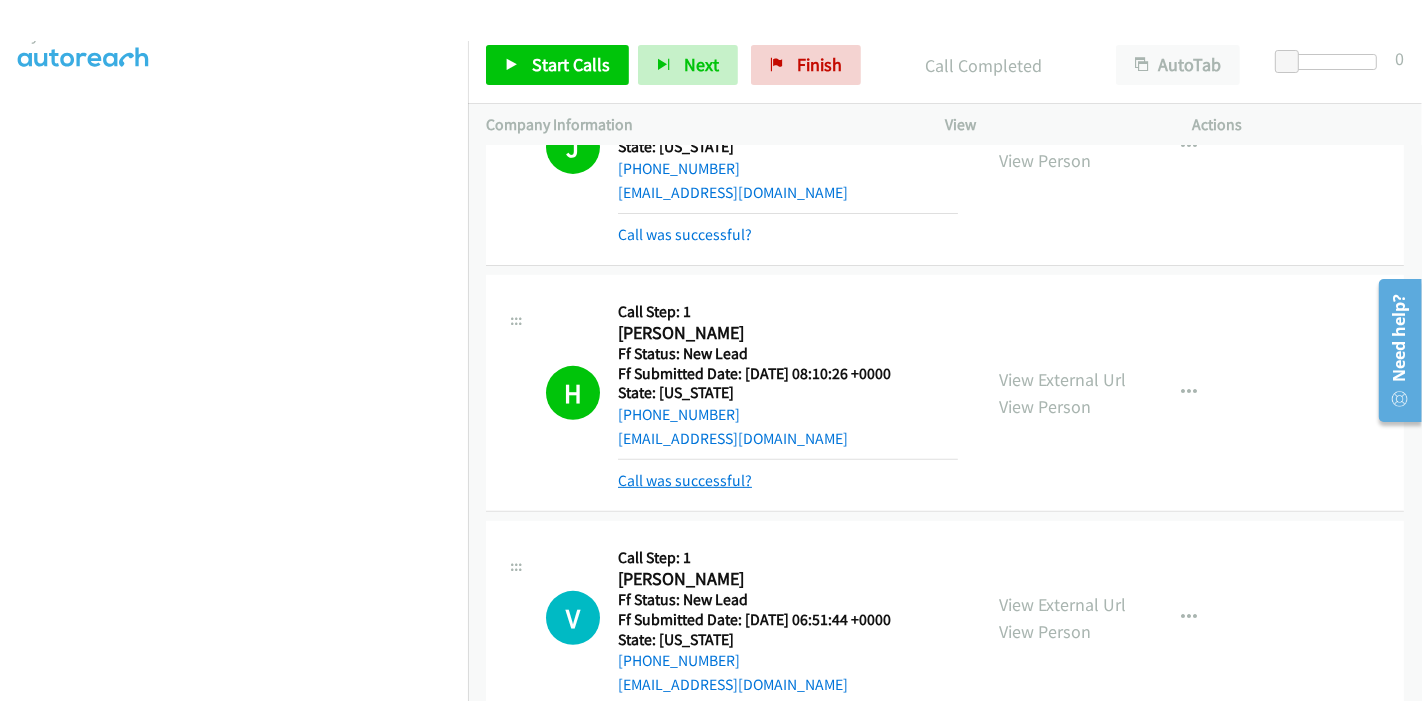 click on "Call was successful?" at bounding box center [685, 480] 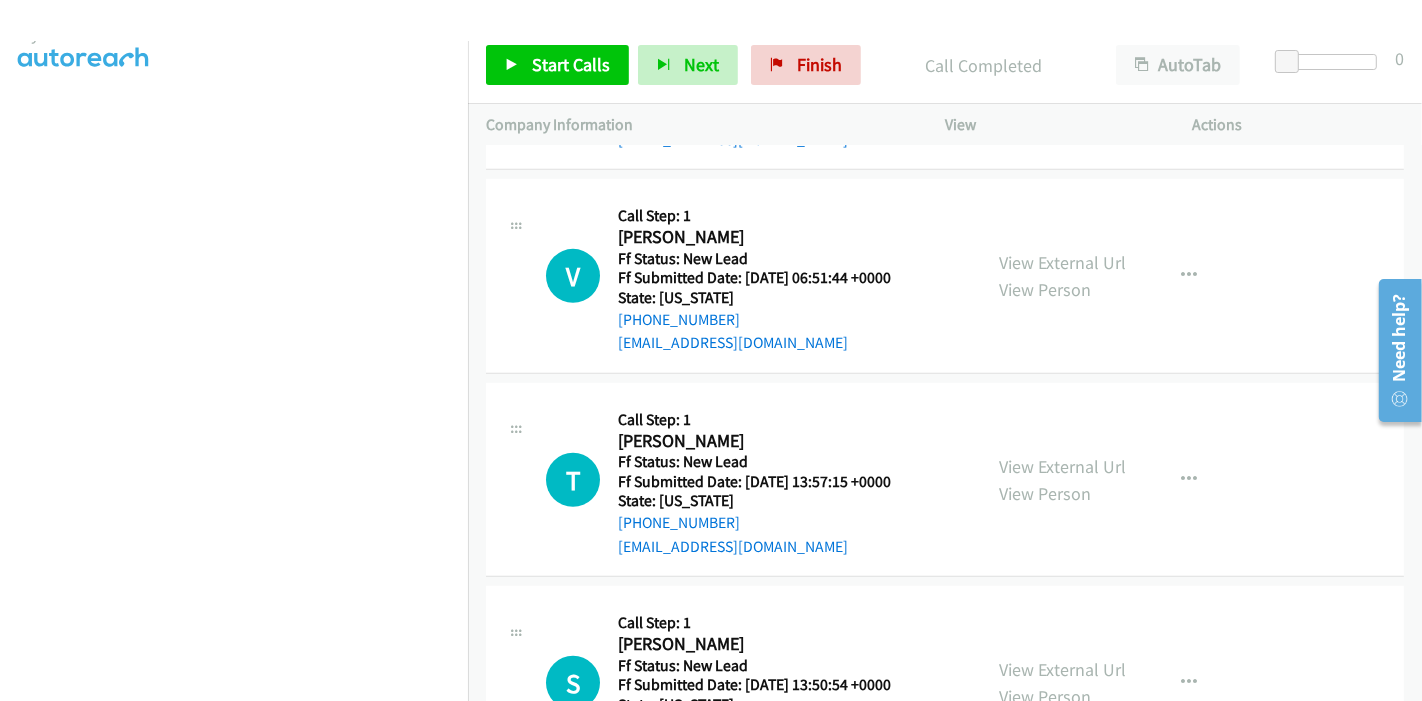 scroll, scrollTop: 948, scrollLeft: 0, axis: vertical 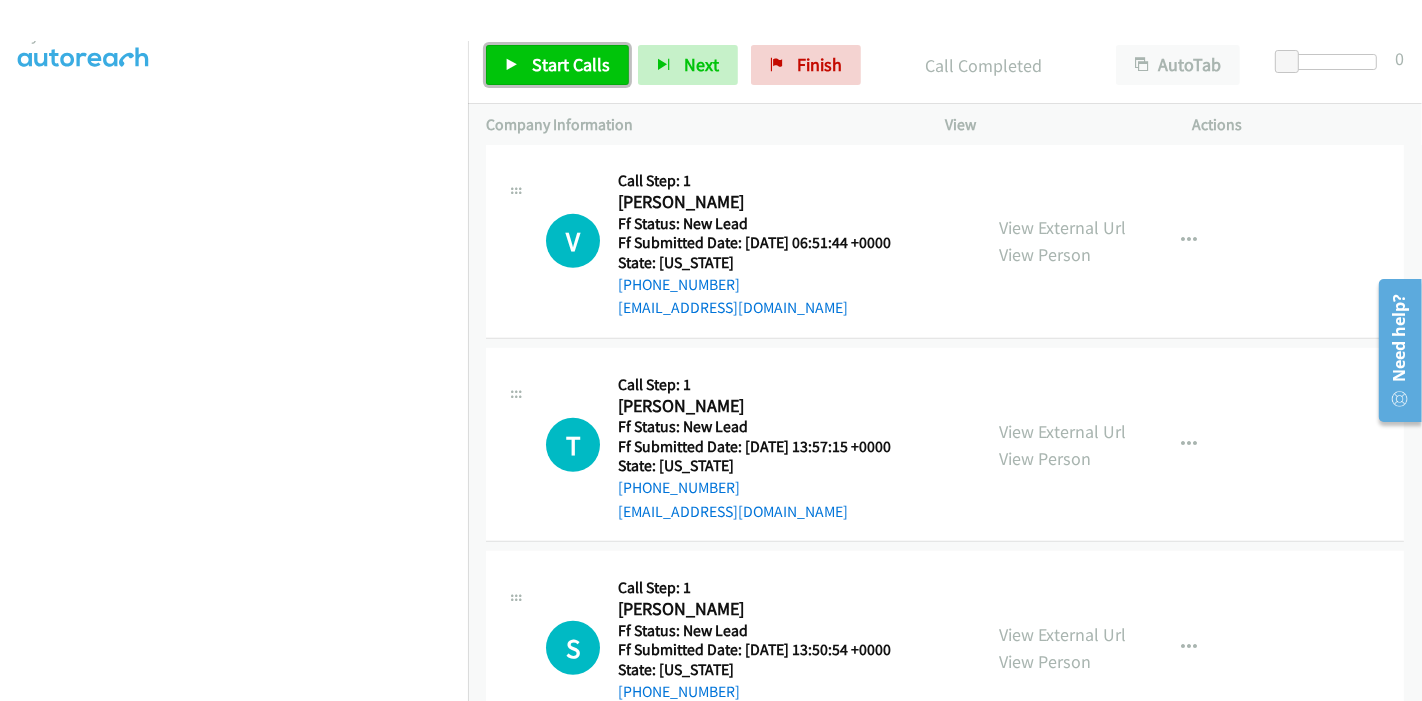 click on "Start Calls" at bounding box center (557, 65) 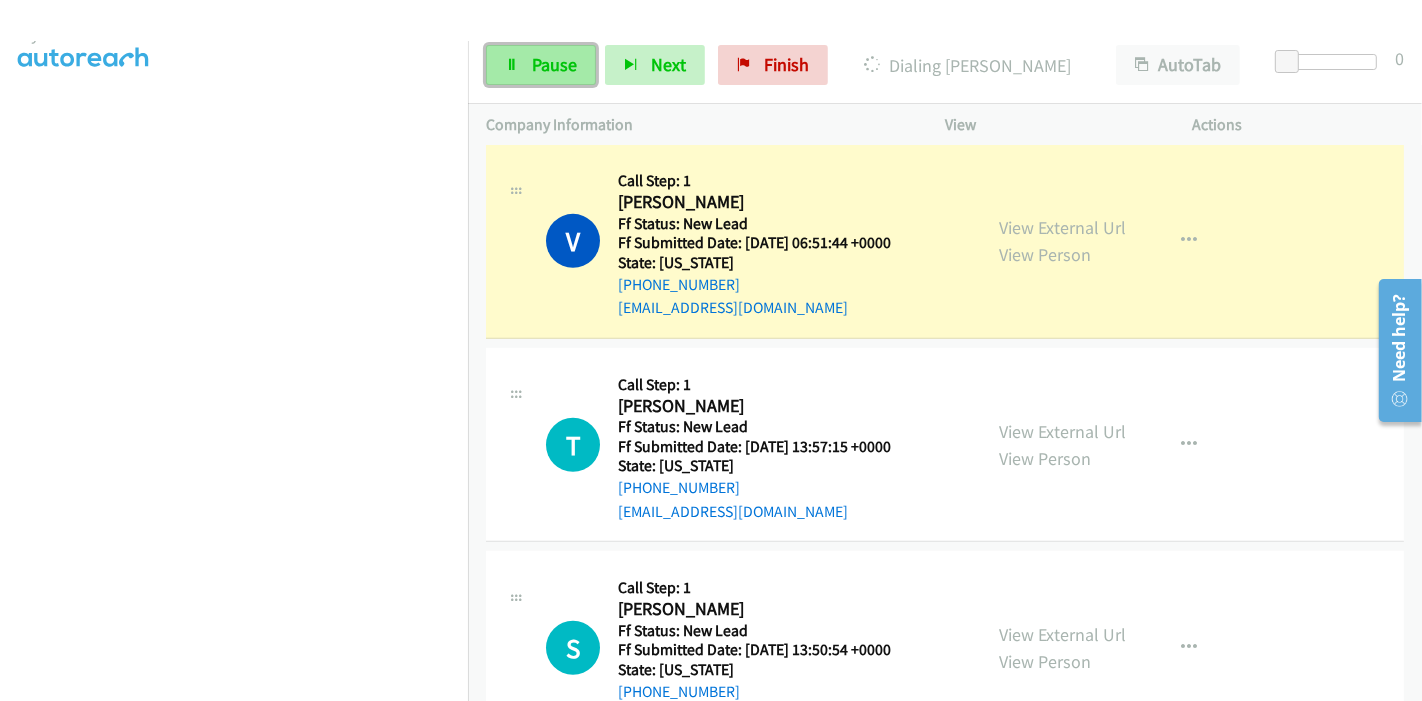 click on "Pause" at bounding box center [541, 65] 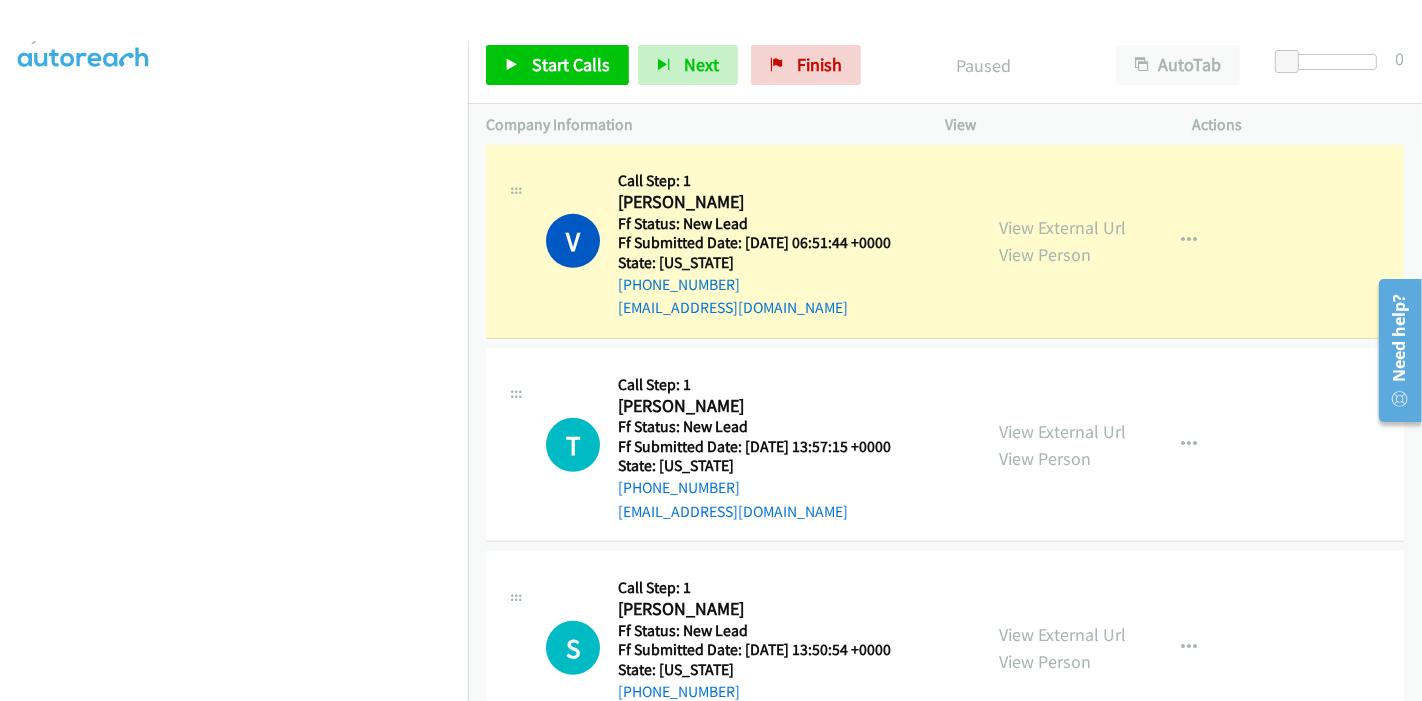 scroll, scrollTop: 200, scrollLeft: 0, axis: vertical 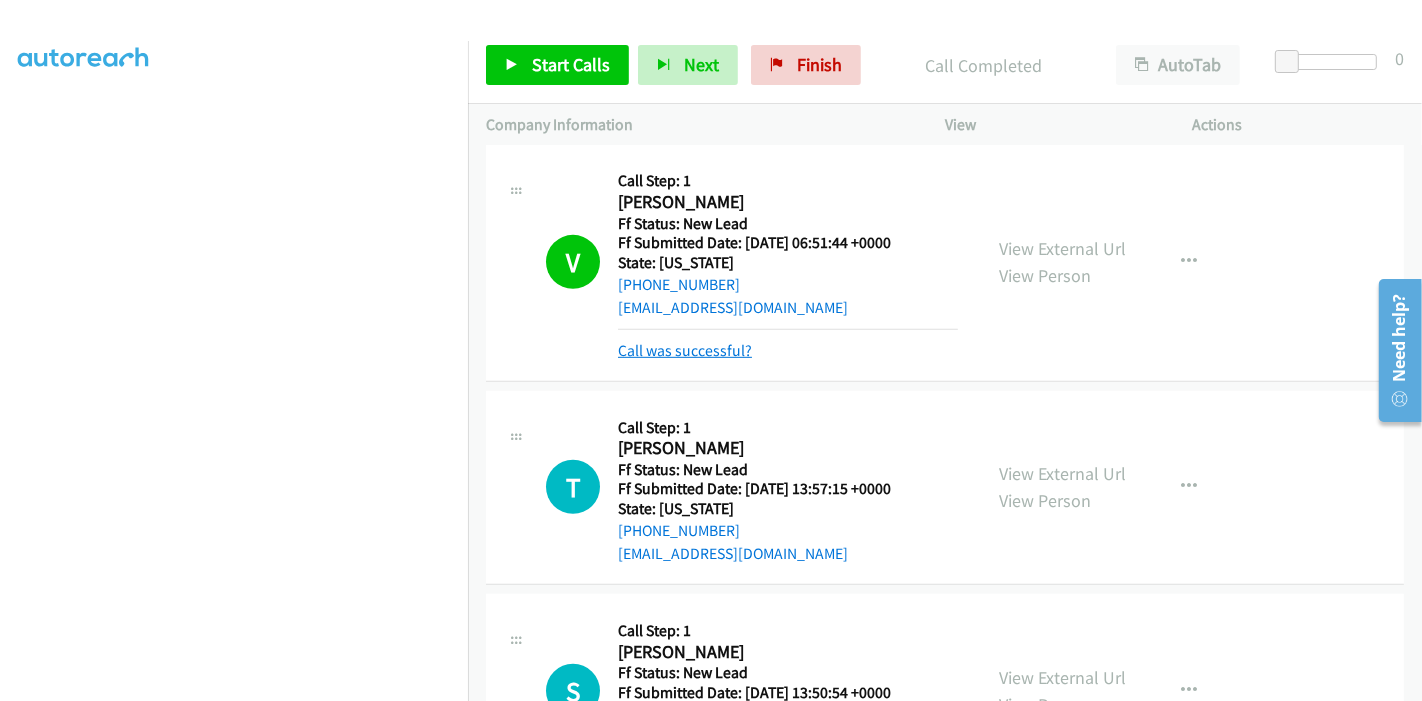 click on "Call was successful?" at bounding box center (685, 350) 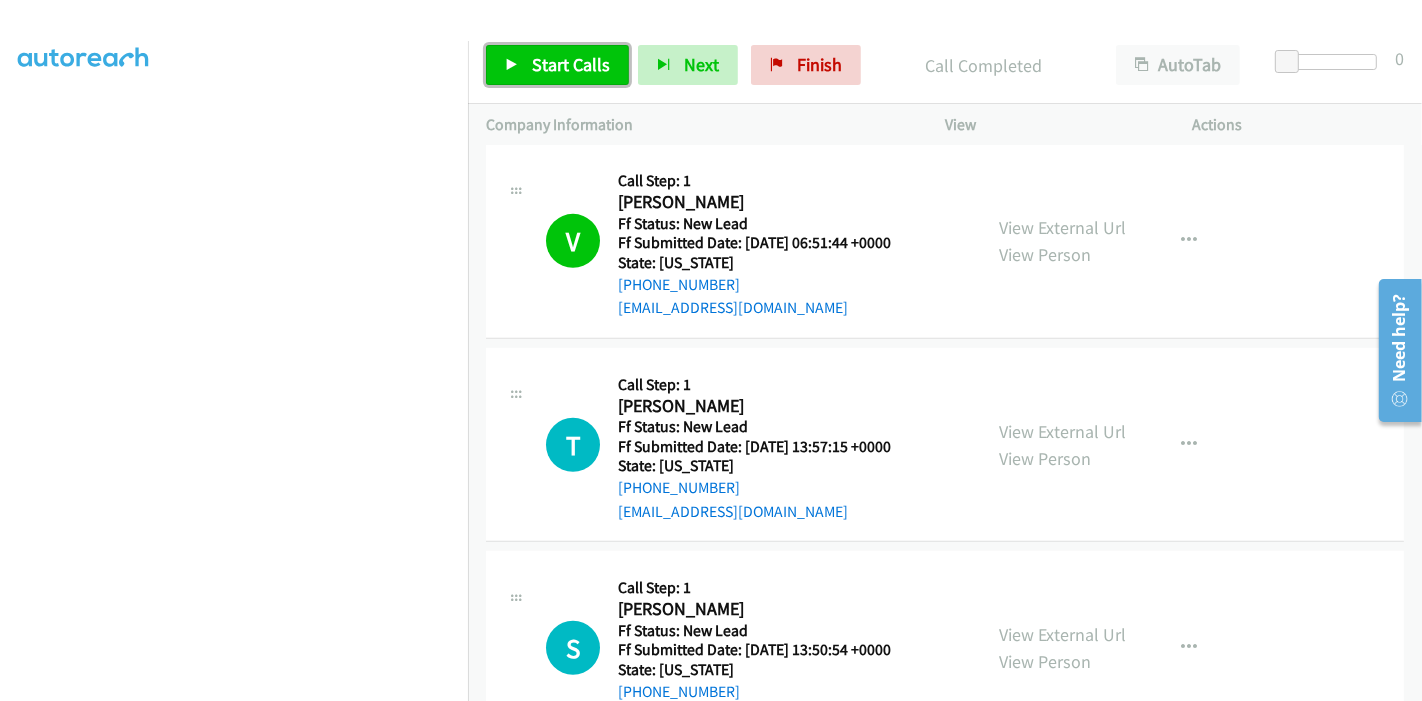 click on "Start Calls" at bounding box center [557, 65] 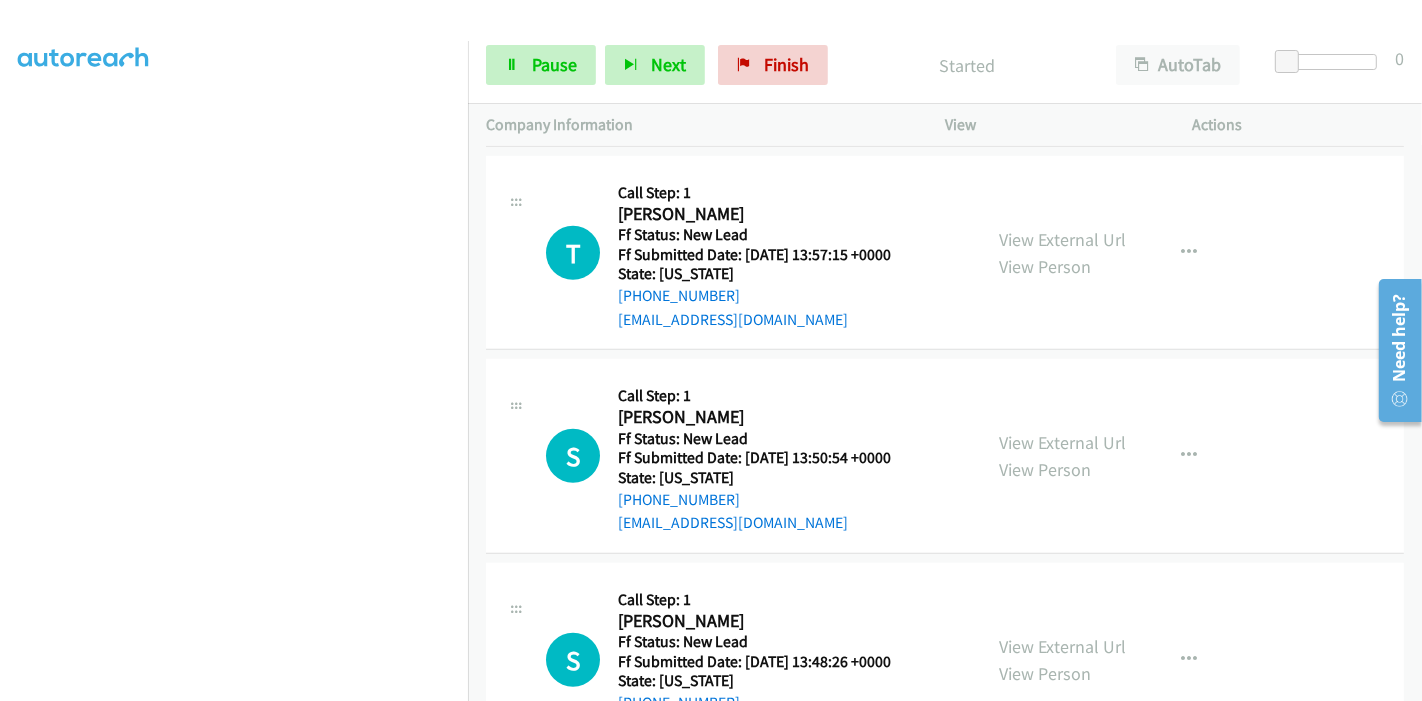 scroll, scrollTop: 1170, scrollLeft: 0, axis: vertical 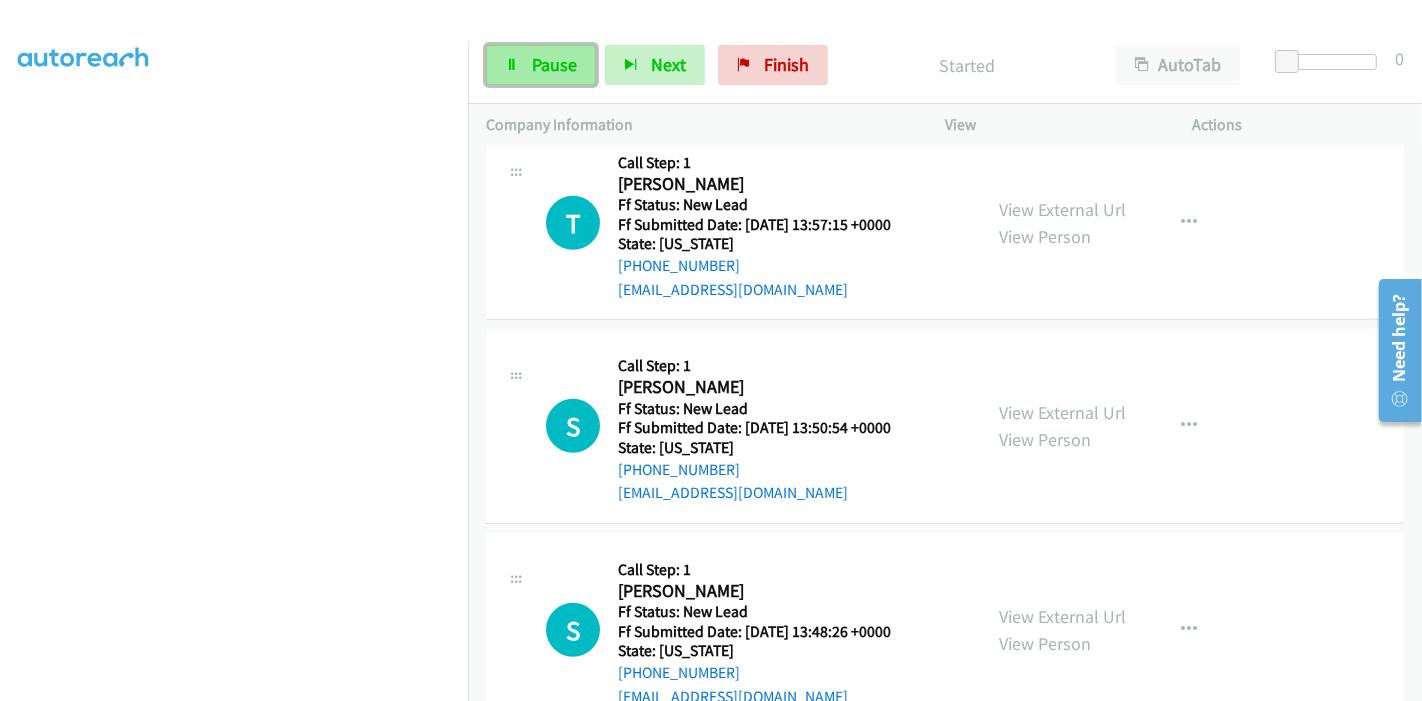 click on "Pause" at bounding box center (541, 65) 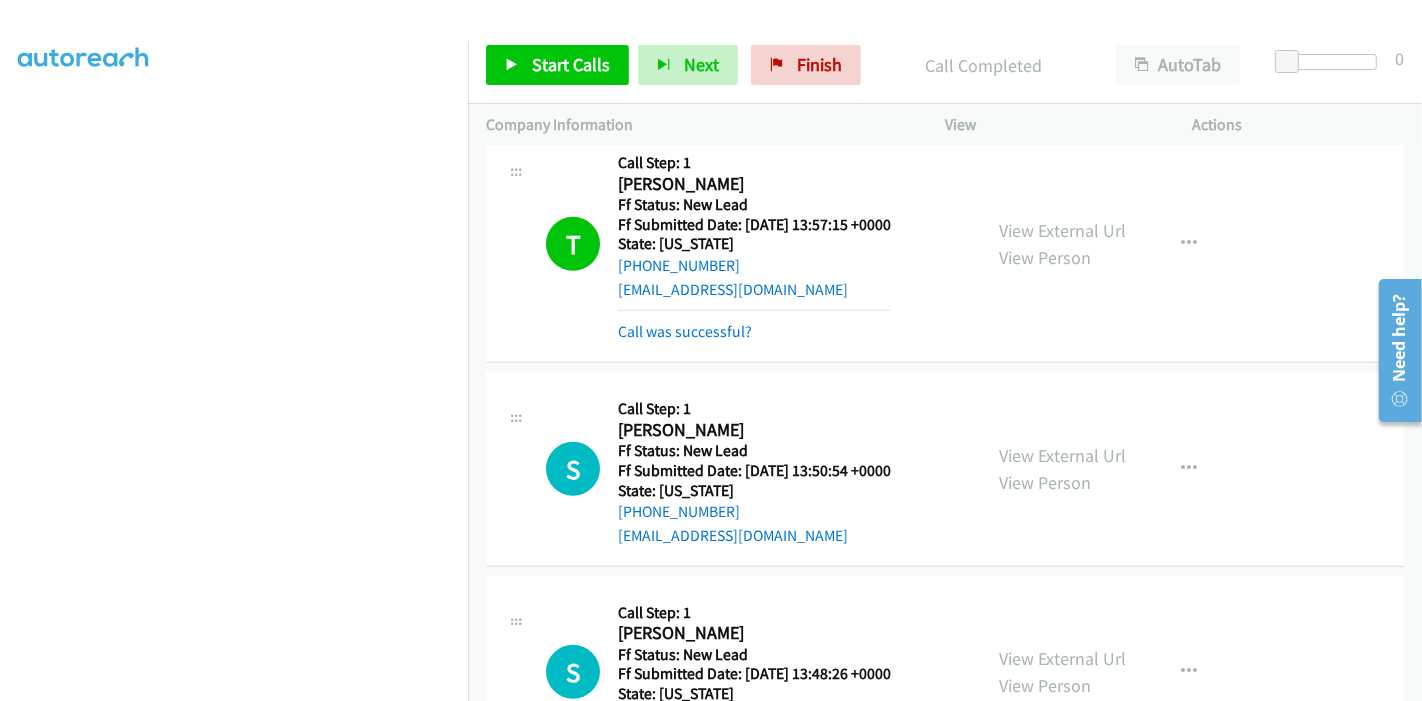 scroll, scrollTop: 1392, scrollLeft: 0, axis: vertical 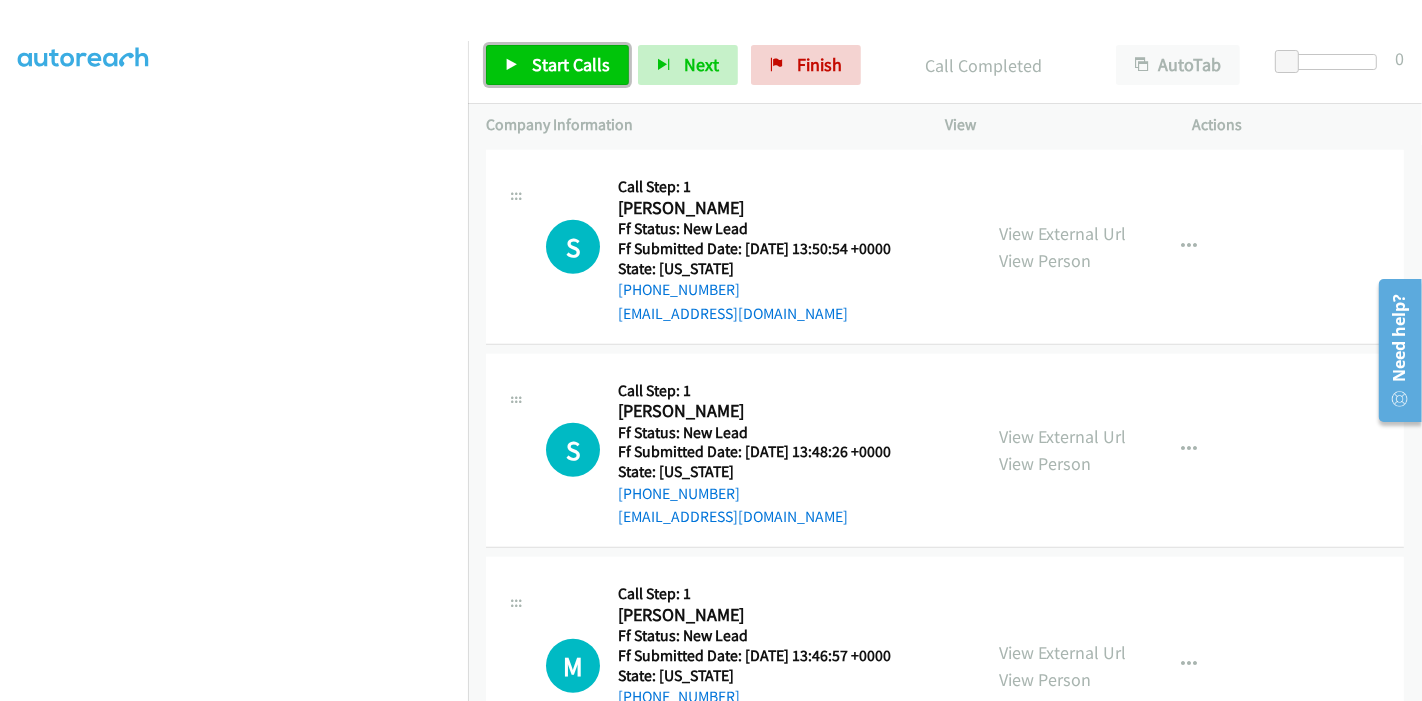 click on "Start Calls" at bounding box center (571, 64) 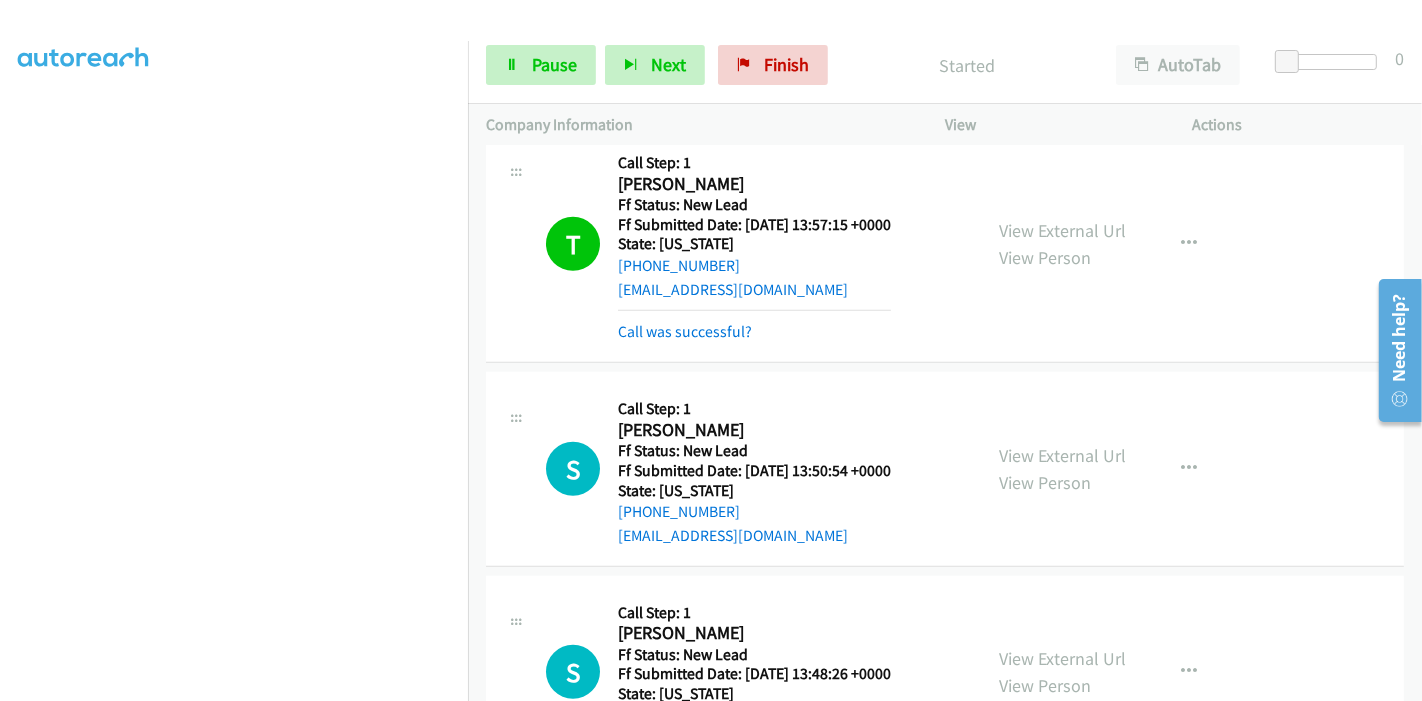 scroll, scrollTop: 1281, scrollLeft: 0, axis: vertical 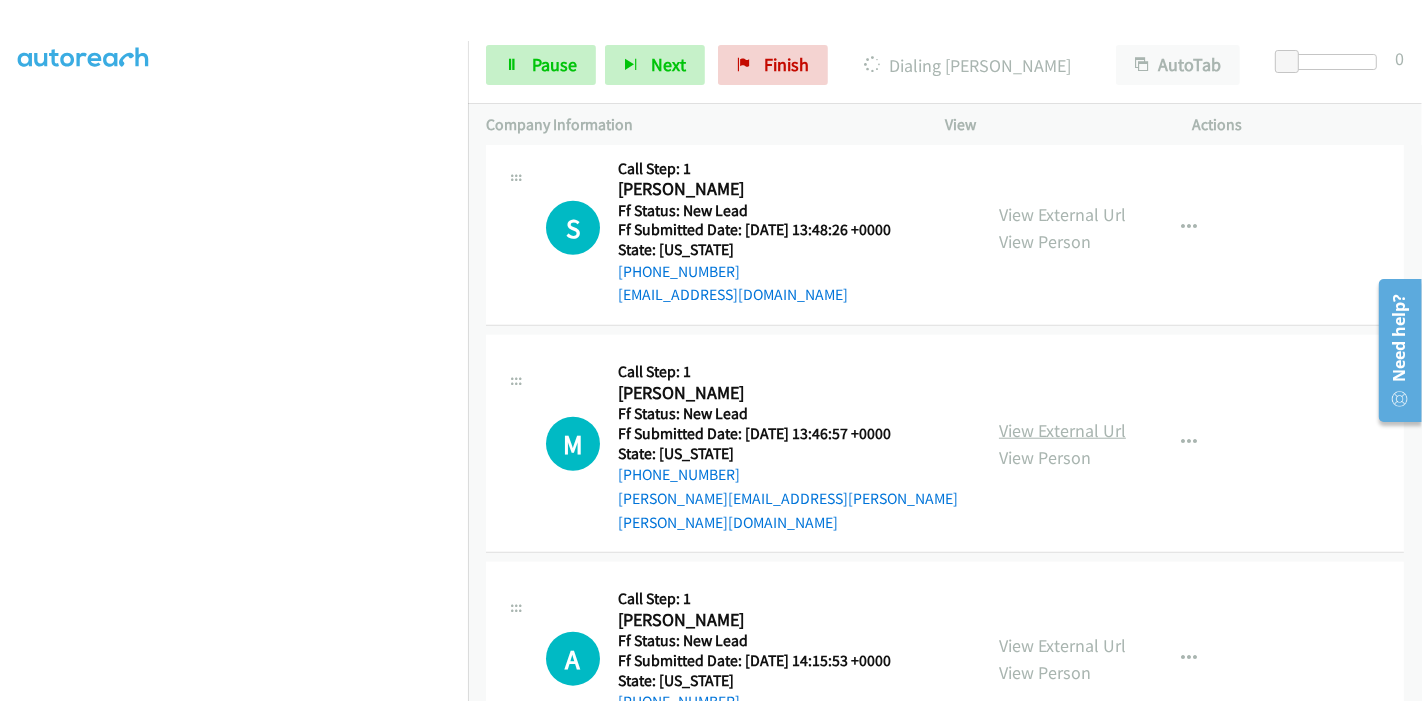 click on "View External Url" at bounding box center [1062, 430] 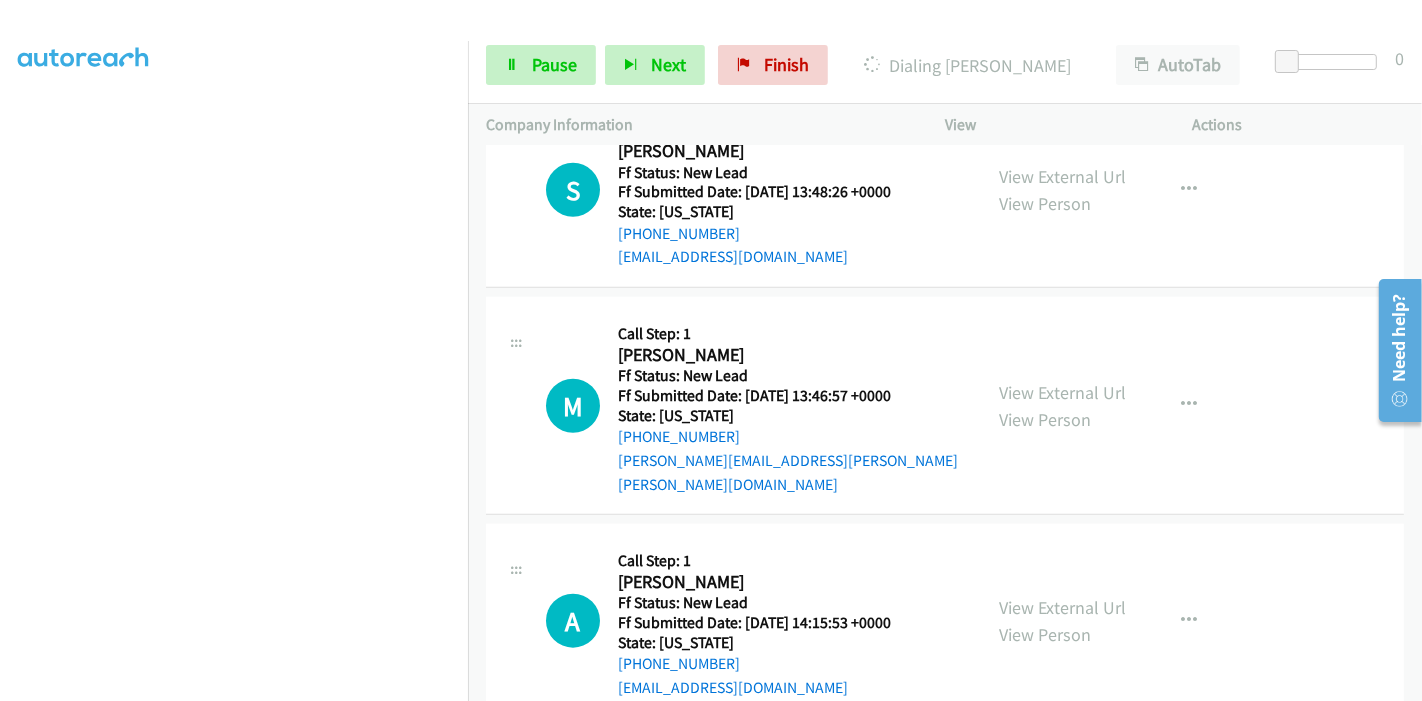 scroll, scrollTop: 1672, scrollLeft: 0, axis: vertical 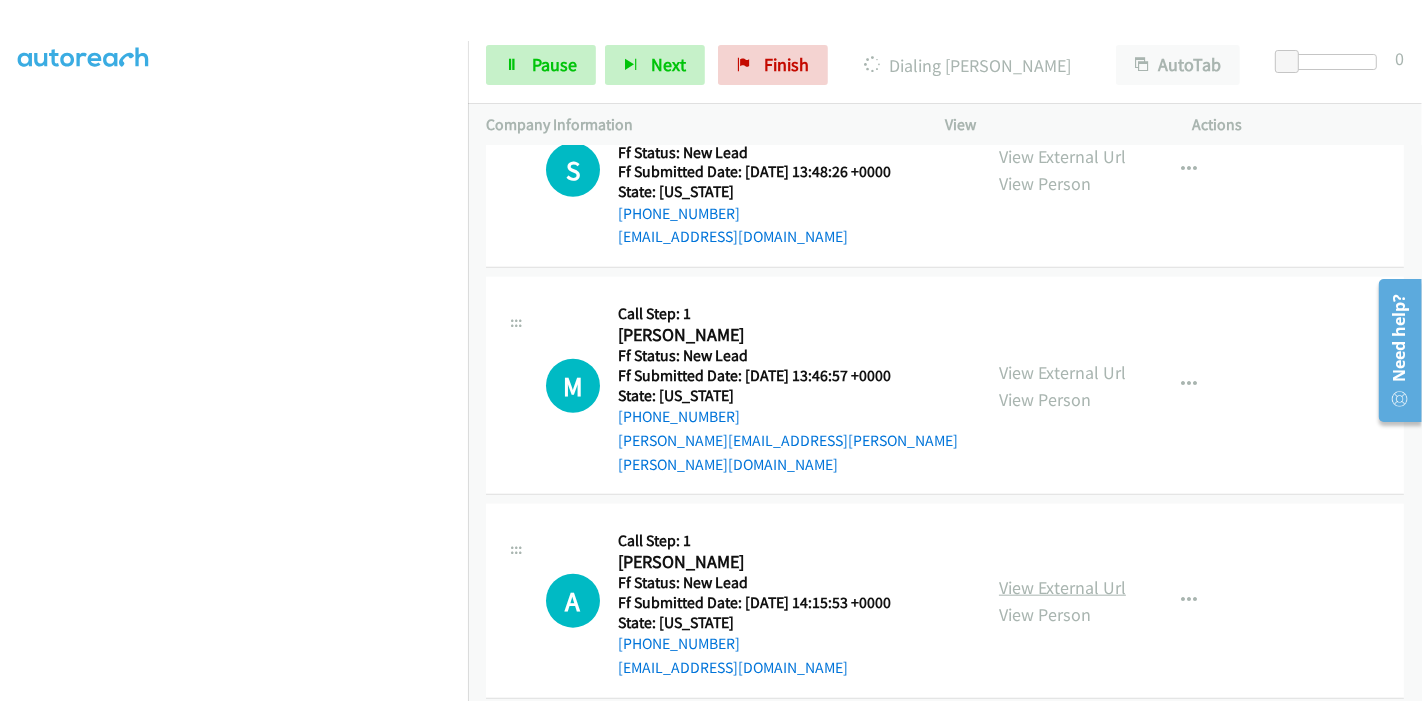 click on "View External Url" at bounding box center [1062, 587] 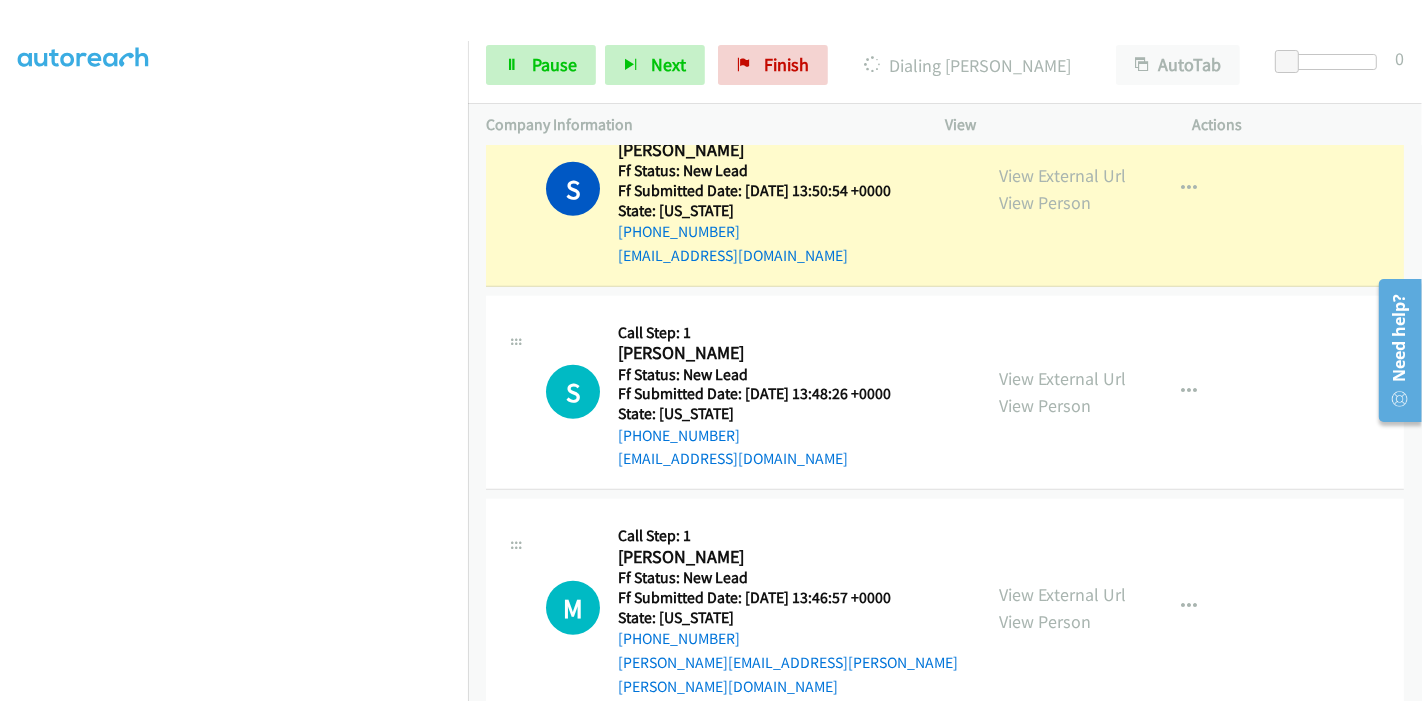 scroll, scrollTop: 1339, scrollLeft: 0, axis: vertical 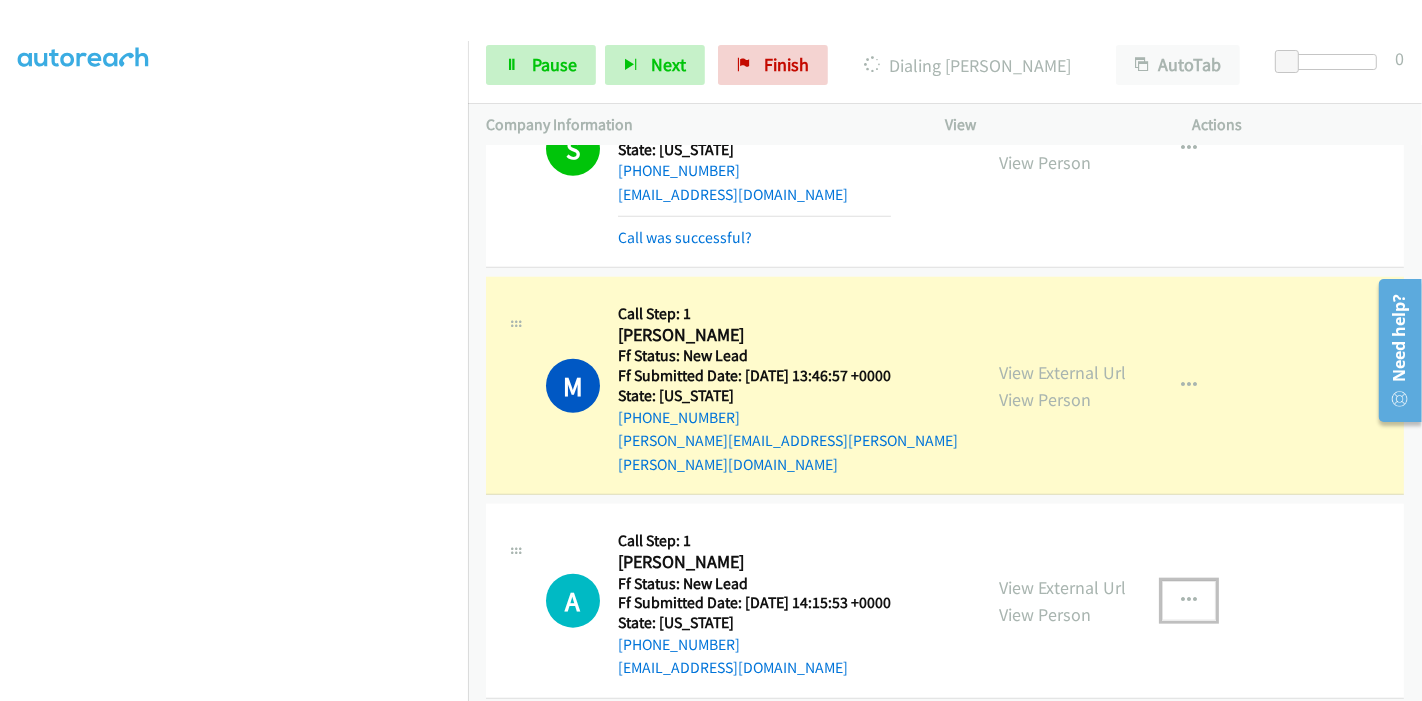 click at bounding box center [1189, 601] 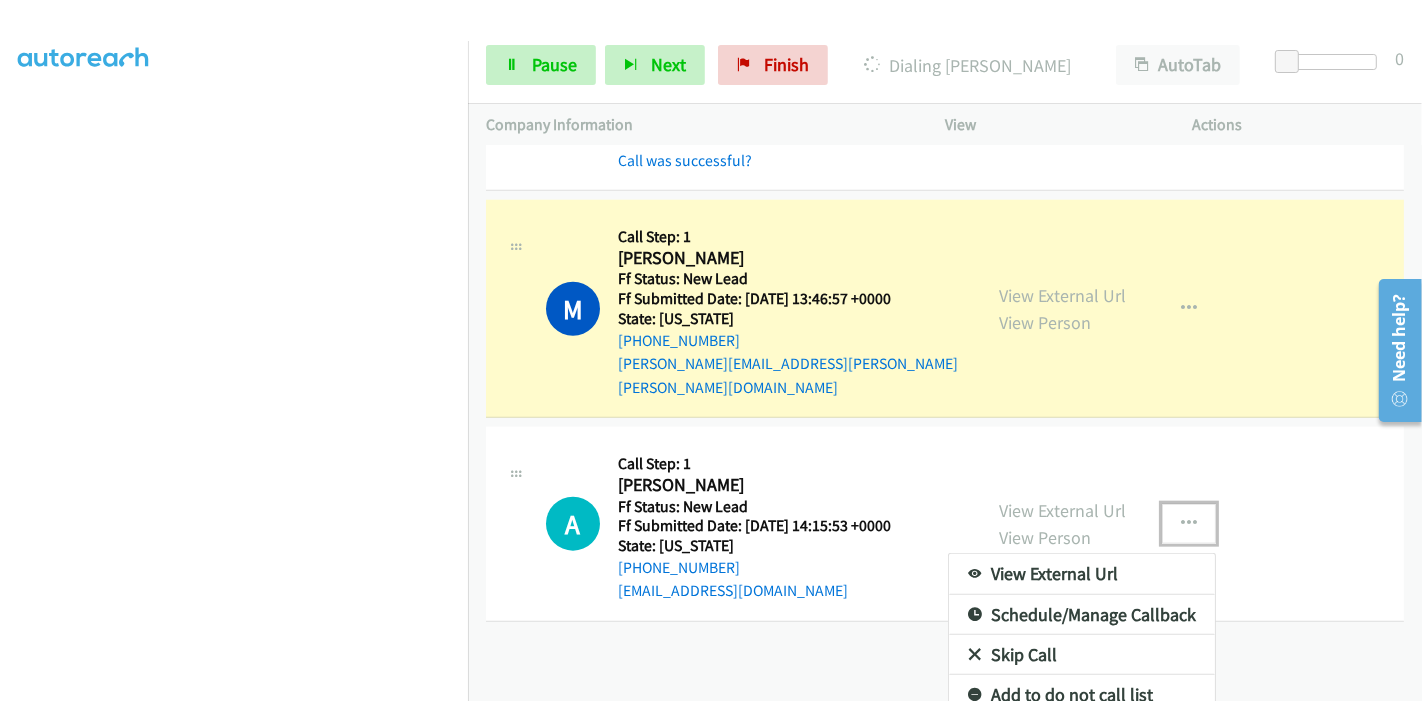 click on "Skip Call" at bounding box center (1082, 655) 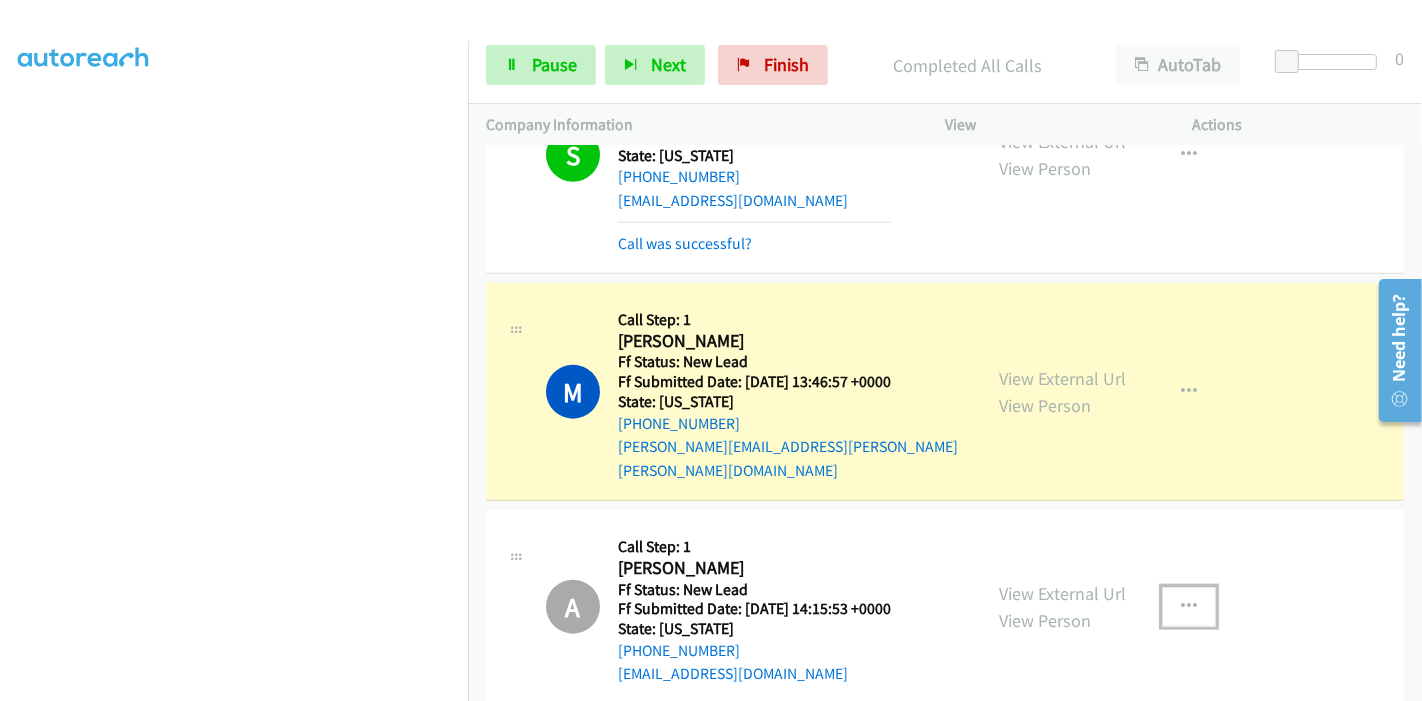 scroll, scrollTop: 1848, scrollLeft: 0, axis: vertical 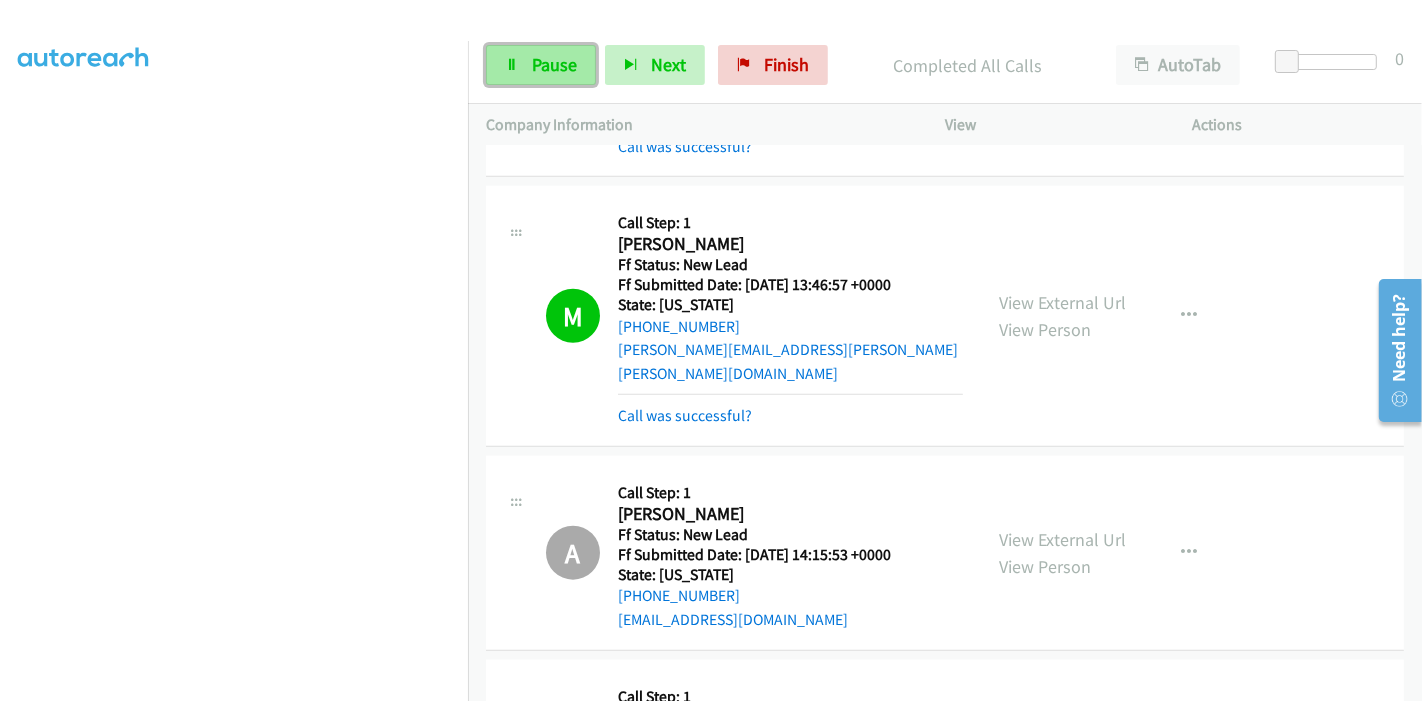 click on "Pause" at bounding box center (541, 65) 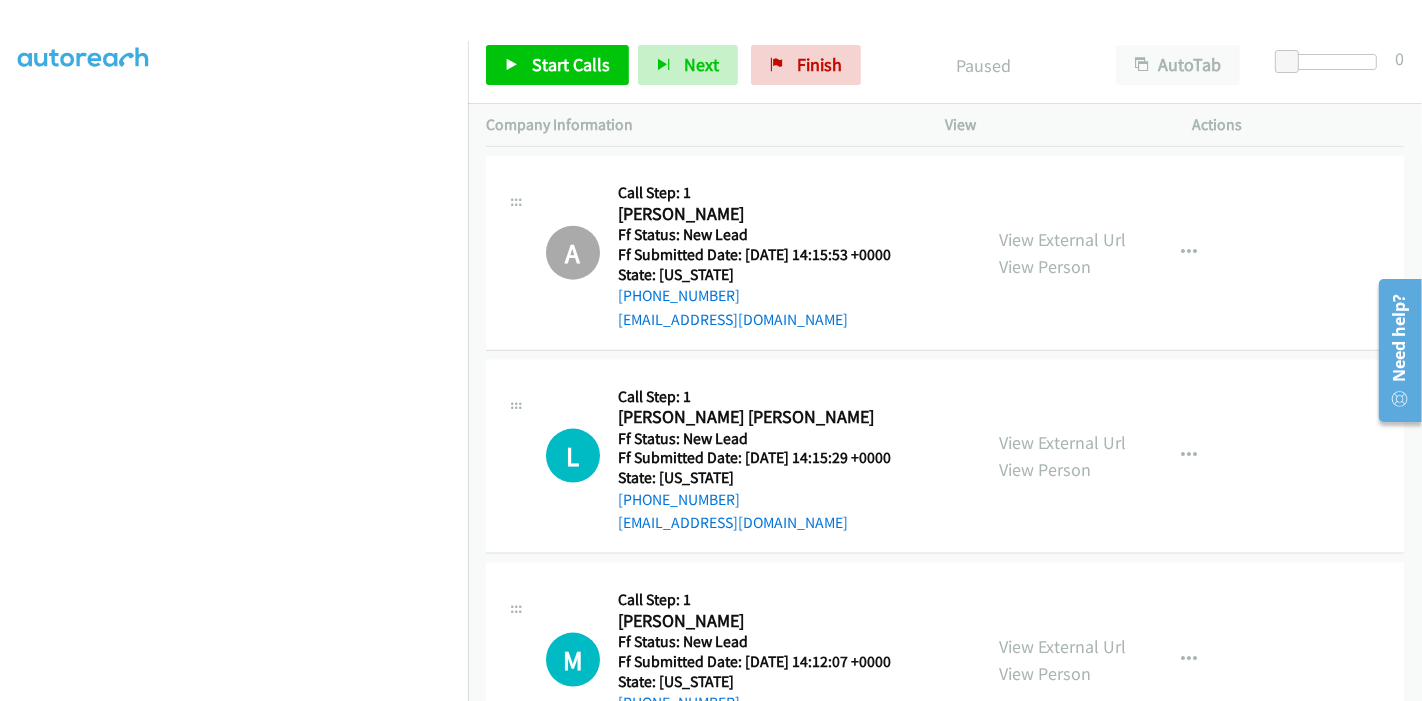 scroll, scrollTop: 2181, scrollLeft: 0, axis: vertical 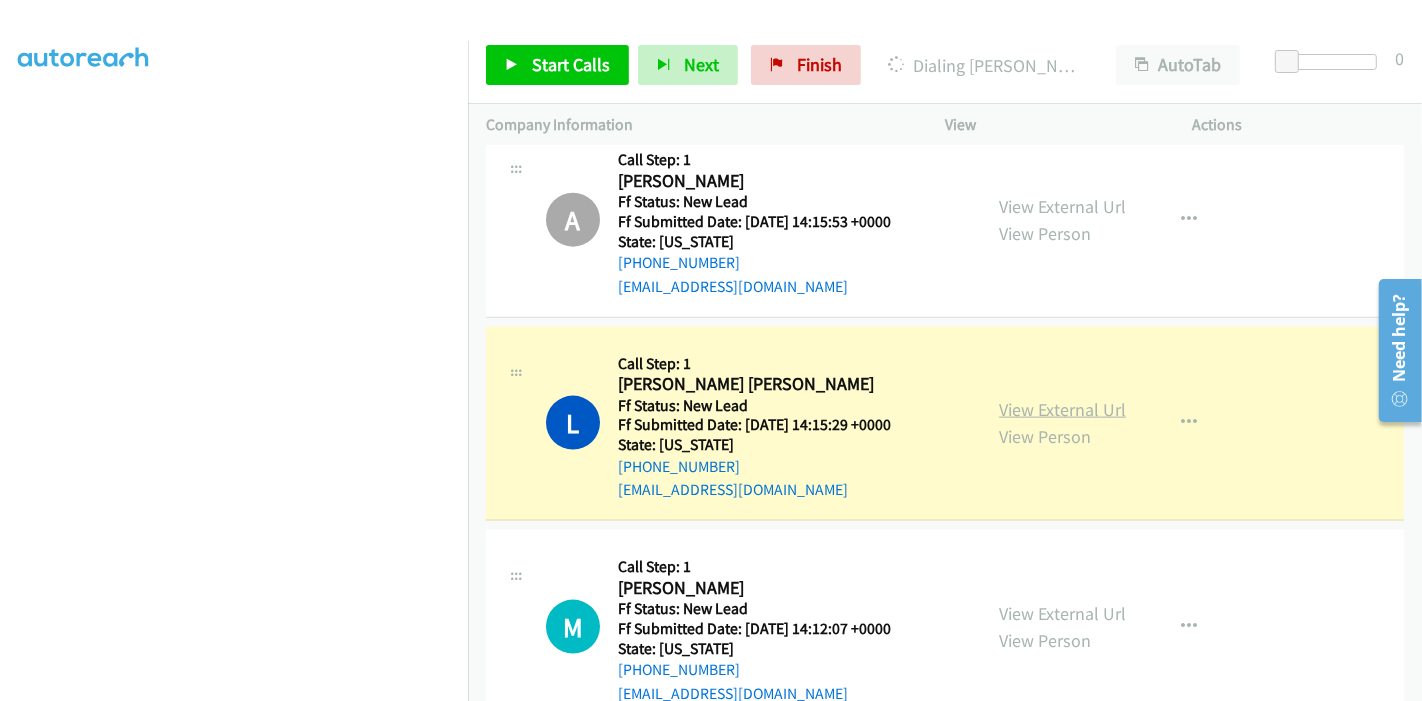 click on "View External Url" at bounding box center (1062, 409) 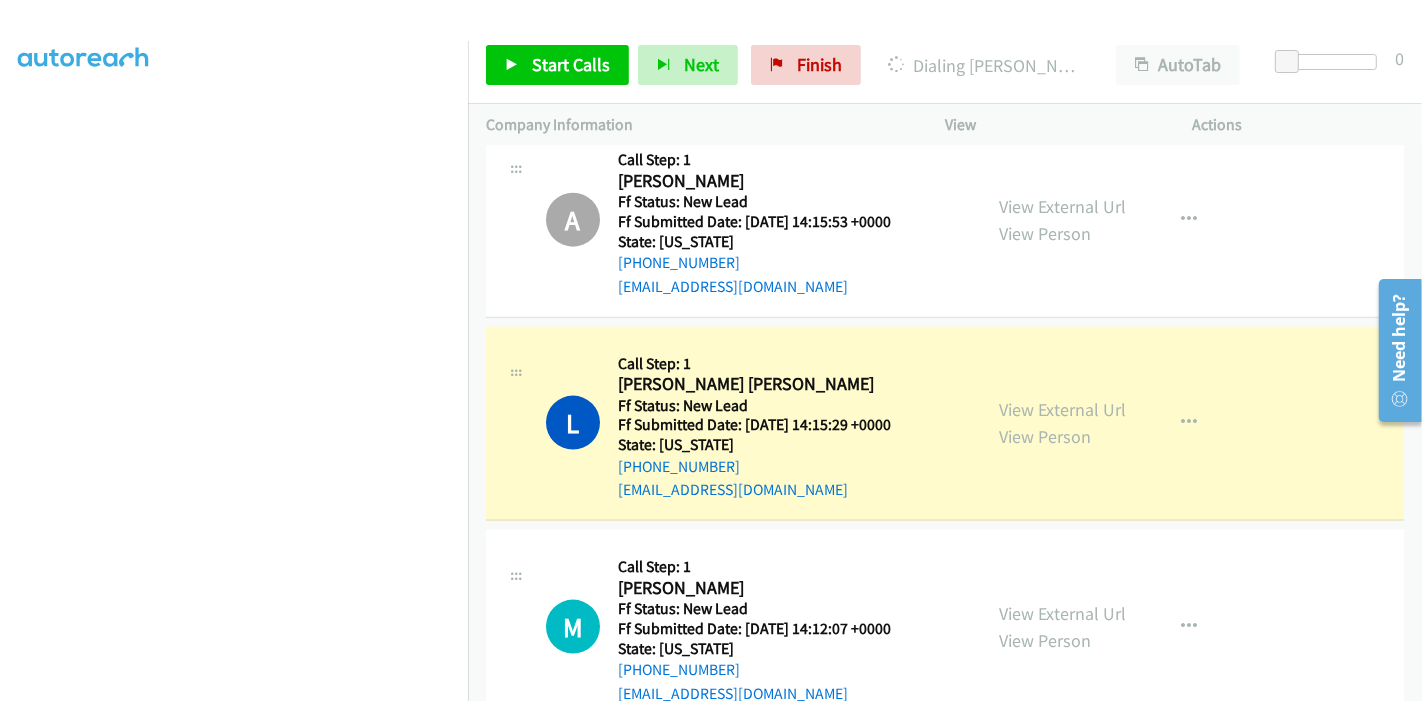 scroll, scrollTop: 422, scrollLeft: 0, axis: vertical 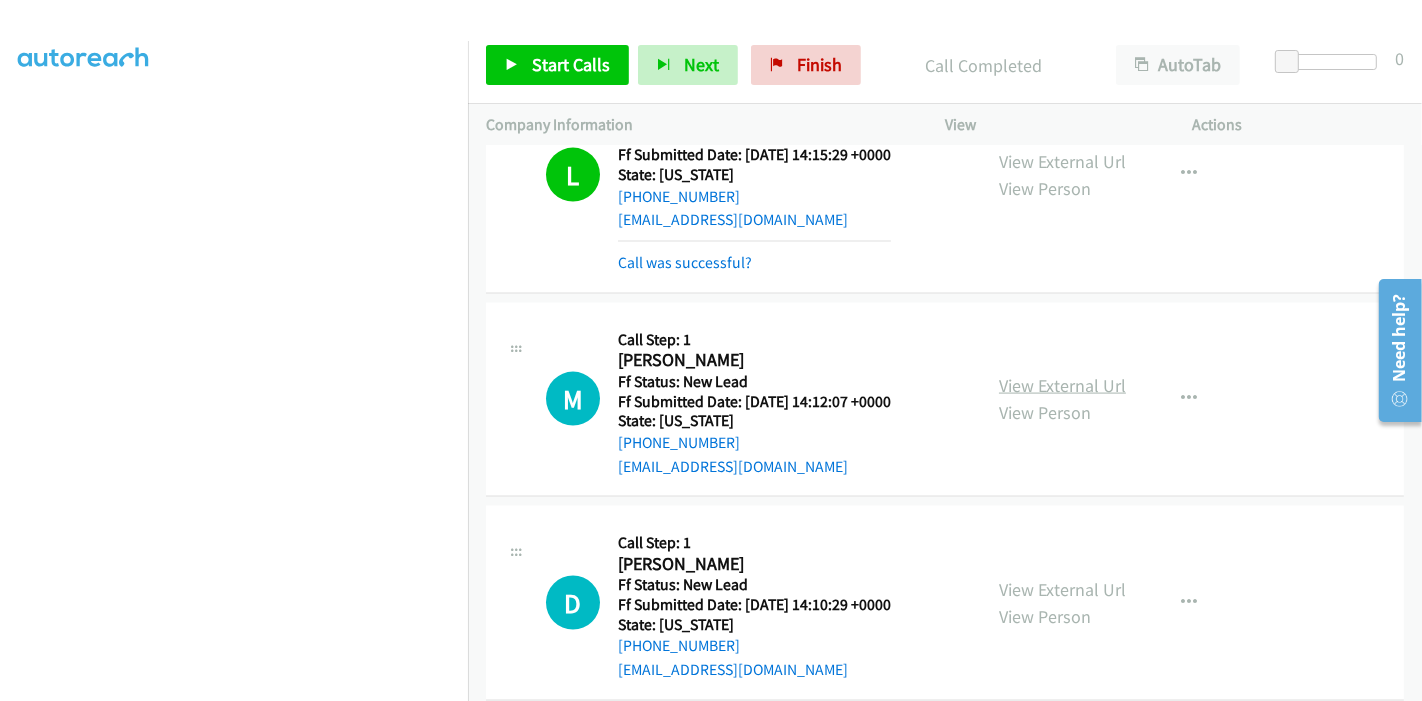 click on "View External Url" at bounding box center [1062, 385] 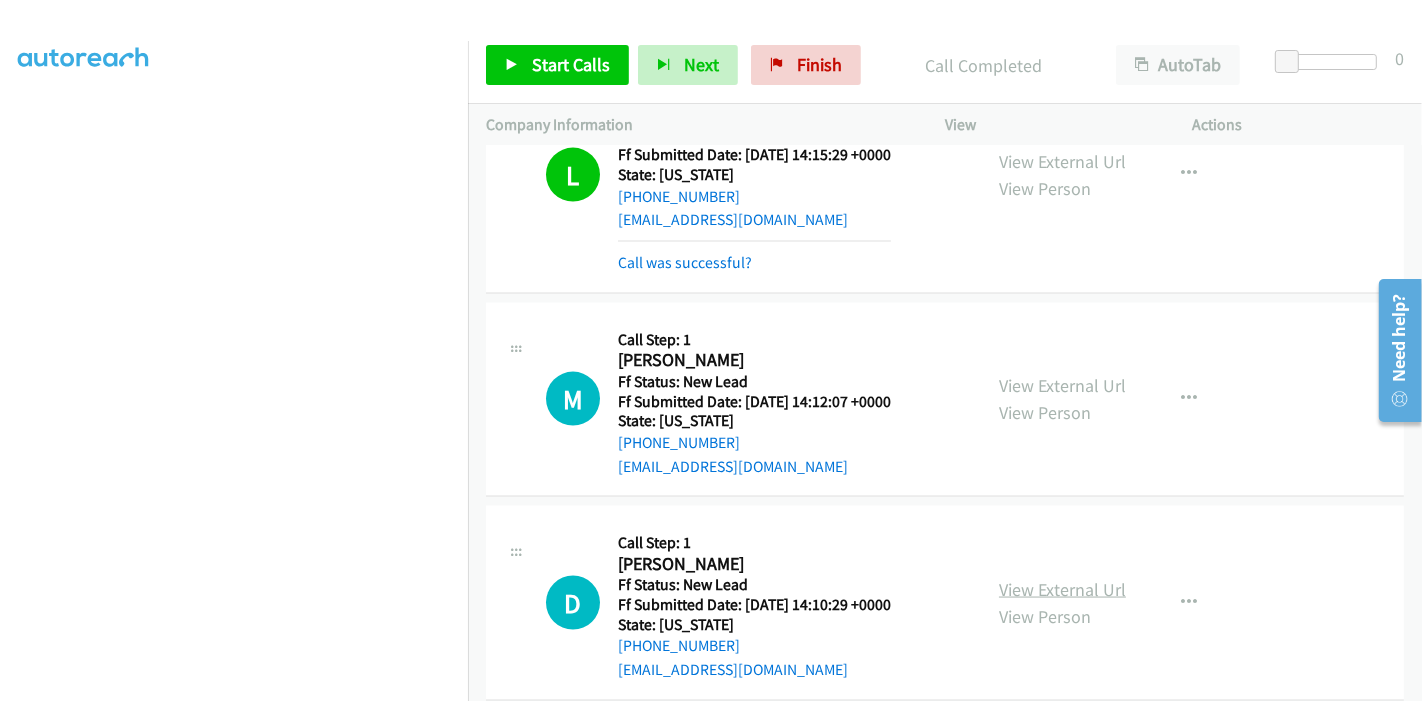 click on "View External Url" at bounding box center (1062, 589) 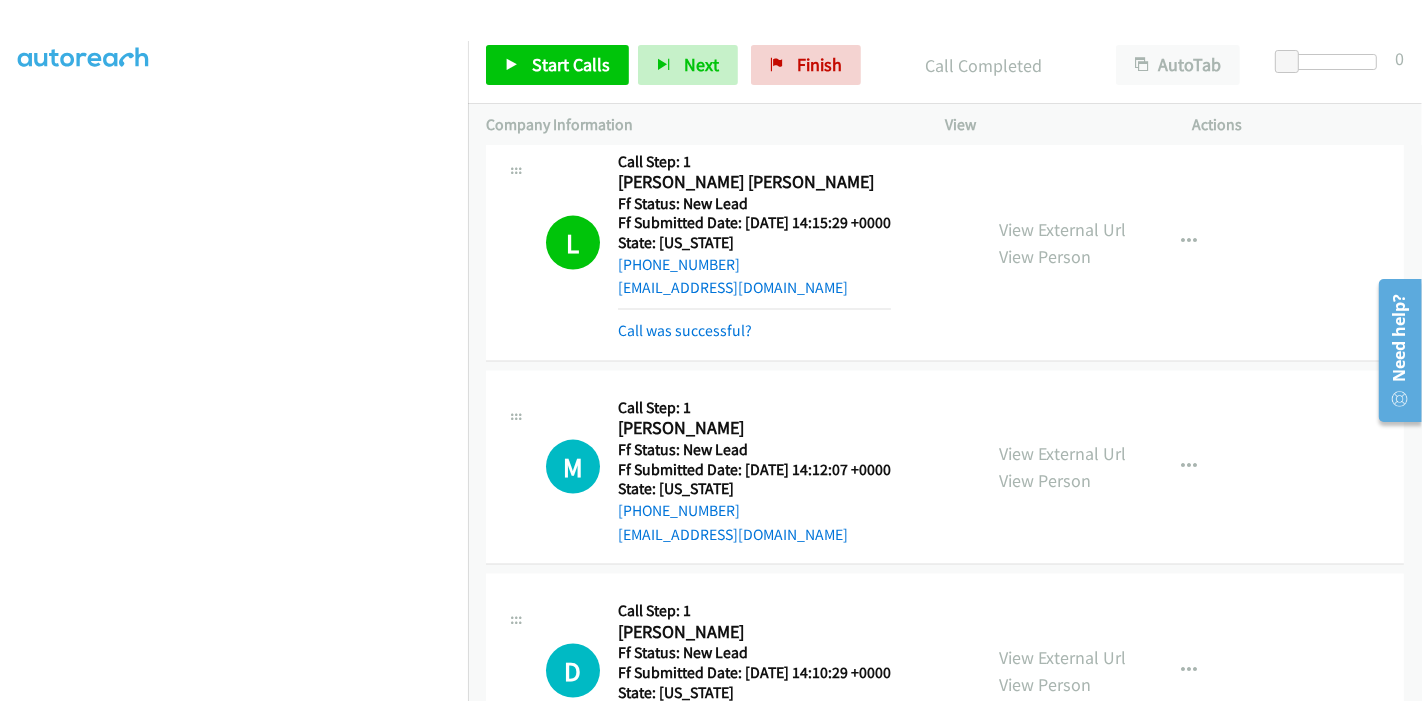 scroll, scrollTop: 2451, scrollLeft: 0, axis: vertical 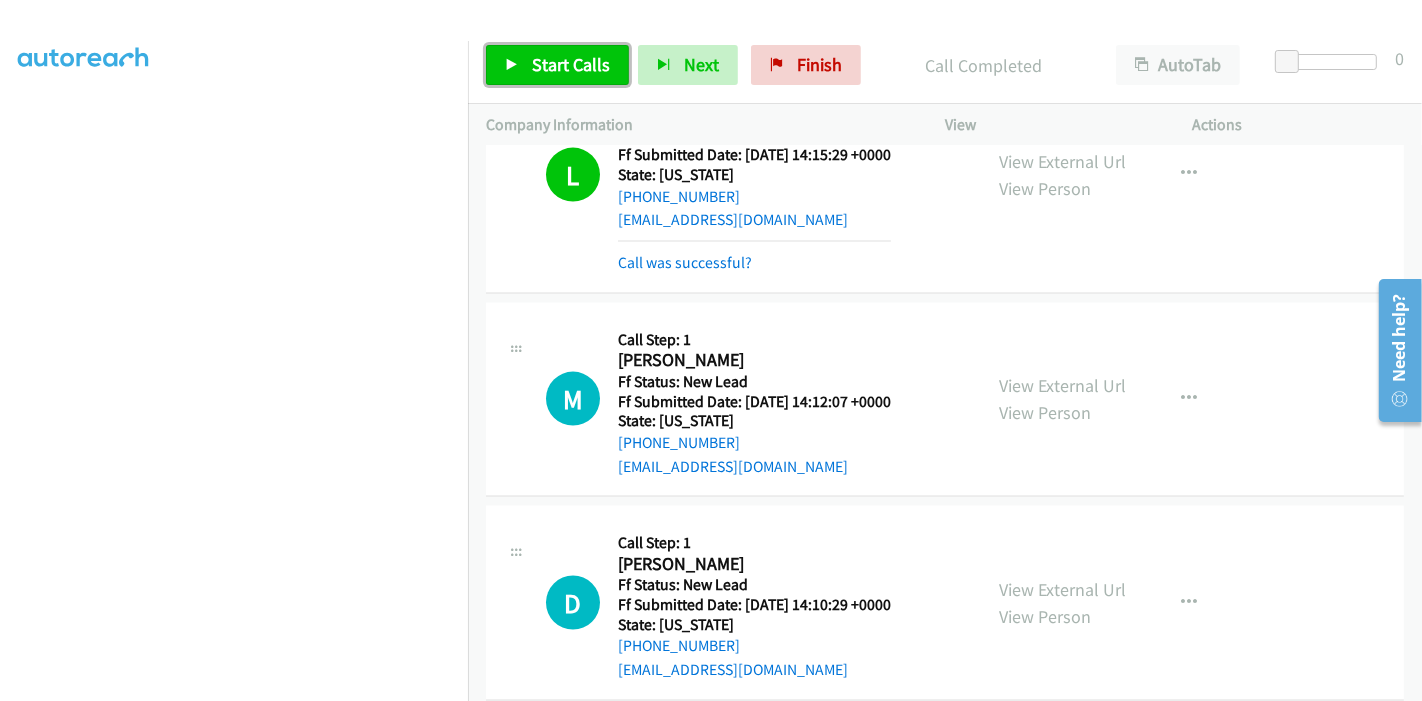 click on "Start Calls" at bounding box center [571, 64] 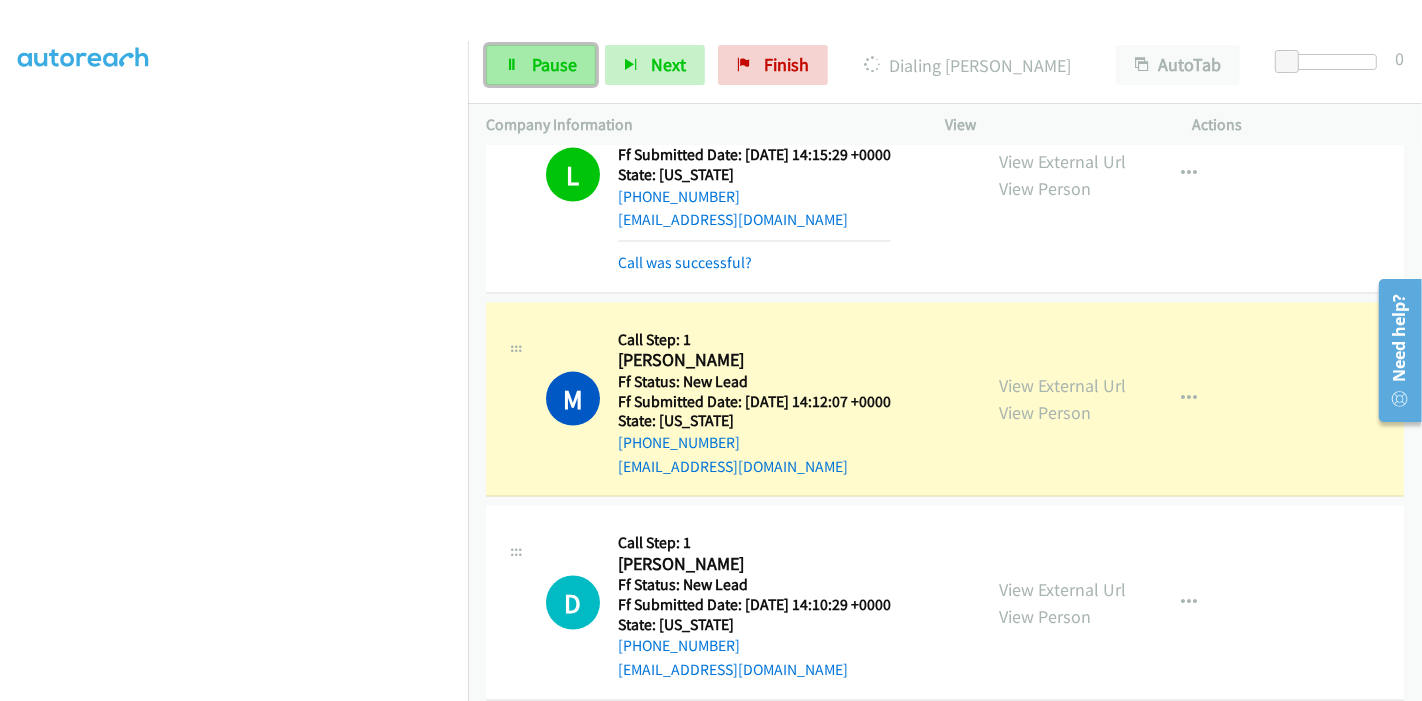 click on "Pause" at bounding box center (541, 65) 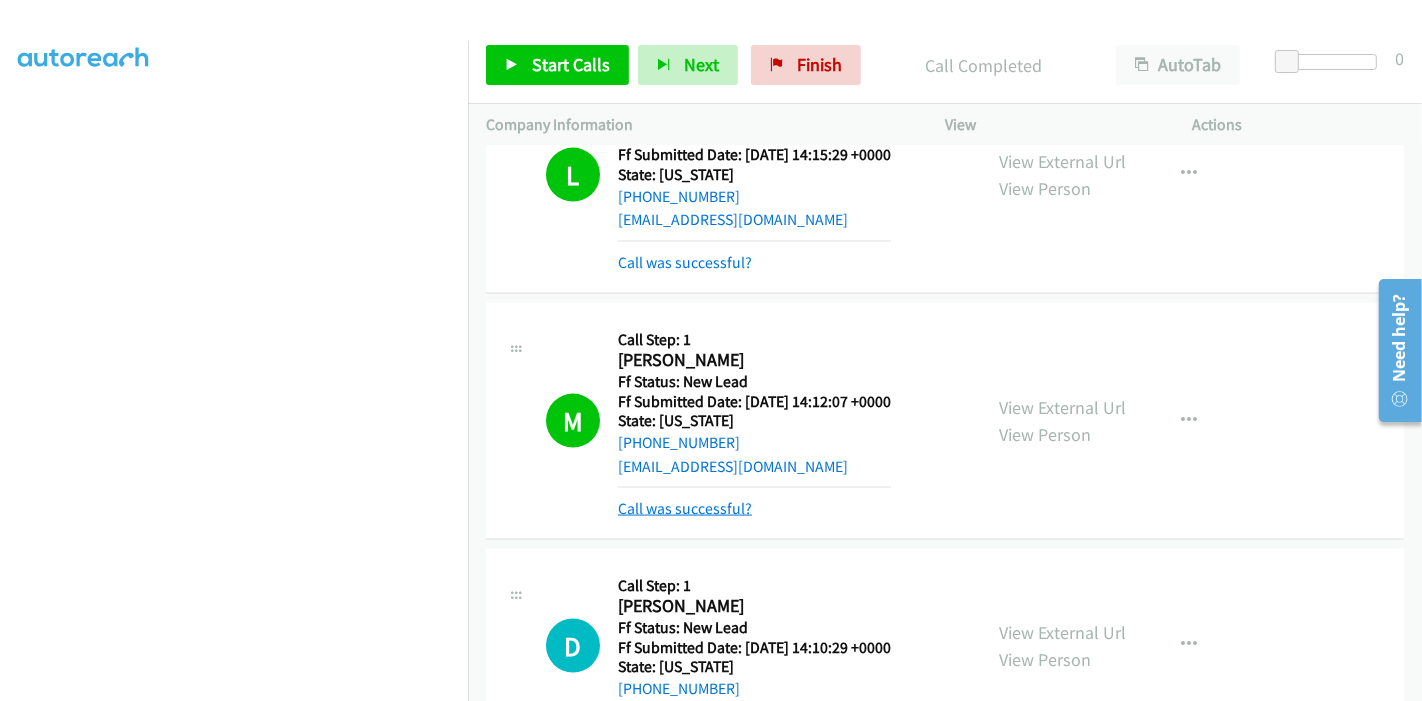 click on "Call was successful?" at bounding box center [685, 508] 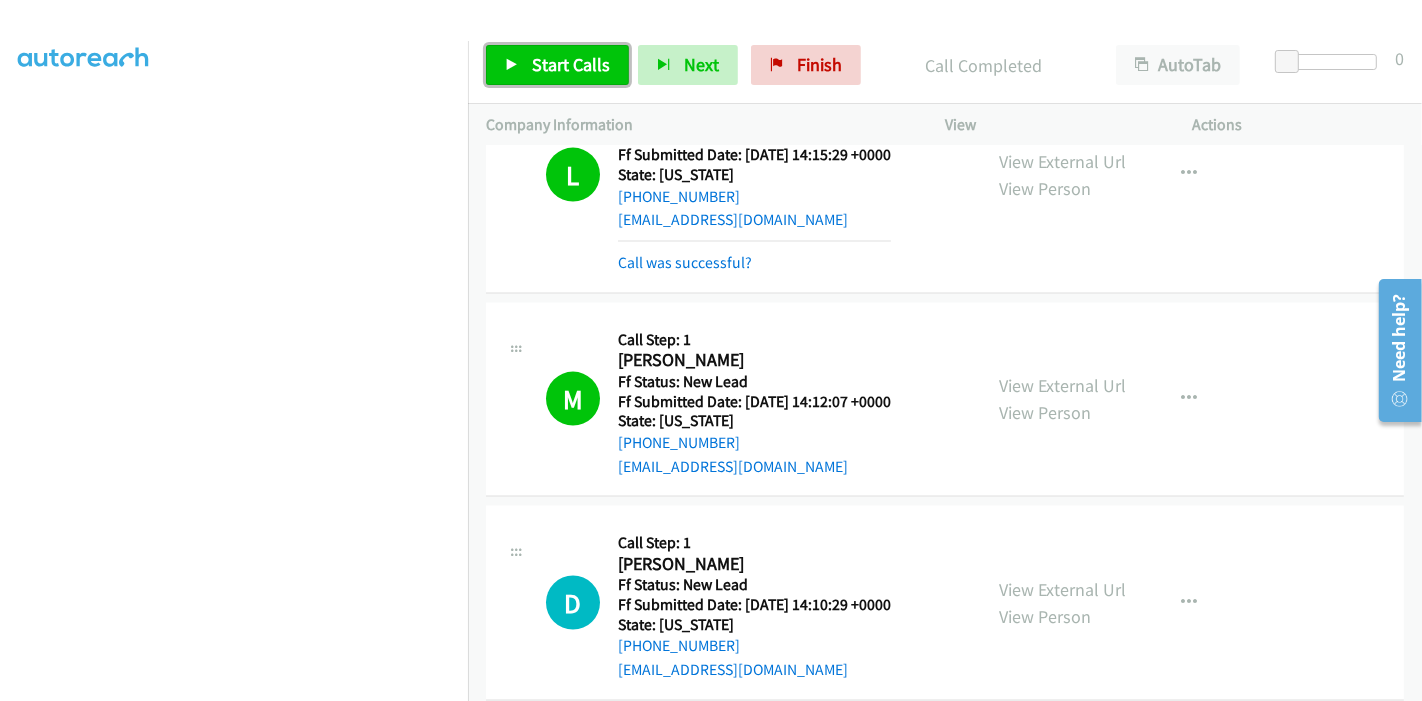 click on "Start Calls" at bounding box center (571, 64) 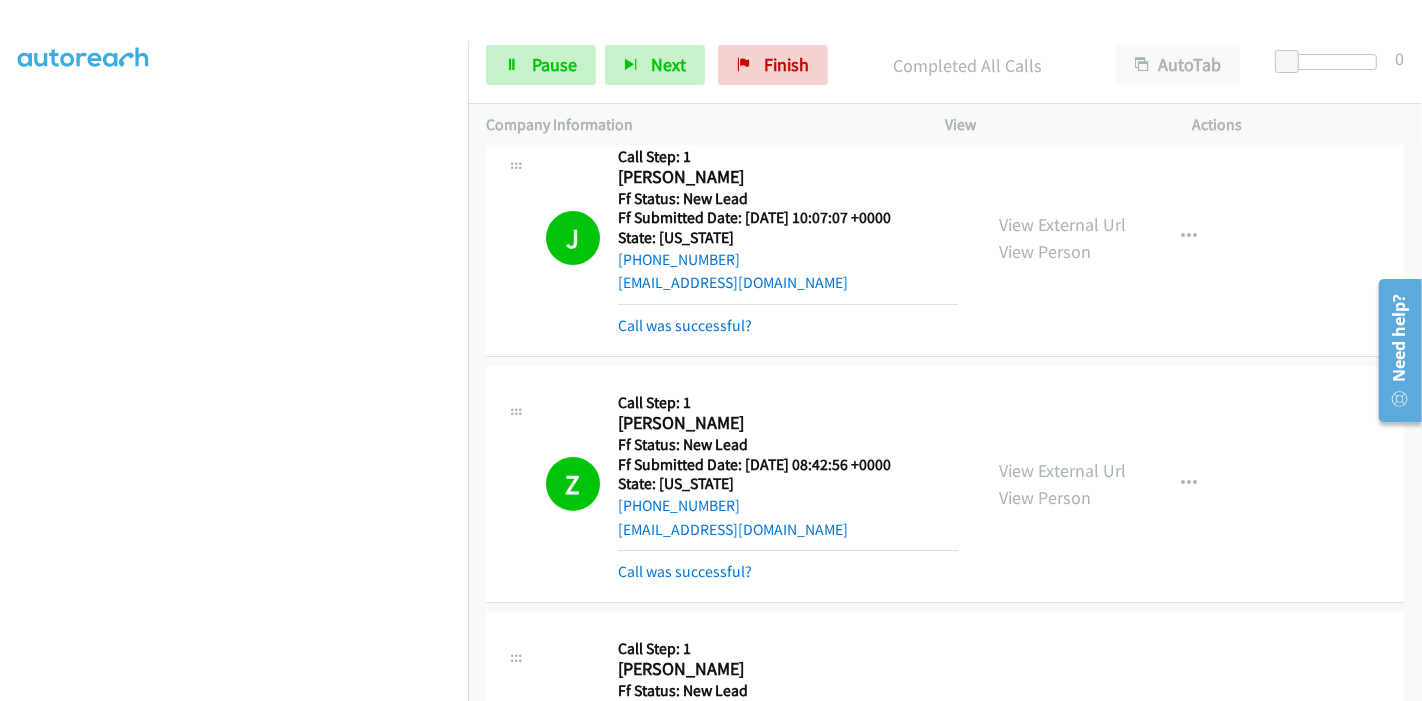 scroll, scrollTop: 0, scrollLeft: 0, axis: both 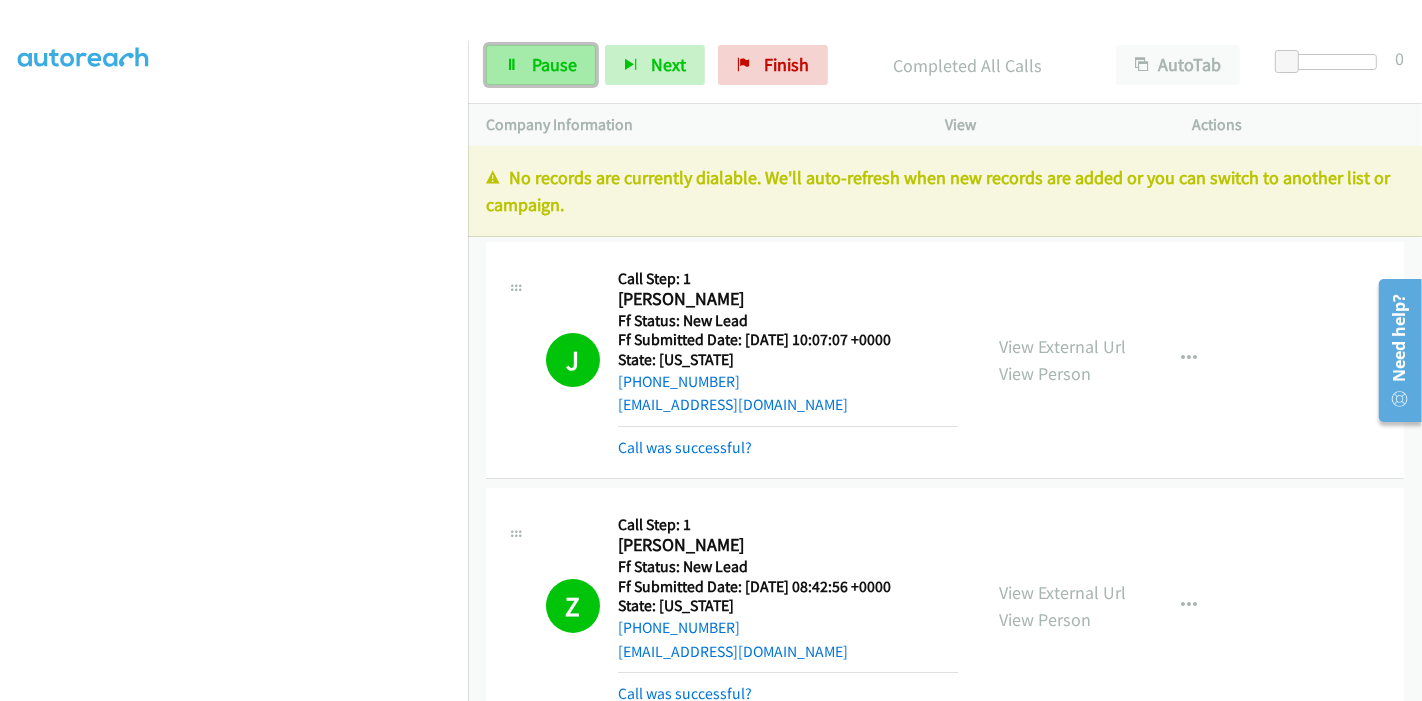 click on "Pause" at bounding box center [554, 64] 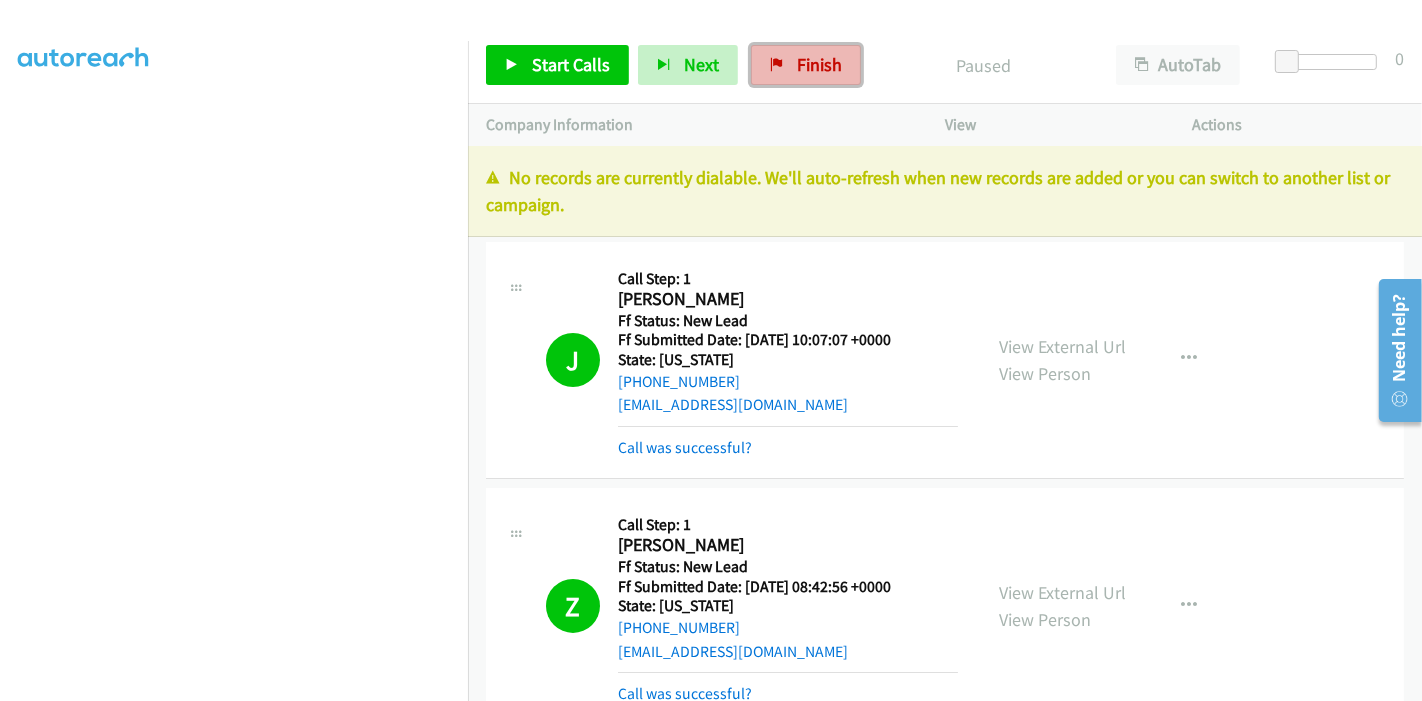 click on "Finish" at bounding box center (819, 64) 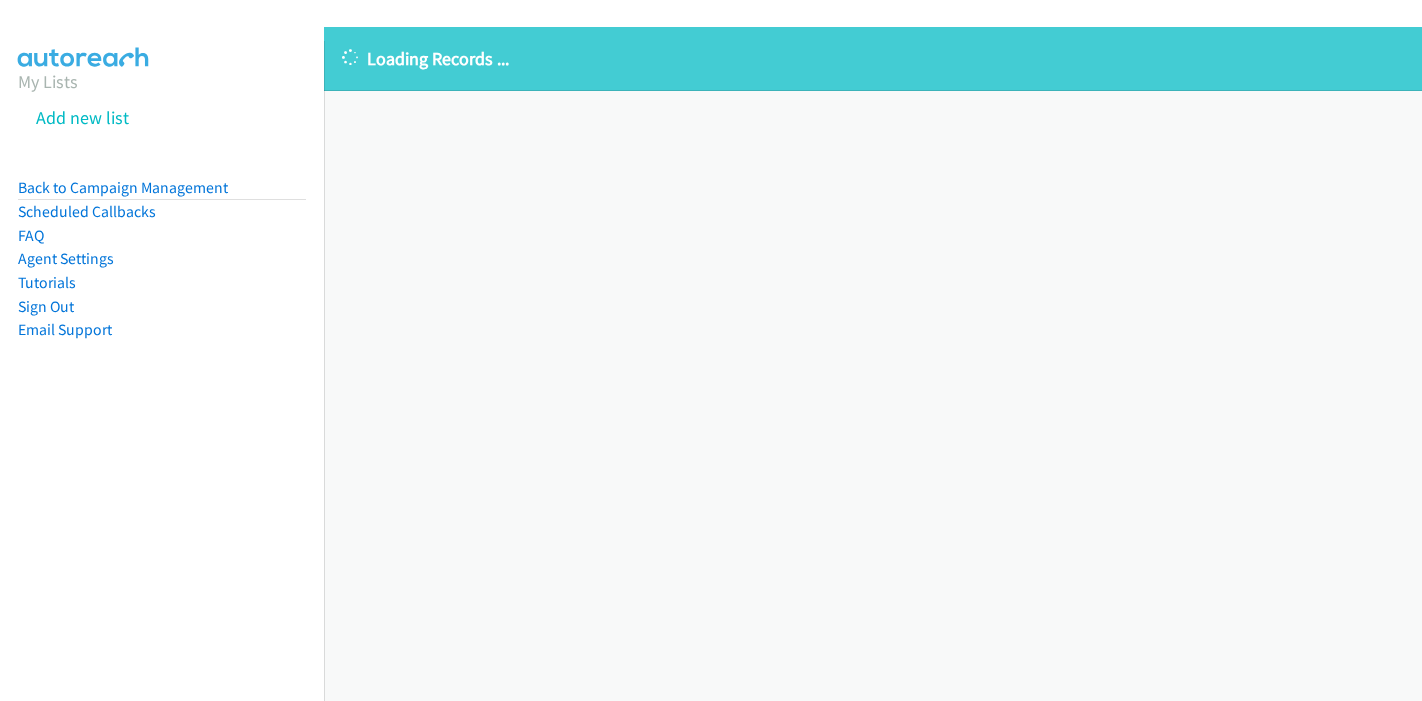 scroll, scrollTop: 0, scrollLeft: 0, axis: both 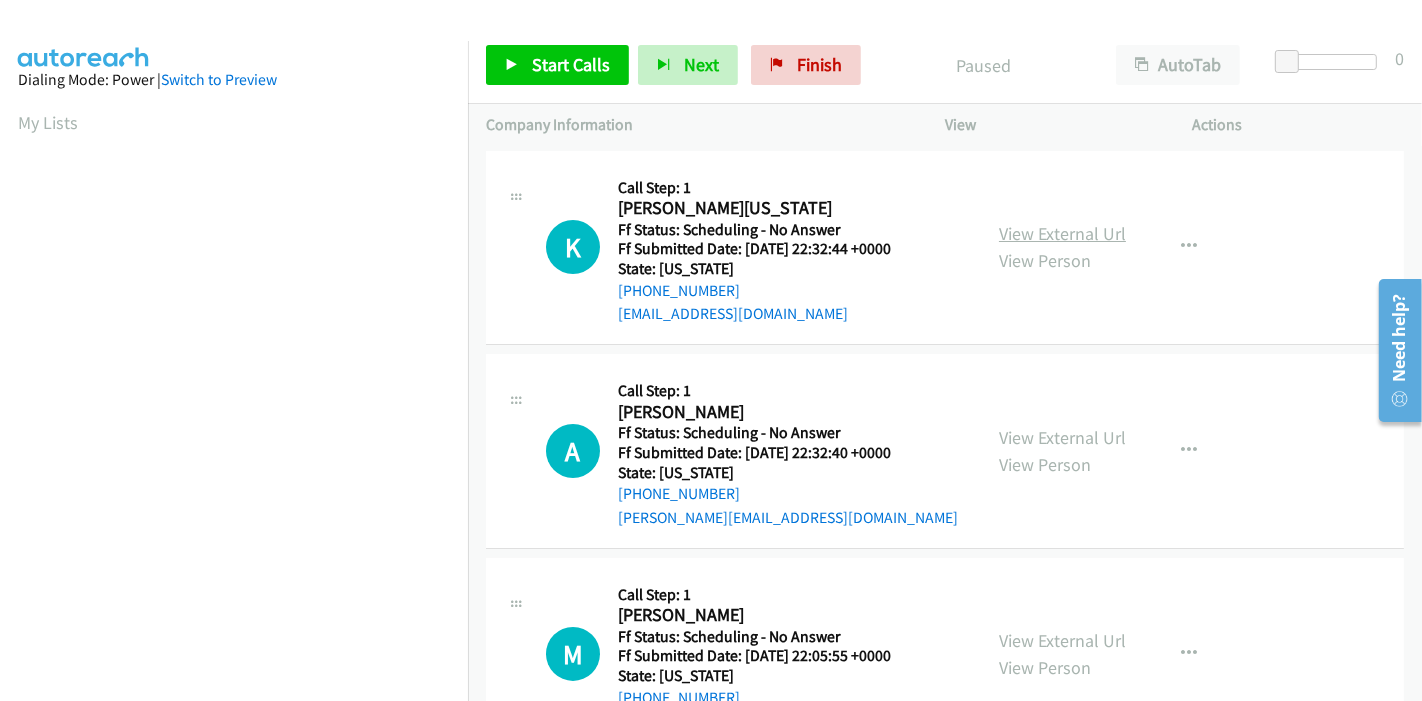 click on "View External Url" at bounding box center [1062, 233] 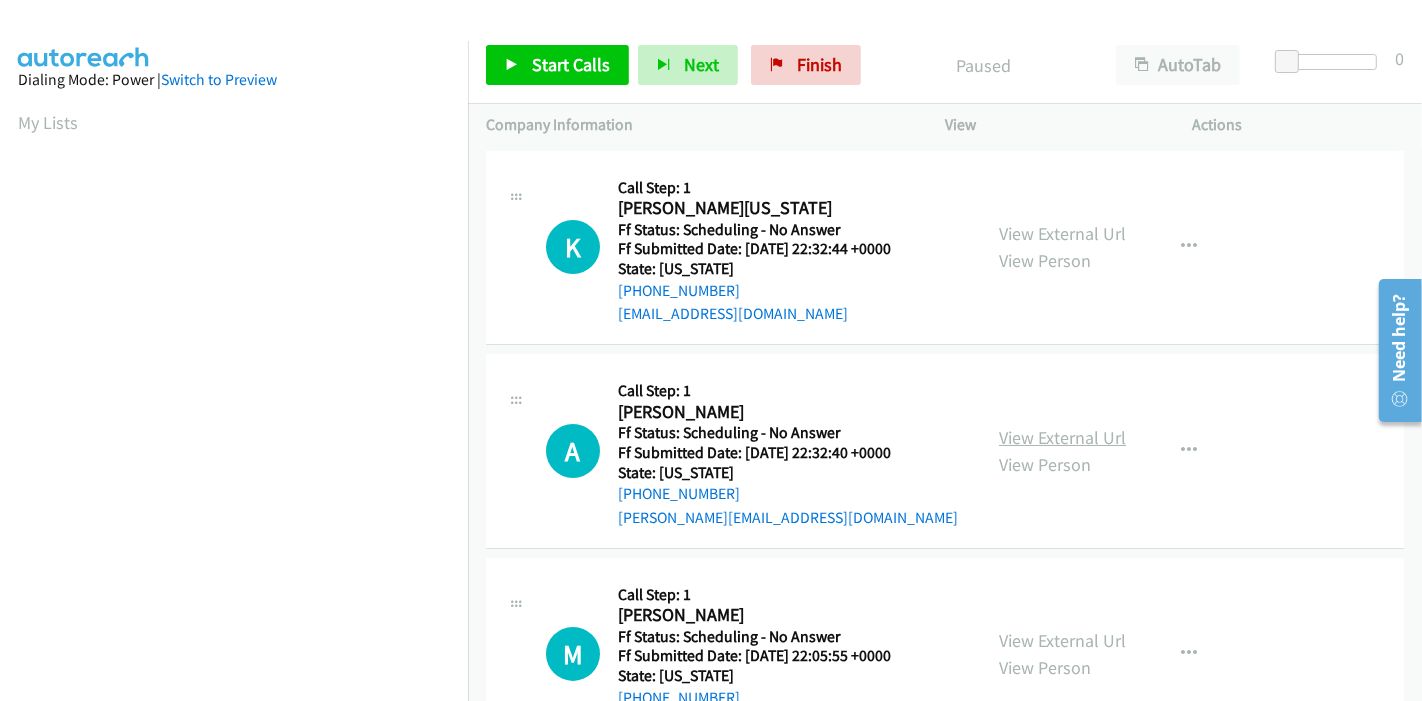 click on "View External Url" at bounding box center [1062, 437] 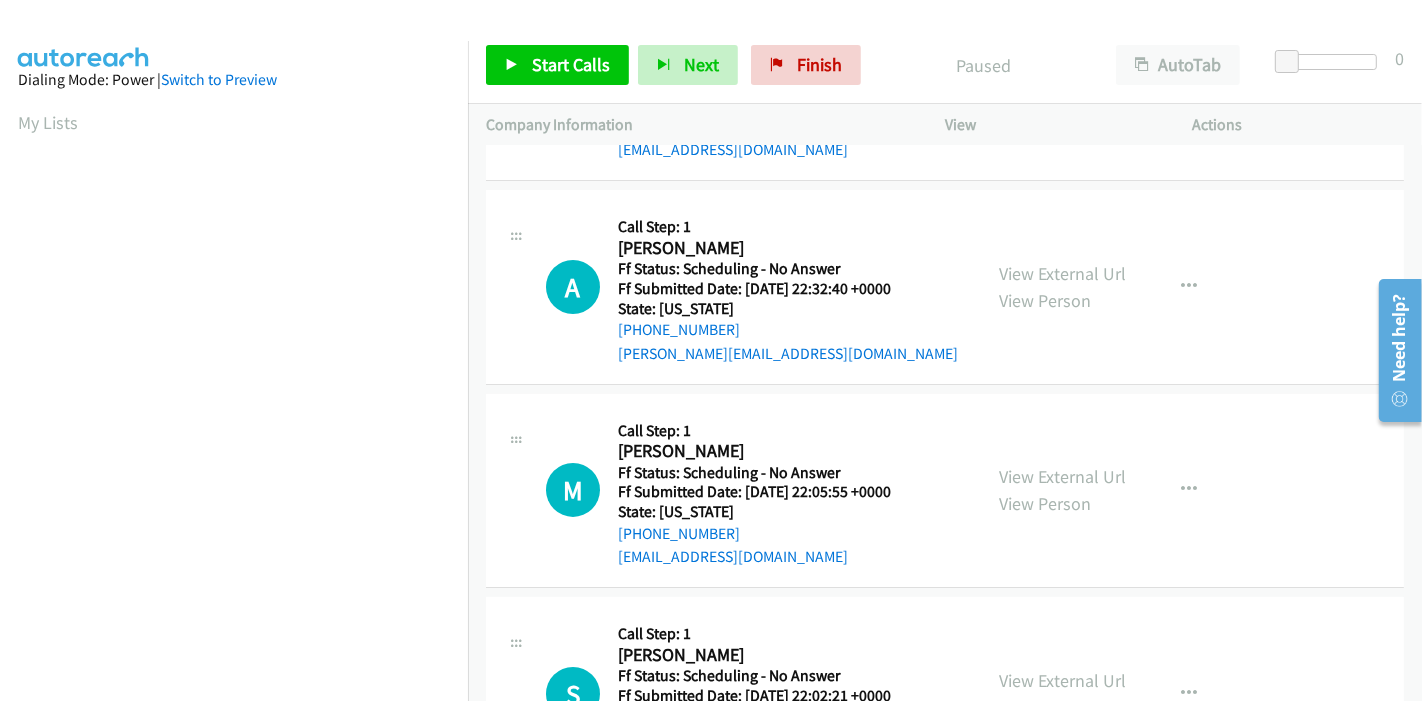 scroll, scrollTop: 222, scrollLeft: 0, axis: vertical 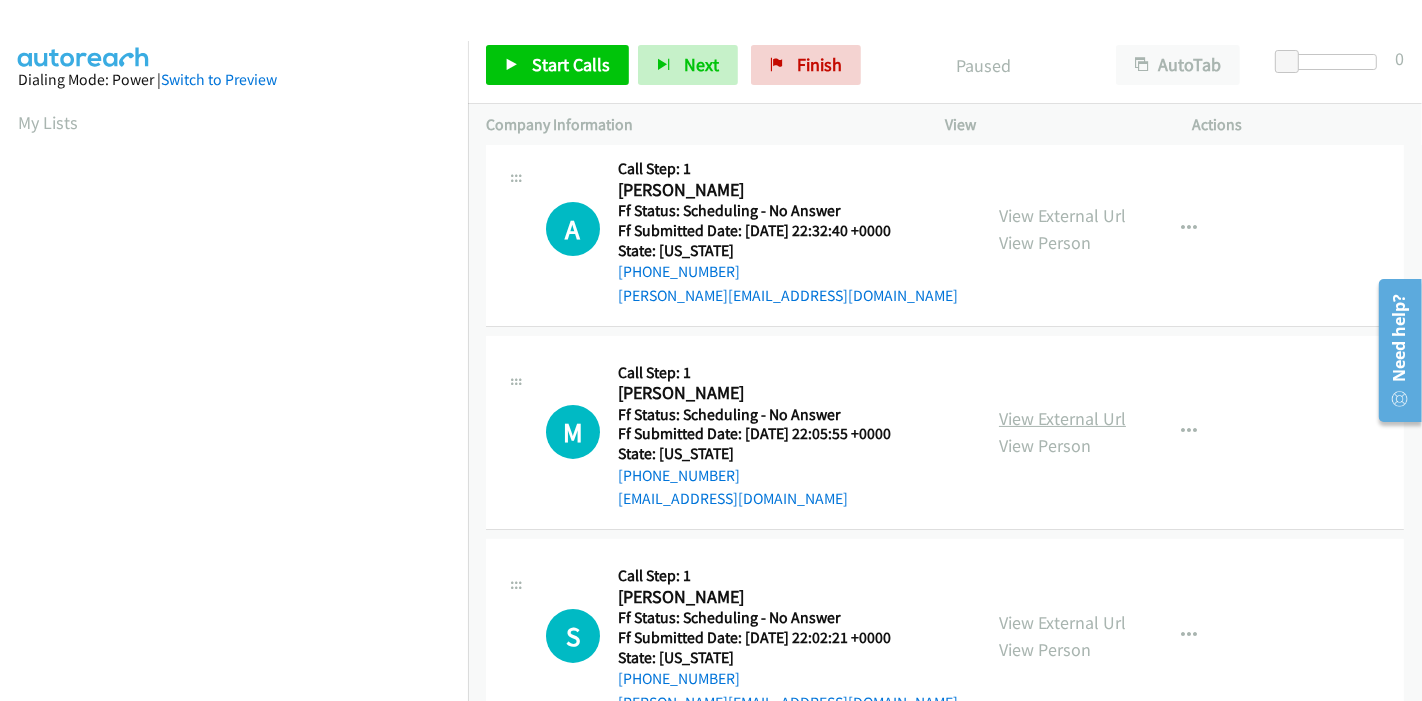 click on "View External Url" at bounding box center (1062, 418) 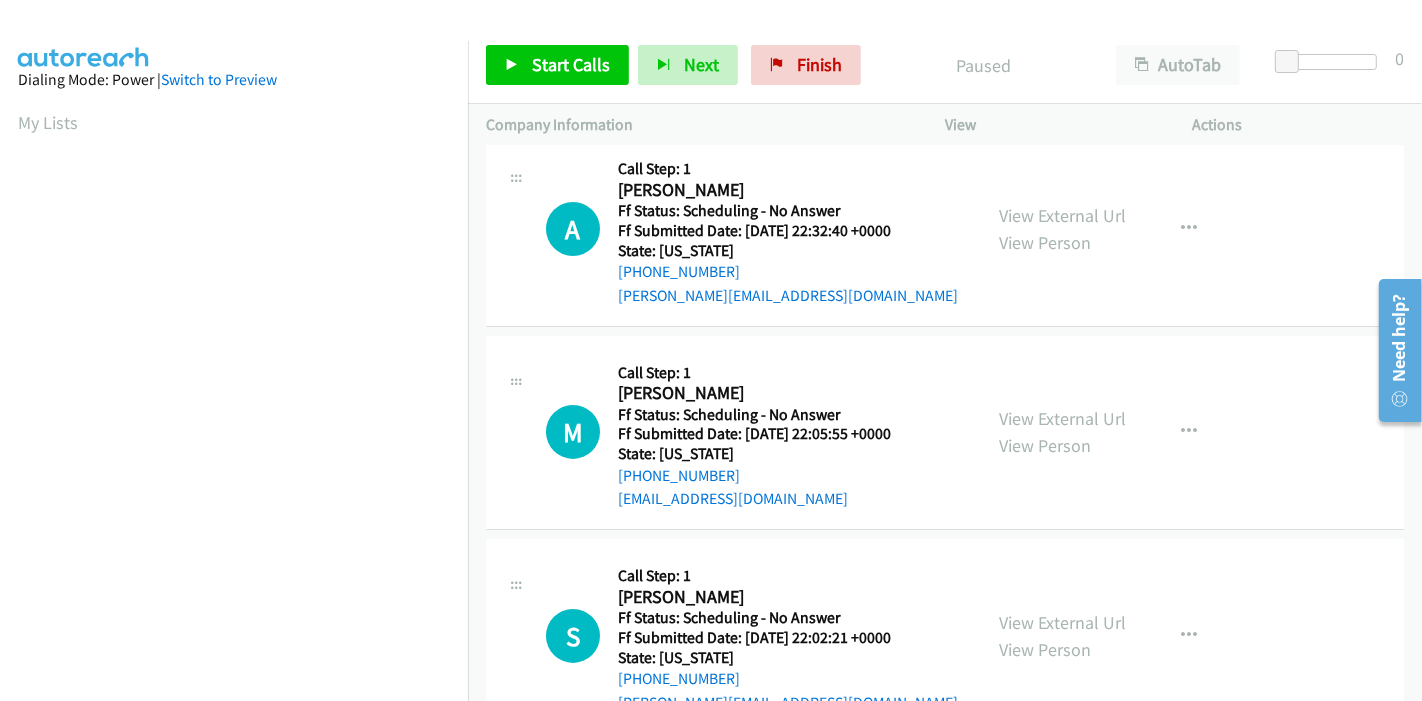 scroll, scrollTop: 0, scrollLeft: 0, axis: both 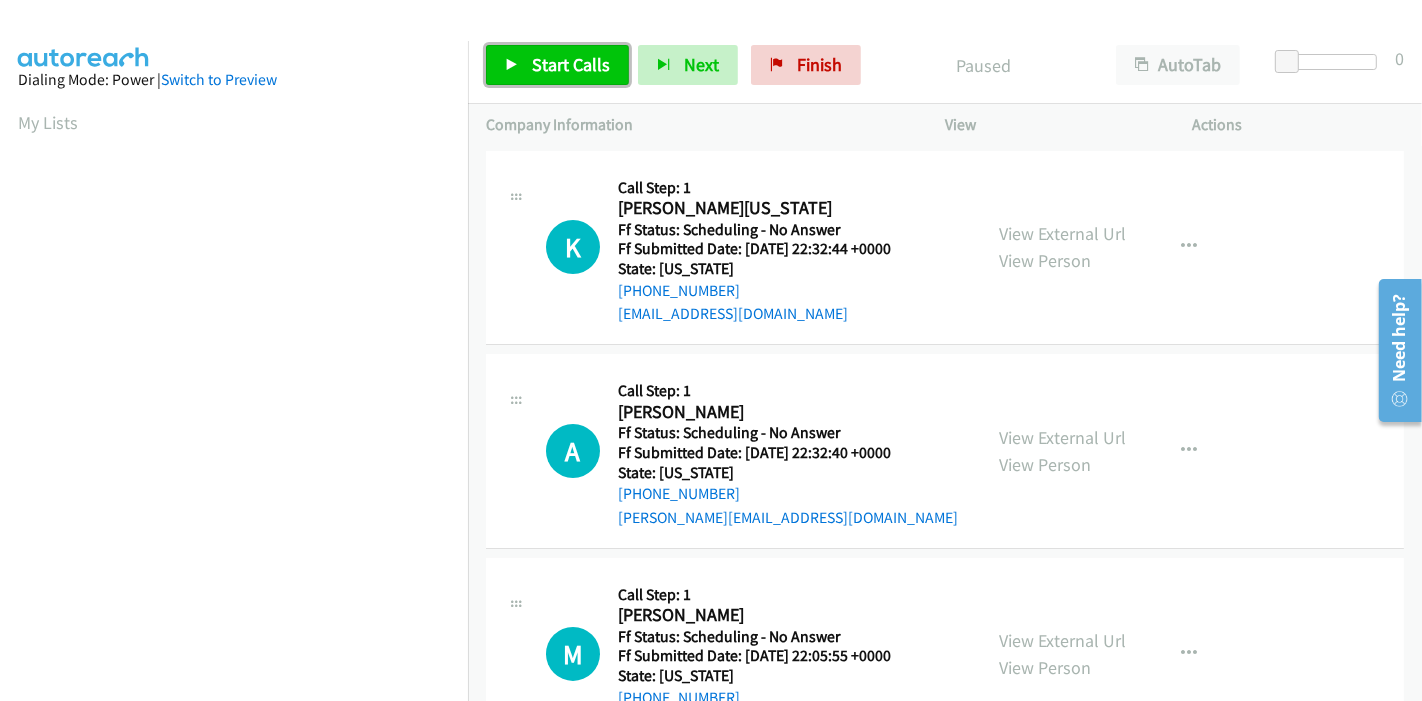 click on "Start Calls" at bounding box center [557, 65] 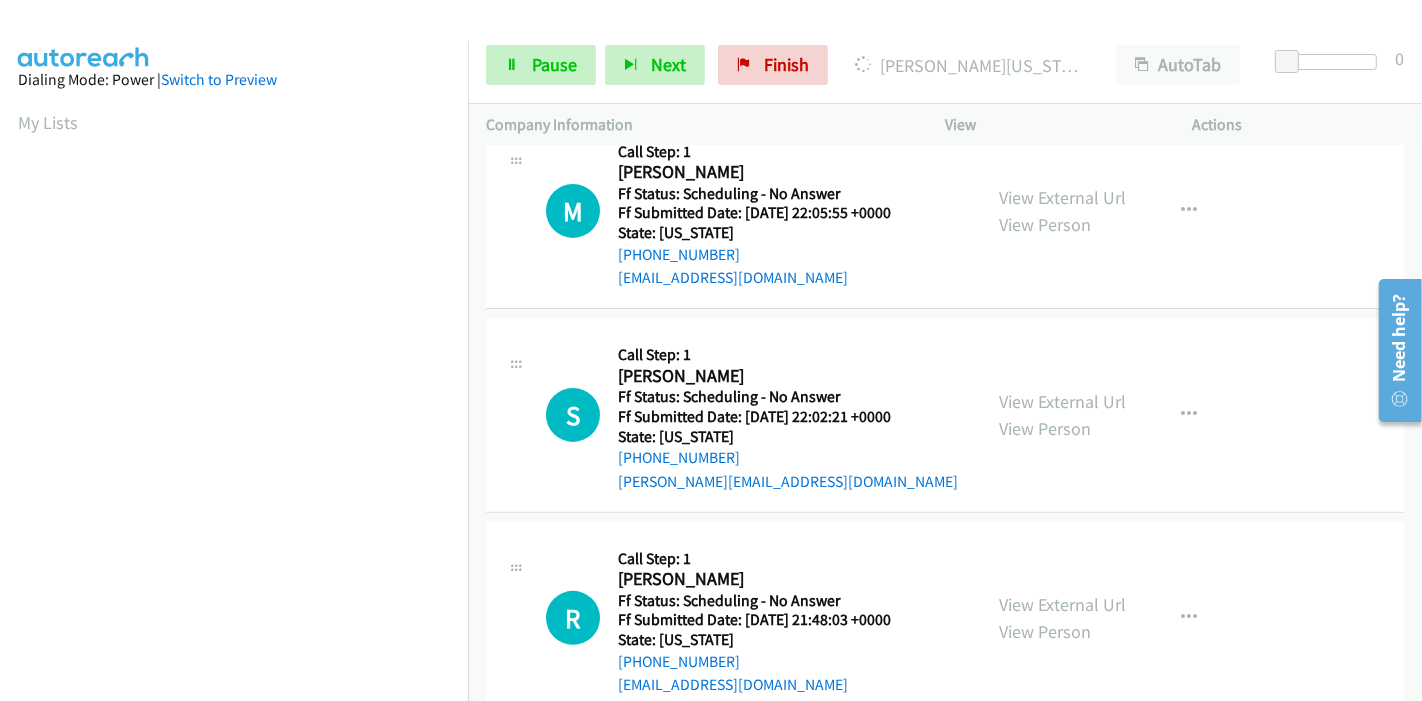 scroll, scrollTop: 444, scrollLeft: 0, axis: vertical 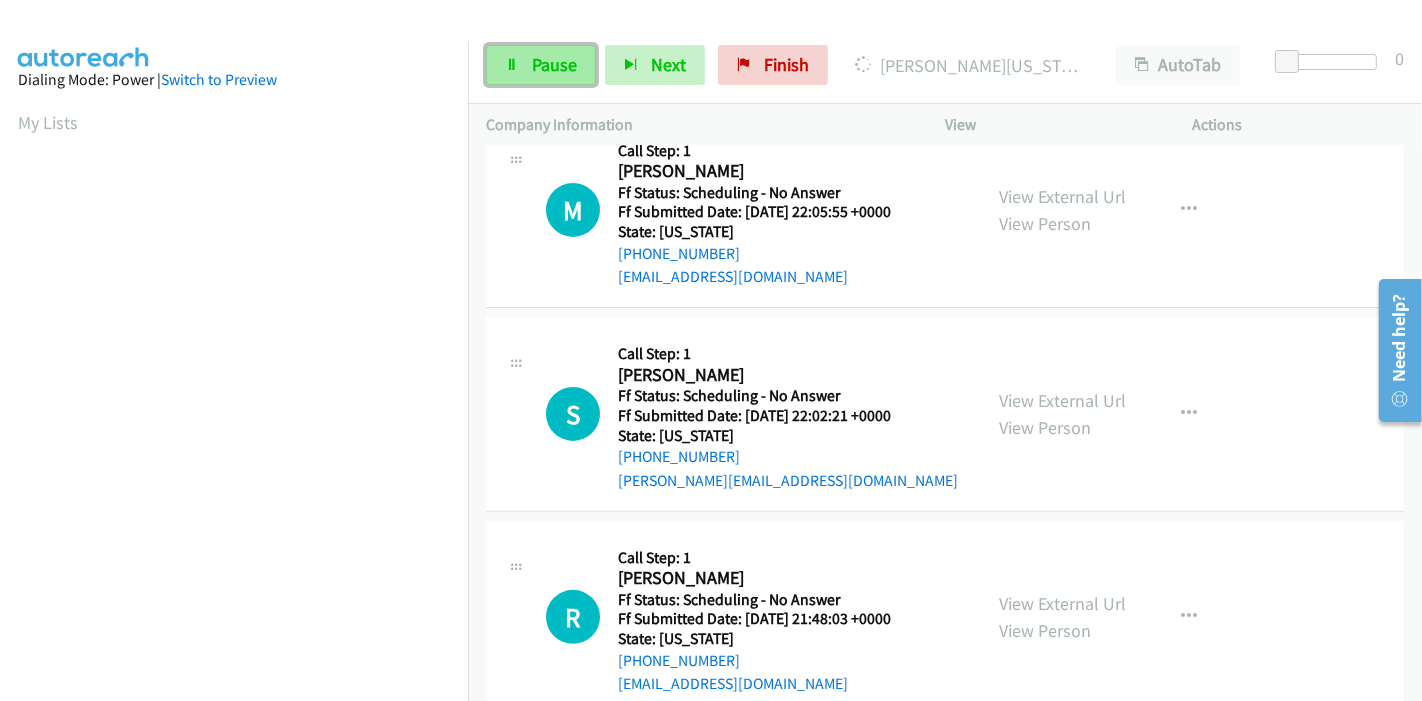 click on "Pause" at bounding box center [541, 65] 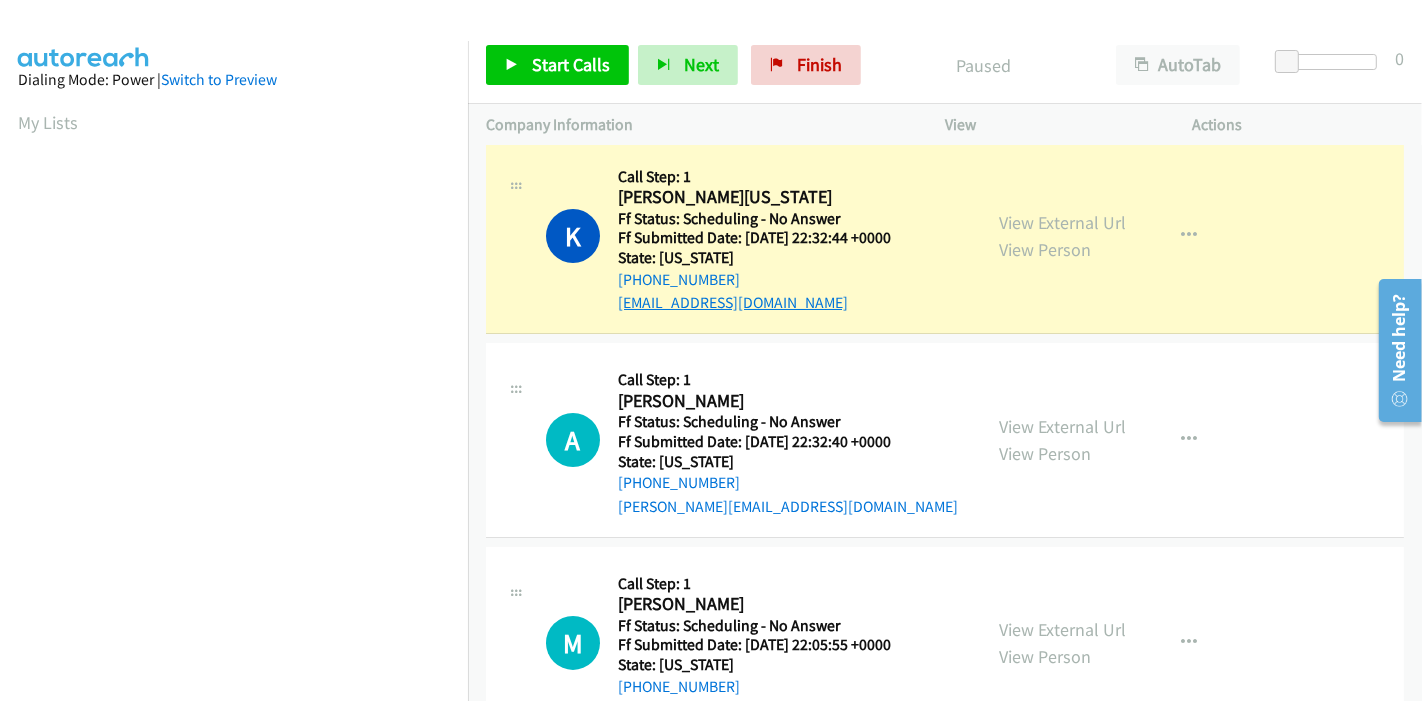 scroll, scrollTop: 0, scrollLeft: 0, axis: both 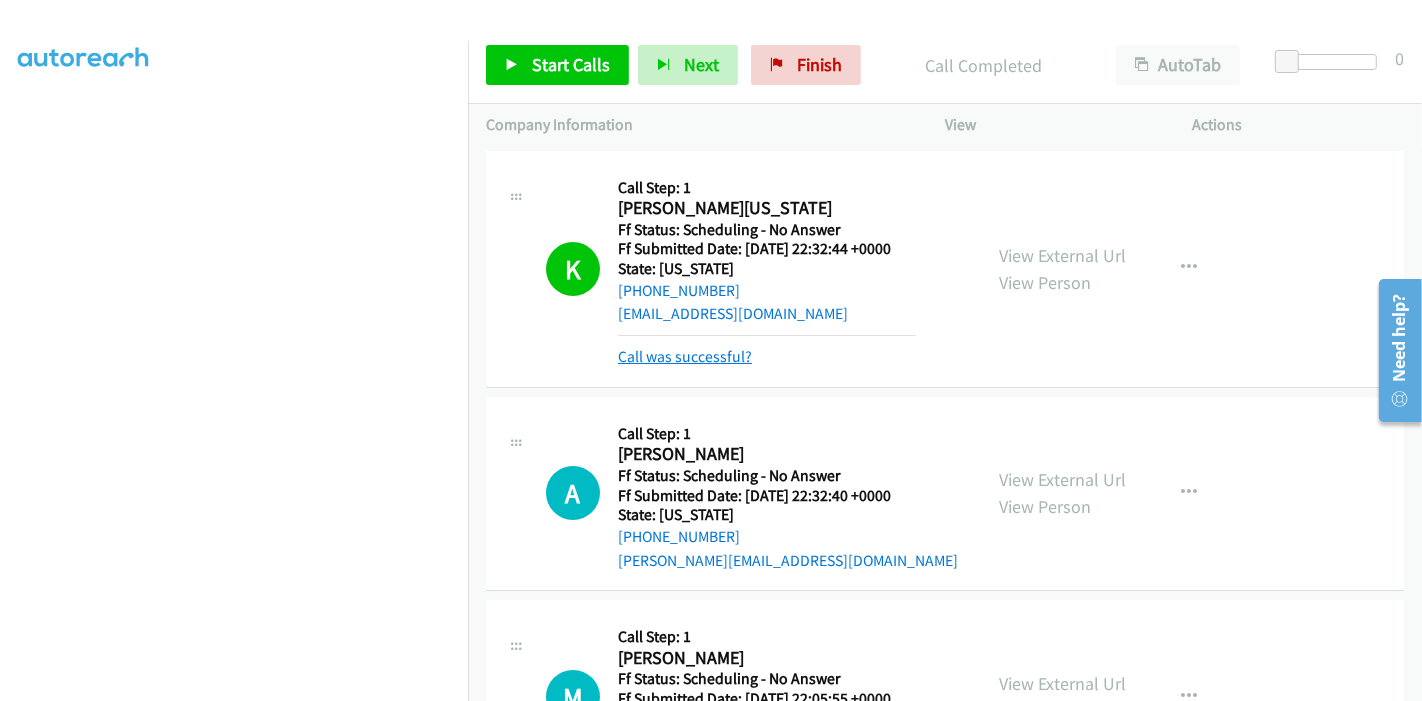 click on "Call was successful?" at bounding box center [685, 356] 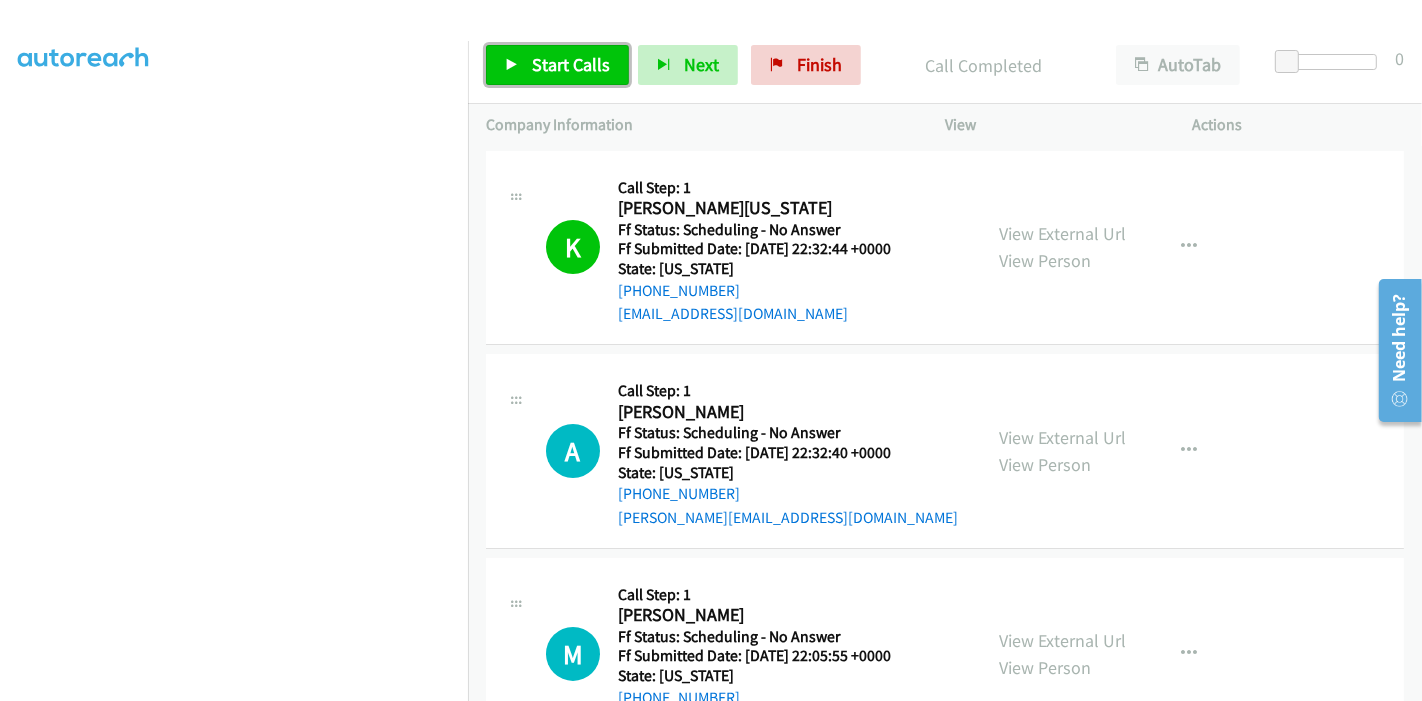 click on "Start Calls" at bounding box center (571, 64) 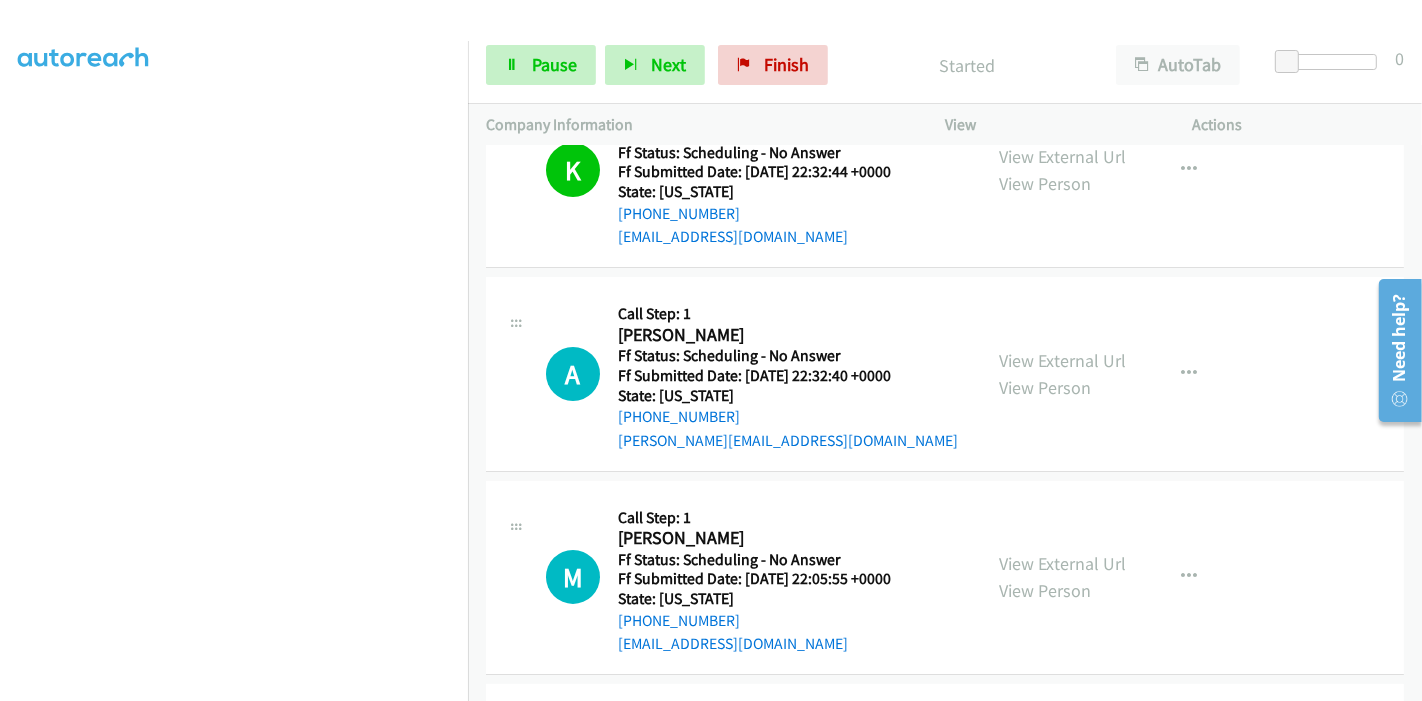 scroll, scrollTop: 111, scrollLeft: 0, axis: vertical 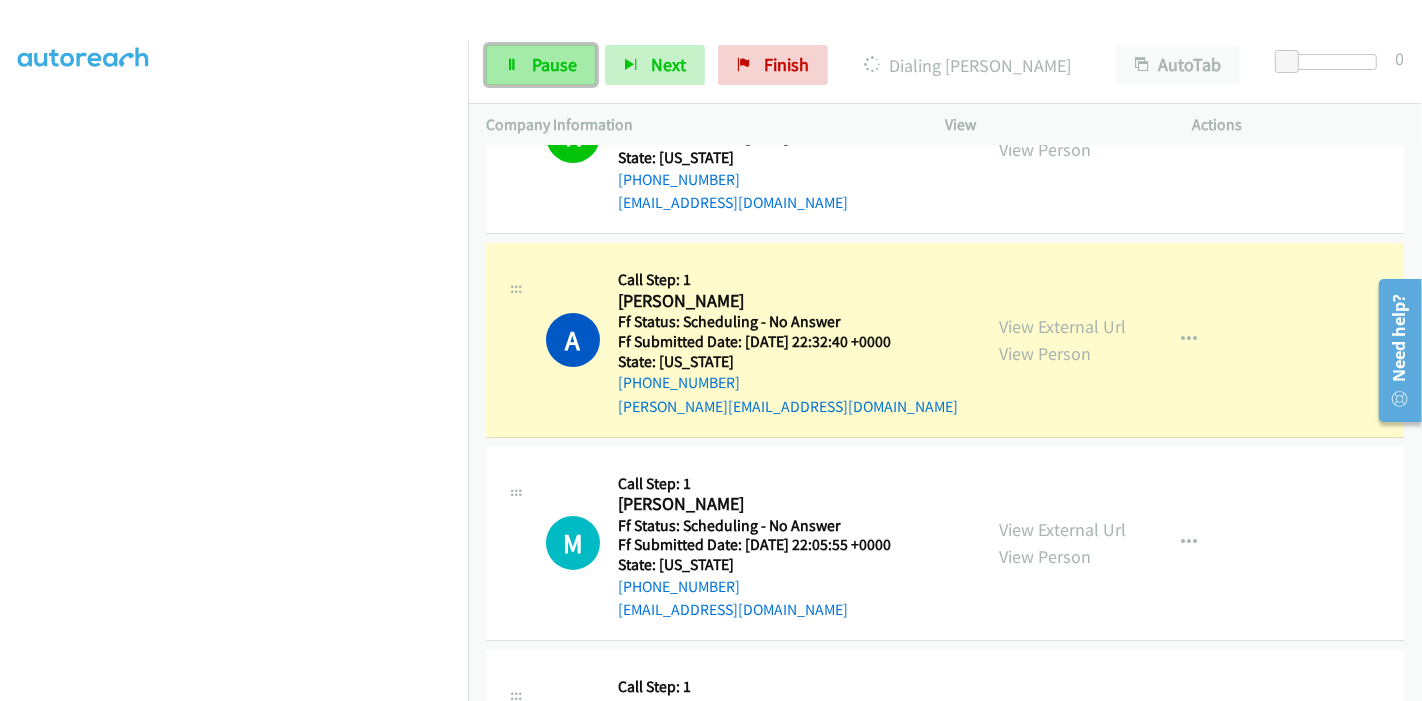 click on "Pause" at bounding box center [541, 65] 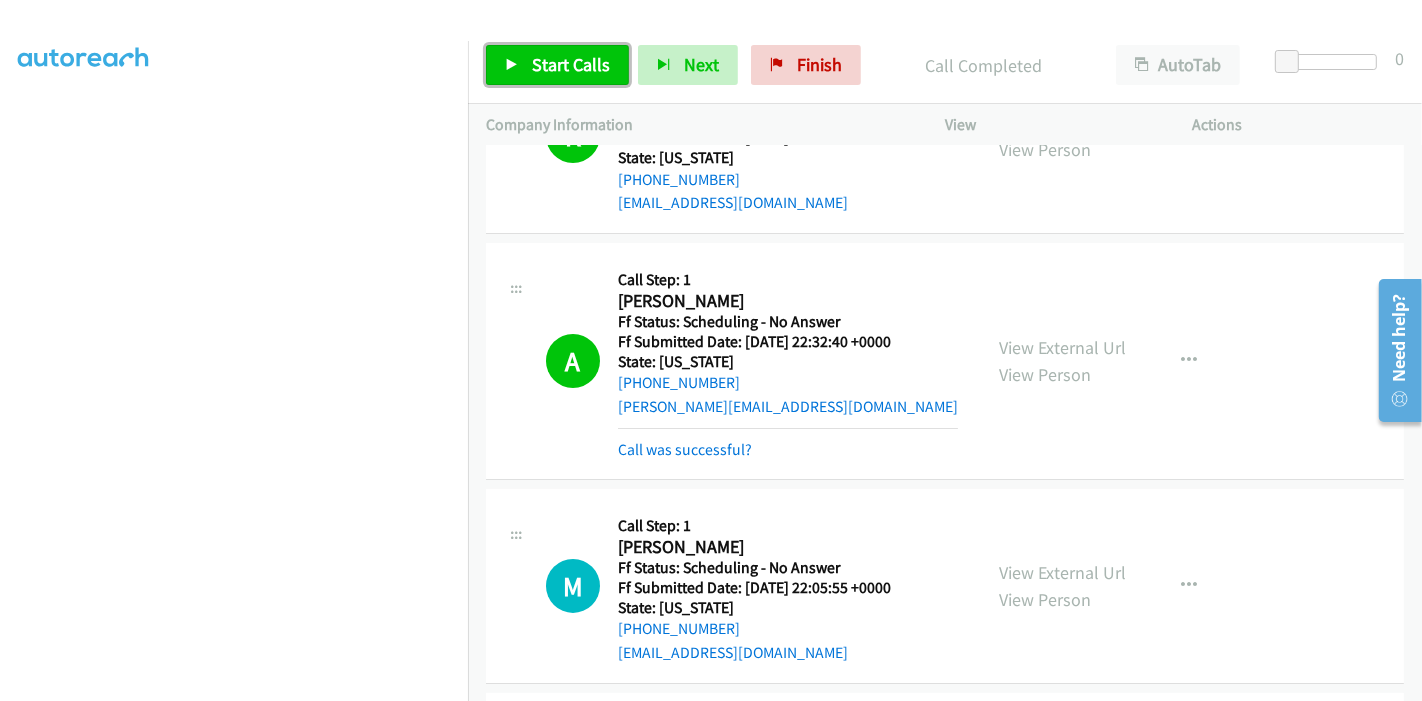 click on "Start Calls" at bounding box center (571, 64) 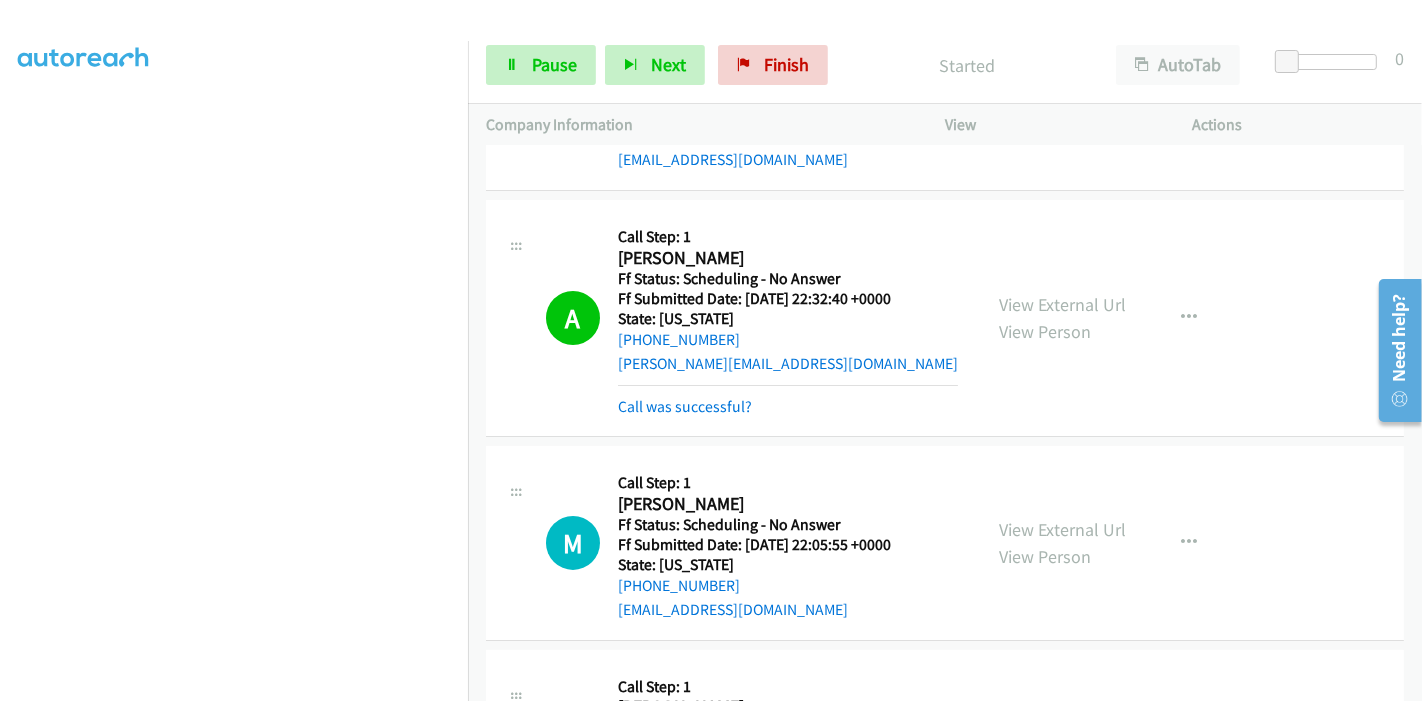 scroll, scrollTop: 222, scrollLeft: 0, axis: vertical 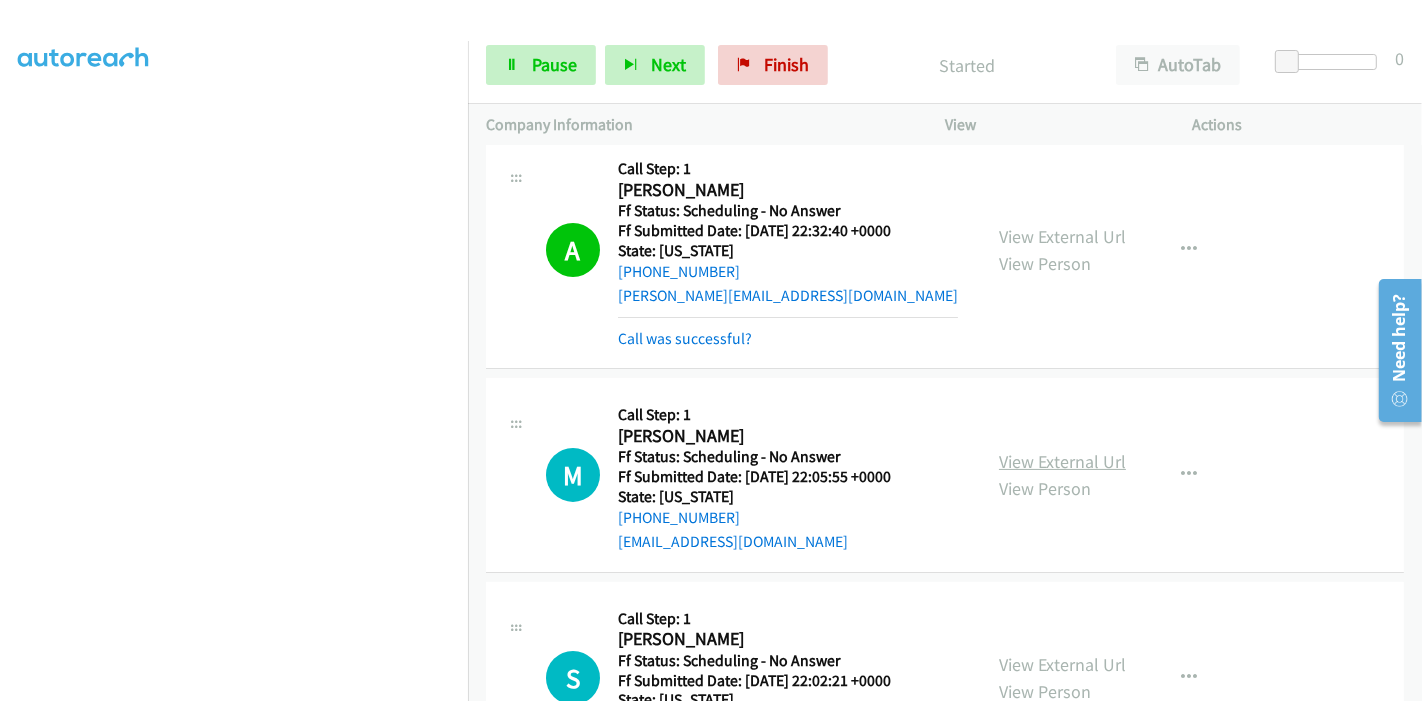 click on "View External Url" at bounding box center (1062, 461) 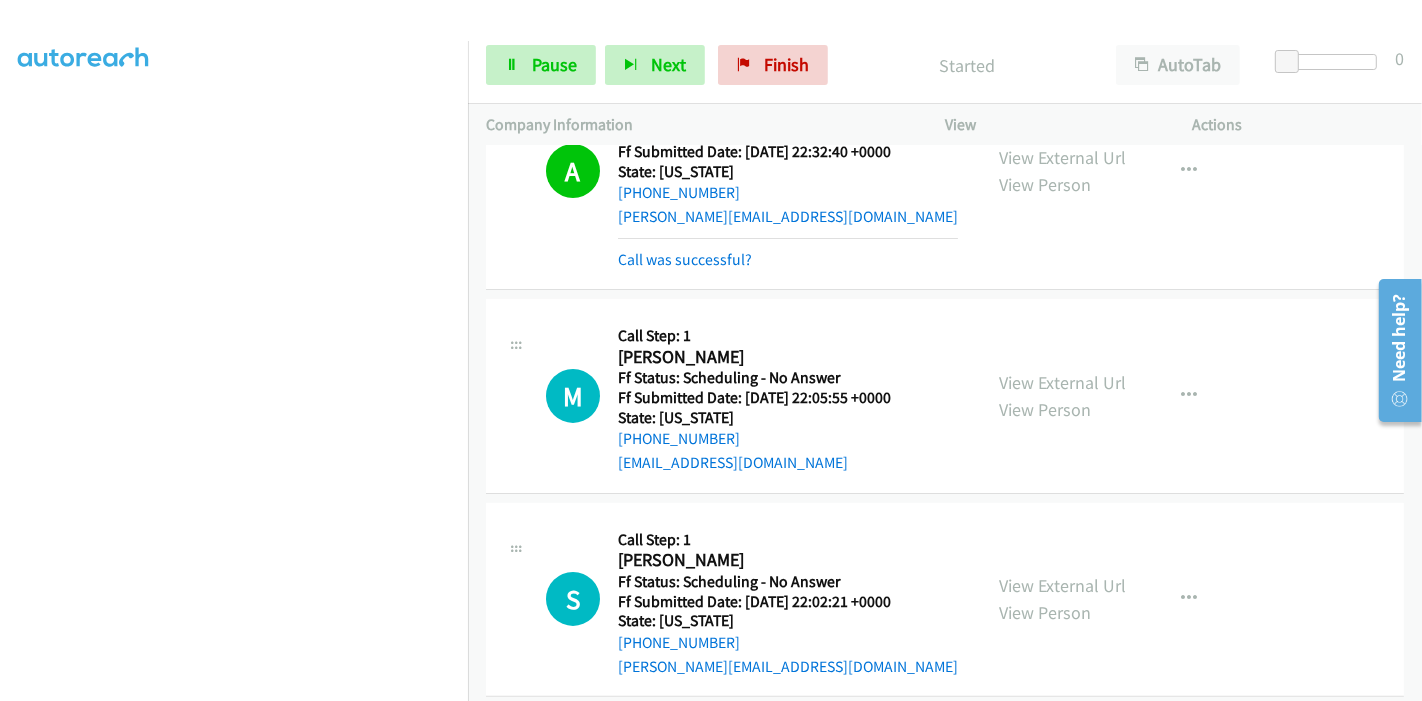 scroll, scrollTop: 444, scrollLeft: 0, axis: vertical 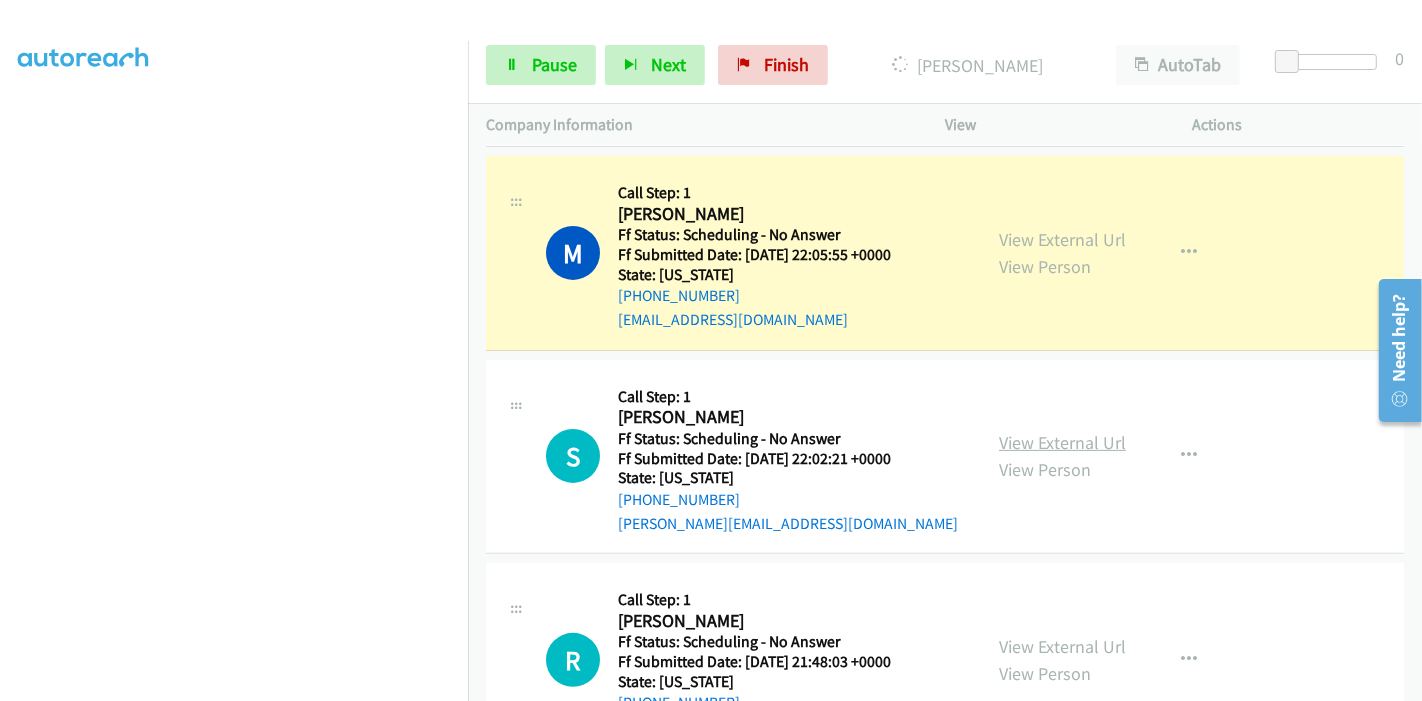 click on "View External Url" at bounding box center (1062, 442) 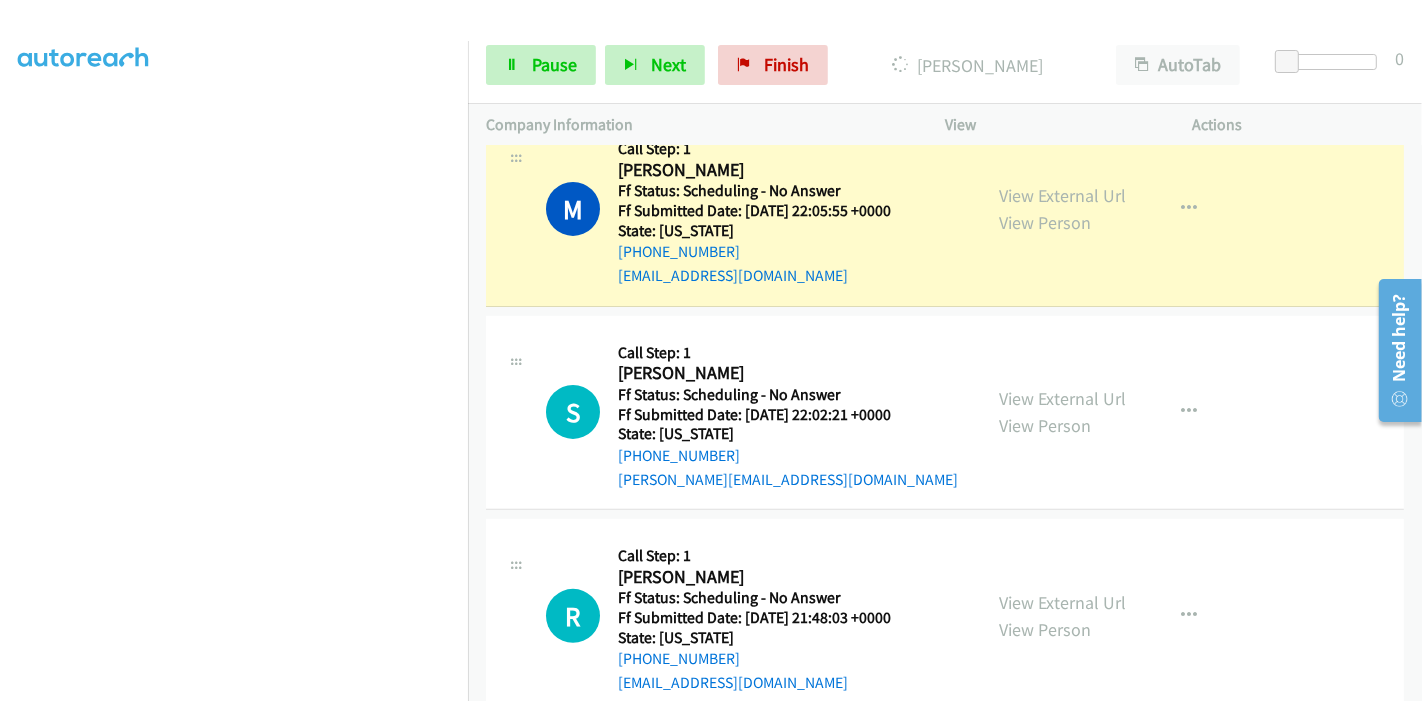scroll, scrollTop: 555, scrollLeft: 0, axis: vertical 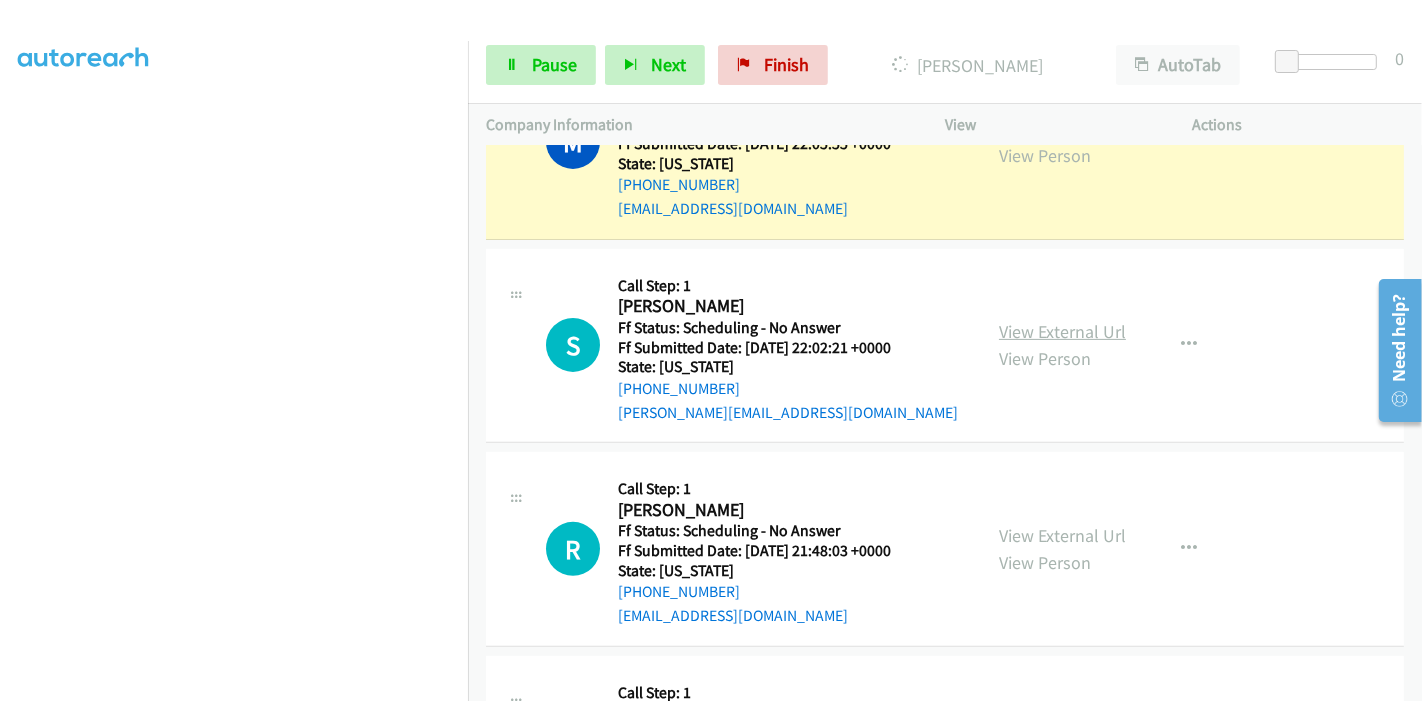 click on "View External Url" at bounding box center (1062, 331) 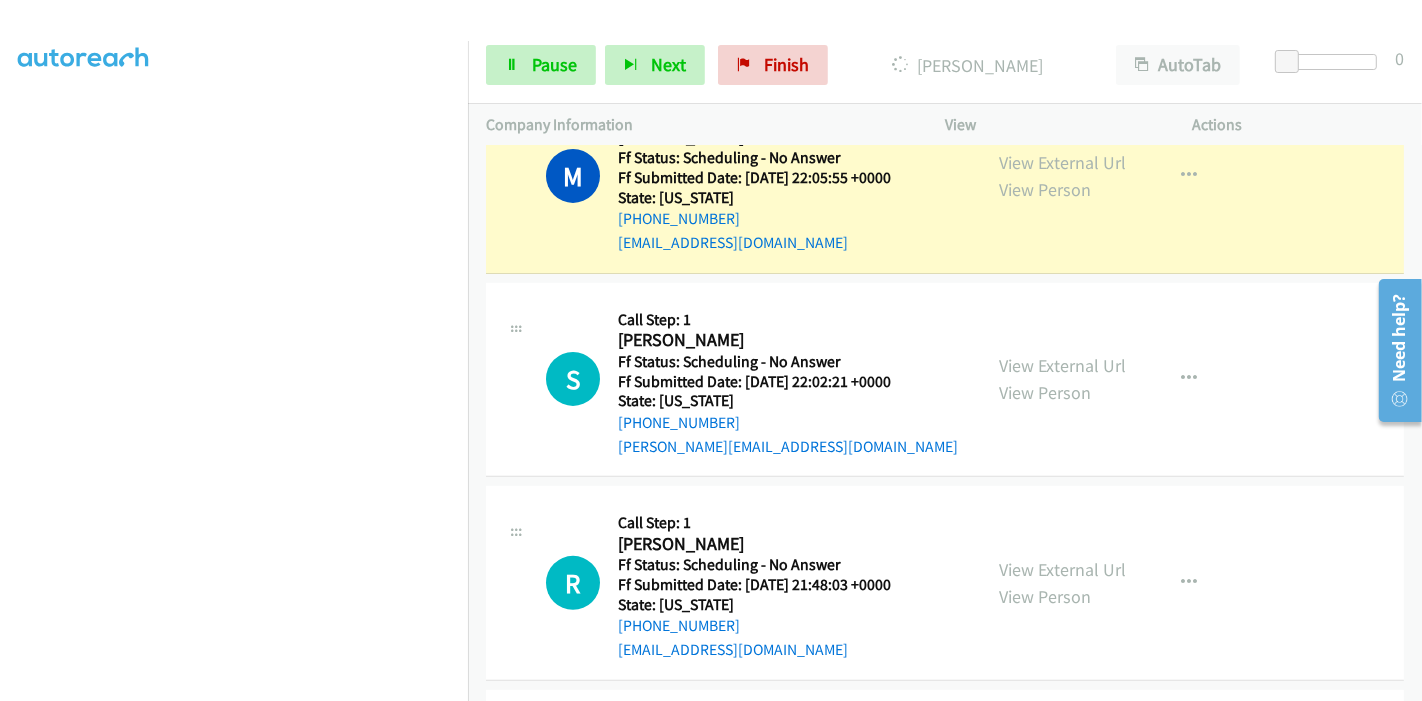 scroll, scrollTop: 555, scrollLeft: 0, axis: vertical 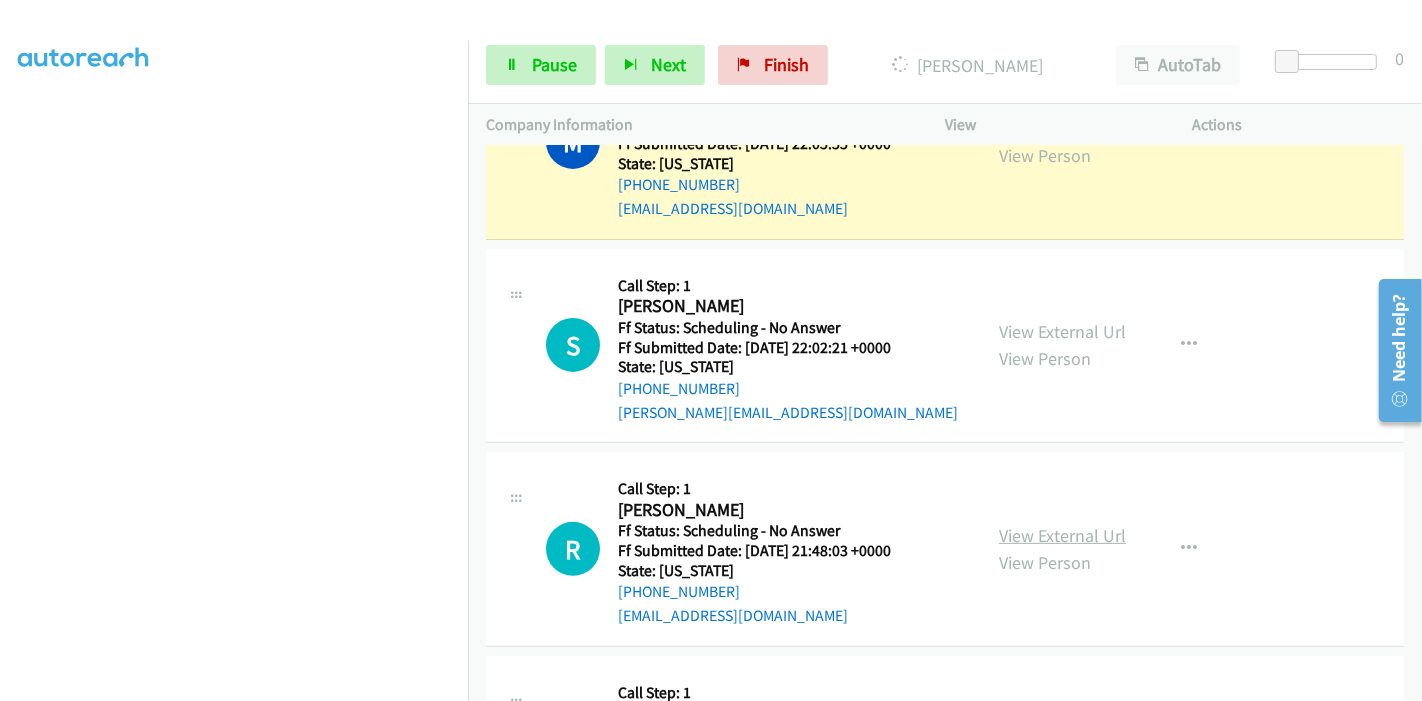 click on "View External Url" at bounding box center (1062, 535) 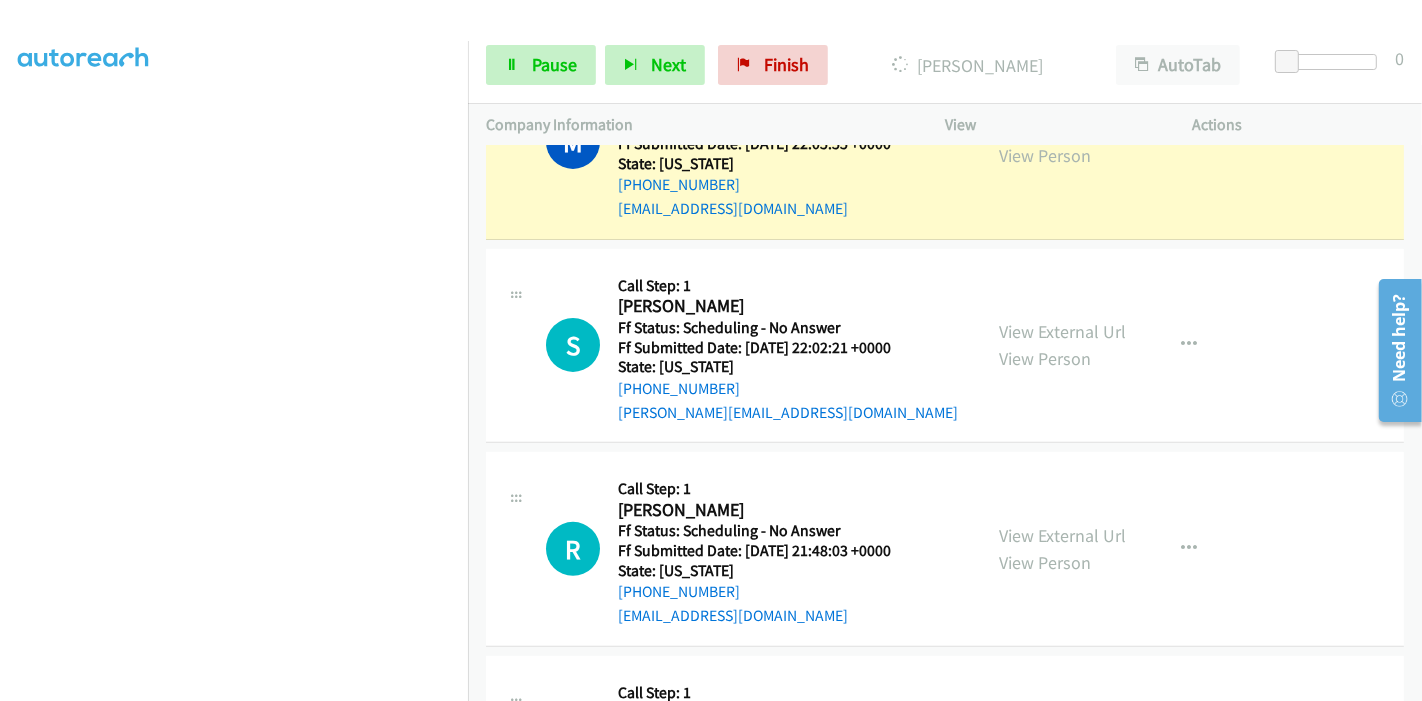 scroll, scrollTop: 200, scrollLeft: 0, axis: vertical 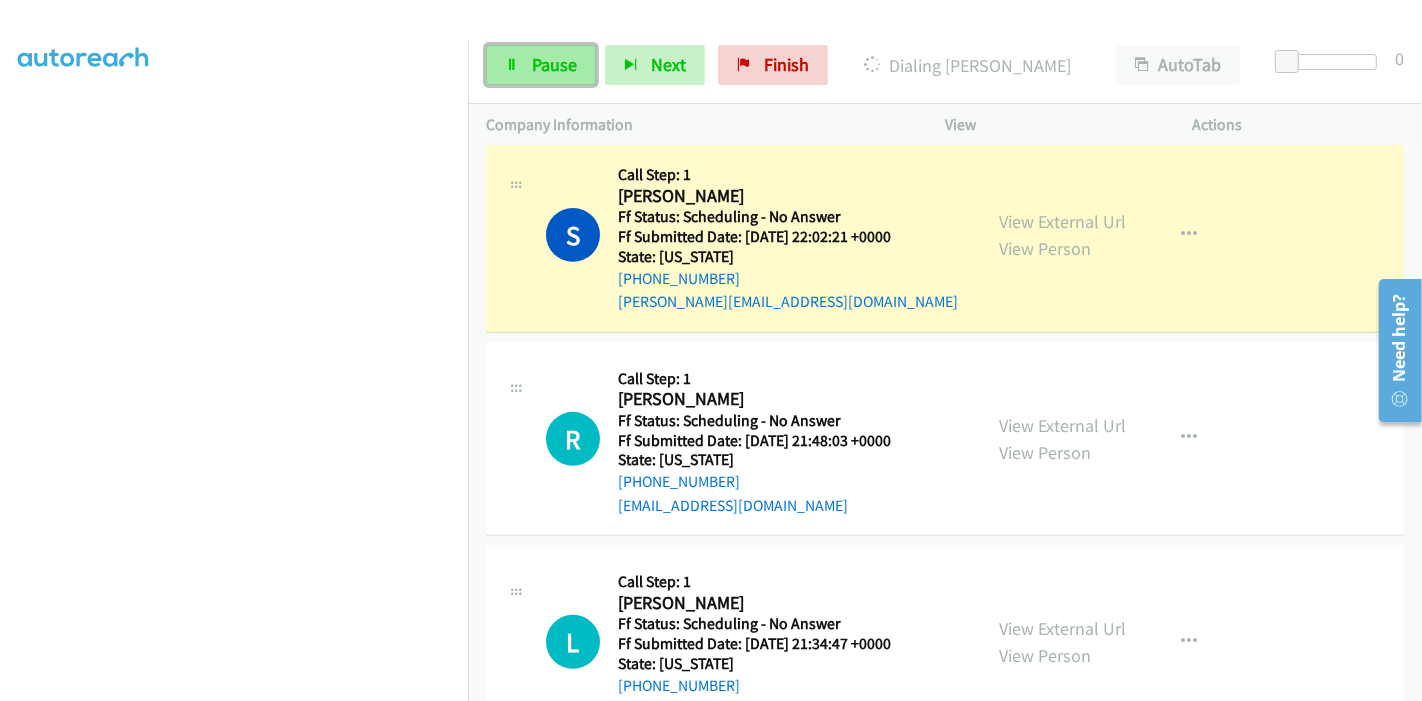 click on "Pause" at bounding box center [554, 64] 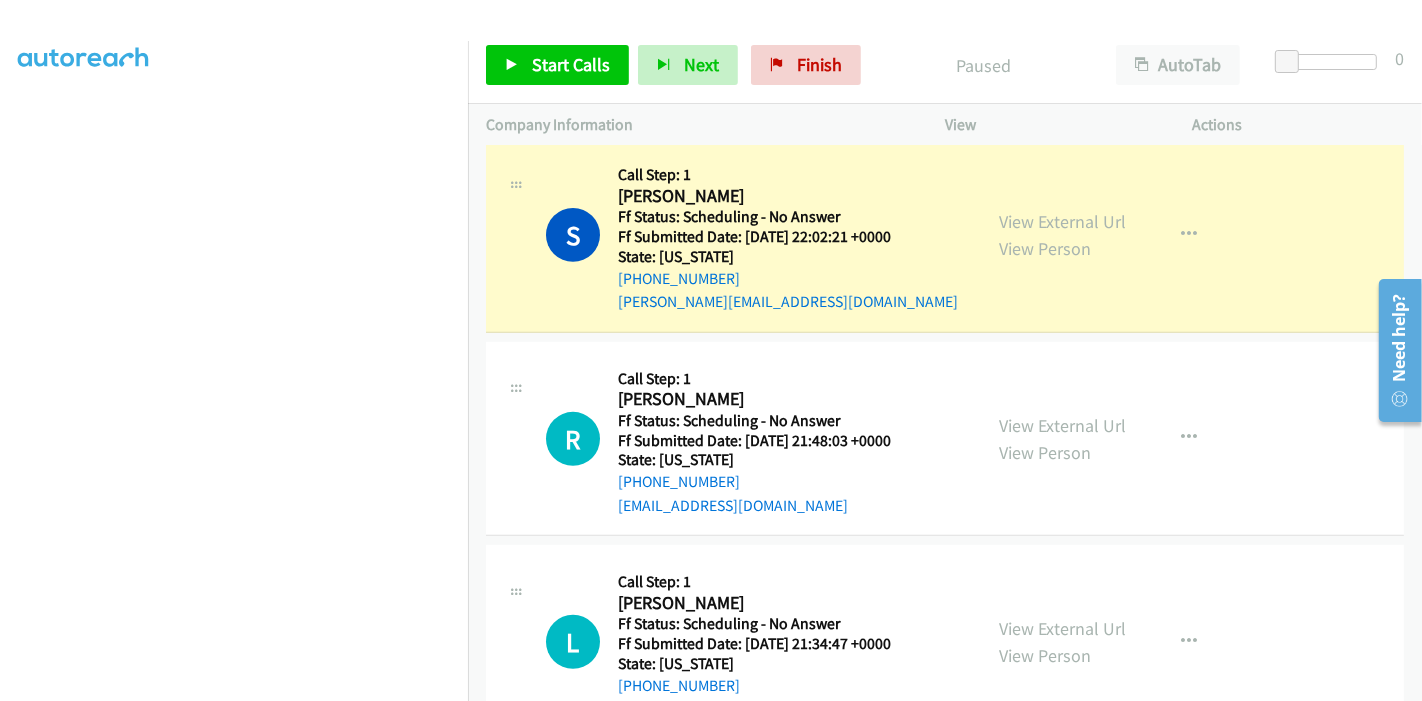 scroll, scrollTop: 277, scrollLeft: 0, axis: vertical 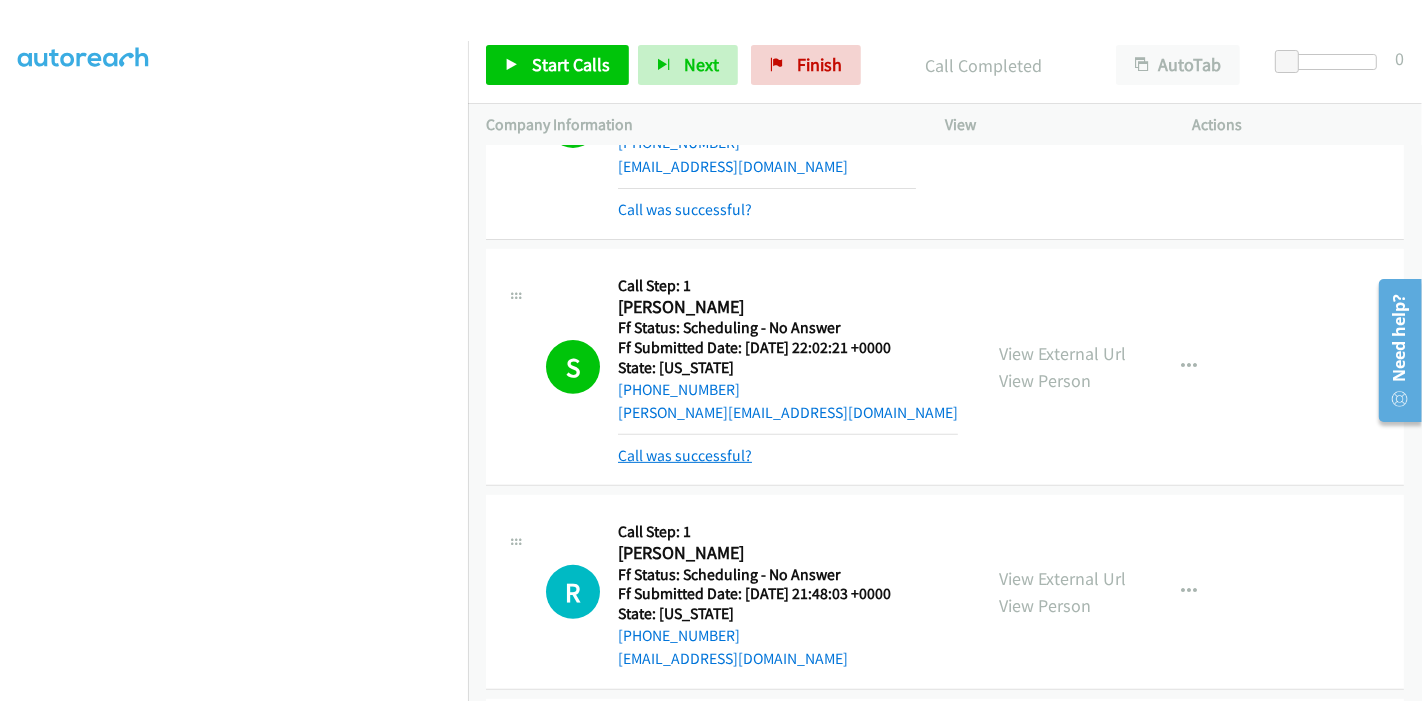click on "Call was successful?" at bounding box center [685, 455] 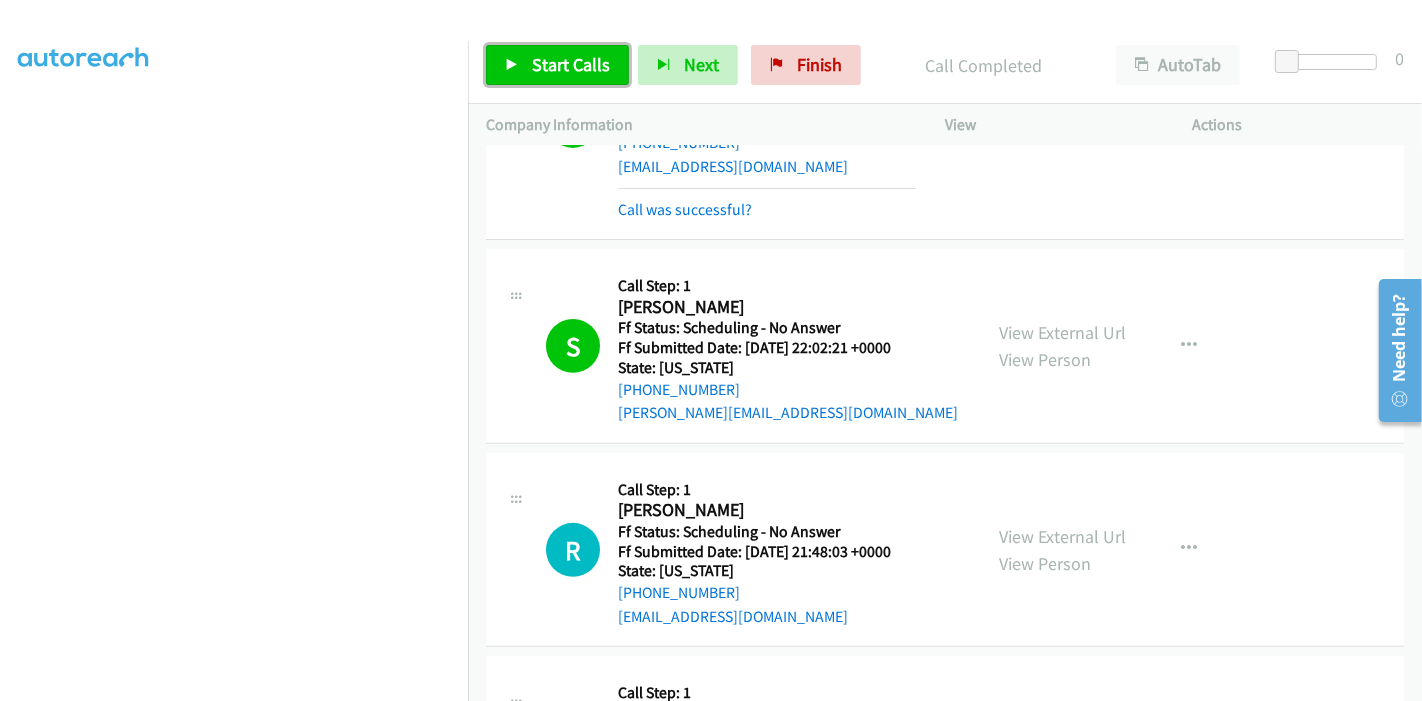 click on "Start Calls" at bounding box center (571, 64) 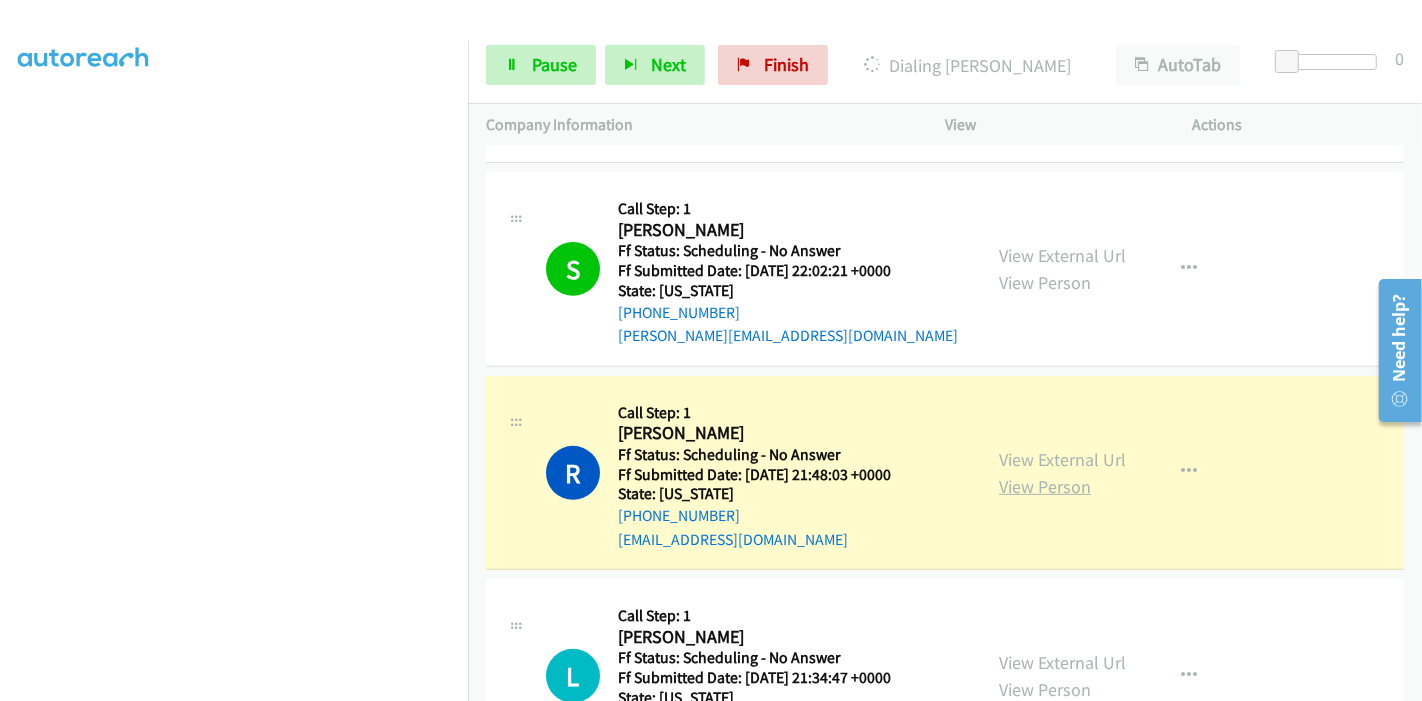 scroll, scrollTop: 708, scrollLeft: 0, axis: vertical 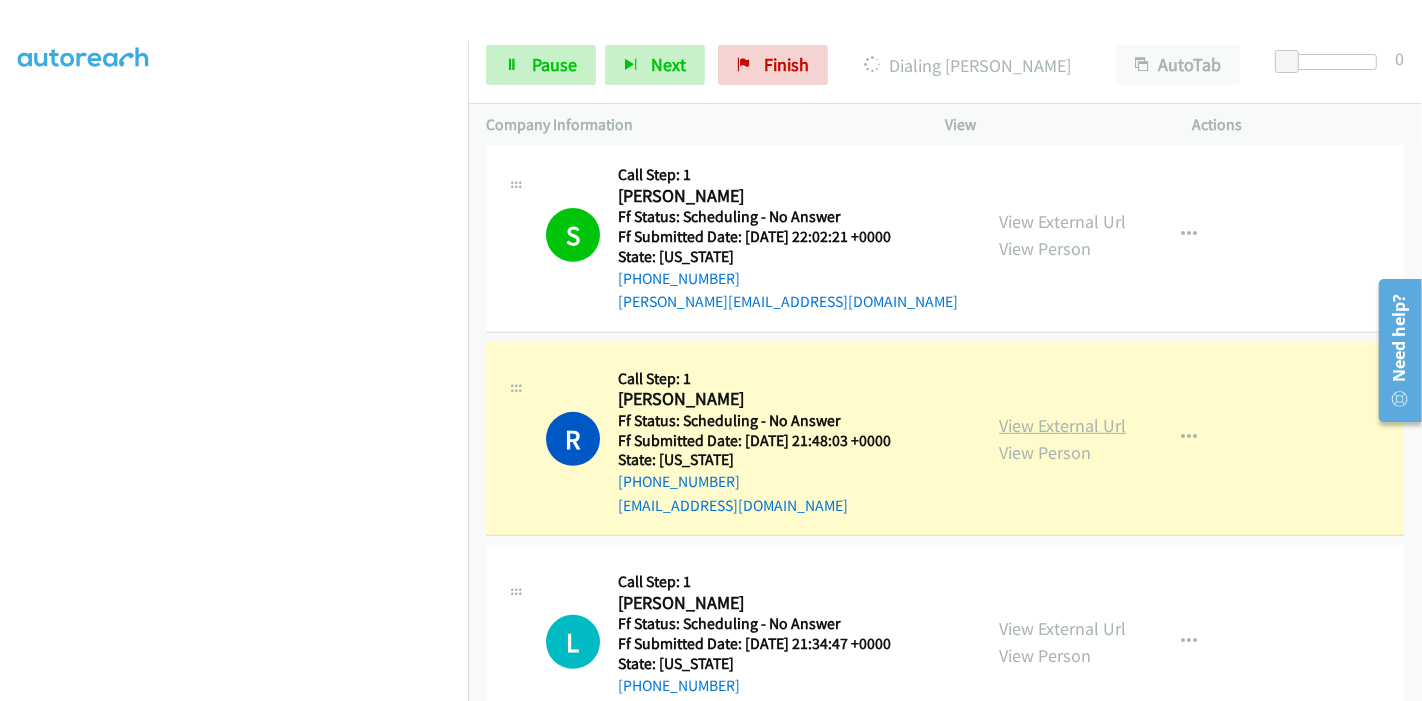 click on "View External Url" at bounding box center (1062, 425) 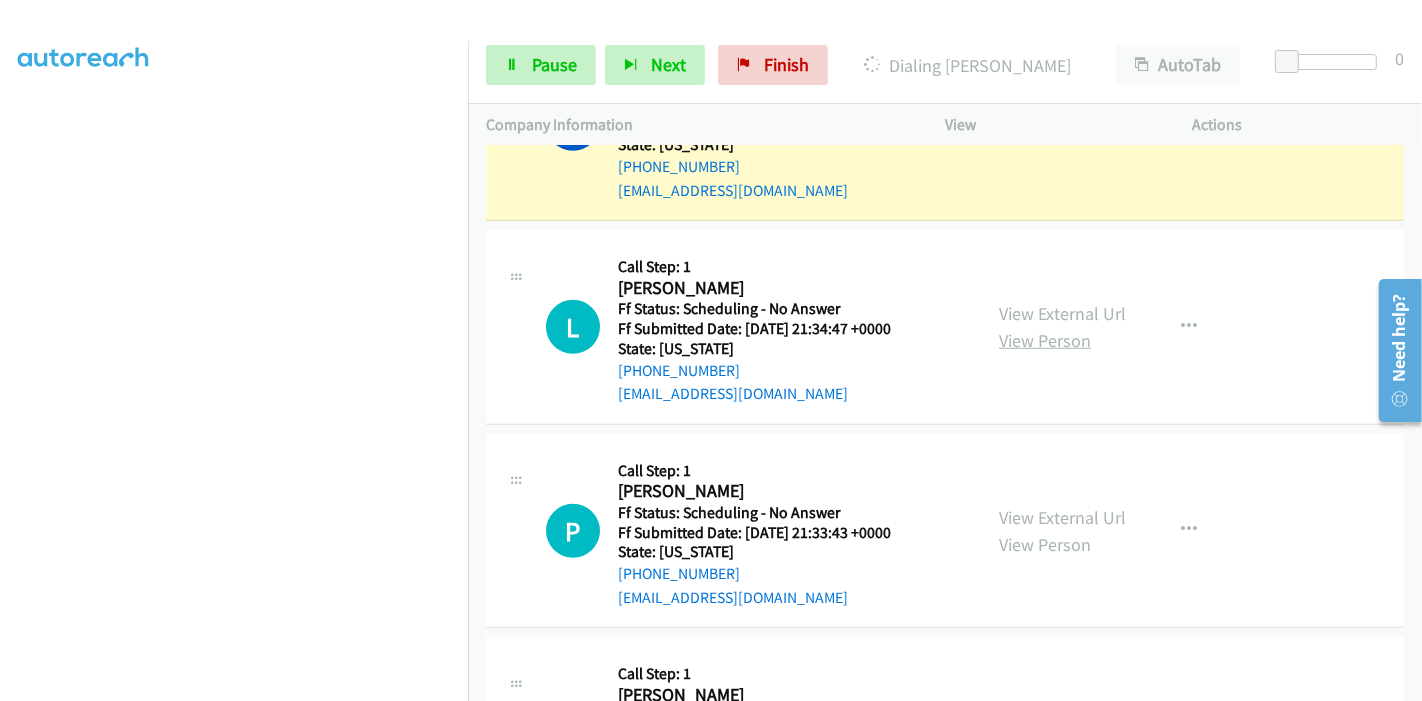 scroll, scrollTop: 1042, scrollLeft: 0, axis: vertical 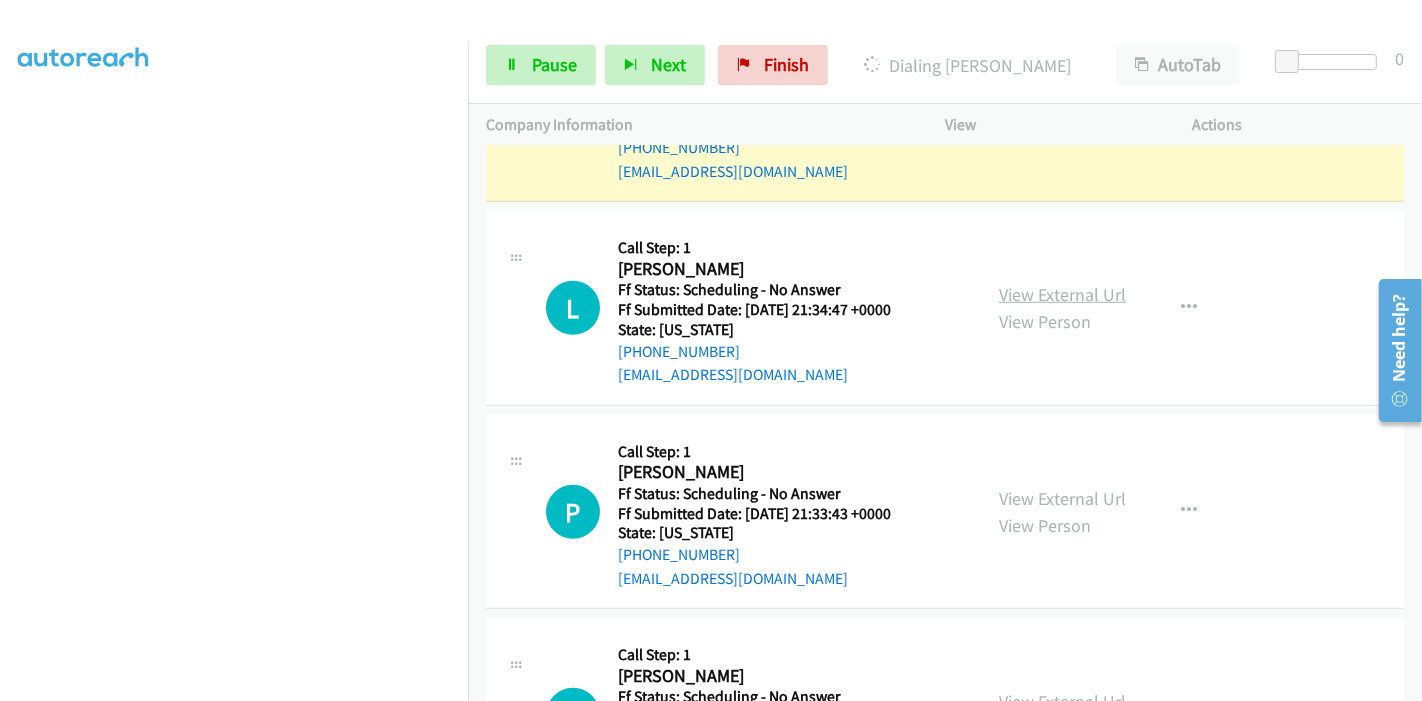 click on "View External Url" at bounding box center [1062, 294] 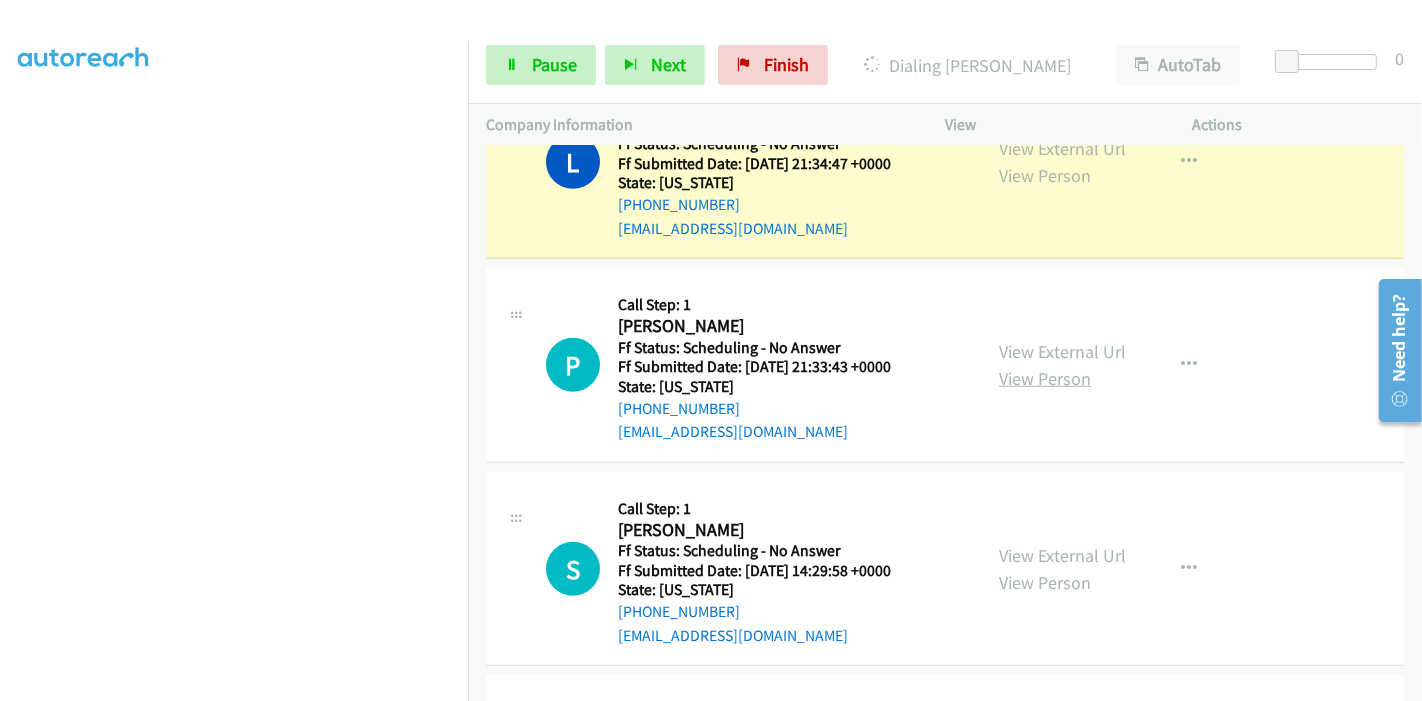 scroll, scrollTop: 1264, scrollLeft: 0, axis: vertical 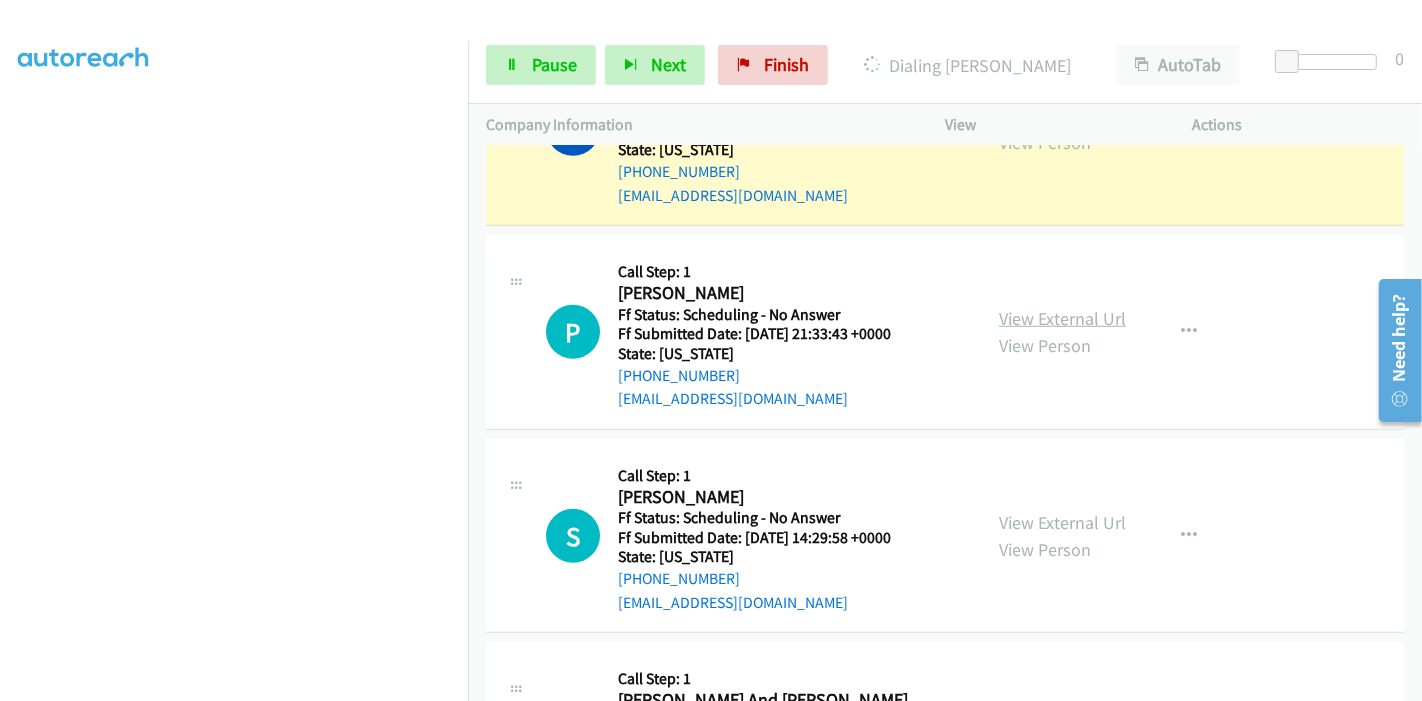 click on "View External Url" at bounding box center (1062, 318) 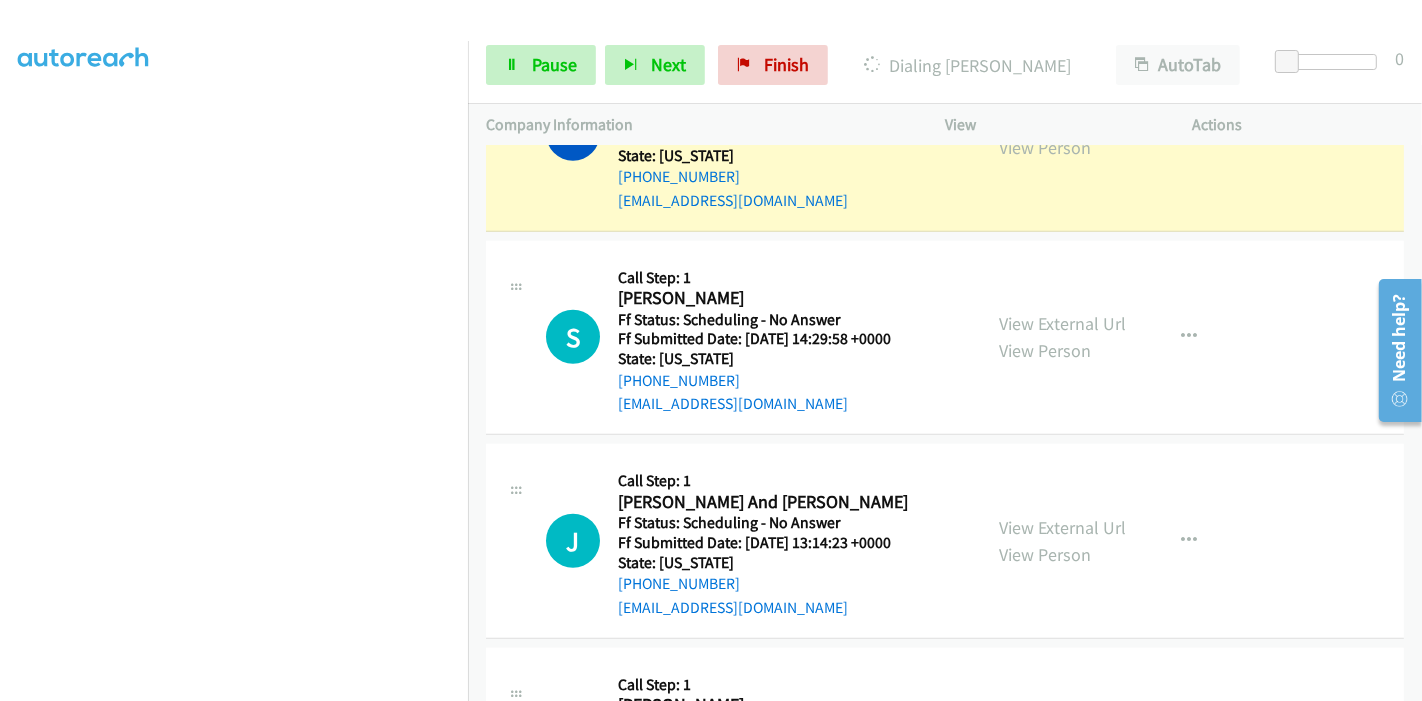 scroll, scrollTop: 1508, scrollLeft: 0, axis: vertical 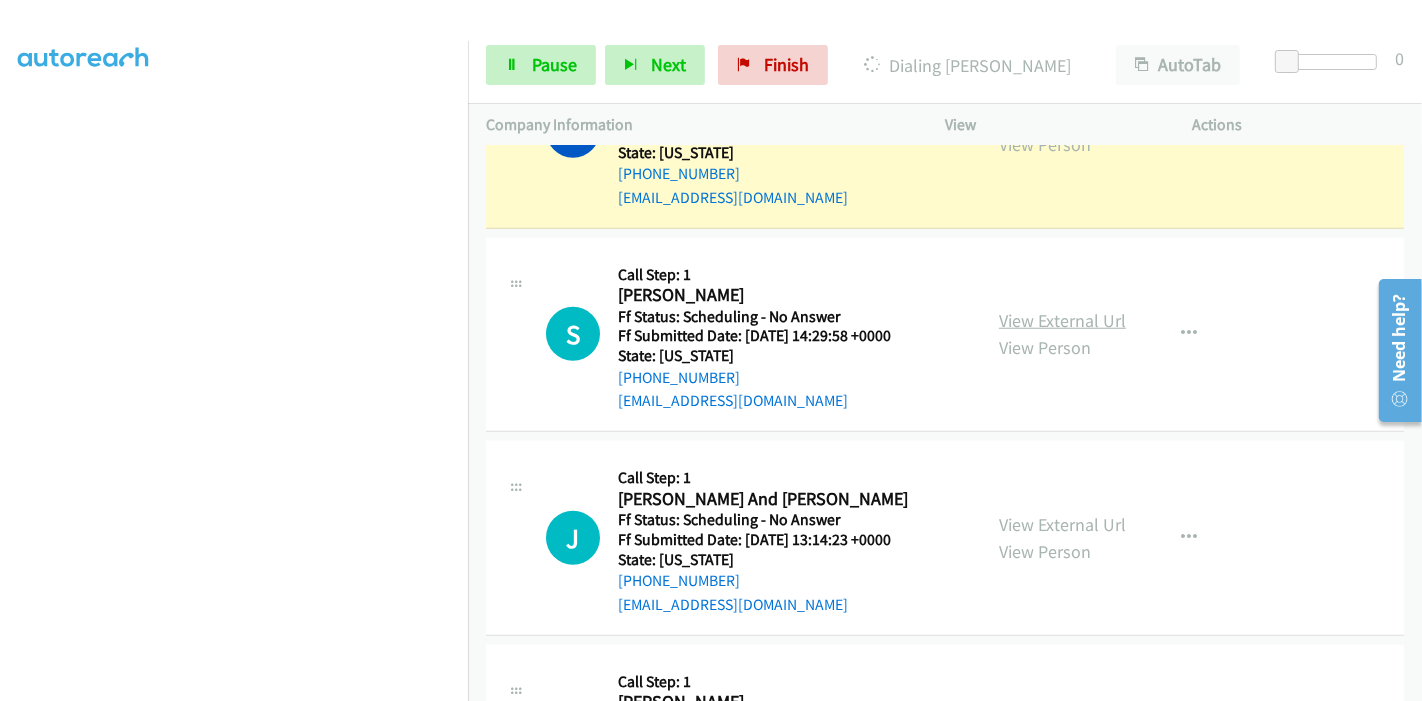 click on "View External Url" at bounding box center (1062, 320) 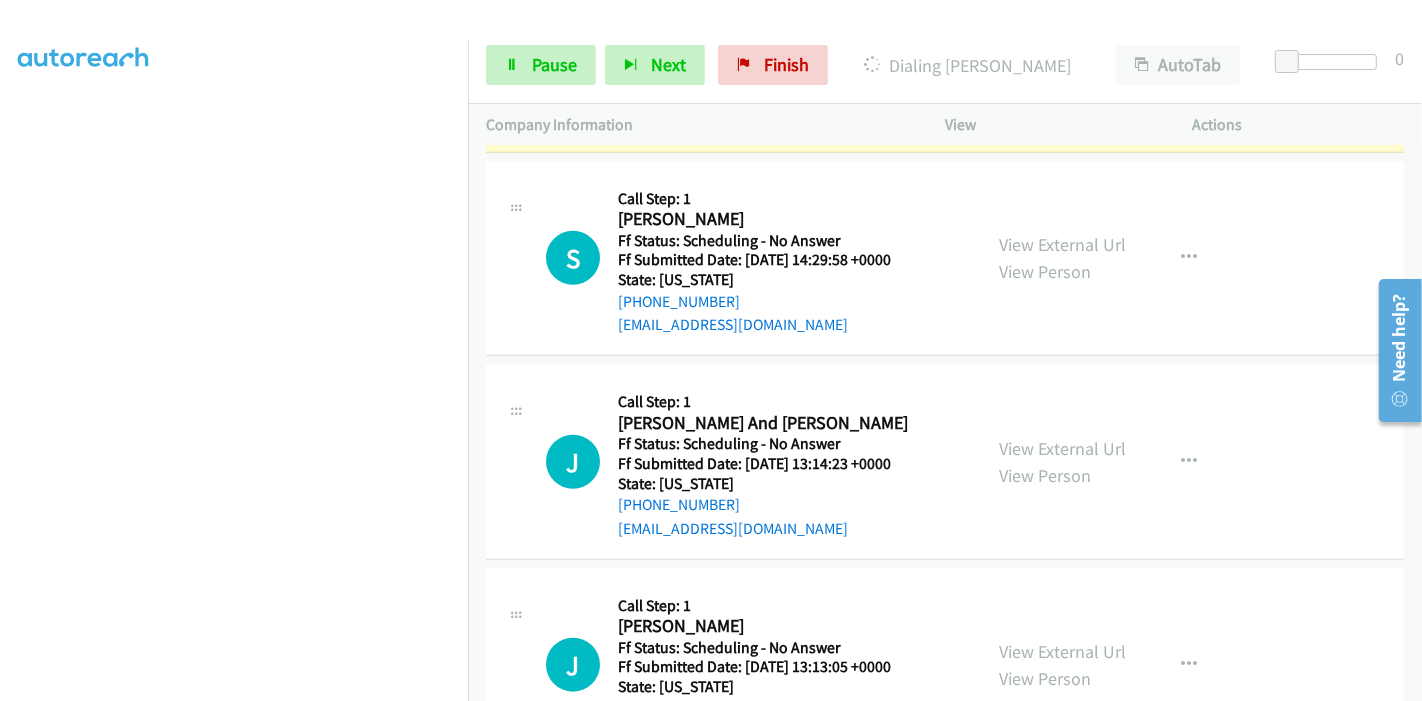 scroll, scrollTop: 1619, scrollLeft: 0, axis: vertical 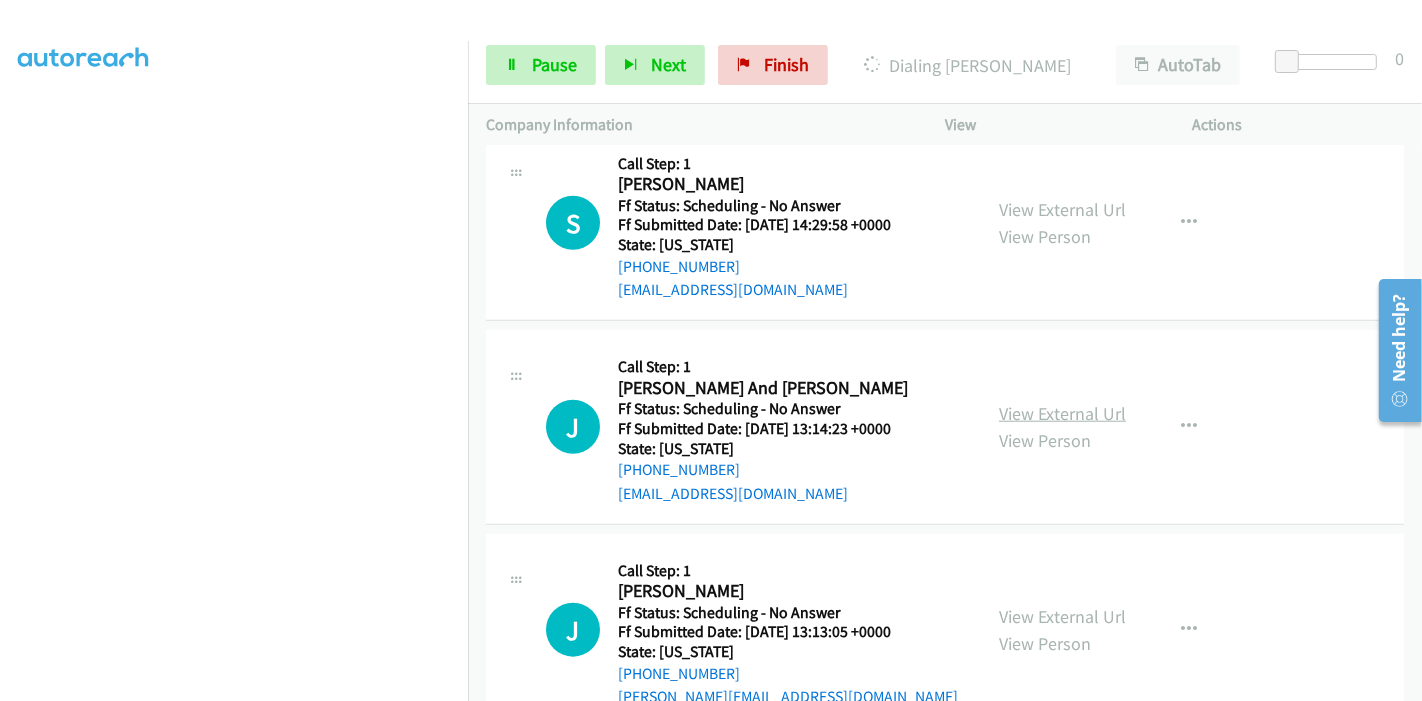 click on "View External Url" at bounding box center [1062, 413] 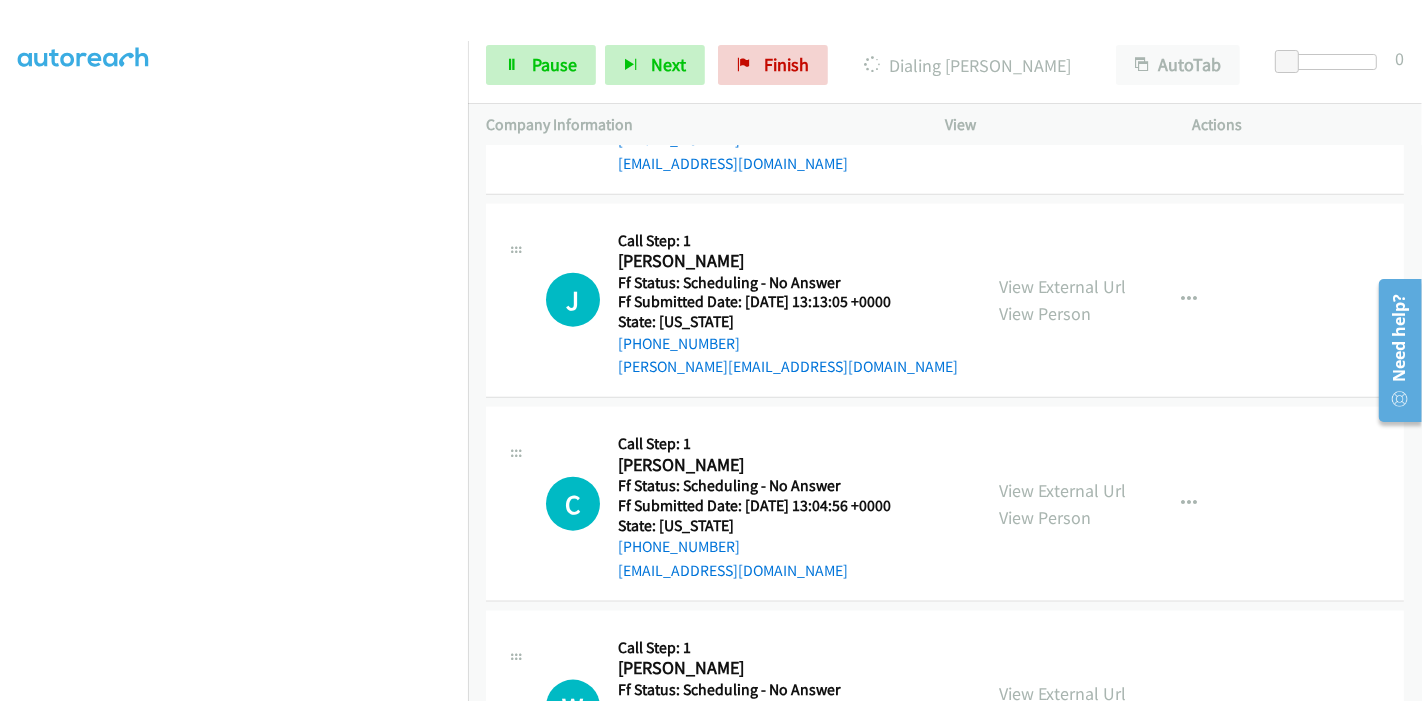 scroll, scrollTop: 1952, scrollLeft: 0, axis: vertical 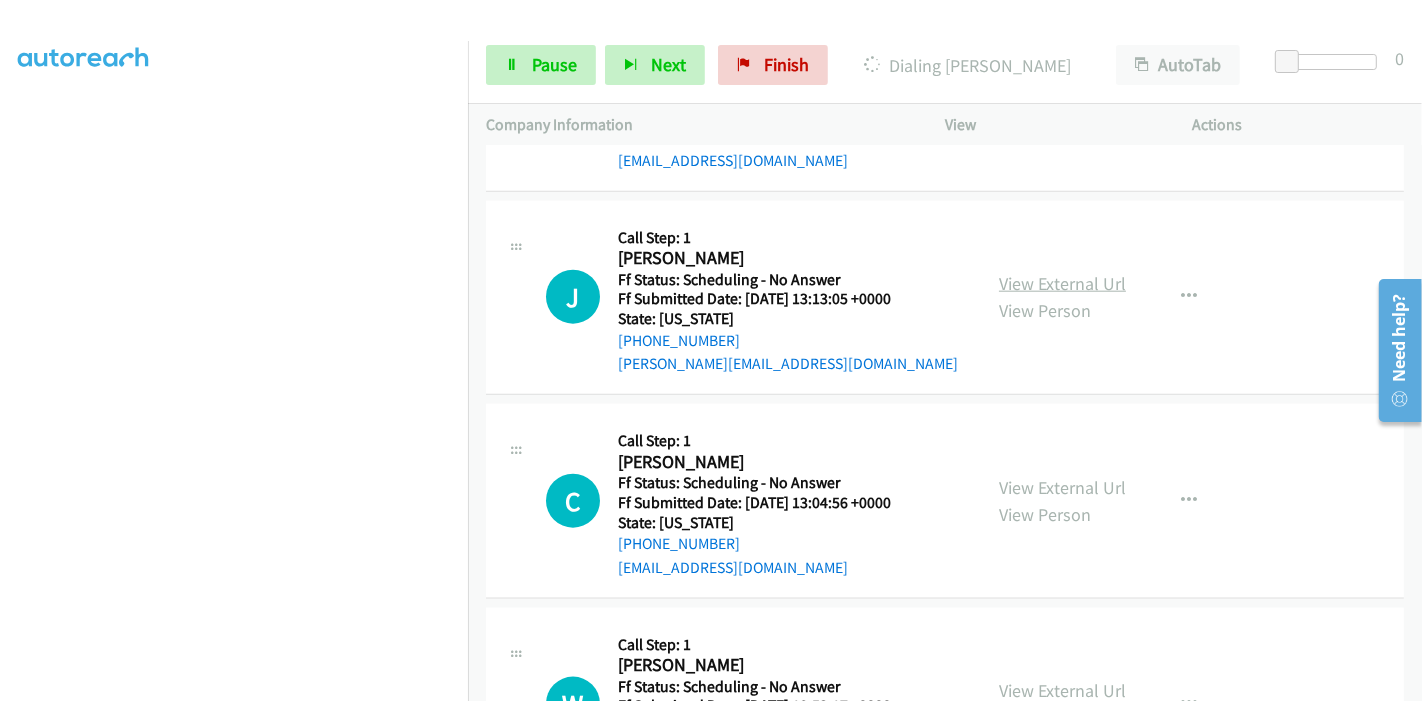 click on "View External Url" at bounding box center (1062, 283) 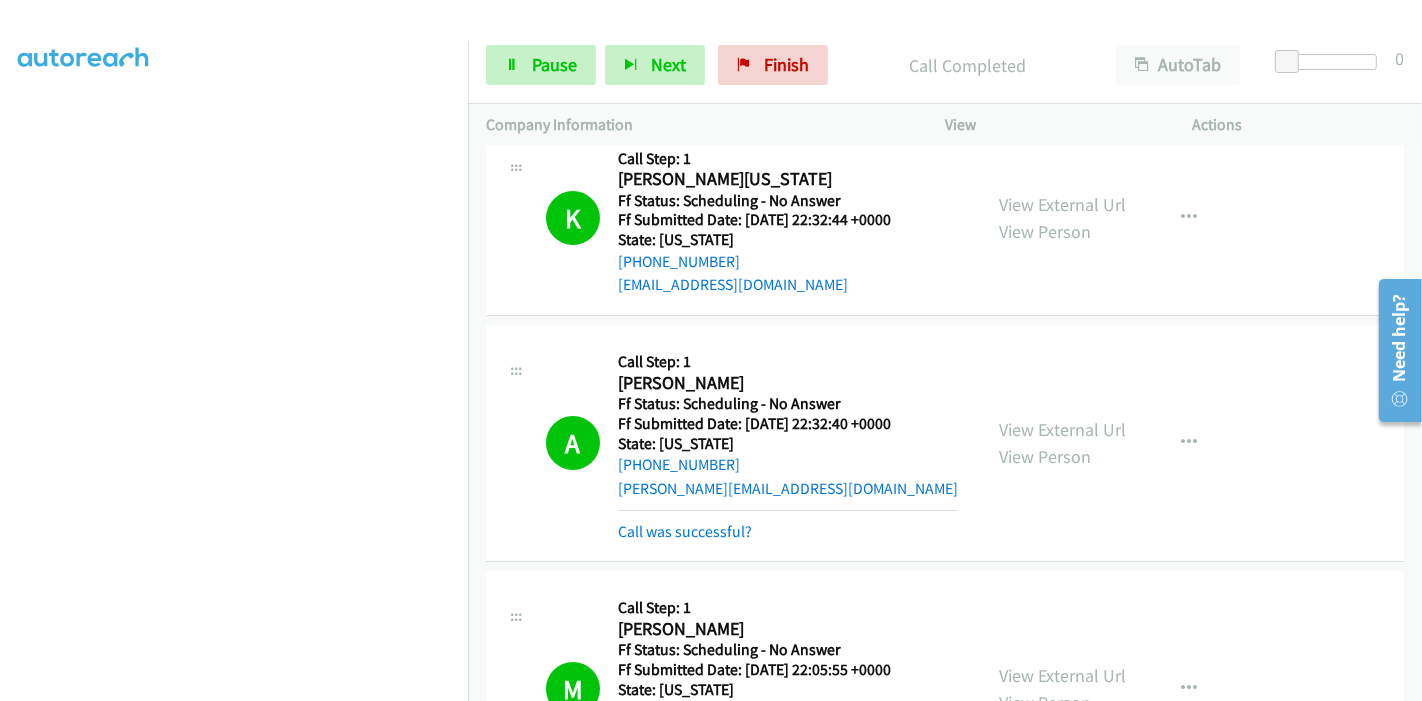 scroll, scrollTop: 0, scrollLeft: 0, axis: both 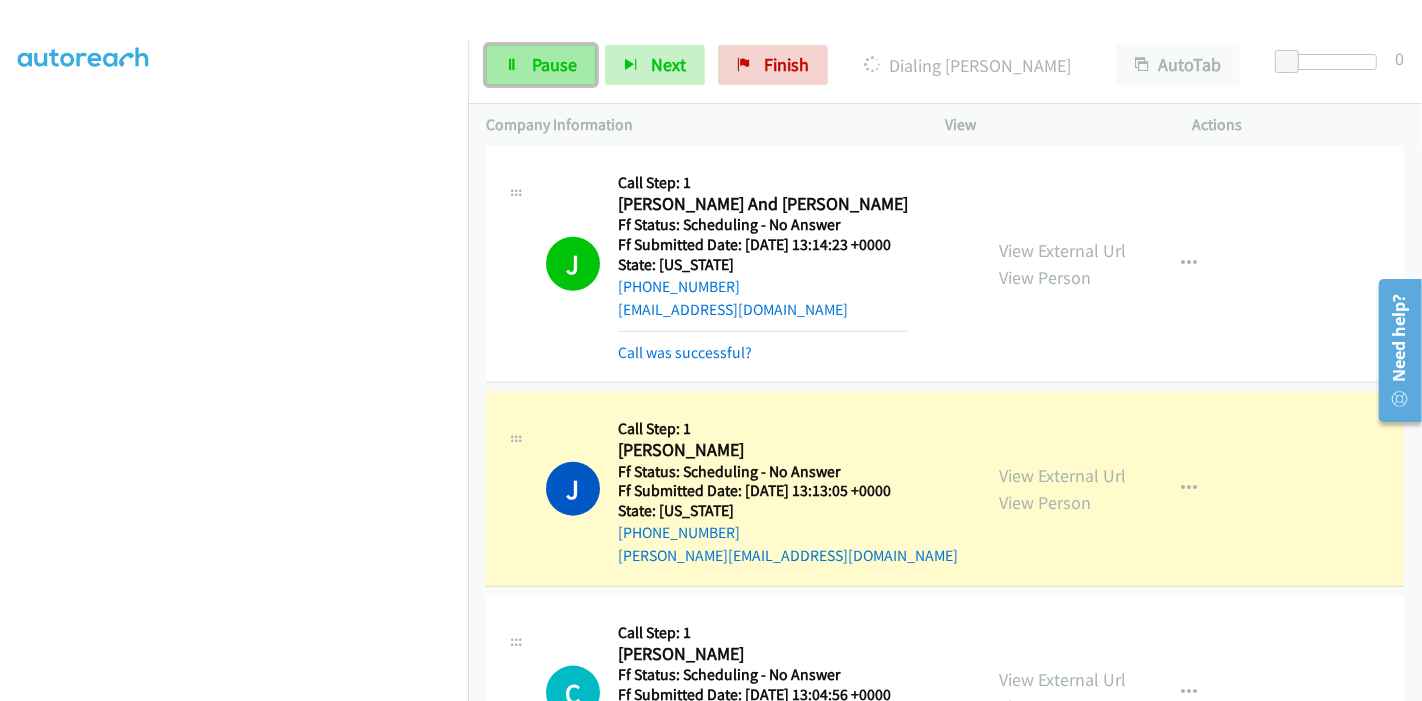 click on "Pause" at bounding box center (541, 65) 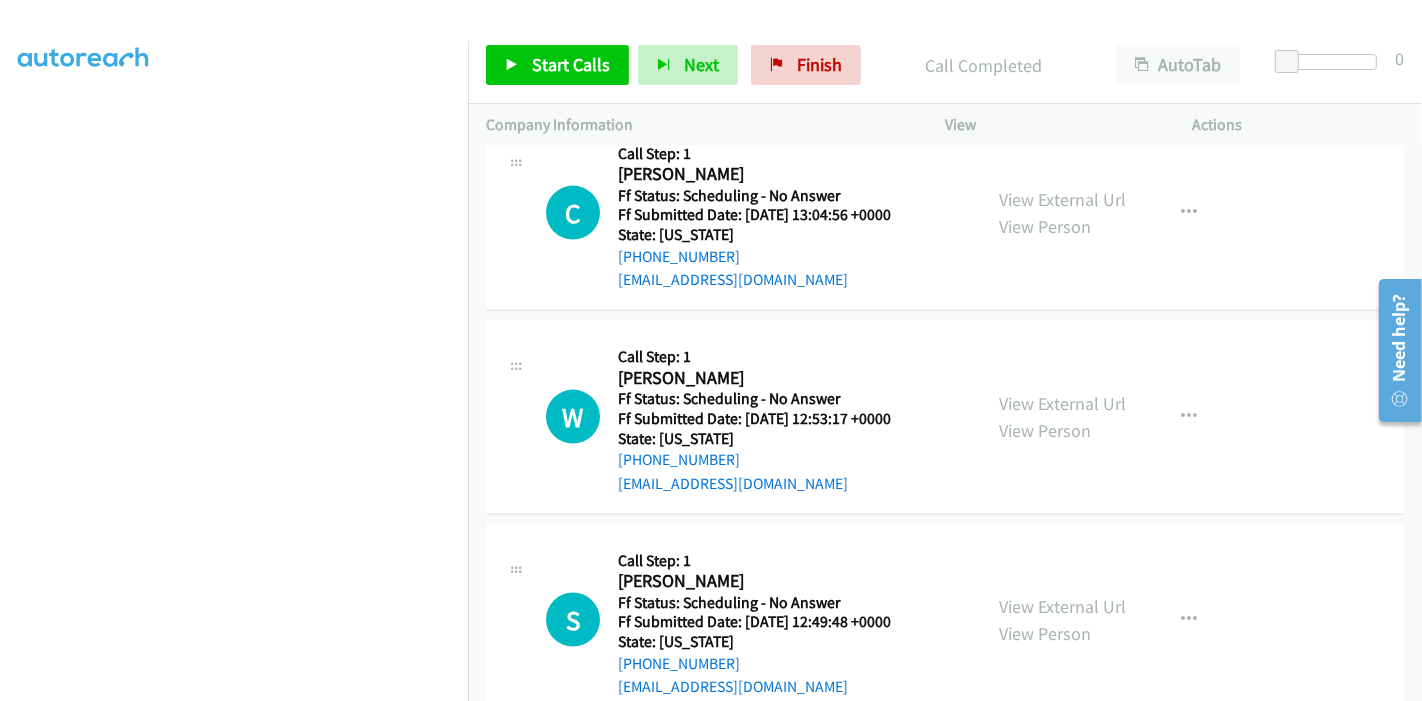scroll, scrollTop: 2444, scrollLeft: 0, axis: vertical 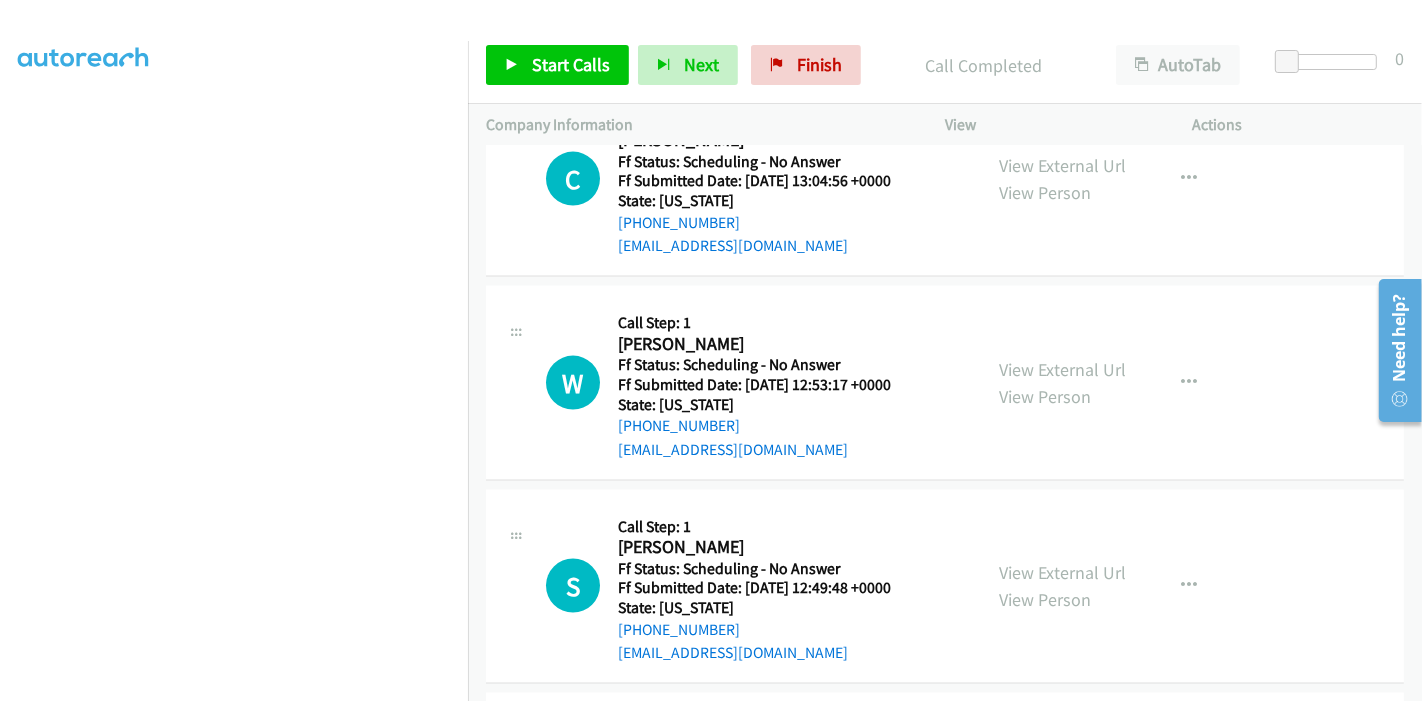 click at bounding box center (1392, 349) 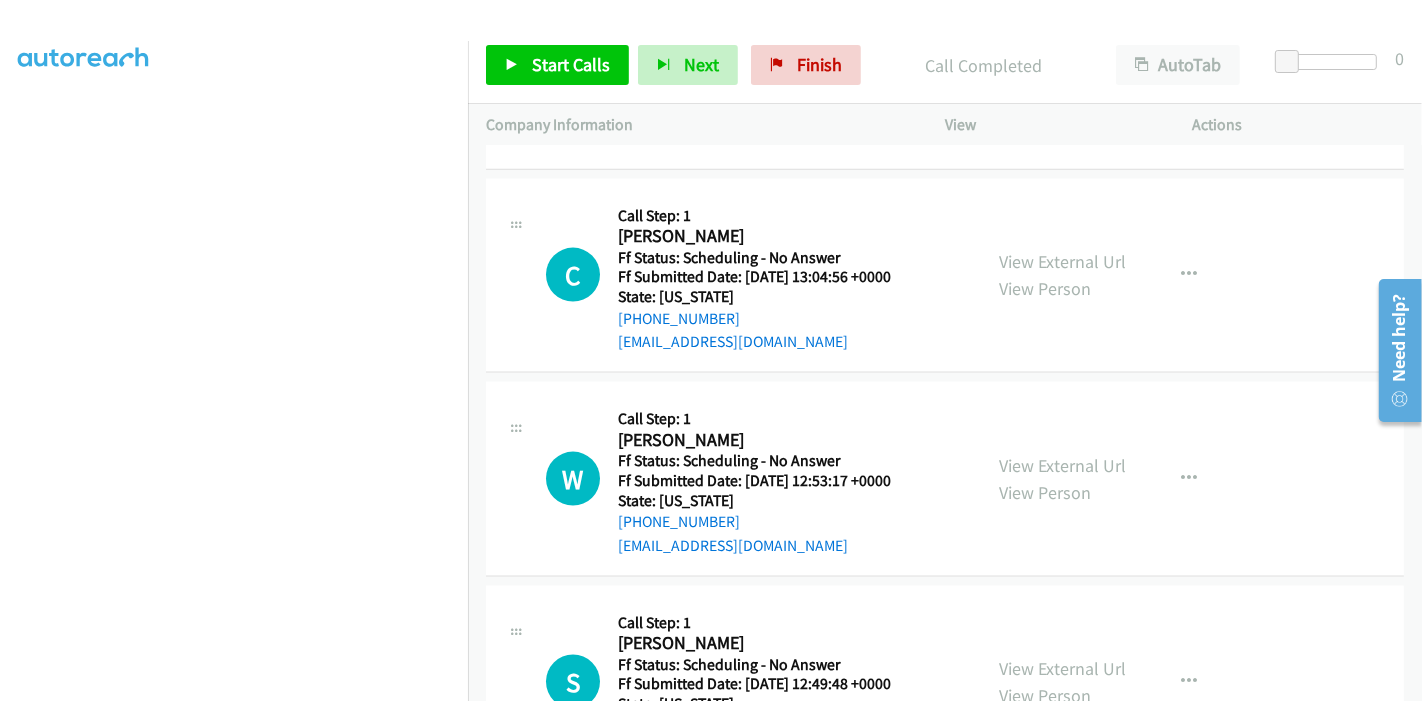 scroll, scrollTop: 2222, scrollLeft: 0, axis: vertical 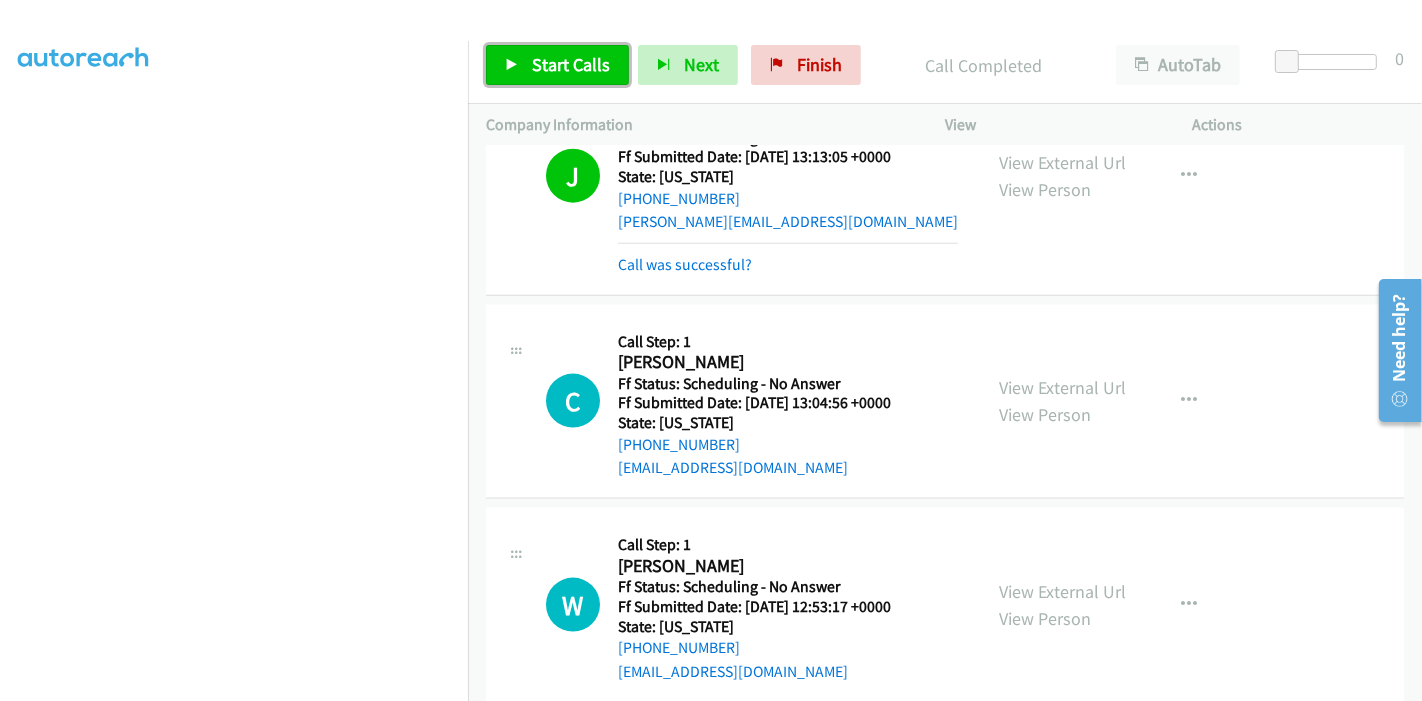 click on "Start Calls" at bounding box center (571, 64) 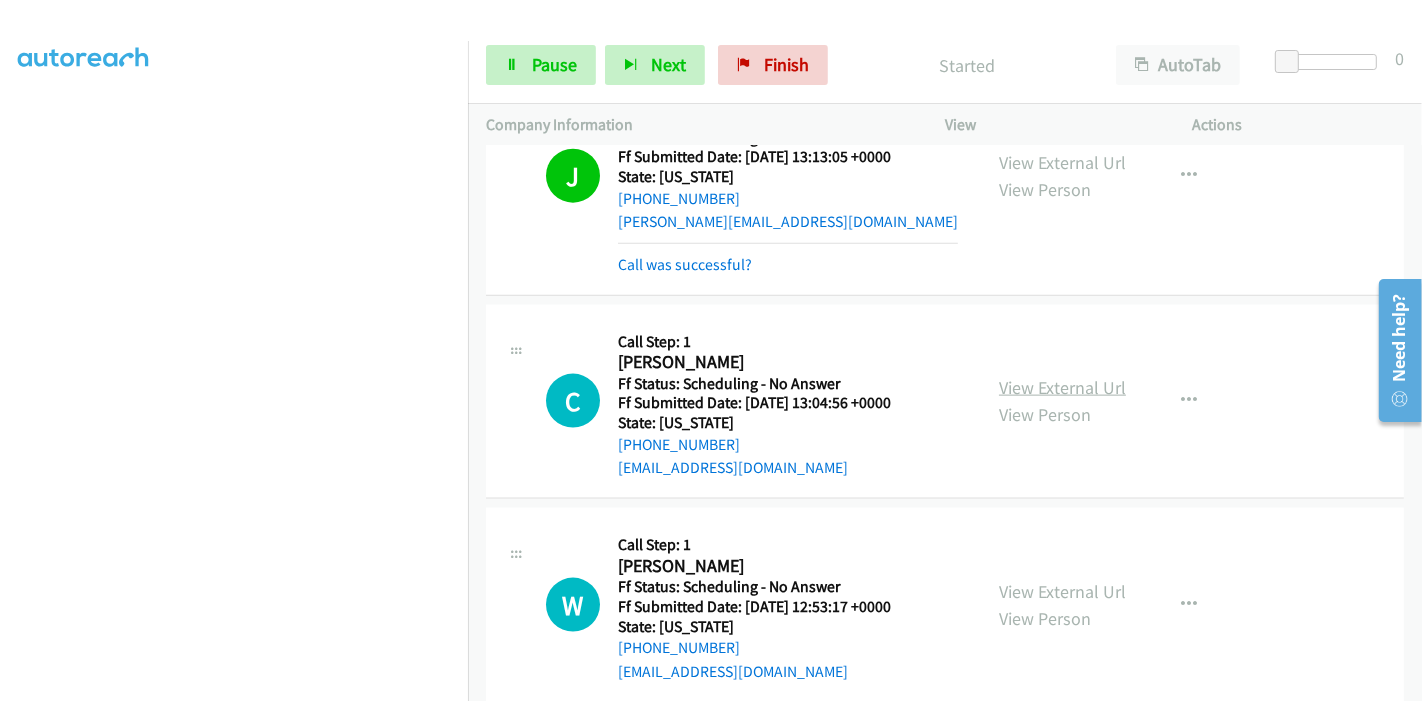 click on "View External Url" at bounding box center [1062, 387] 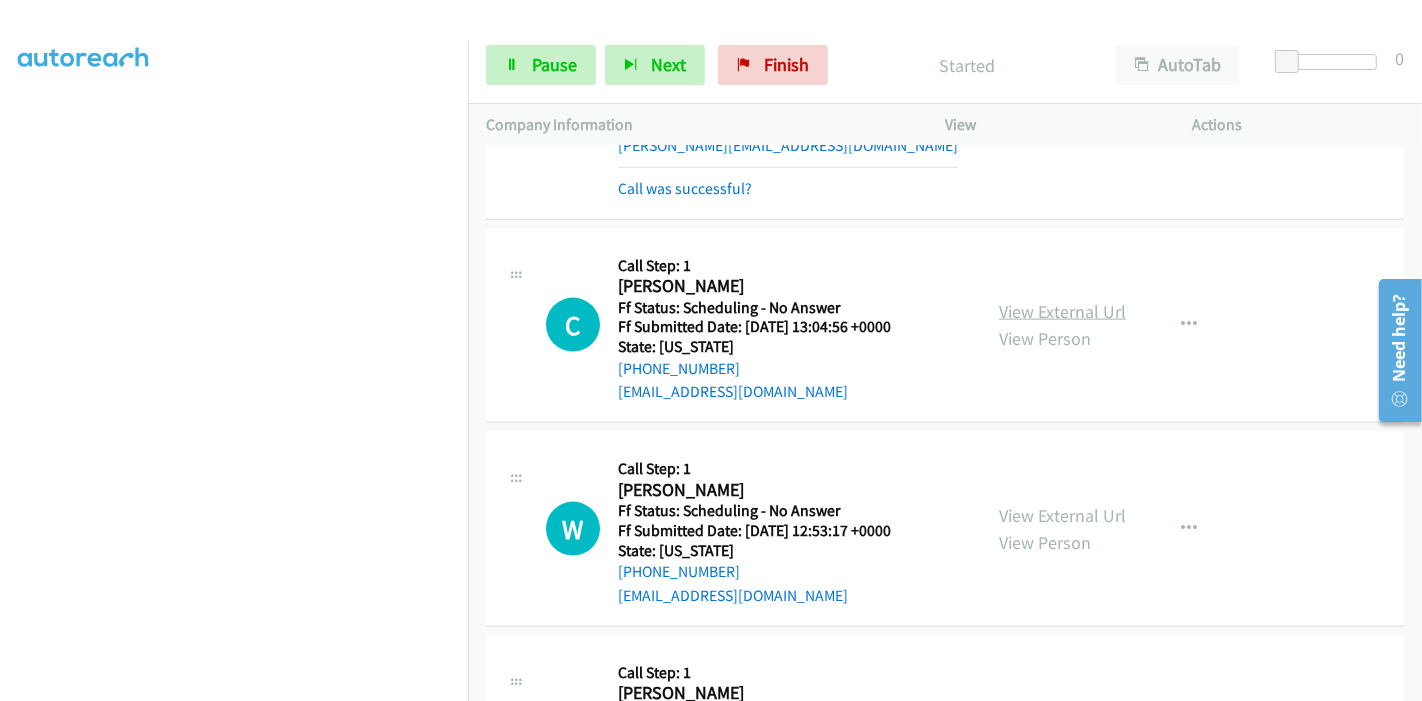 scroll, scrollTop: 2333, scrollLeft: 0, axis: vertical 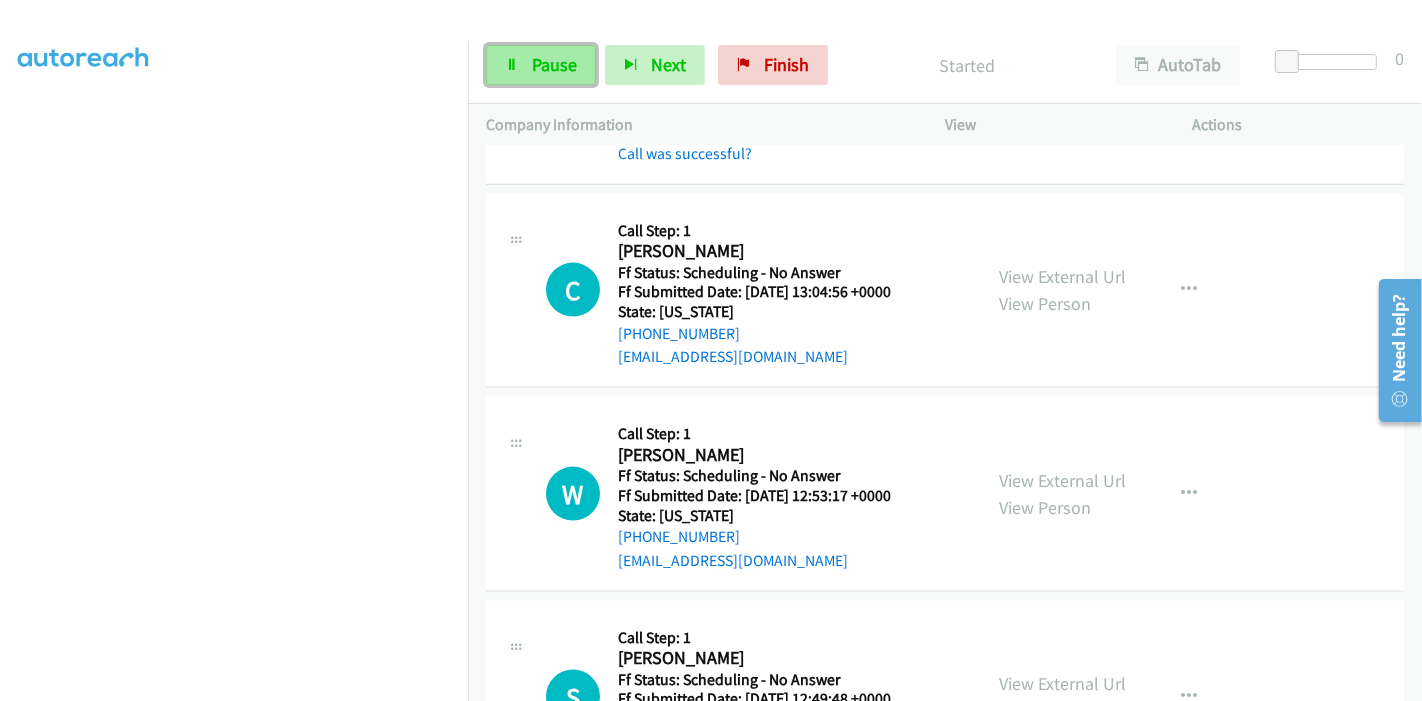 click on "Pause" at bounding box center [541, 65] 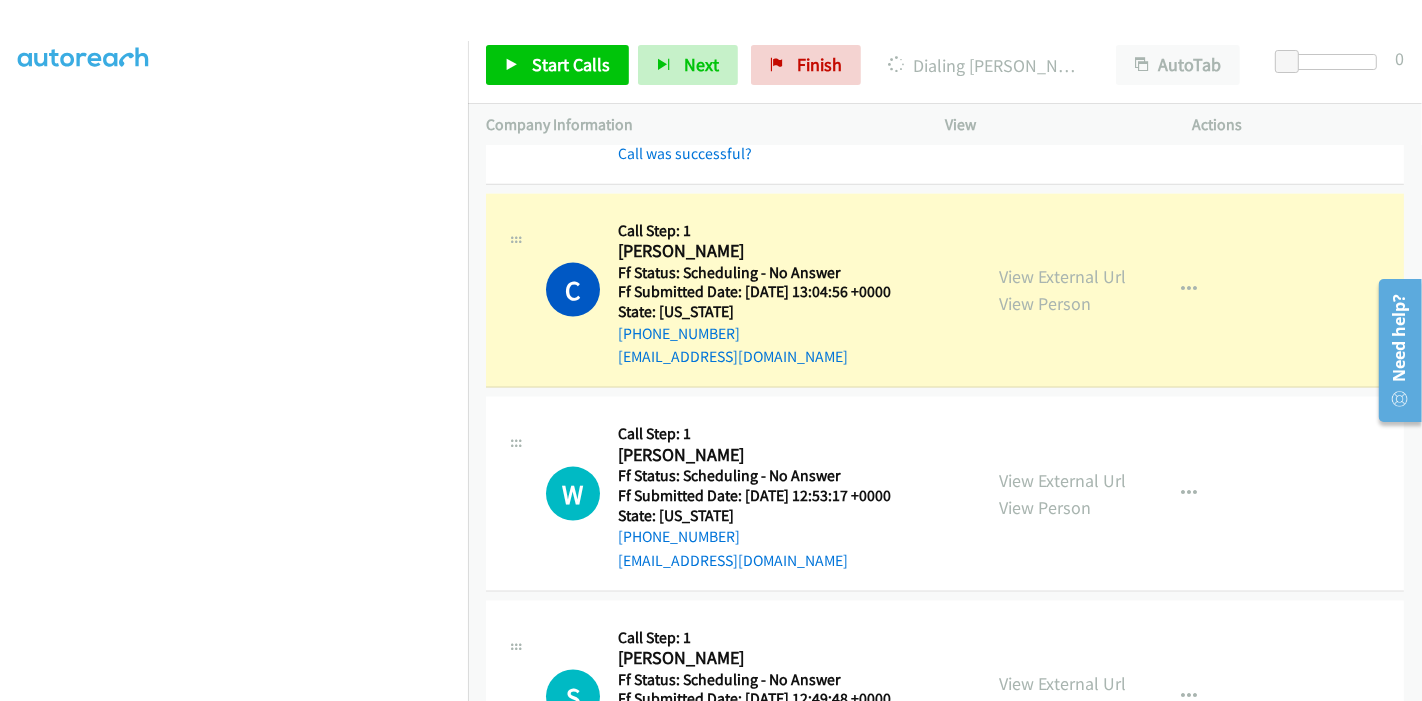 scroll, scrollTop: 422, scrollLeft: 0, axis: vertical 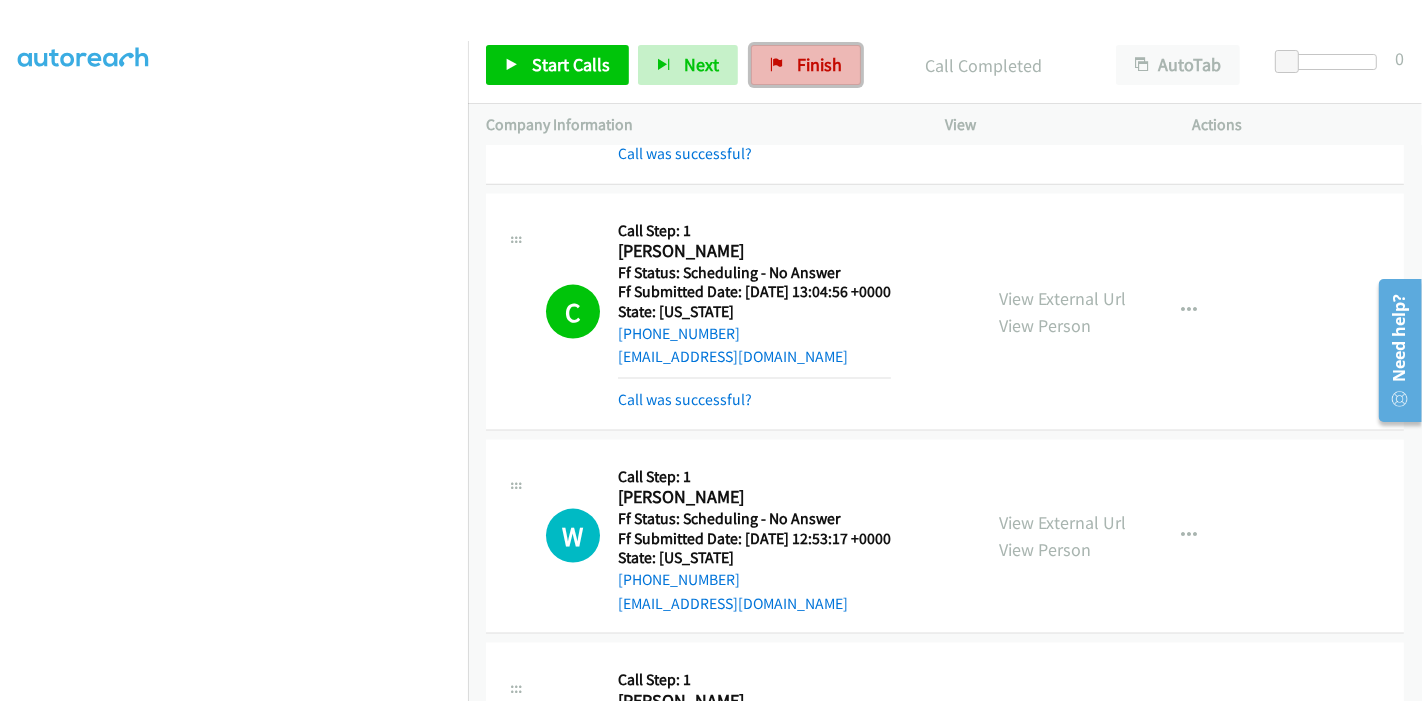 click on "Finish" at bounding box center (806, 65) 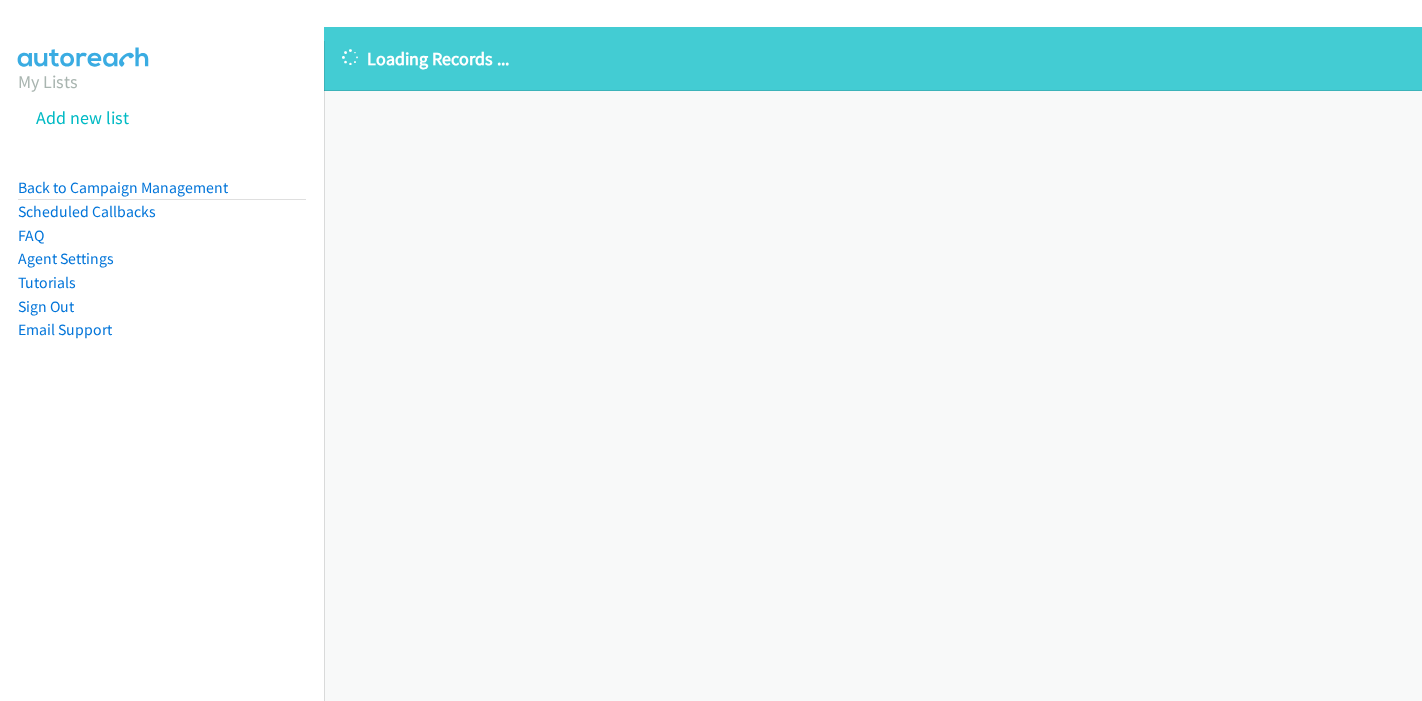 scroll, scrollTop: 0, scrollLeft: 0, axis: both 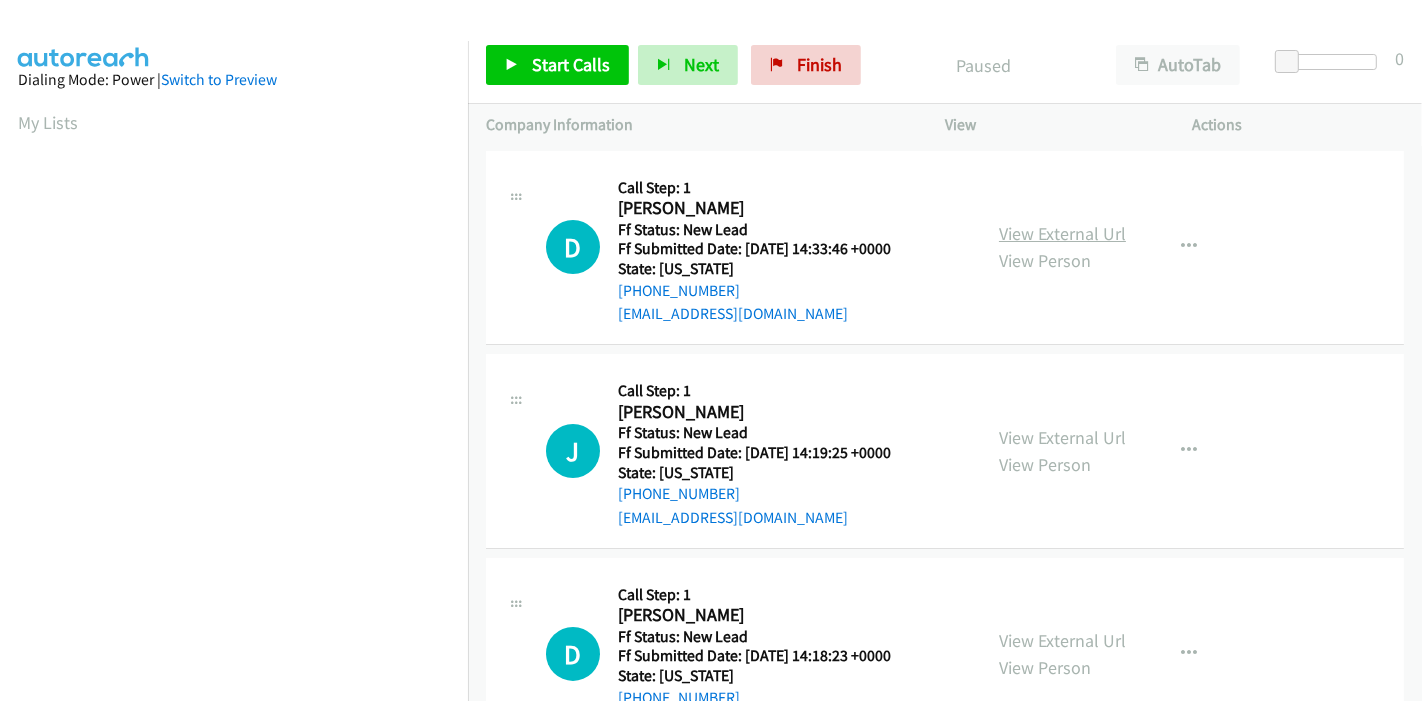 click on "View External Url" at bounding box center (1062, 233) 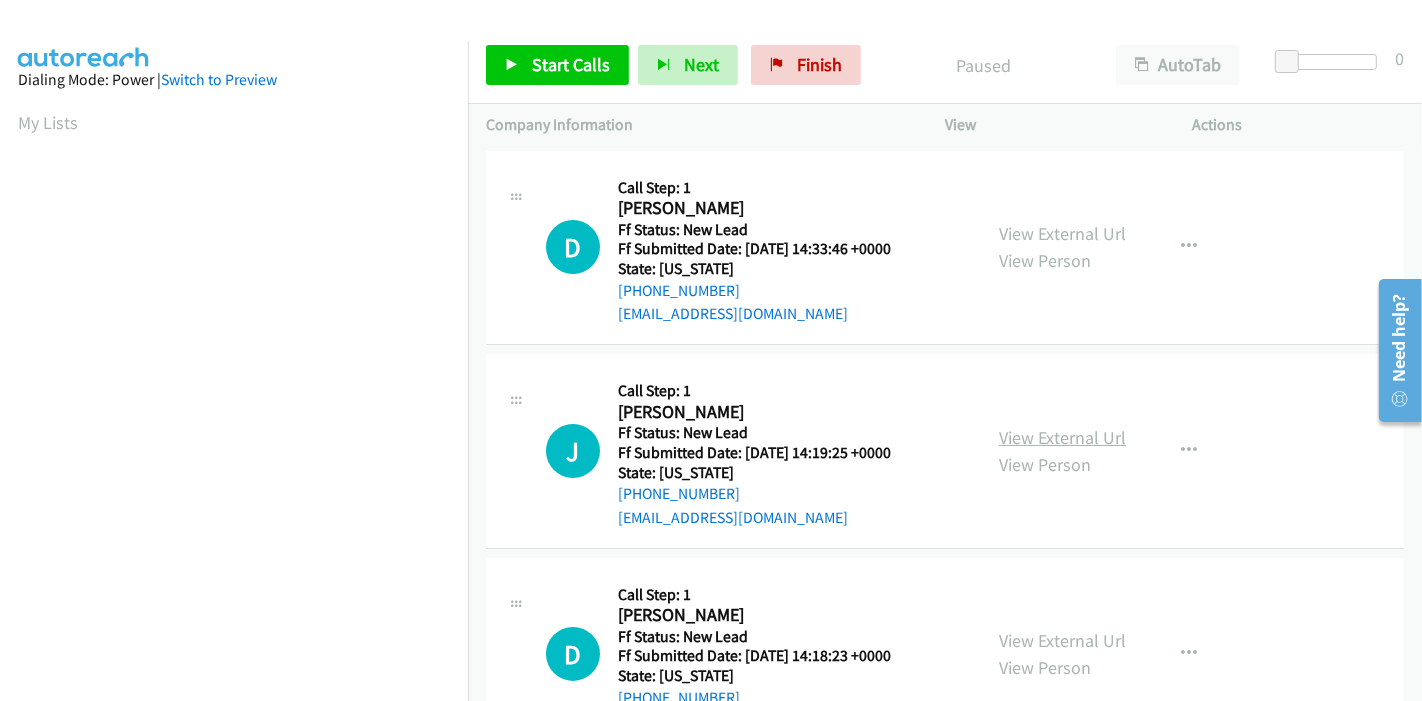click on "View External Url" at bounding box center (1062, 437) 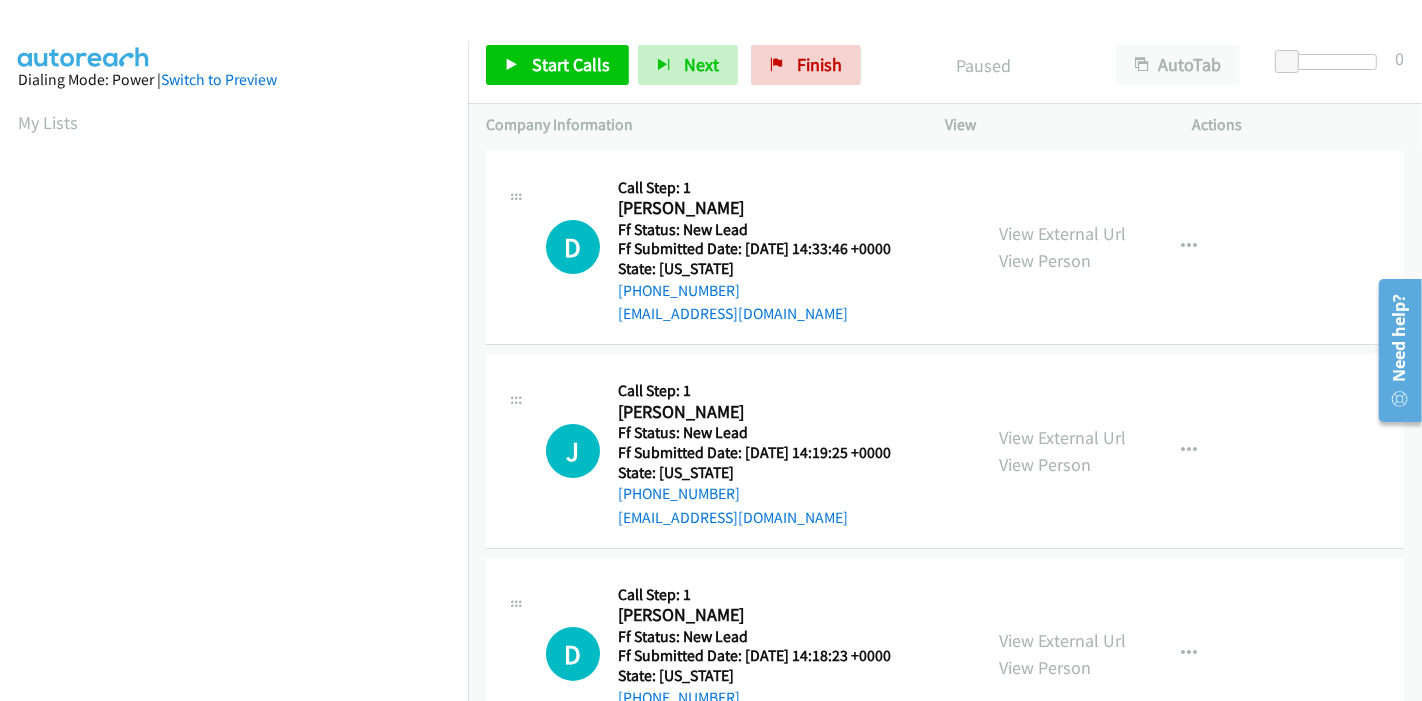 scroll, scrollTop: 333, scrollLeft: 0, axis: vertical 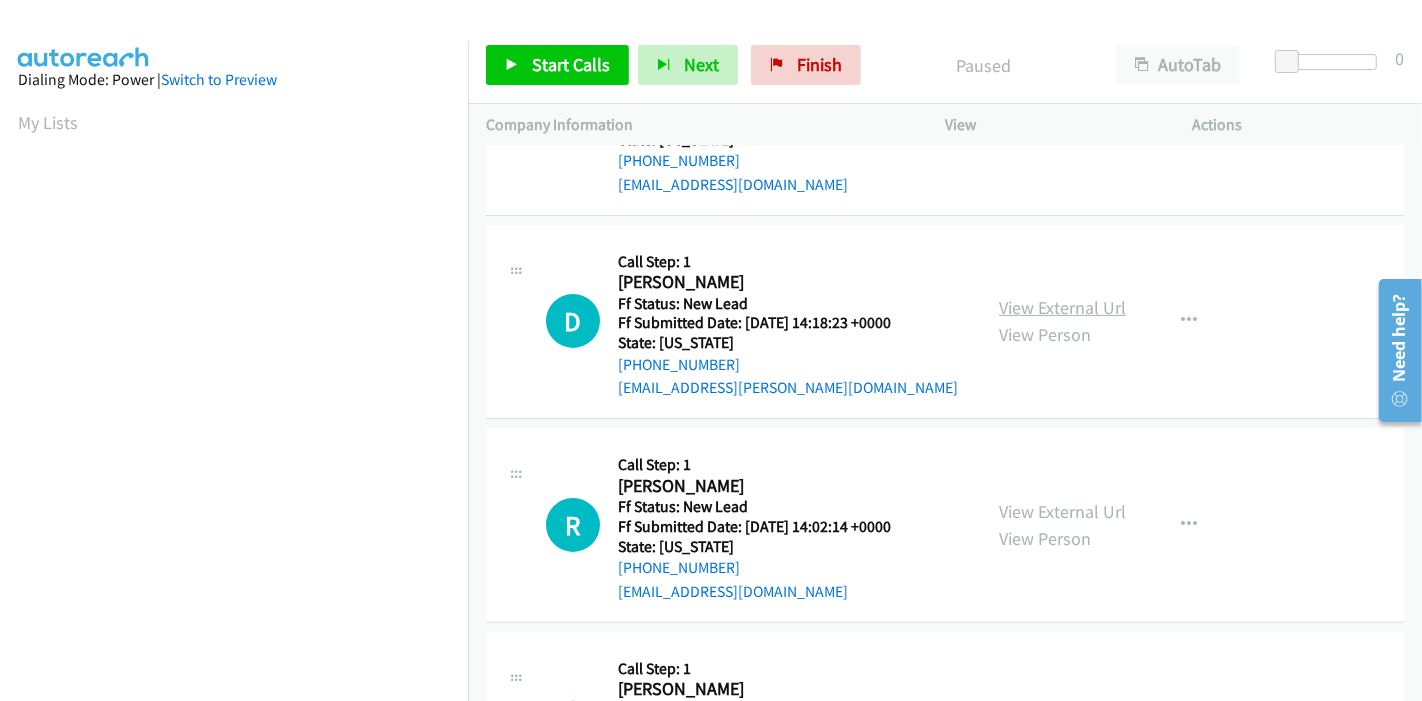 click on "View External Url" at bounding box center (1062, 307) 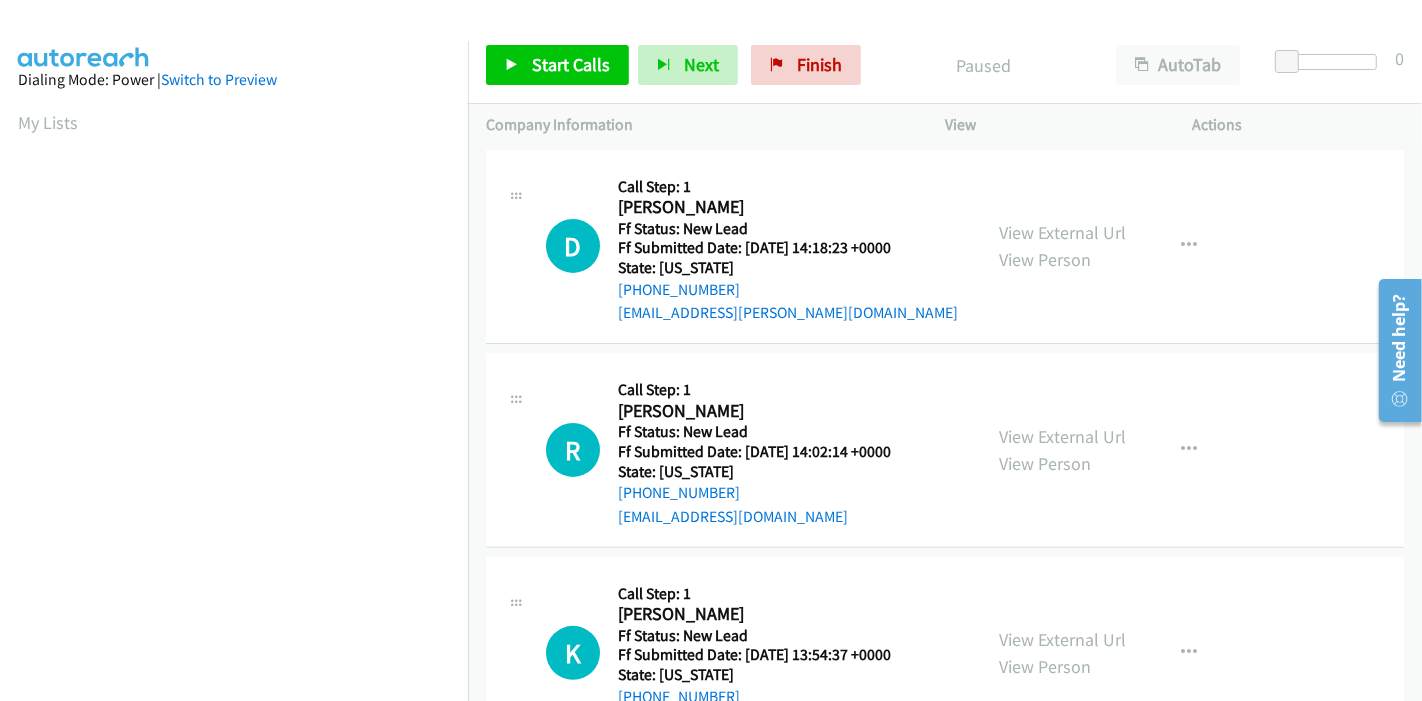scroll, scrollTop: 487, scrollLeft: 0, axis: vertical 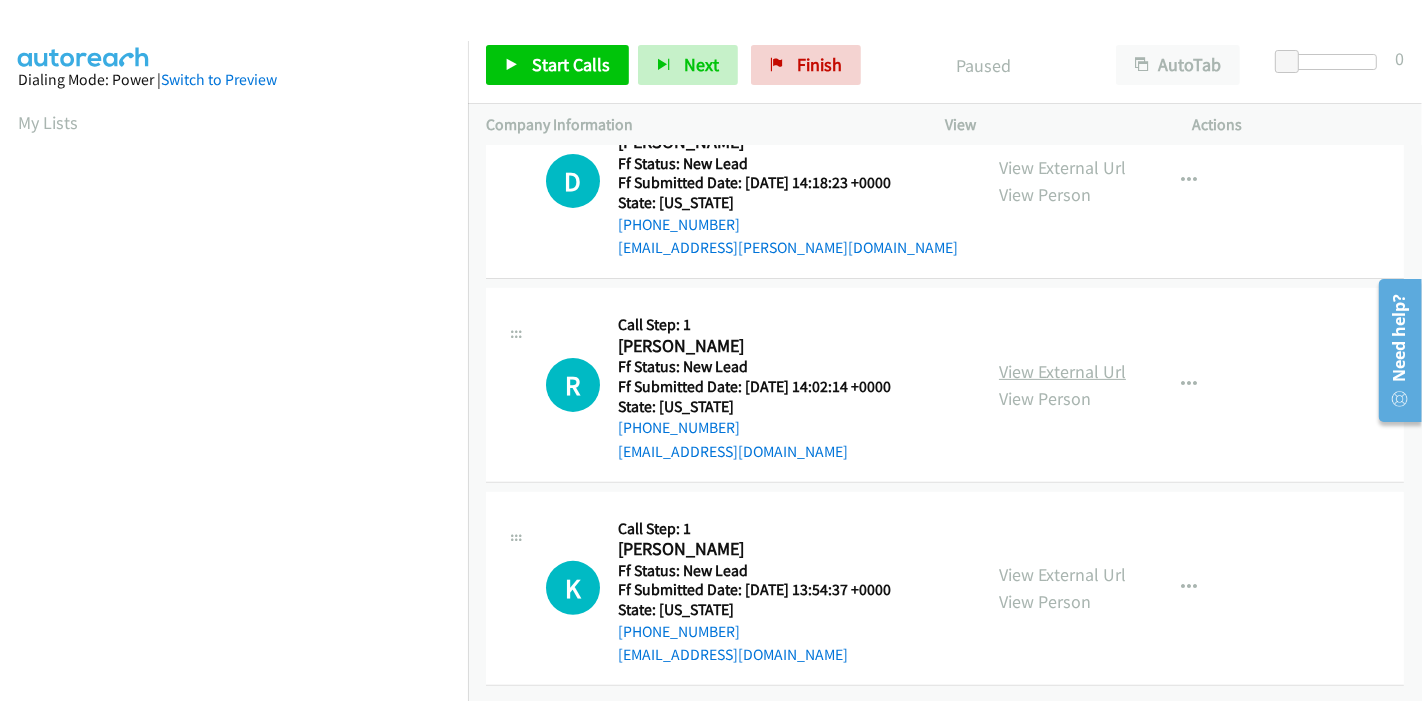 click on "View External Url" at bounding box center [1062, 371] 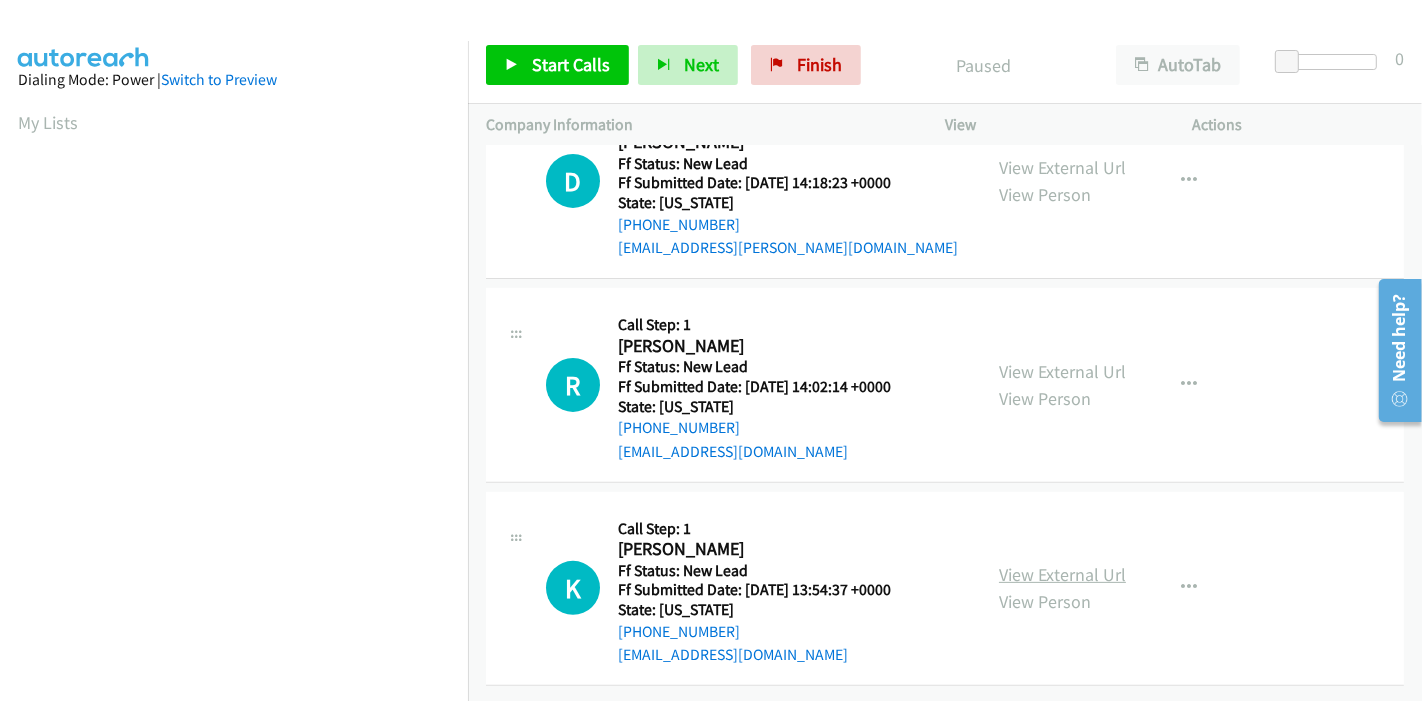 click on "View External Url" at bounding box center (1062, 574) 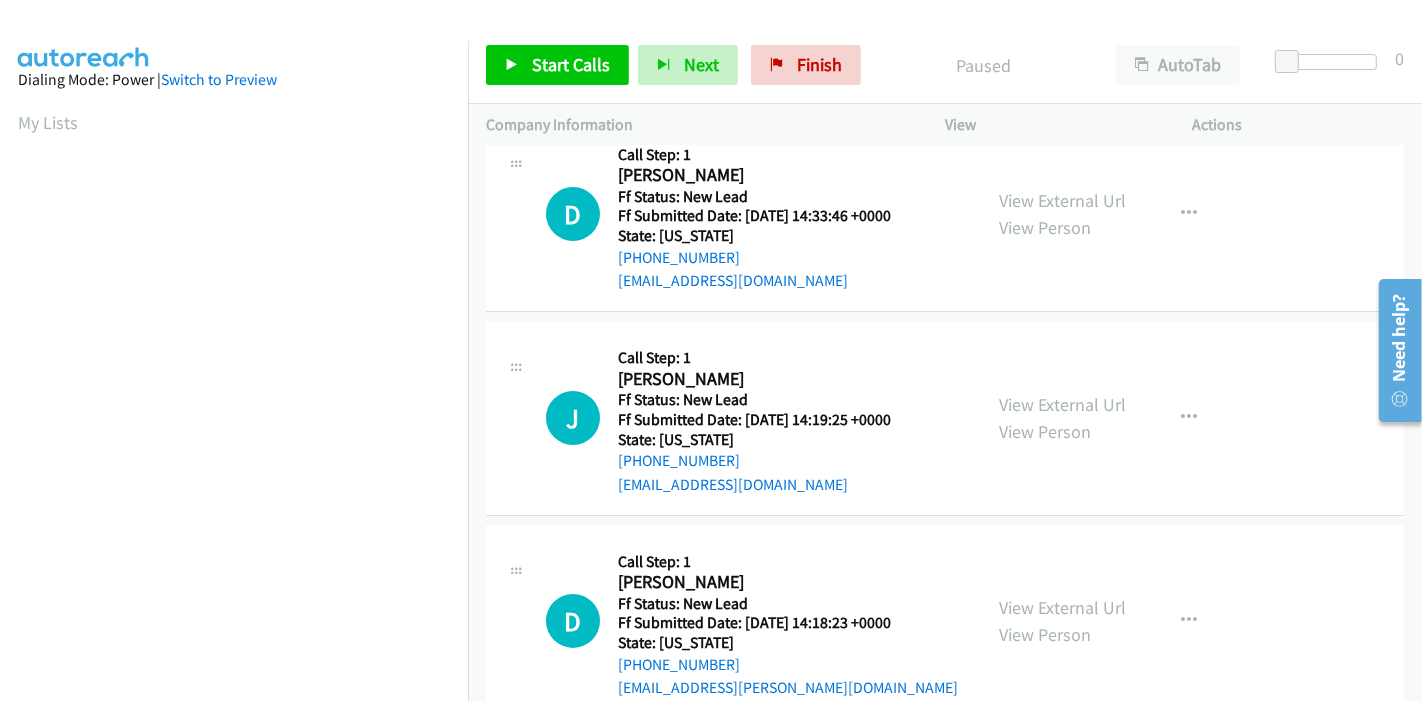 scroll, scrollTop: 0, scrollLeft: 0, axis: both 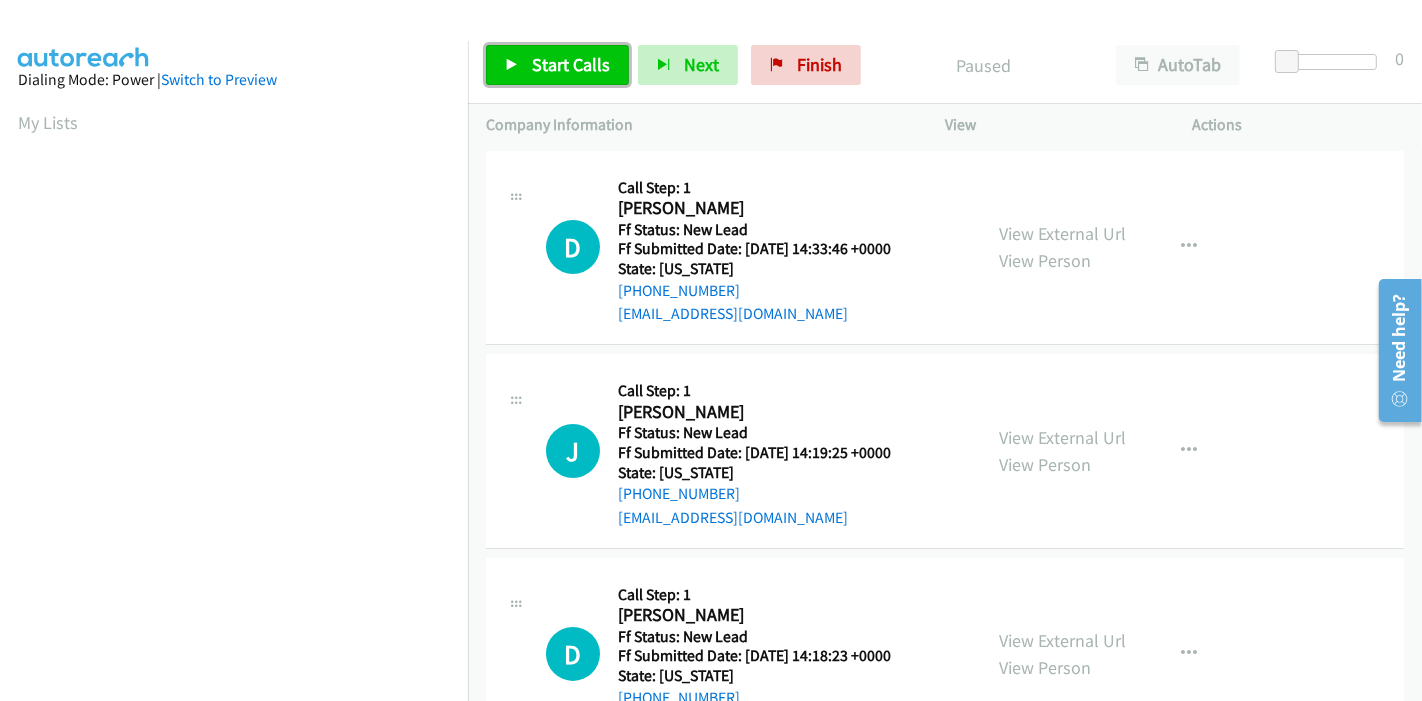 click on "Start Calls" at bounding box center [571, 64] 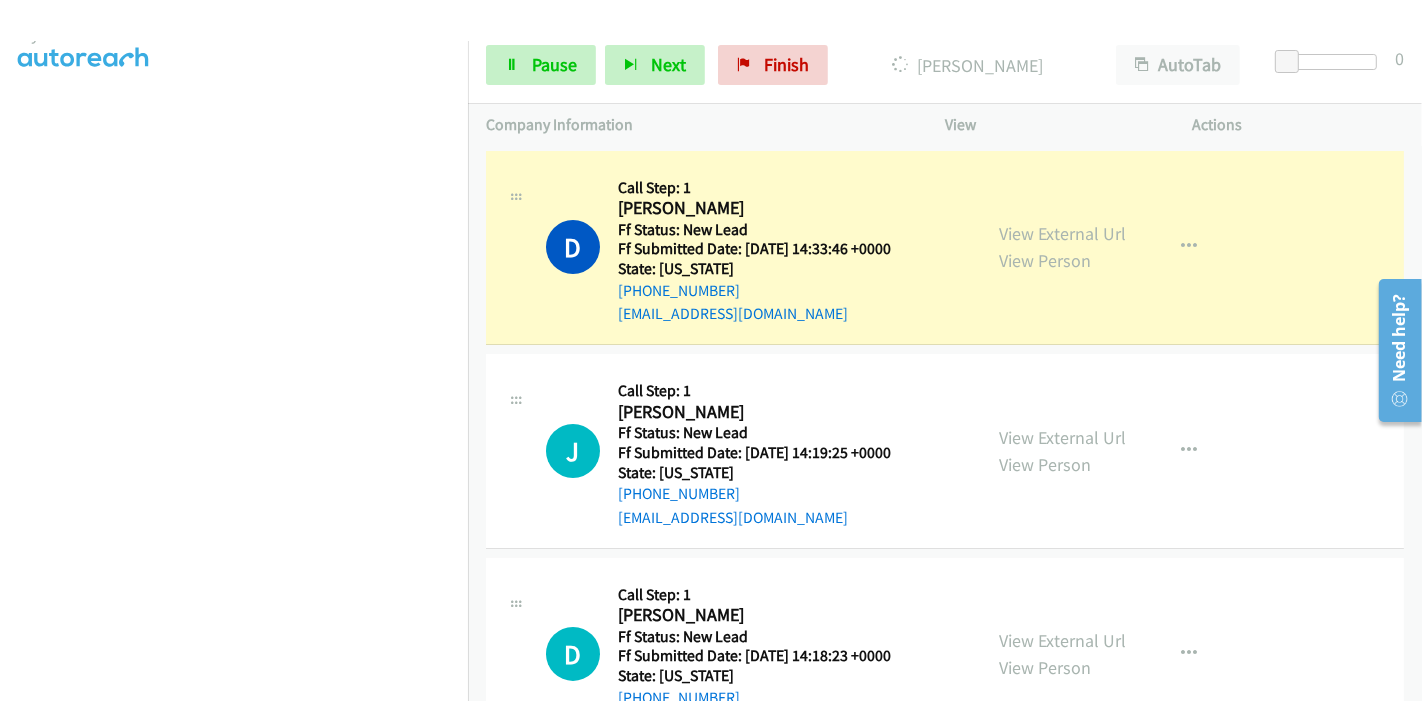 scroll, scrollTop: 0, scrollLeft: 0, axis: both 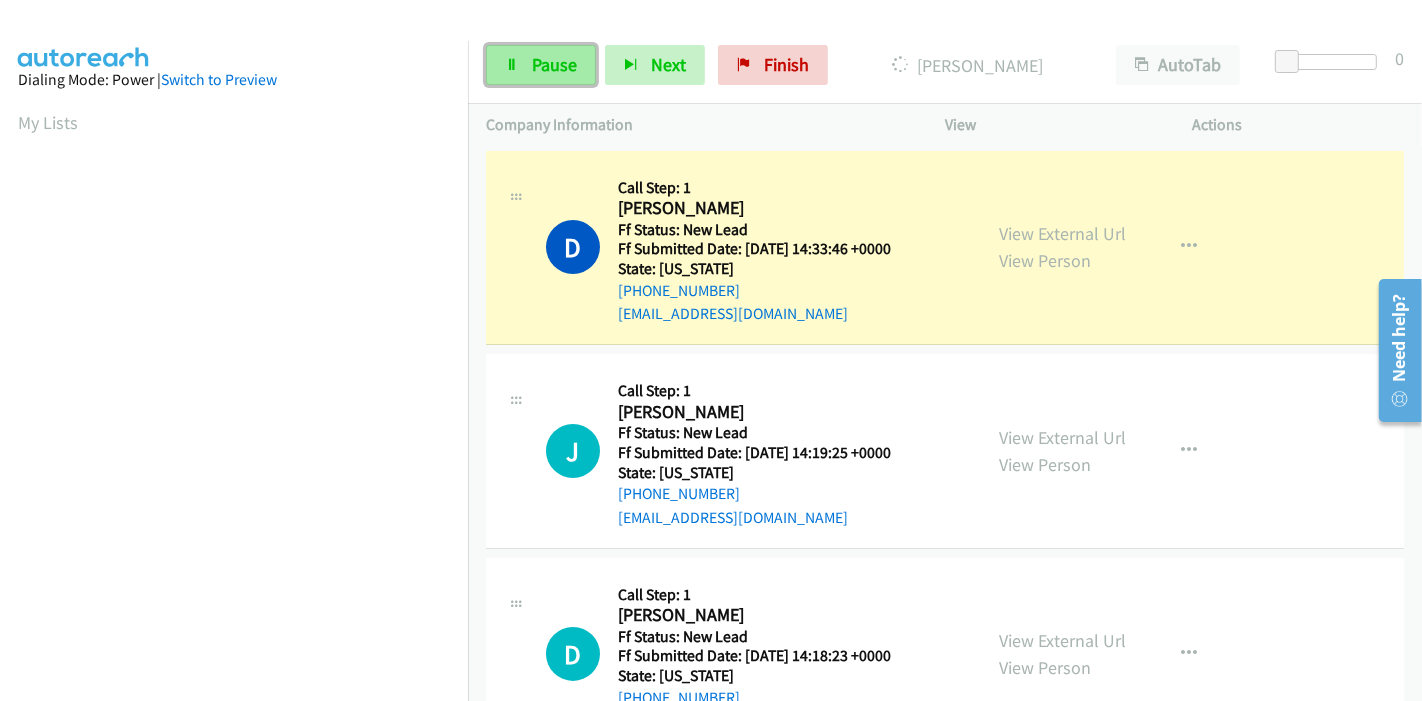 click on "Pause" at bounding box center (554, 64) 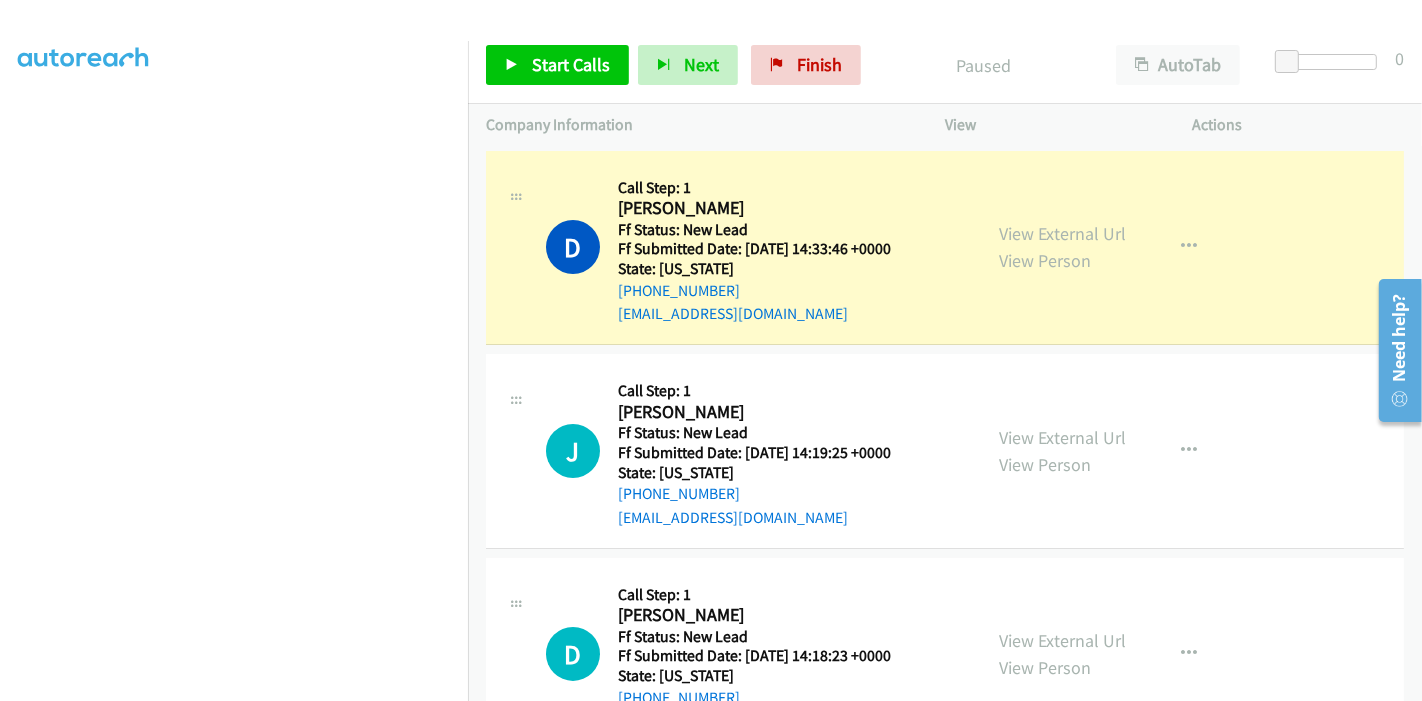 scroll, scrollTop: 422, scrollLeft: 0, axis: vertical 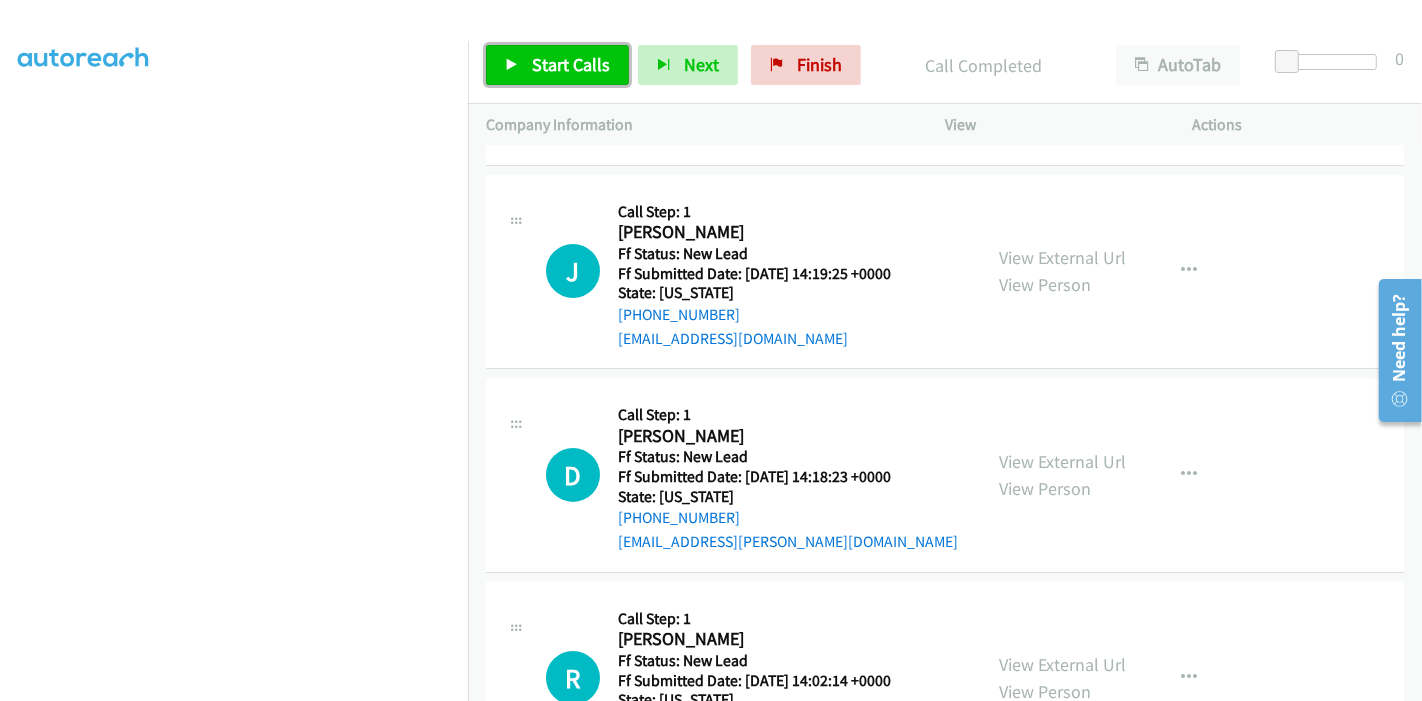 click on "Start Calls" at bounding box center (557, 65) 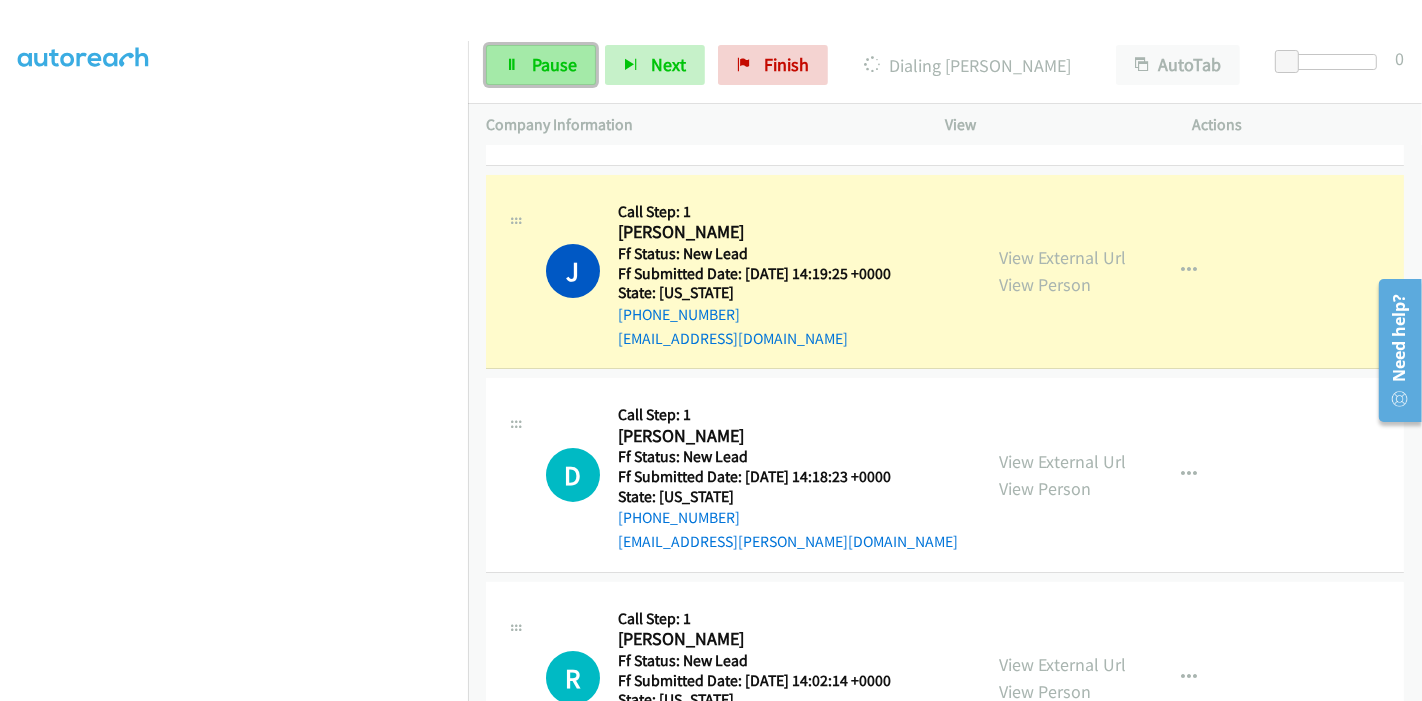 click on "Pause" at bounding box center [554, 64] 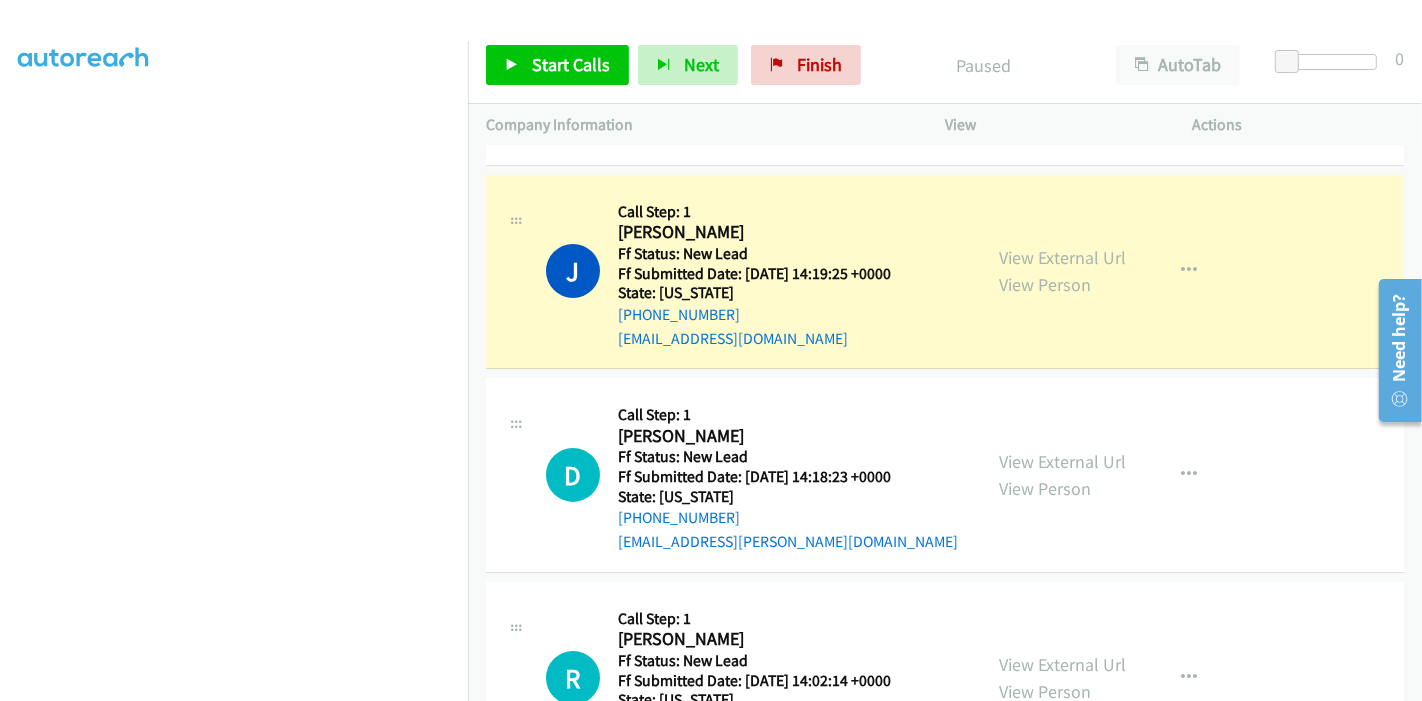 scroll, scrollTop: 311, scrollLeft: 0, axis: vertical 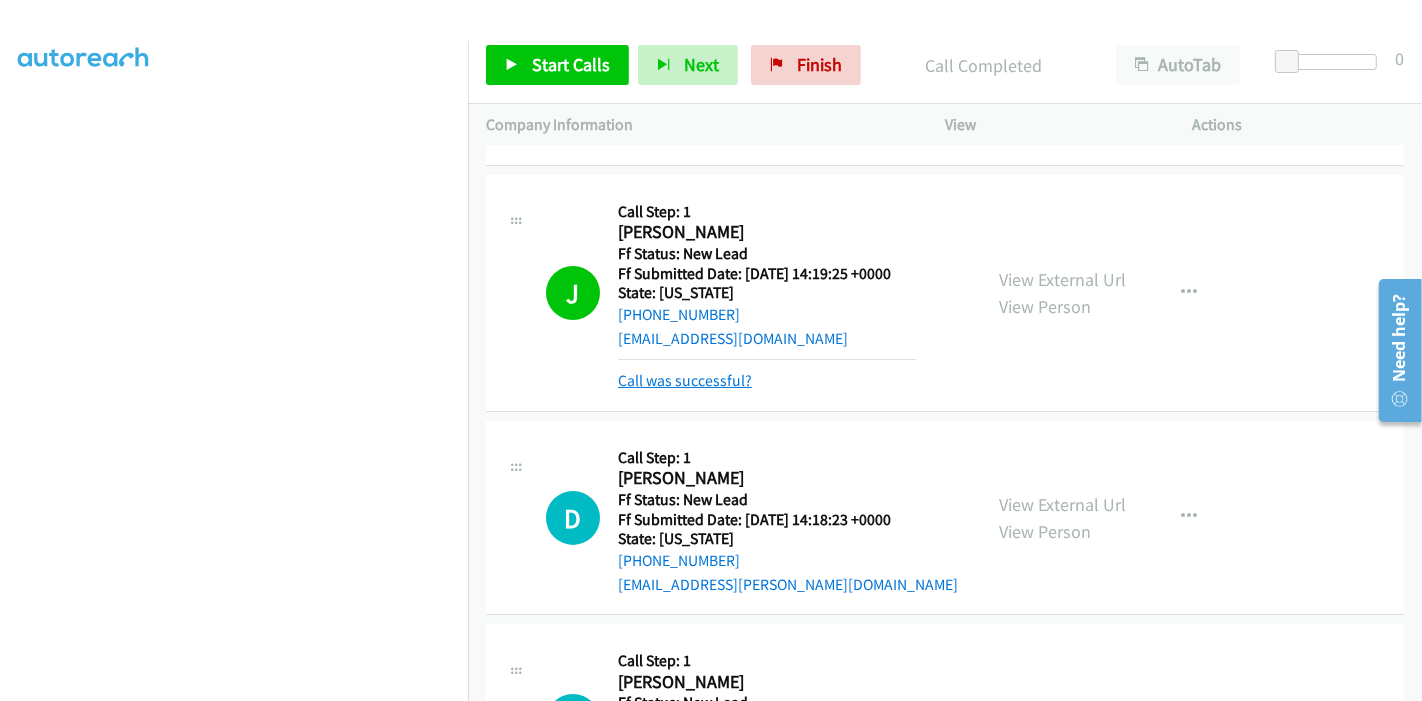 click on "Call was successful?" at bounding box center [685, 380] 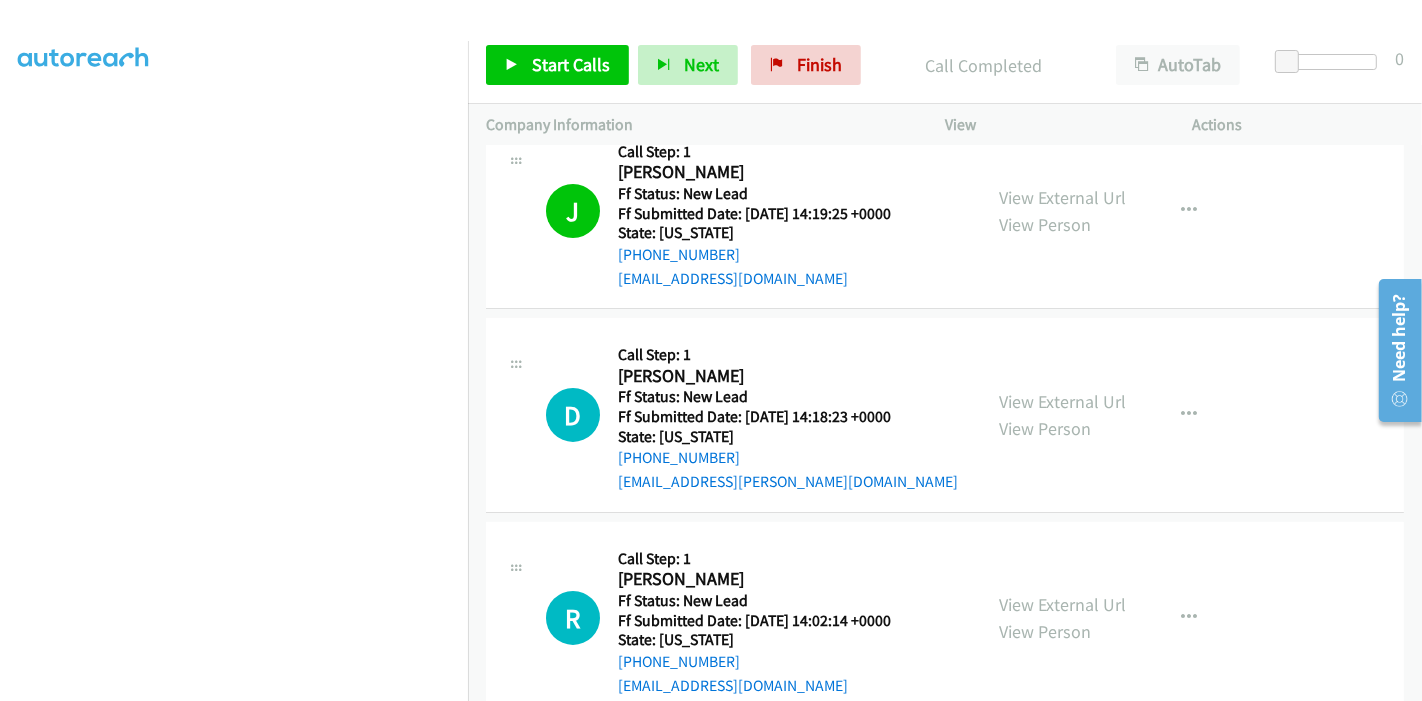 scroll, scrollTop: 333, scrollLeft: 0, axis: vertical 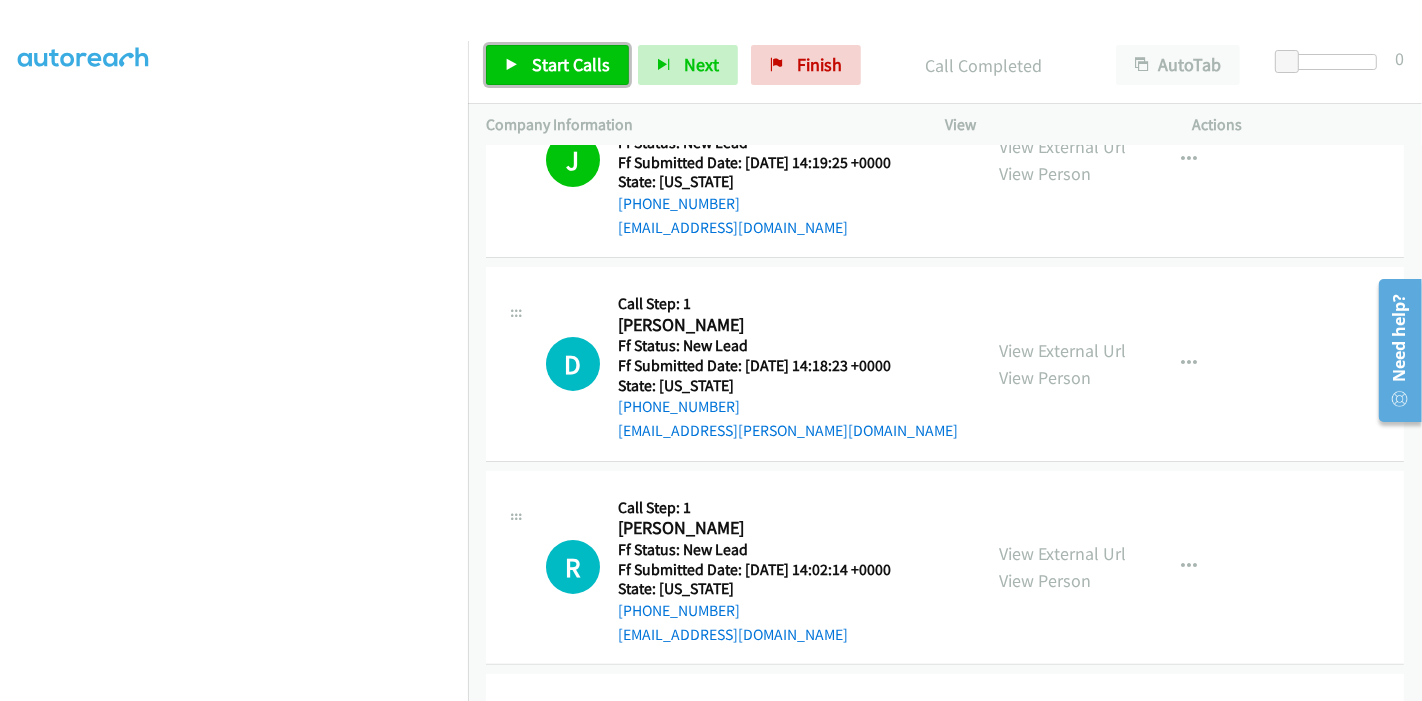 click on "Start Calls" at bounding box center [557, 65] 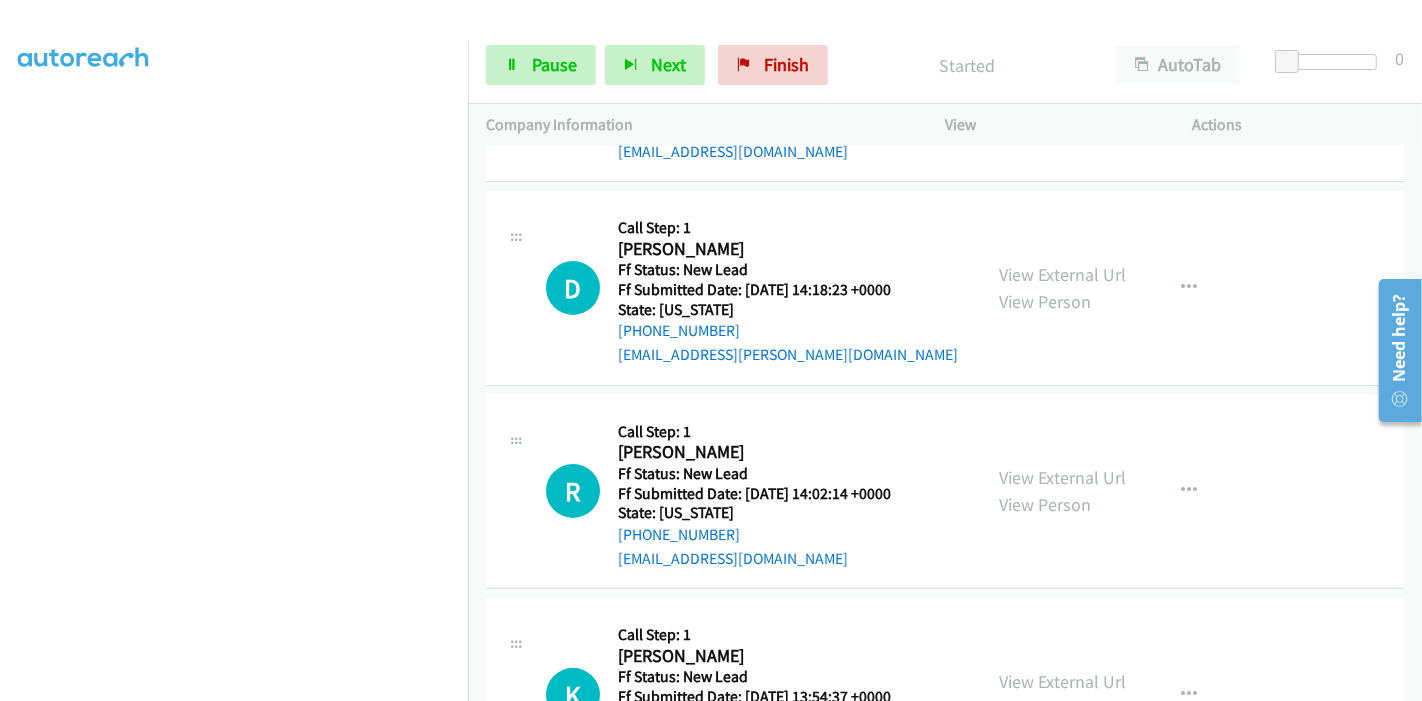 scroll, scrollTop: 444, scrollLeft: 0, axis: vertical 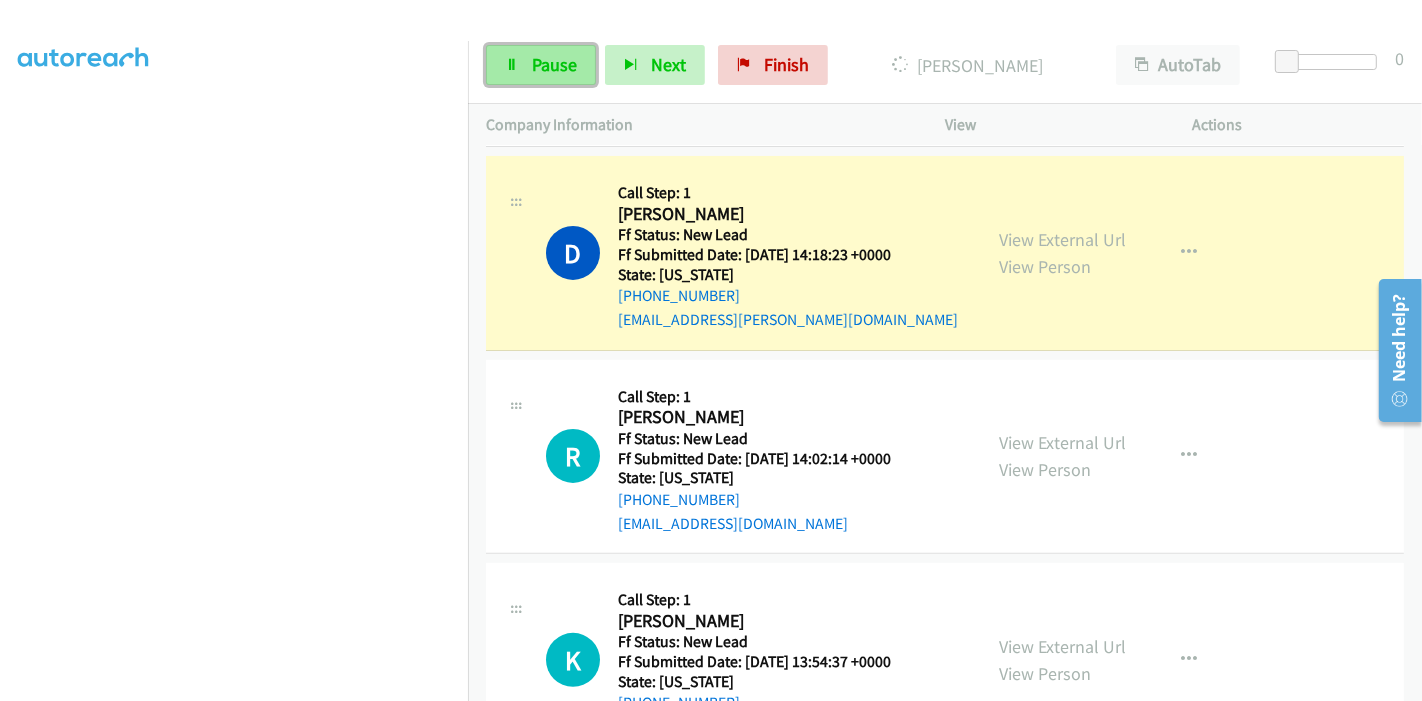 click on "Pause" at bounding box center [541, 65] 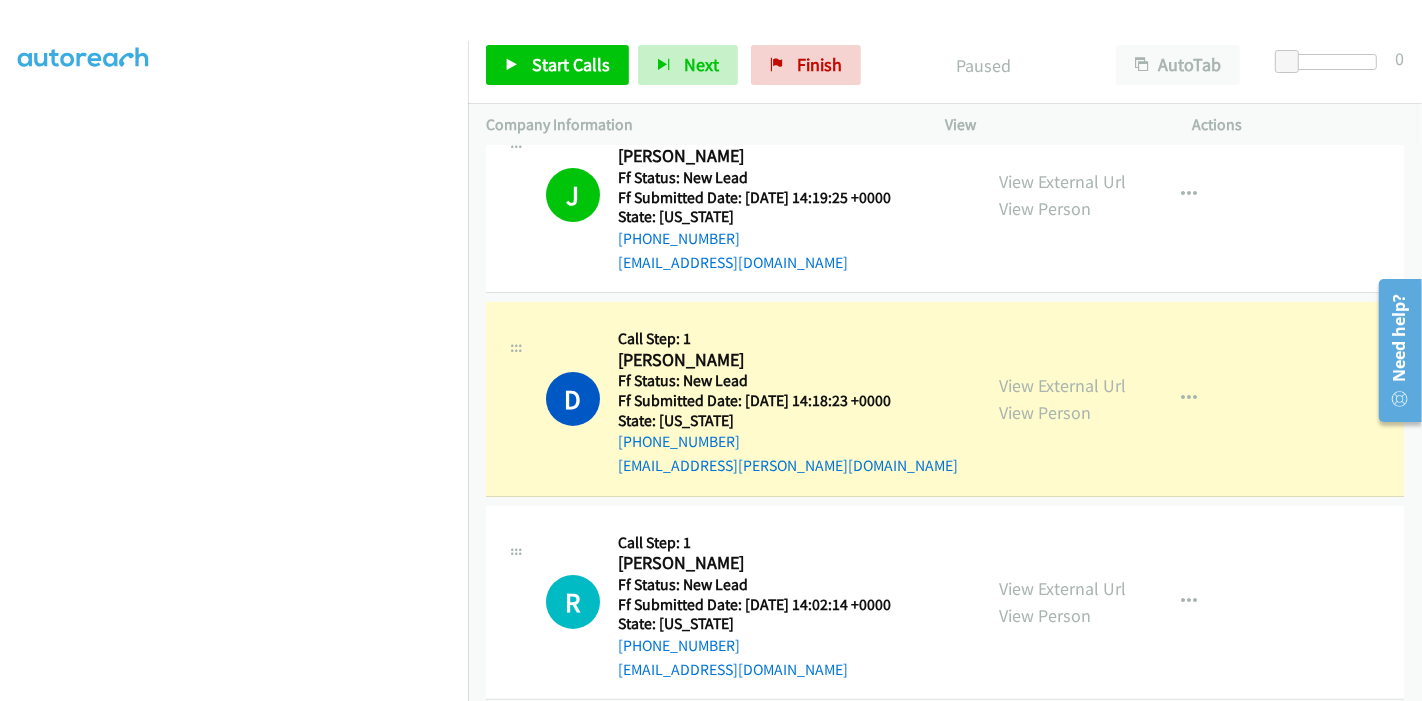 scroll, scrollTop: 333, scrollLeft: 0, axis: vertical 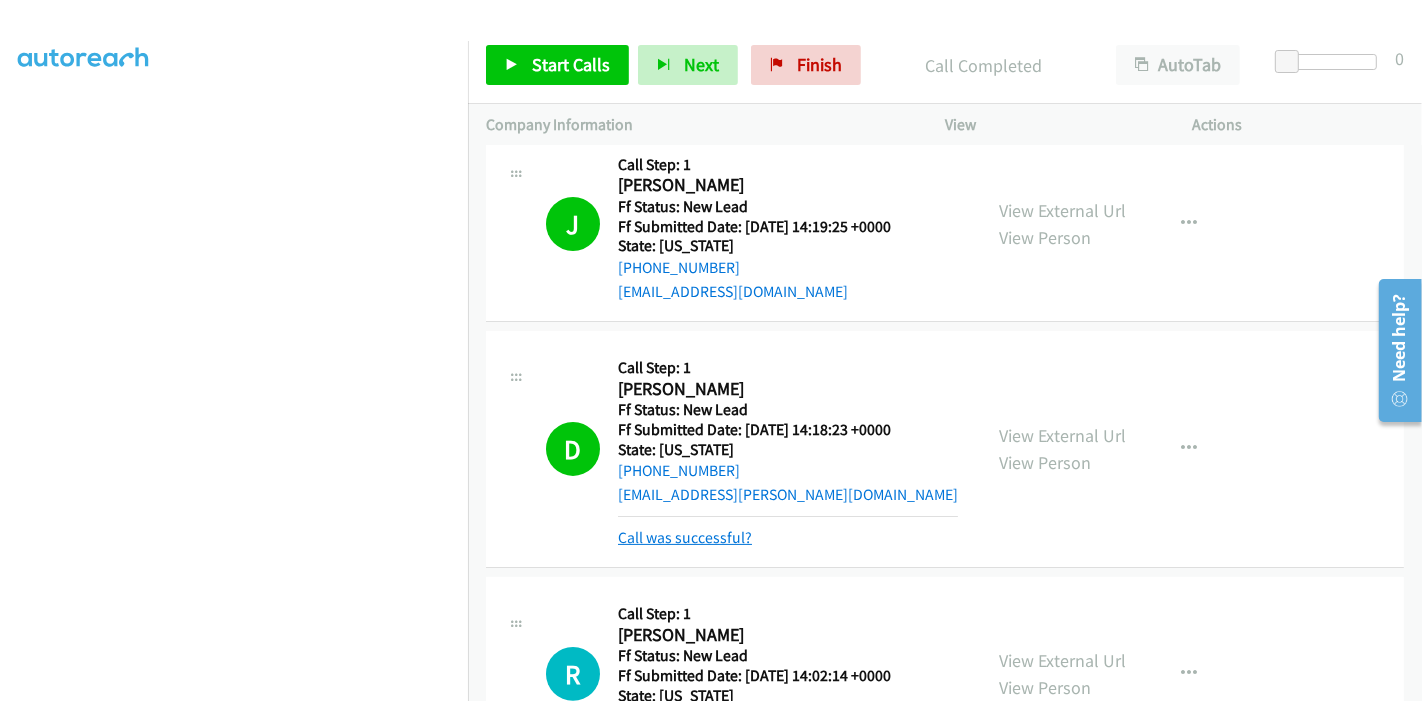 click on "Call was successful?" at bounding box center [685, 537] 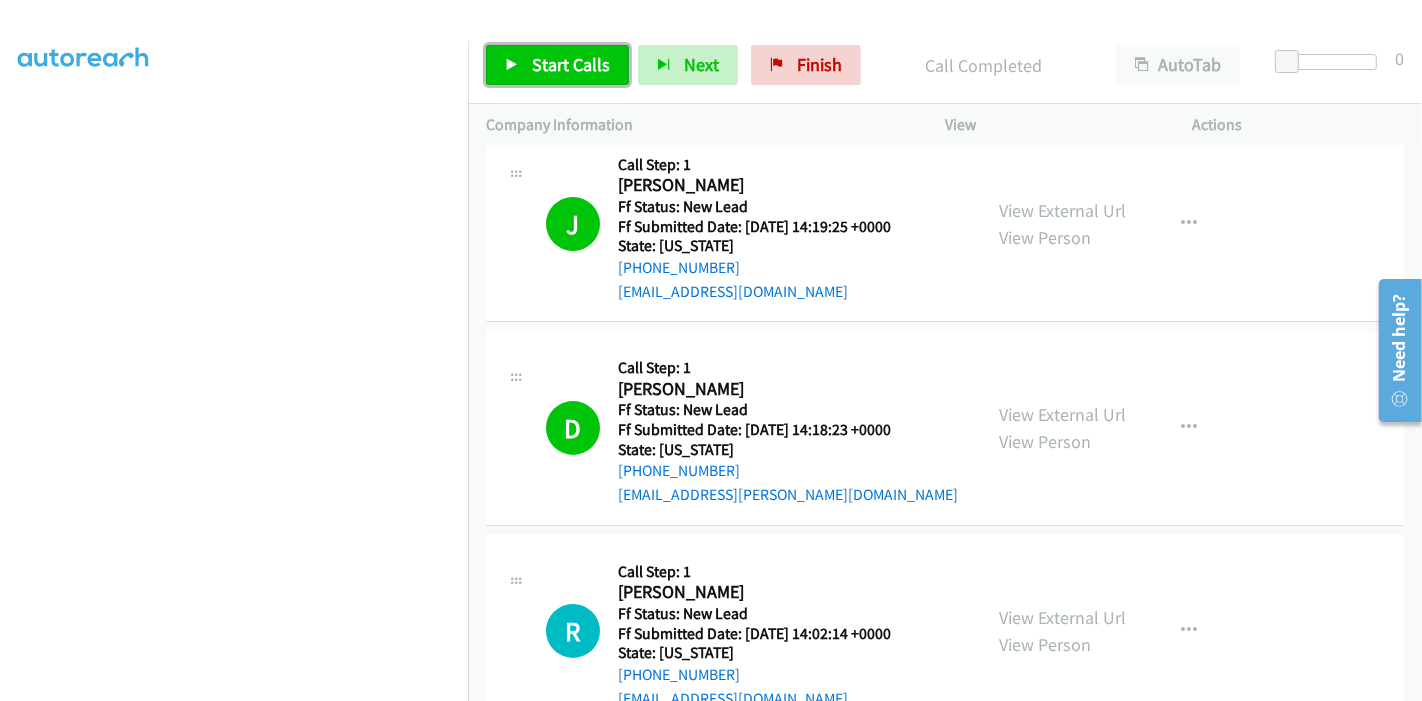 click on "Start Calls" at bounding box center (571, 64) 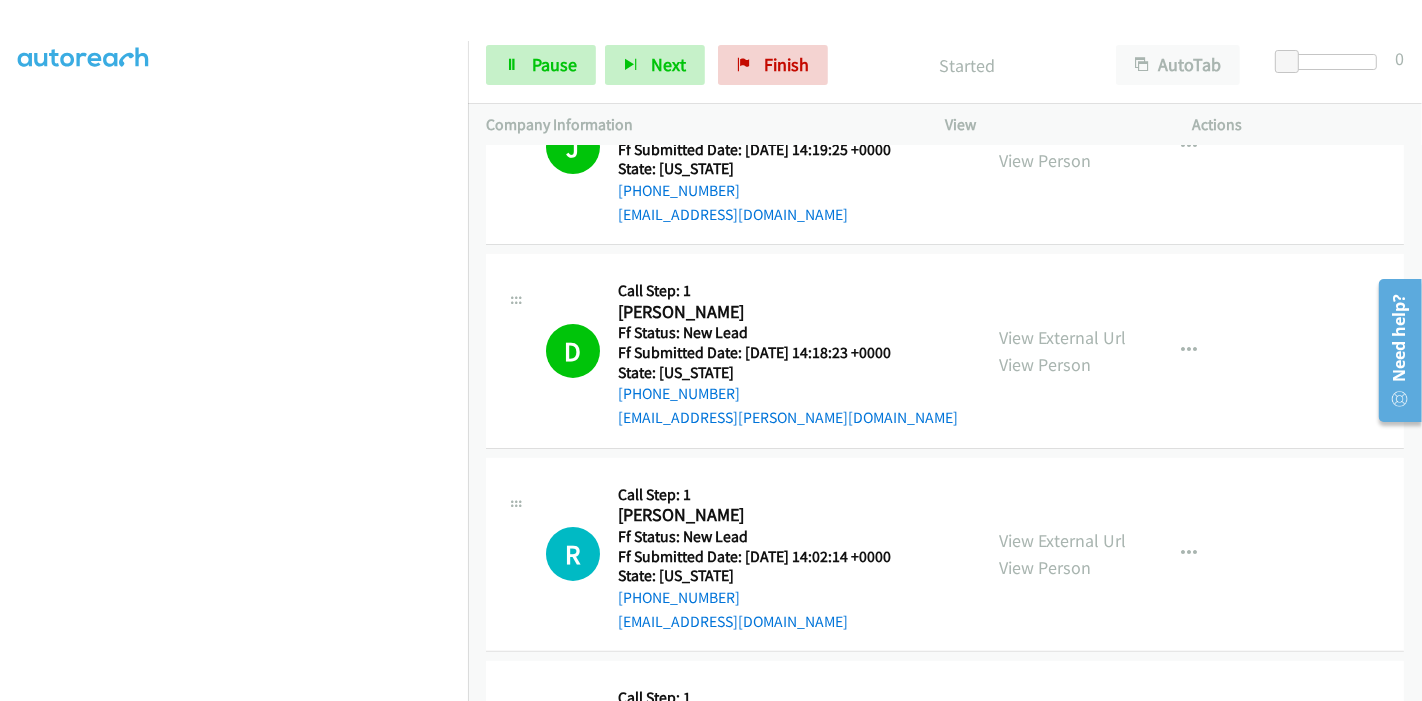 scroll, scrollTop: 491, scrollLeft: 0, axis: vertical 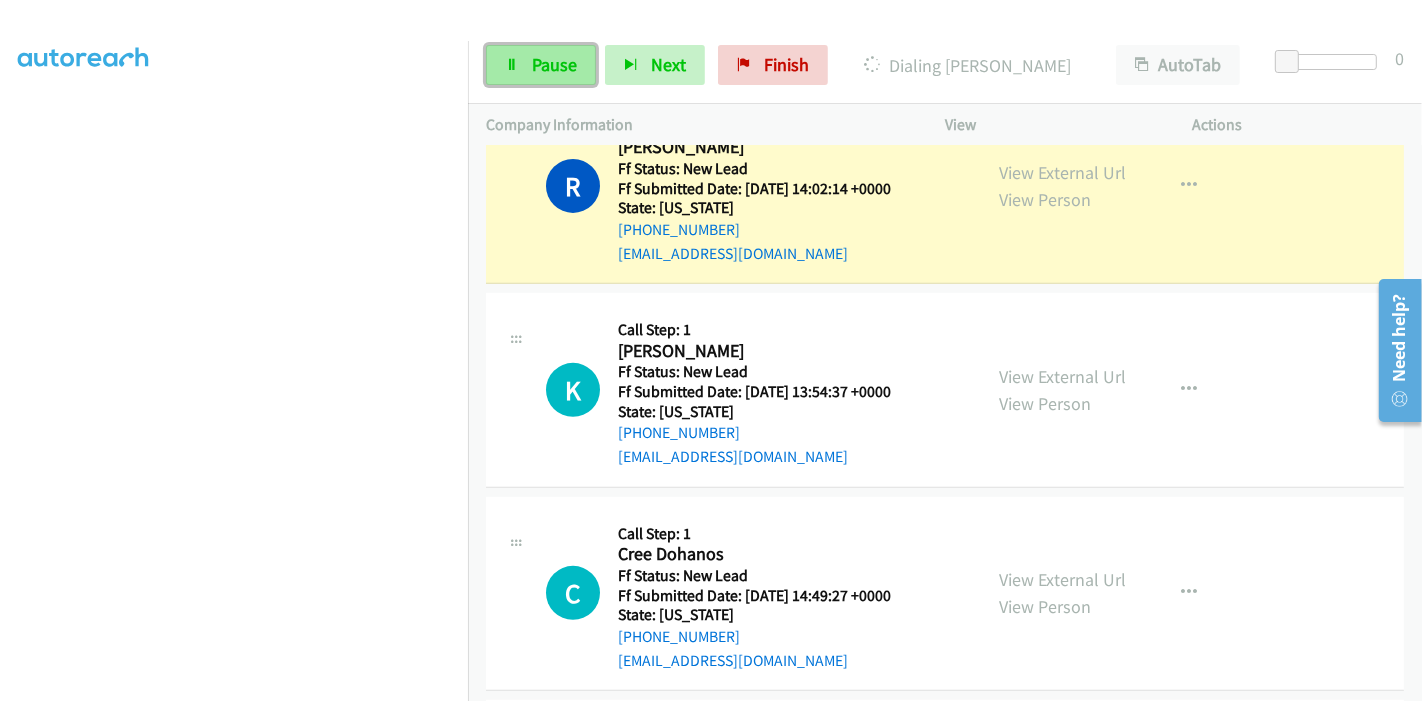 click on "Pause" at bounding box center [541, 65] 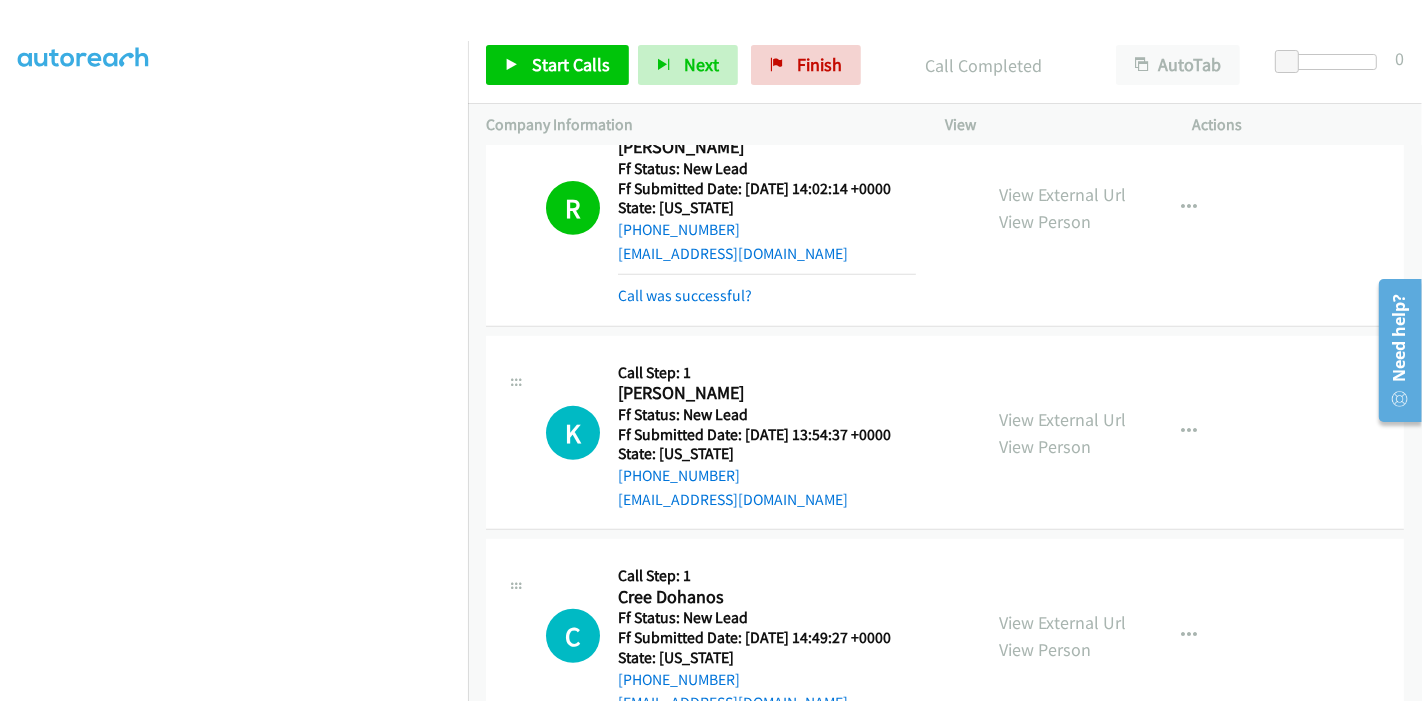 scroll, scrollTop: 825, scrollLeft: 0, axis: vertical 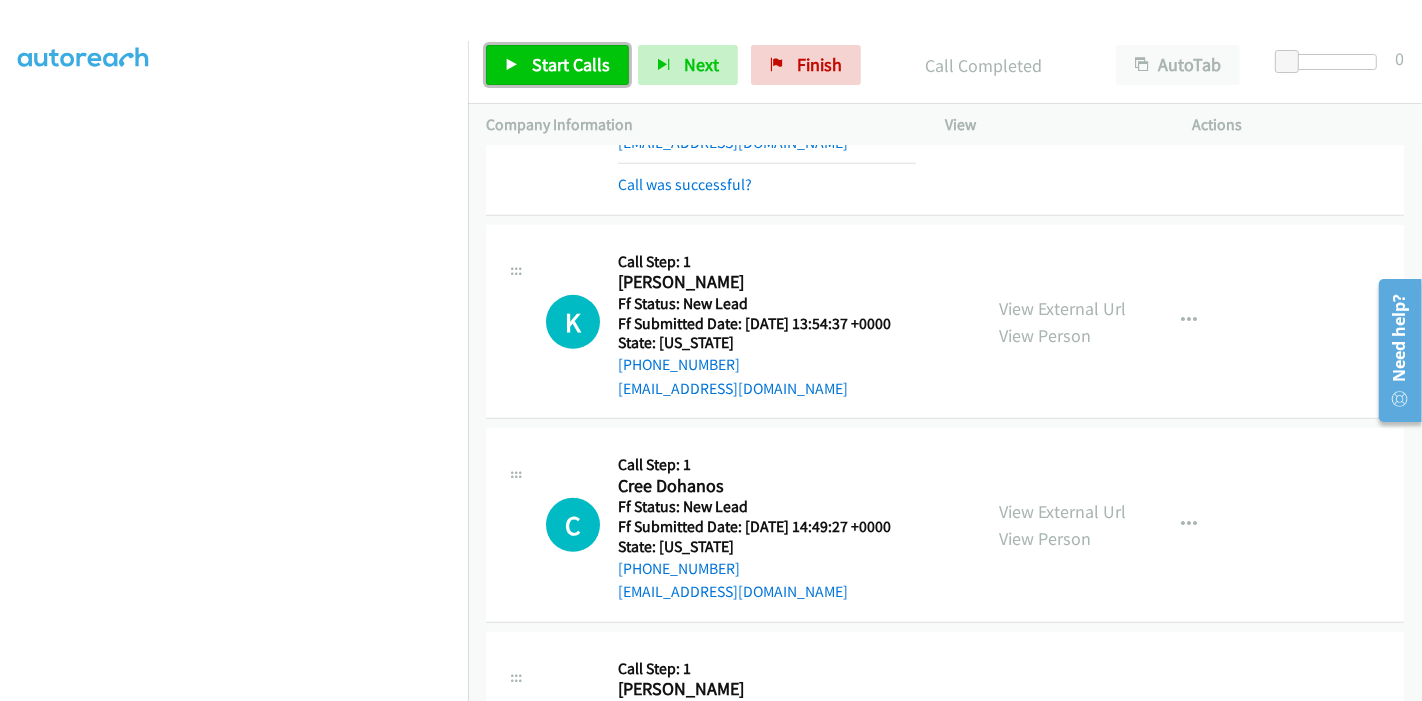 click on "Start Calls" at bounding box center (557, 65) 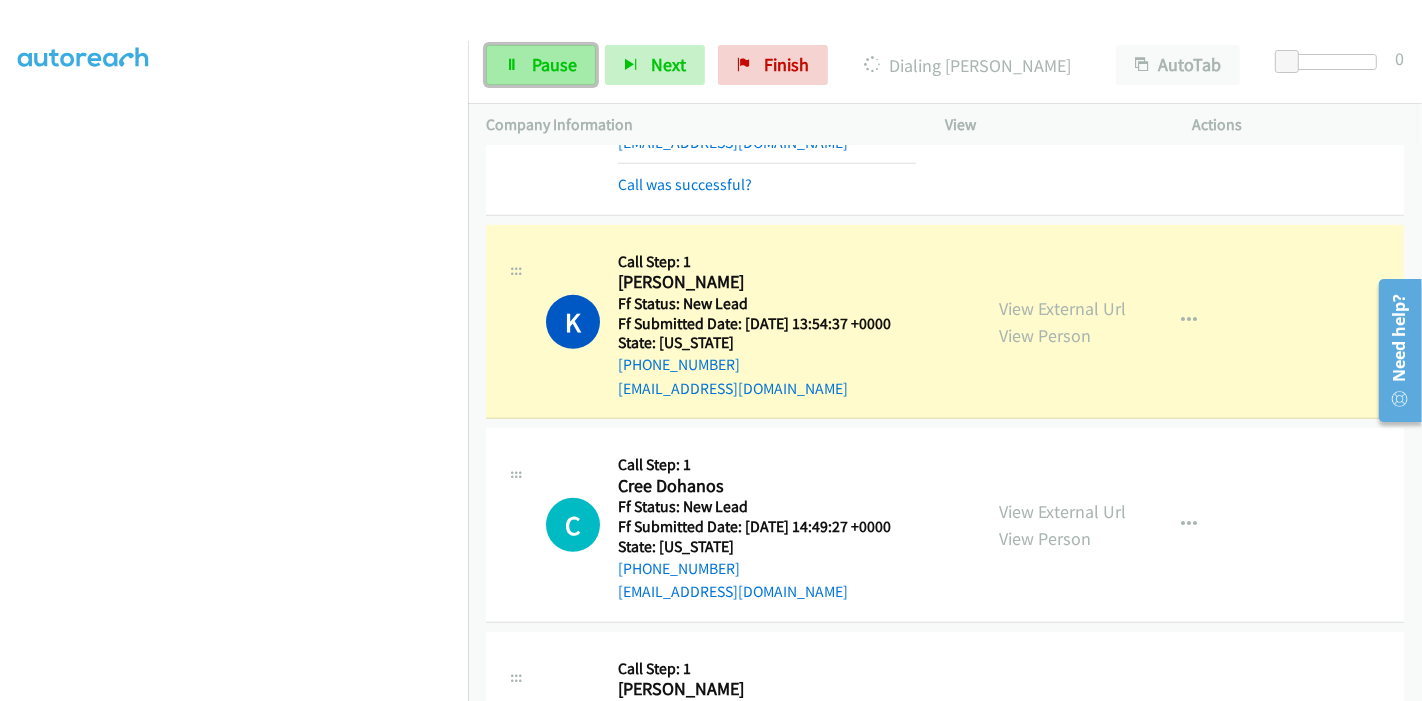 click on "Pause" at bounding box center [554, 64] 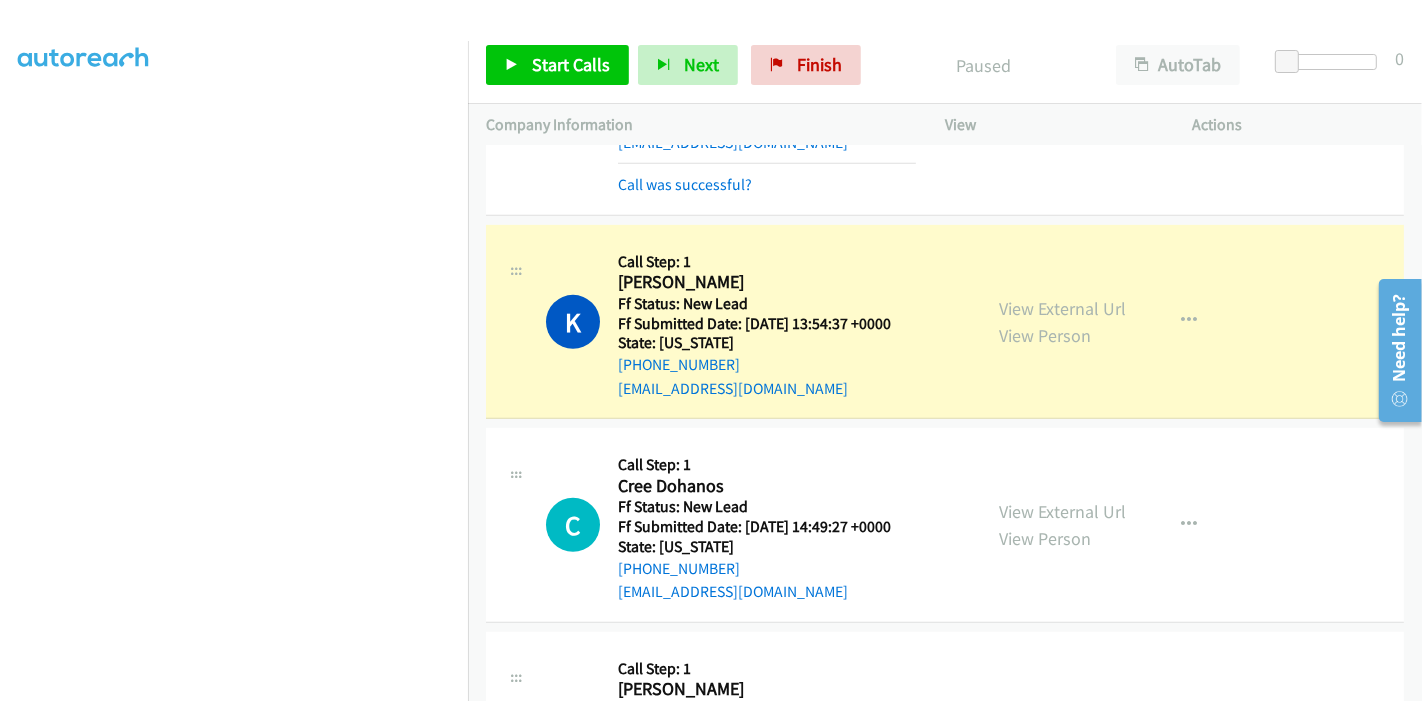 click on "Paused" at bounding box center (984, 65) 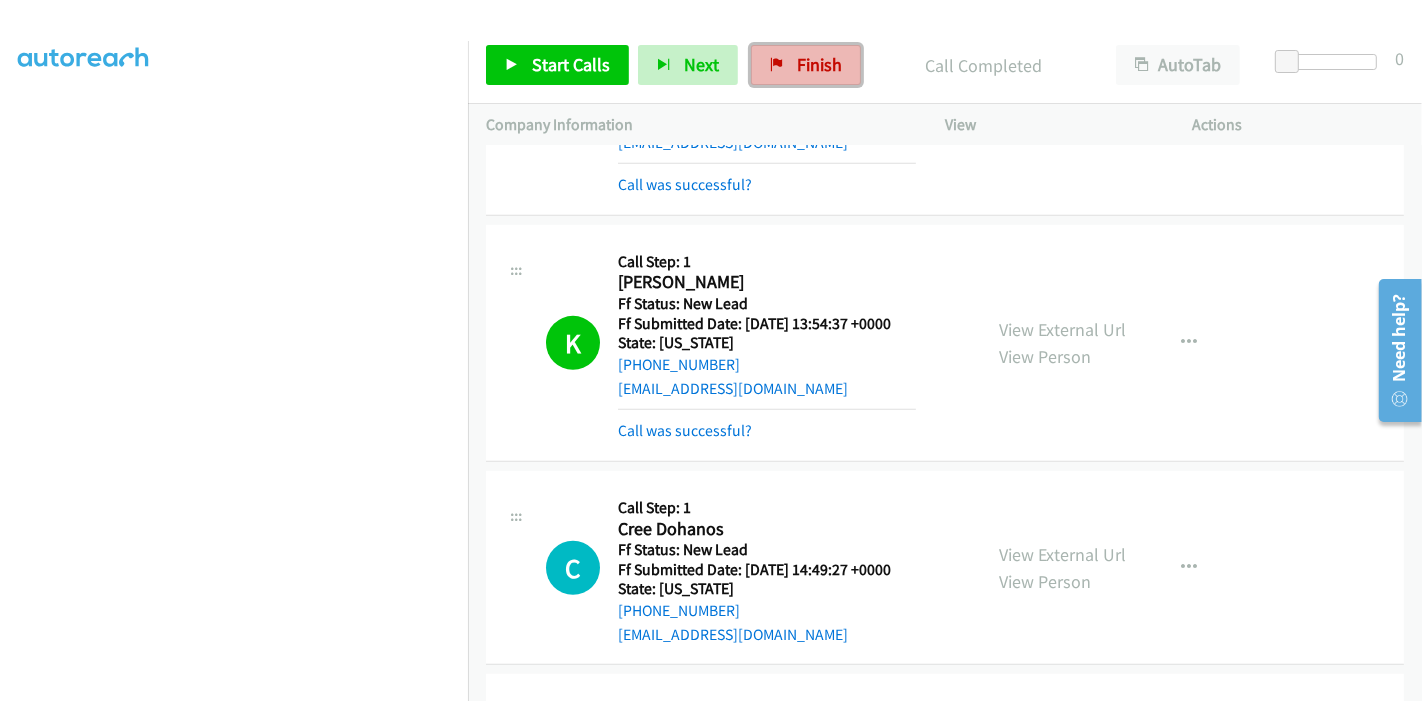 click on "Finish" at bounding box center [819, 64] 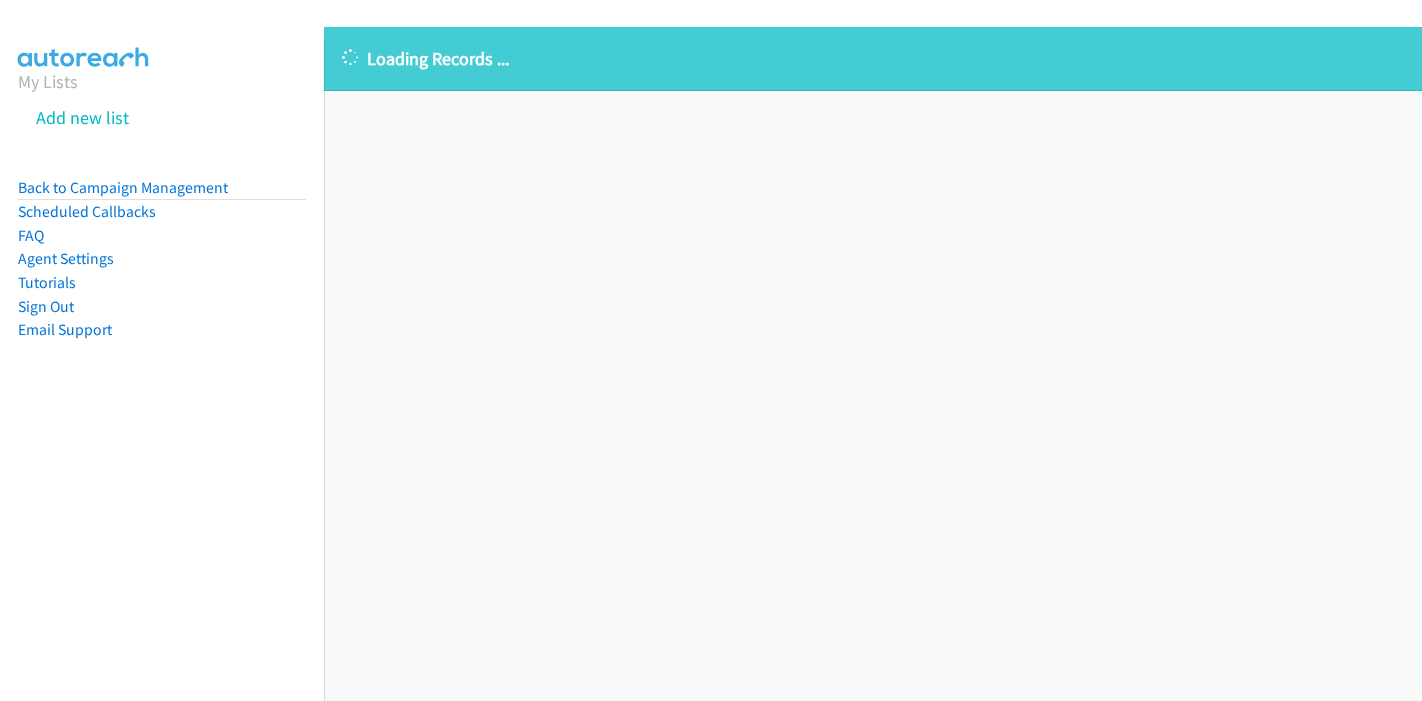 scroll, scrollTop: 0, scrollLeft: 0, axis: both 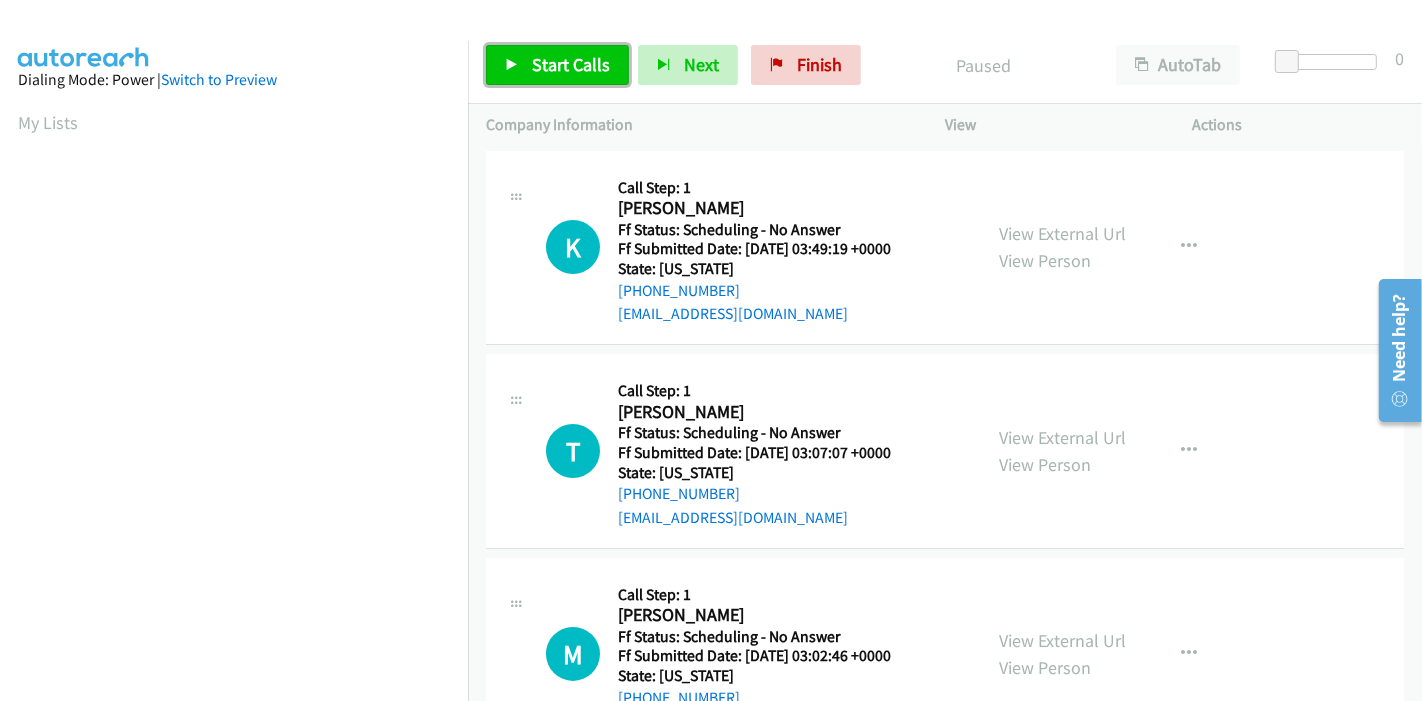 click on "Start Calls" at bounding box center [571, 64] 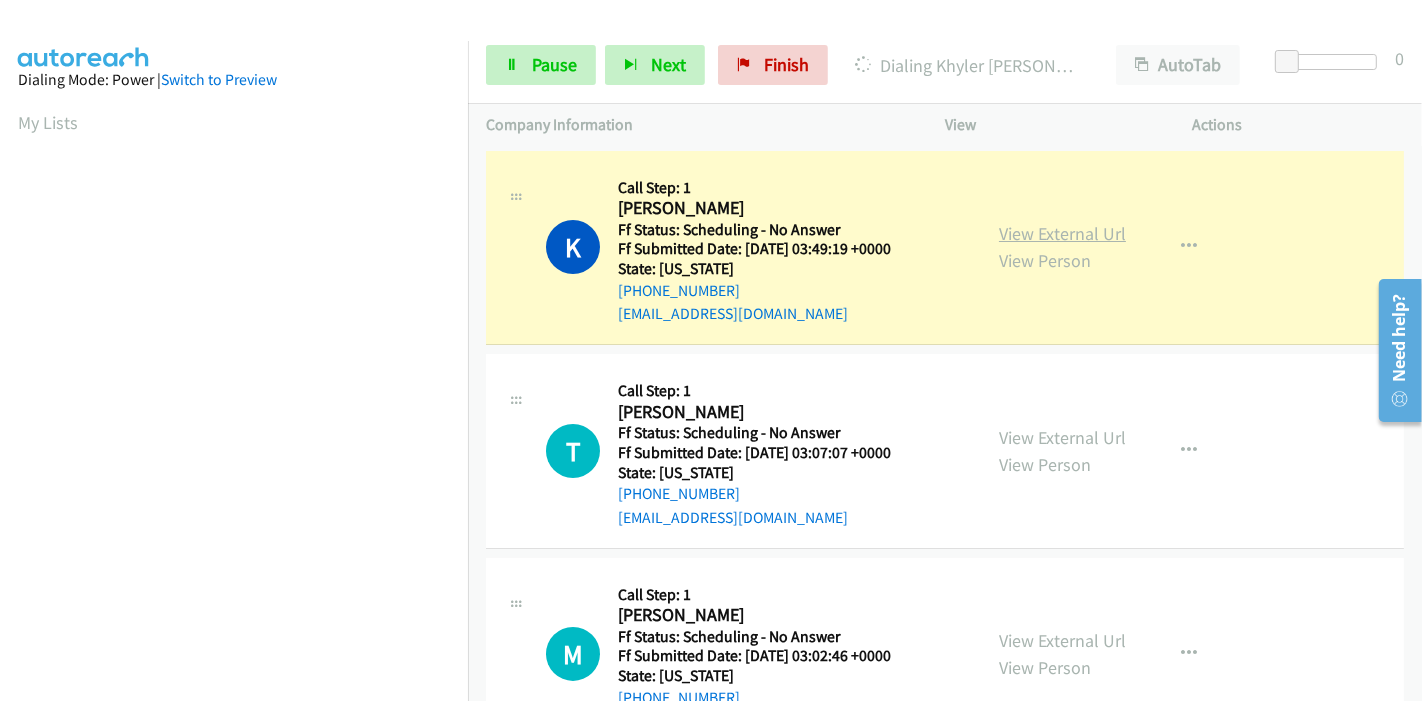 click on "View External Url" at bounding box center (1062, 233) 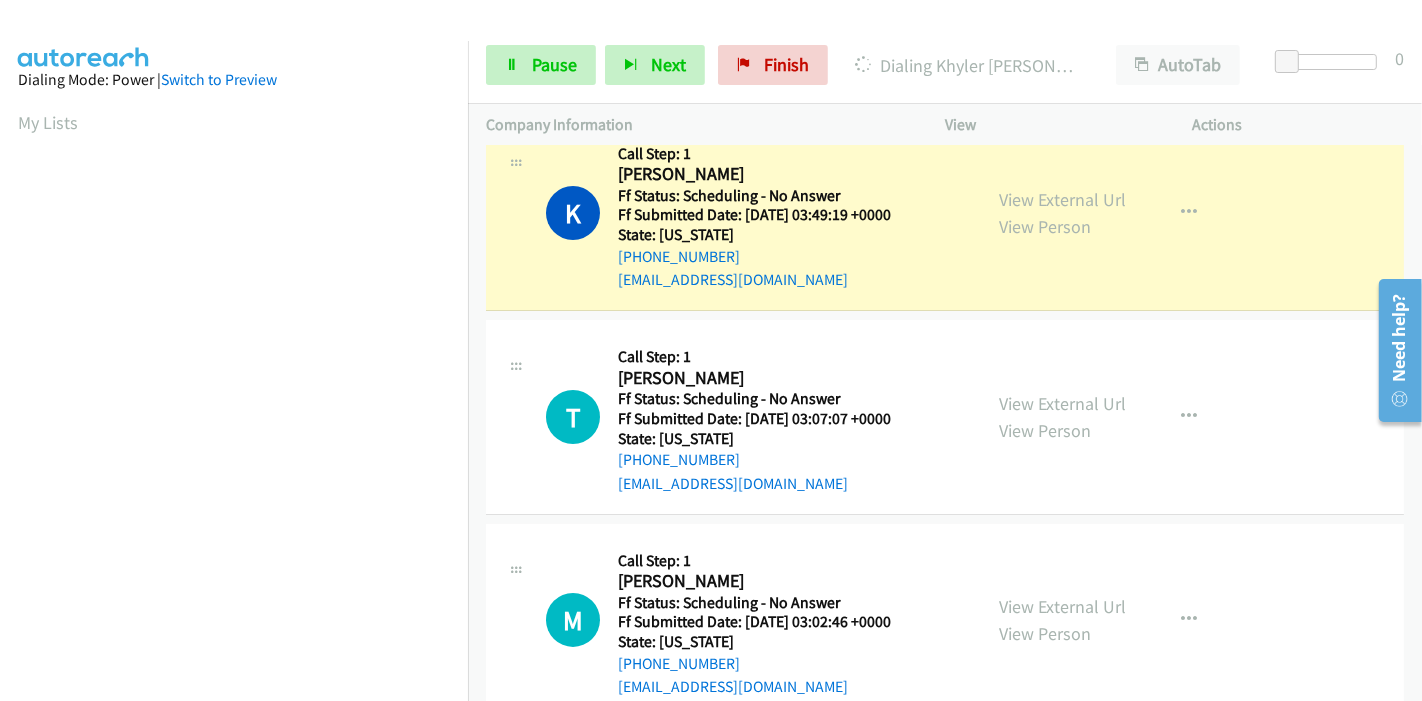 scroll, scrollTop: 0, scrollLeft: 0, axis: both 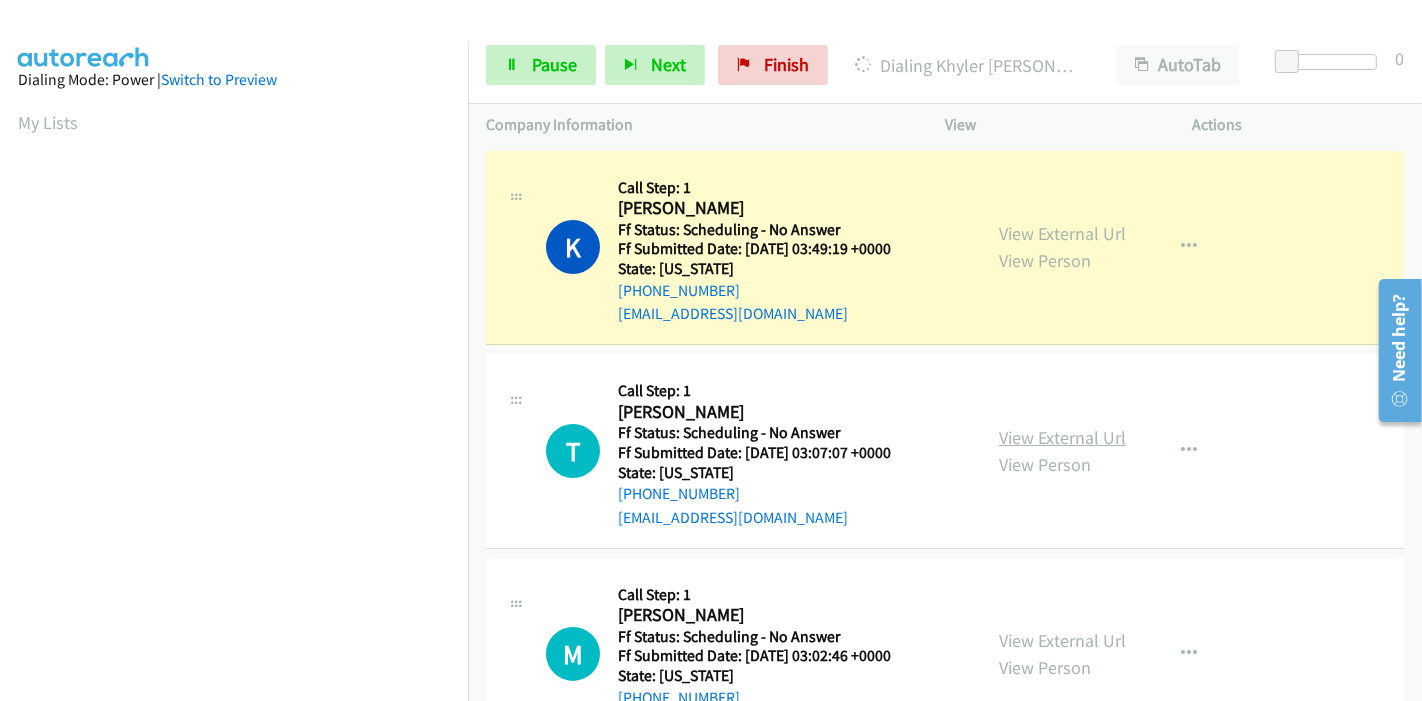 click on "View External Url" at bounding box center (1062, 437) 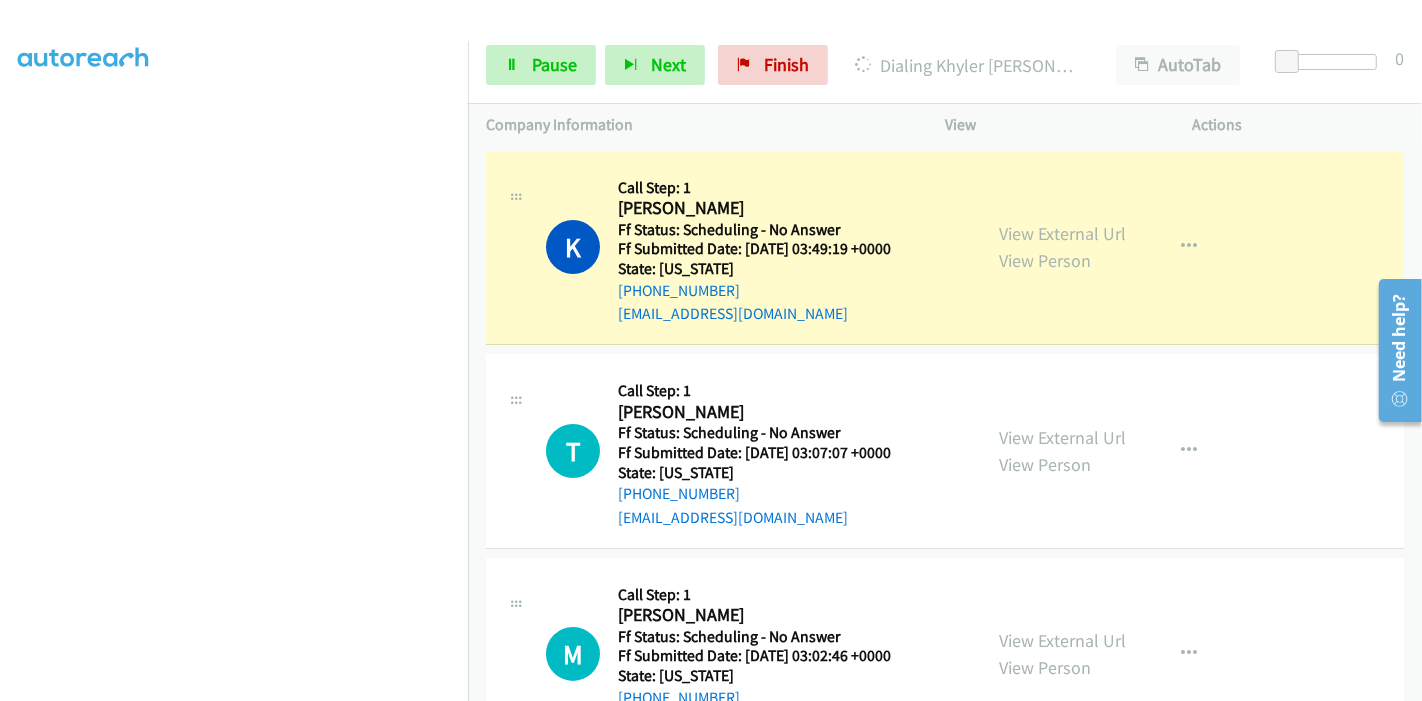 scroll, scrollTop: 422, scrollLeft: 0, axis: vertical 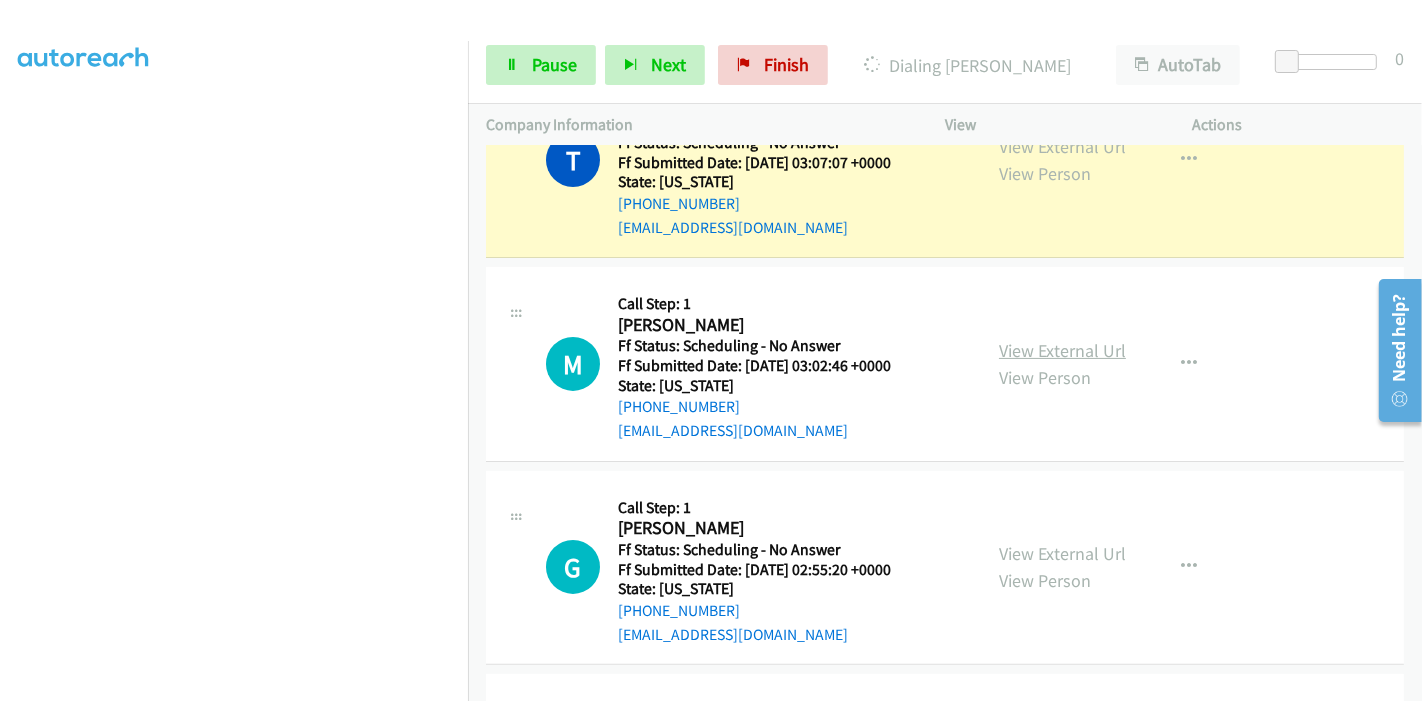 click on "View External Url" at bounding box center [1062, 350] 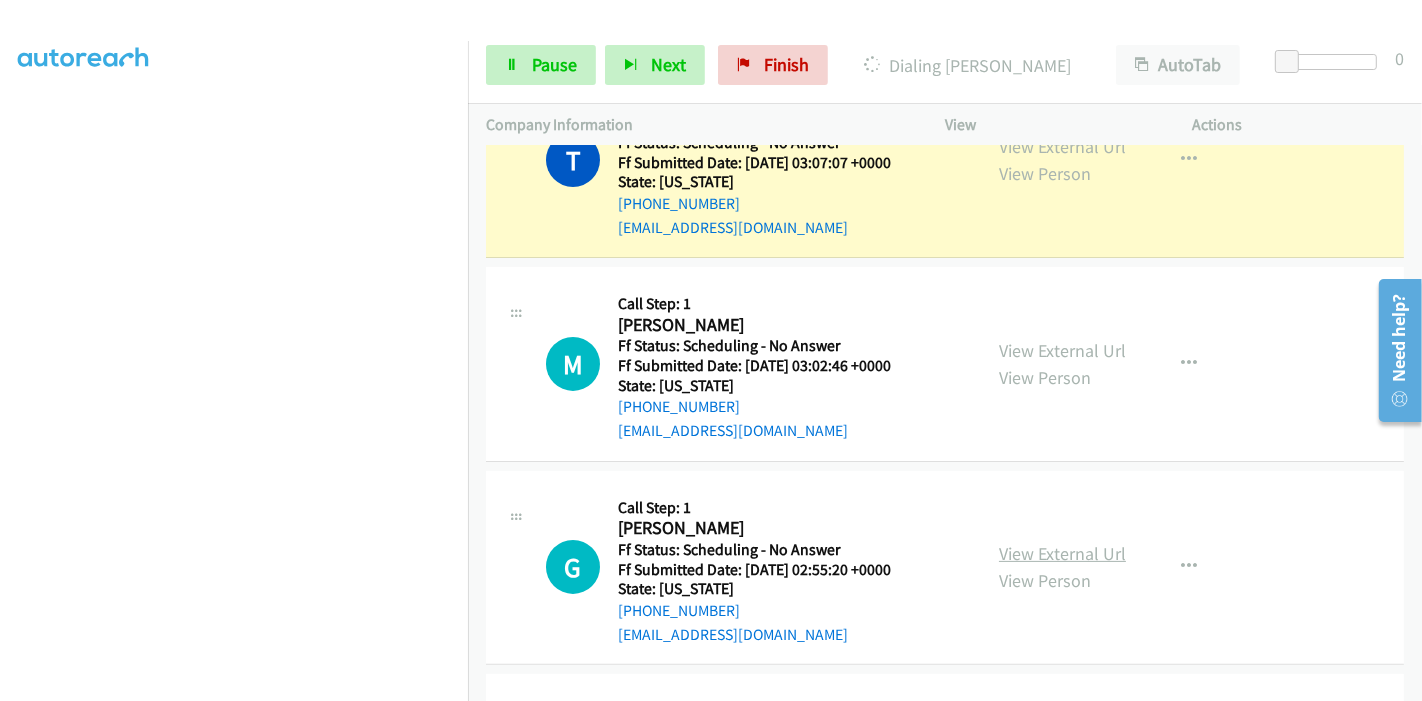 click on "View External Url" at bounding box center (1062, 553) 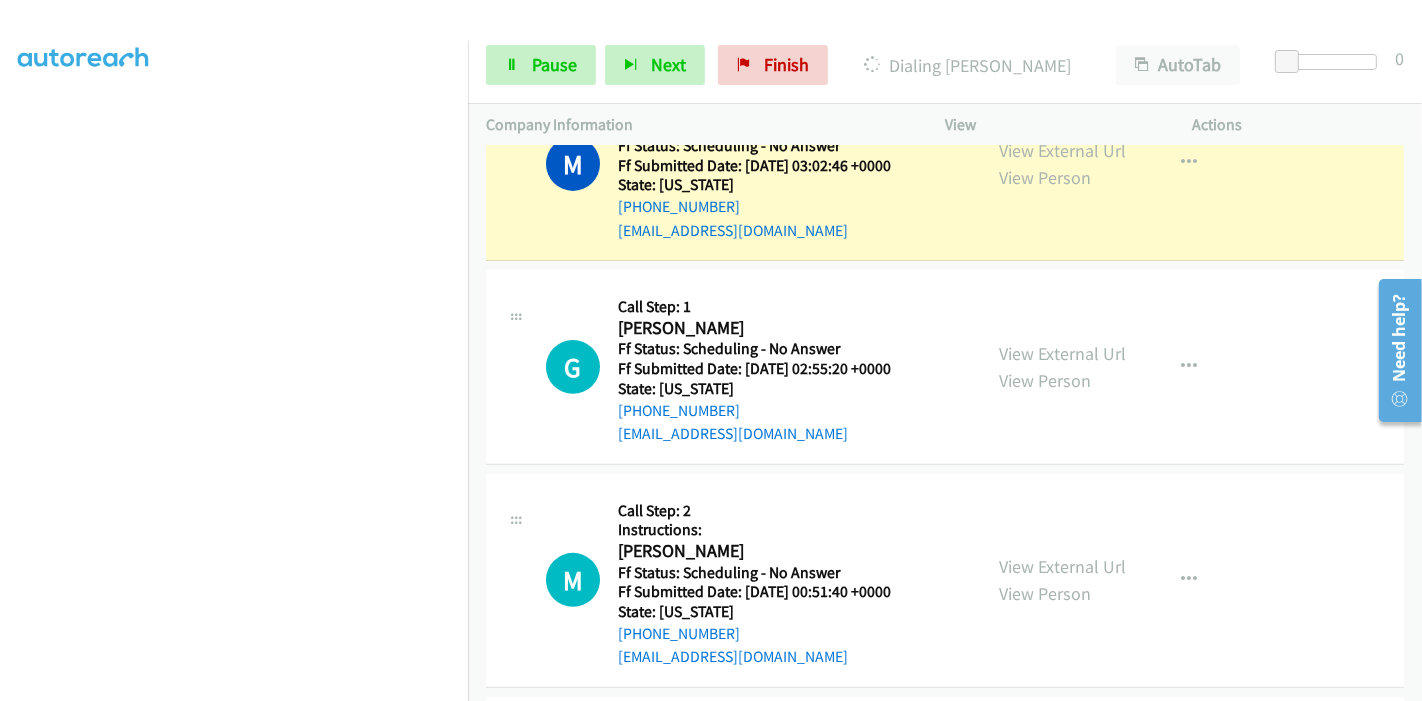 scroll, scrollTop: 465, scrollLeft: 0, axis: vertical 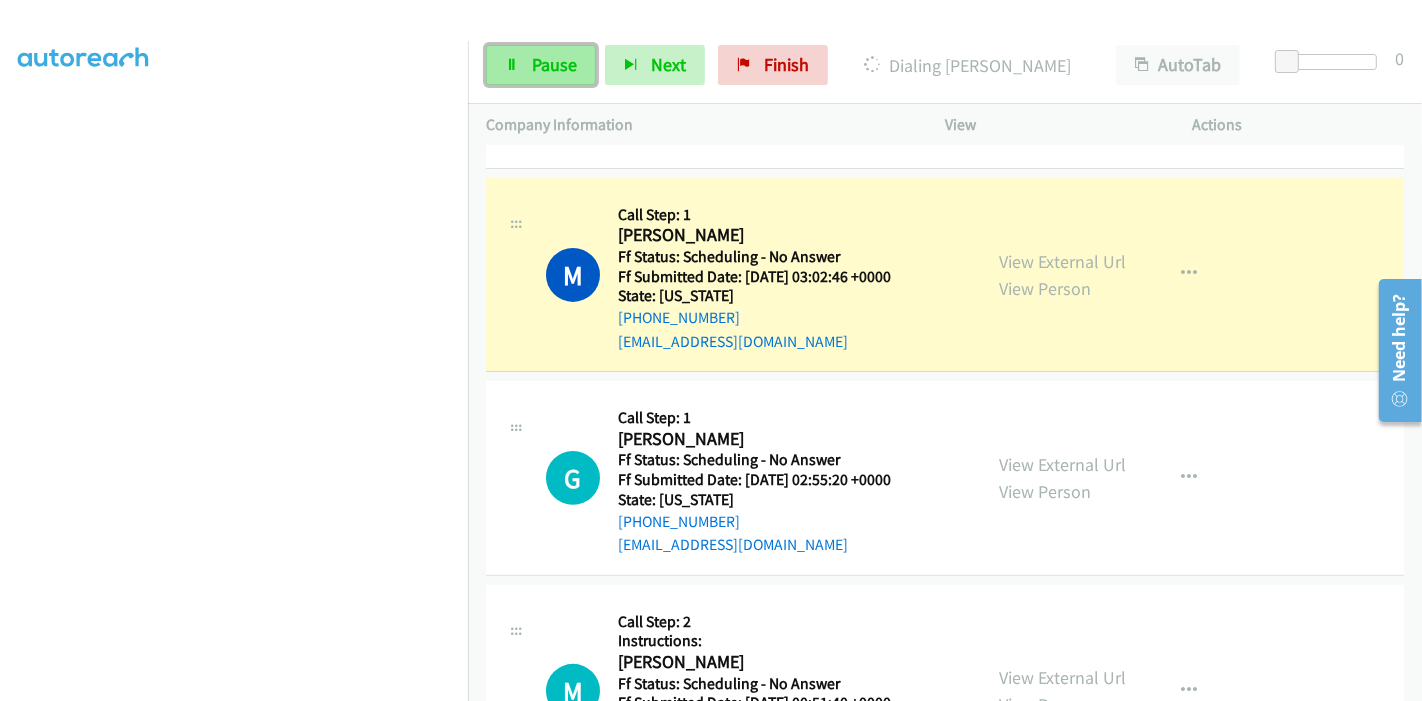 click on "Pause" at bounding box center (554, 64) 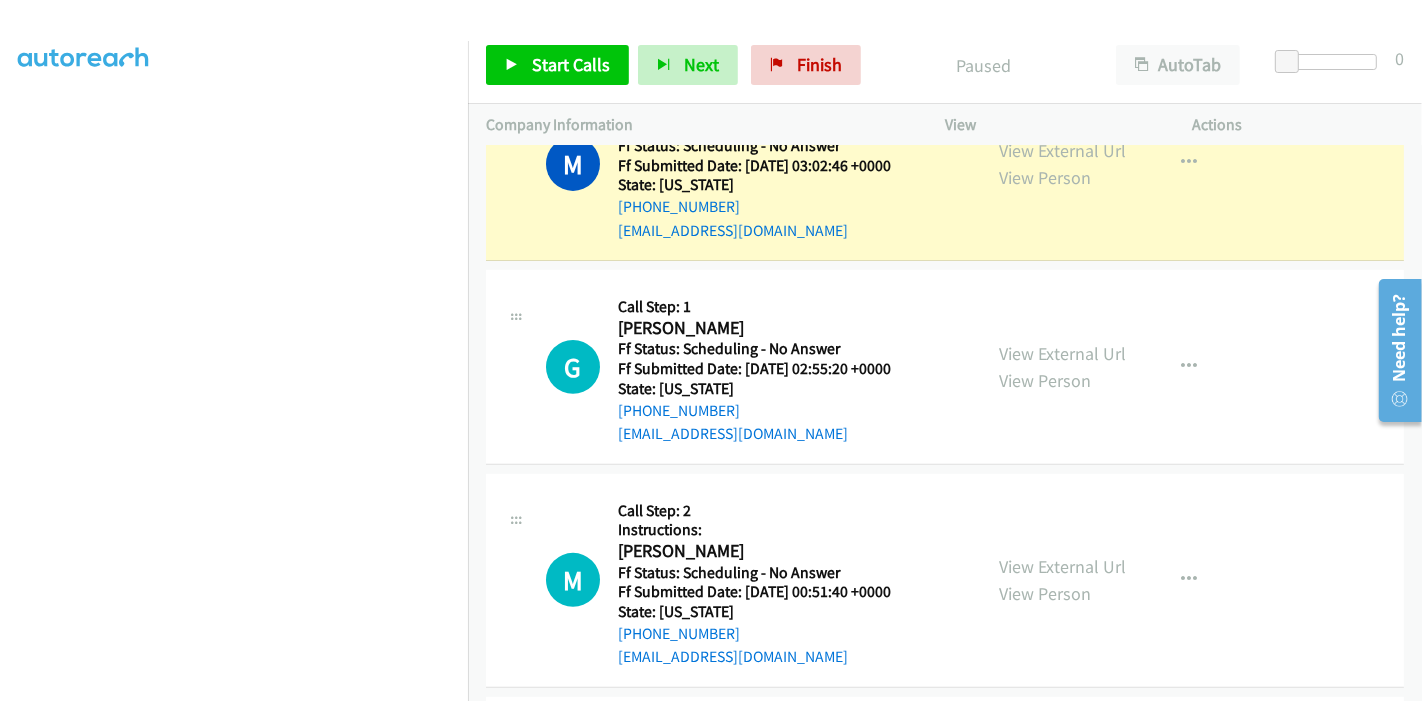 scroll, scrollTop: 465, scrollLeft: 0, axis: vertical 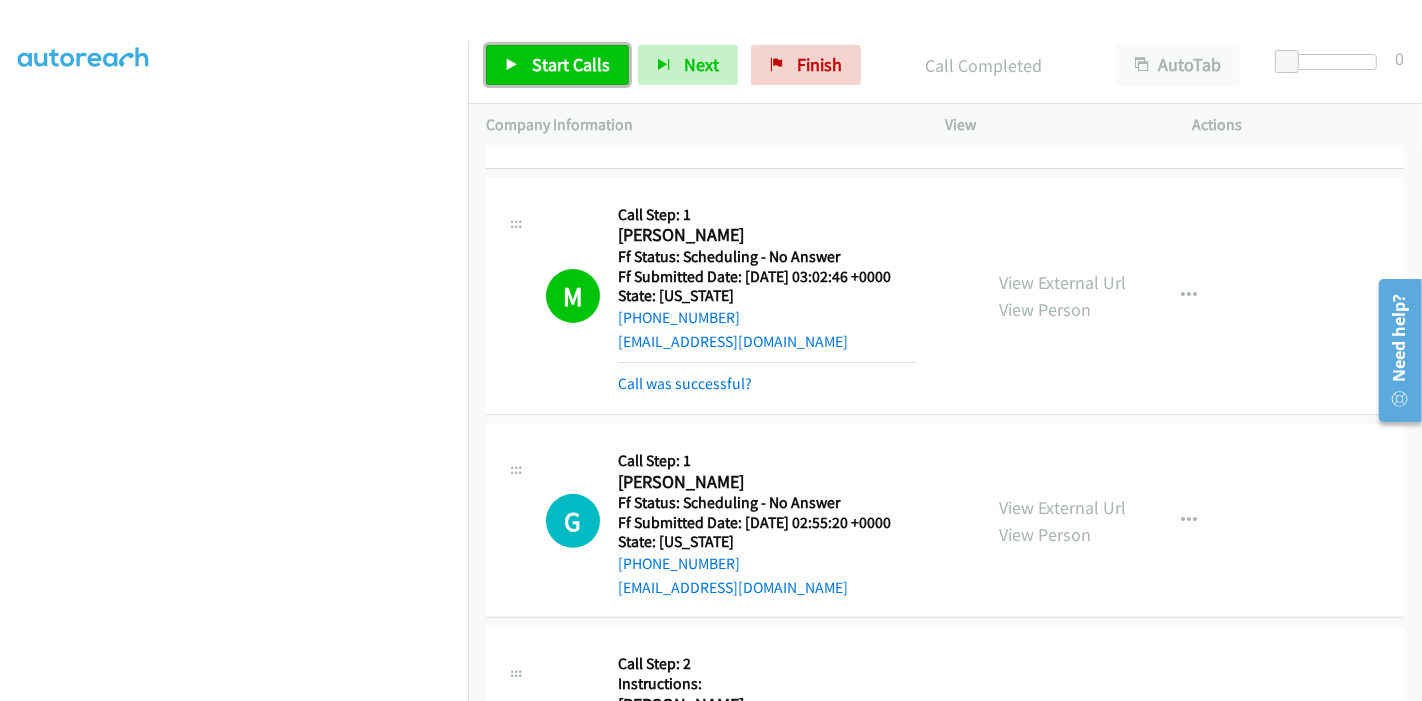 click on "Start Calls" at bounding box center [571, 64] 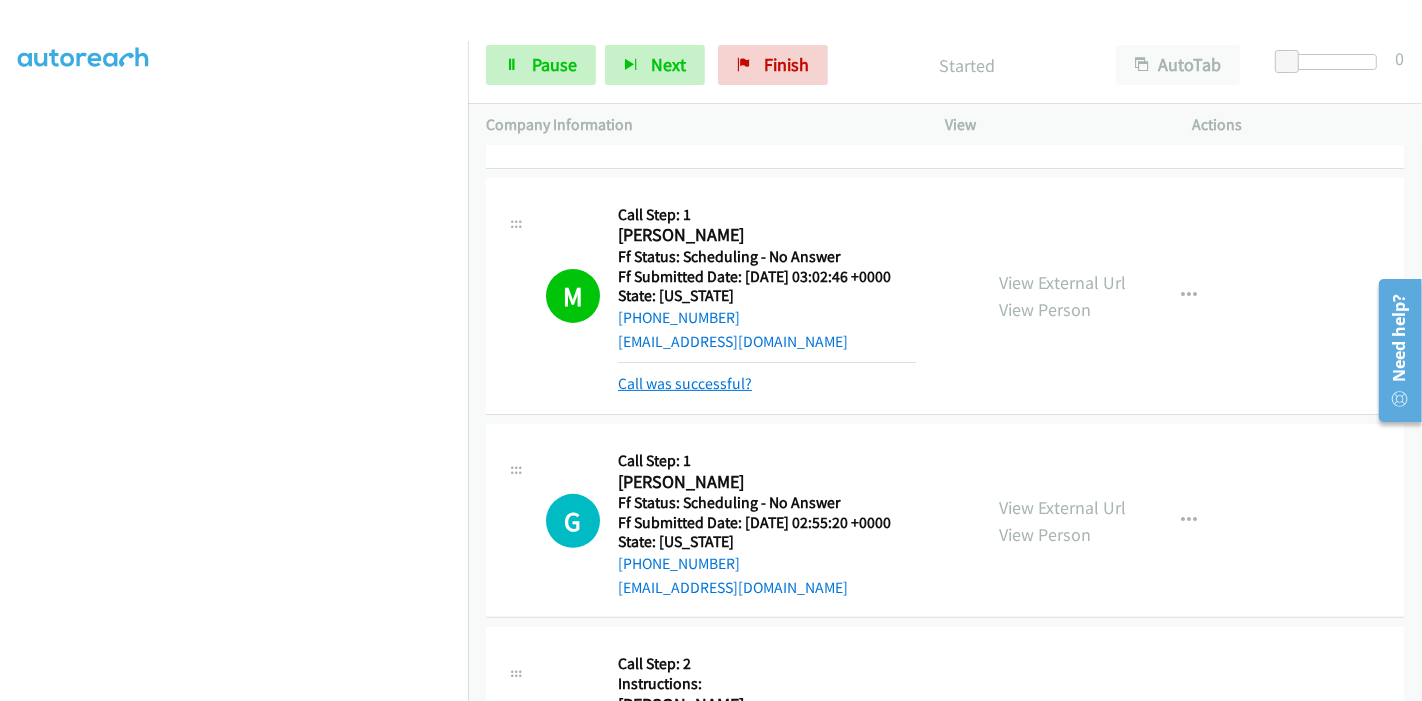 click on "Call was successful?" at bounding box center [685, 383] 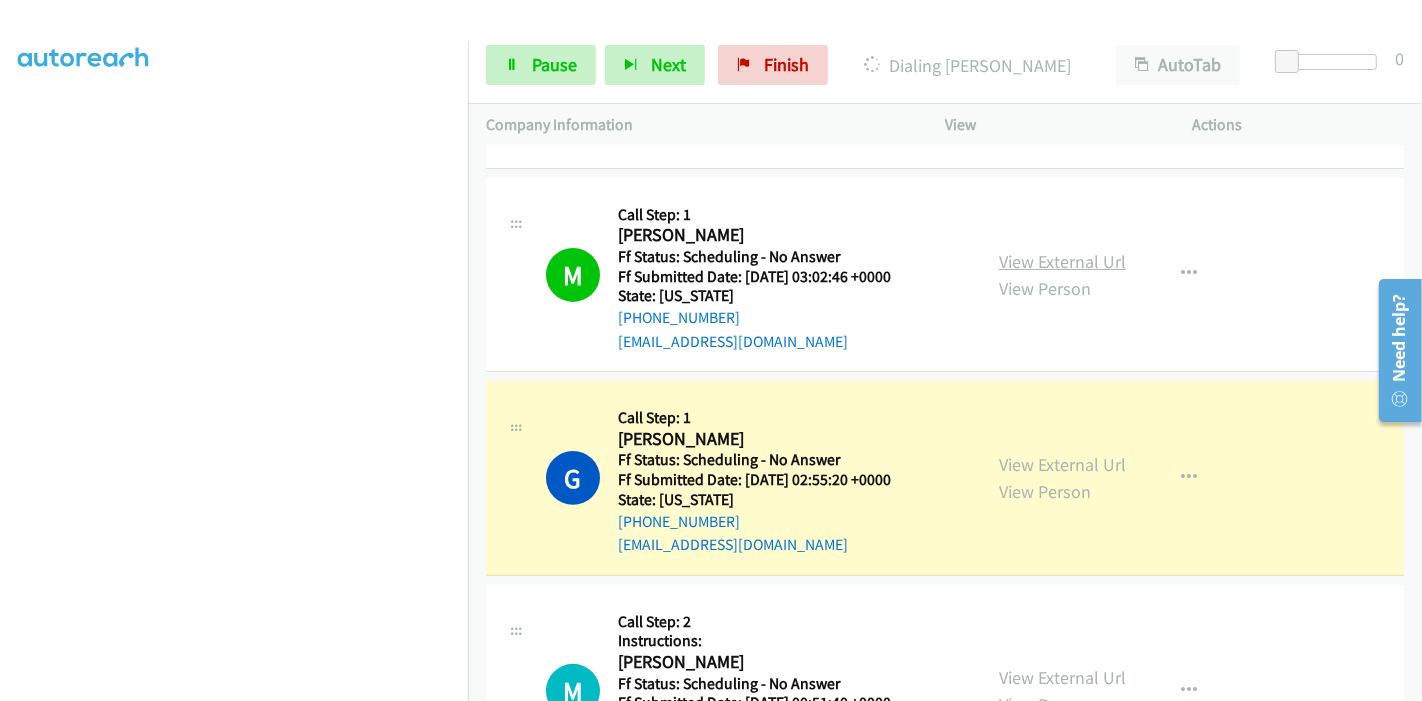 scroll, scrollTop: 576, scrollLeft: 0, axis: vertical 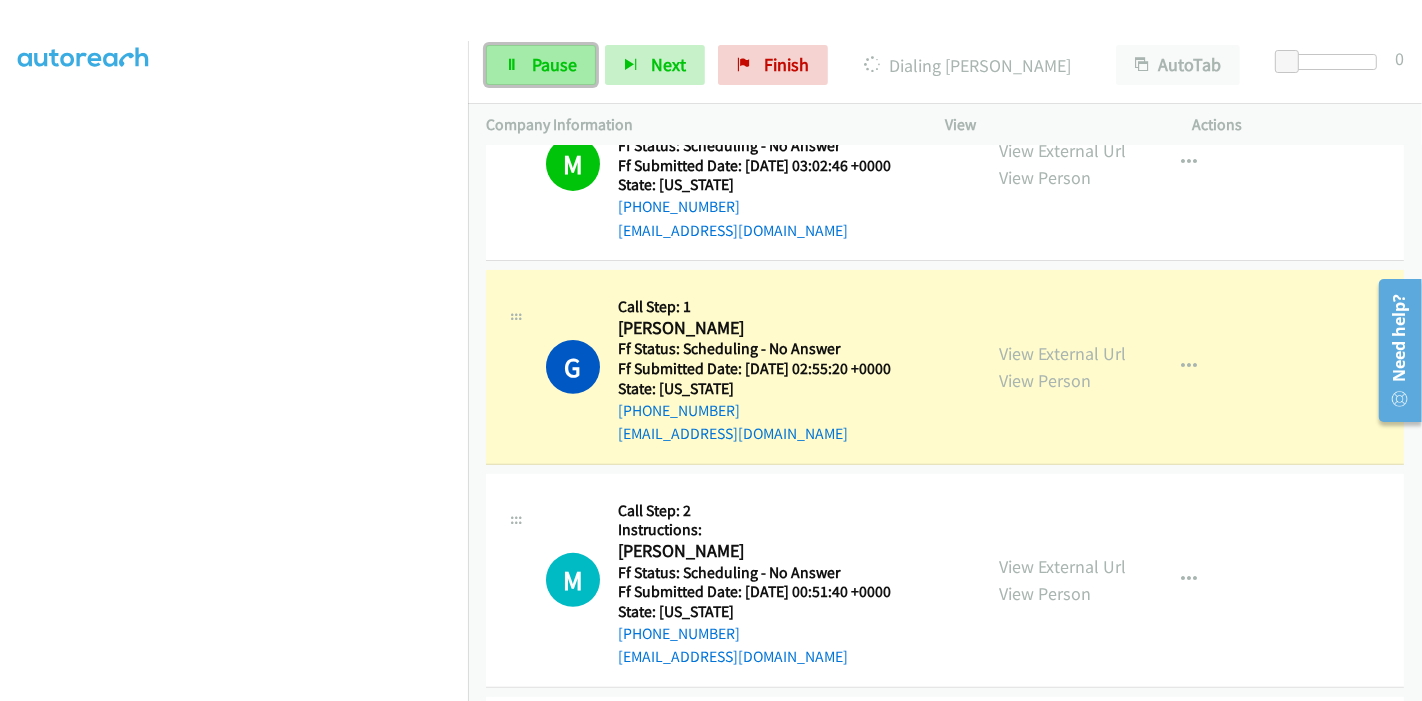 click on "Pause" at bounding box center [554, 64] 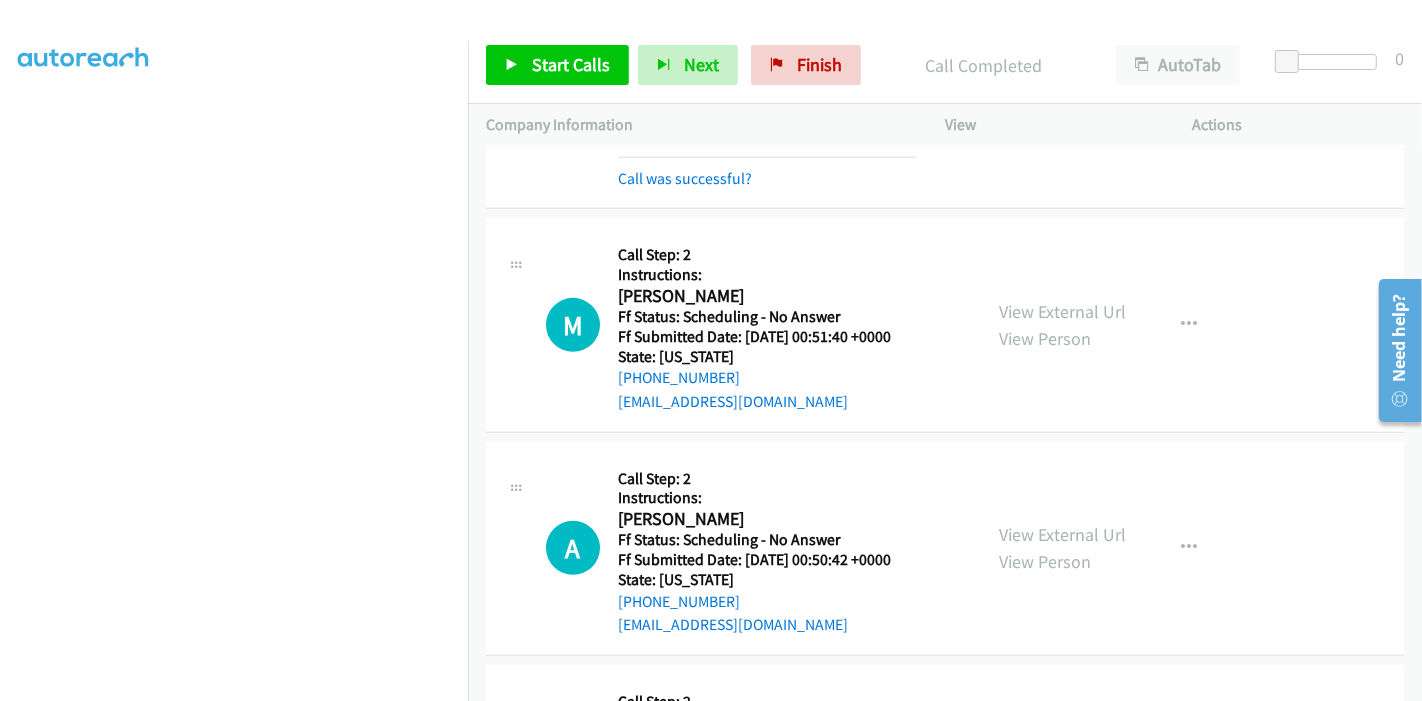 scroll, scrollTop: 909, scrollLeft: 0, axis: vertical 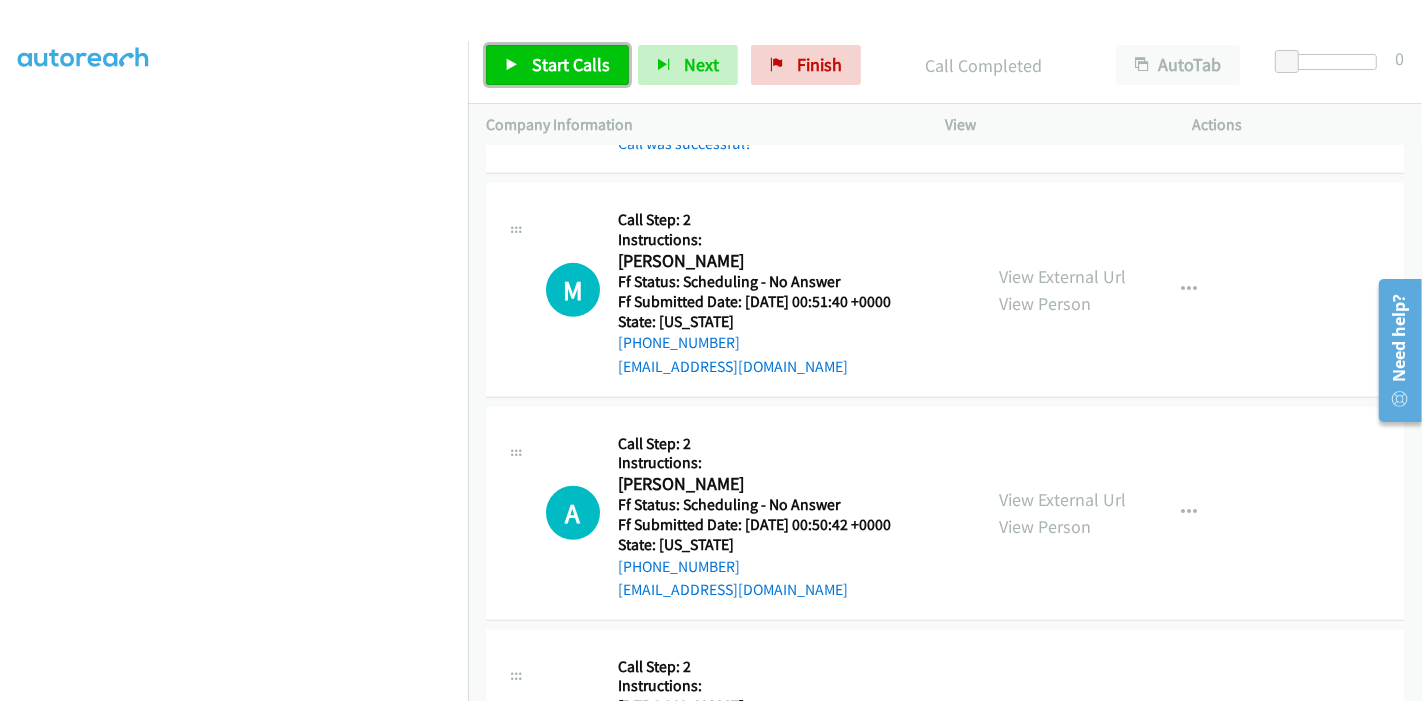 click on "Start Calls" at bounding box center (571, 64) 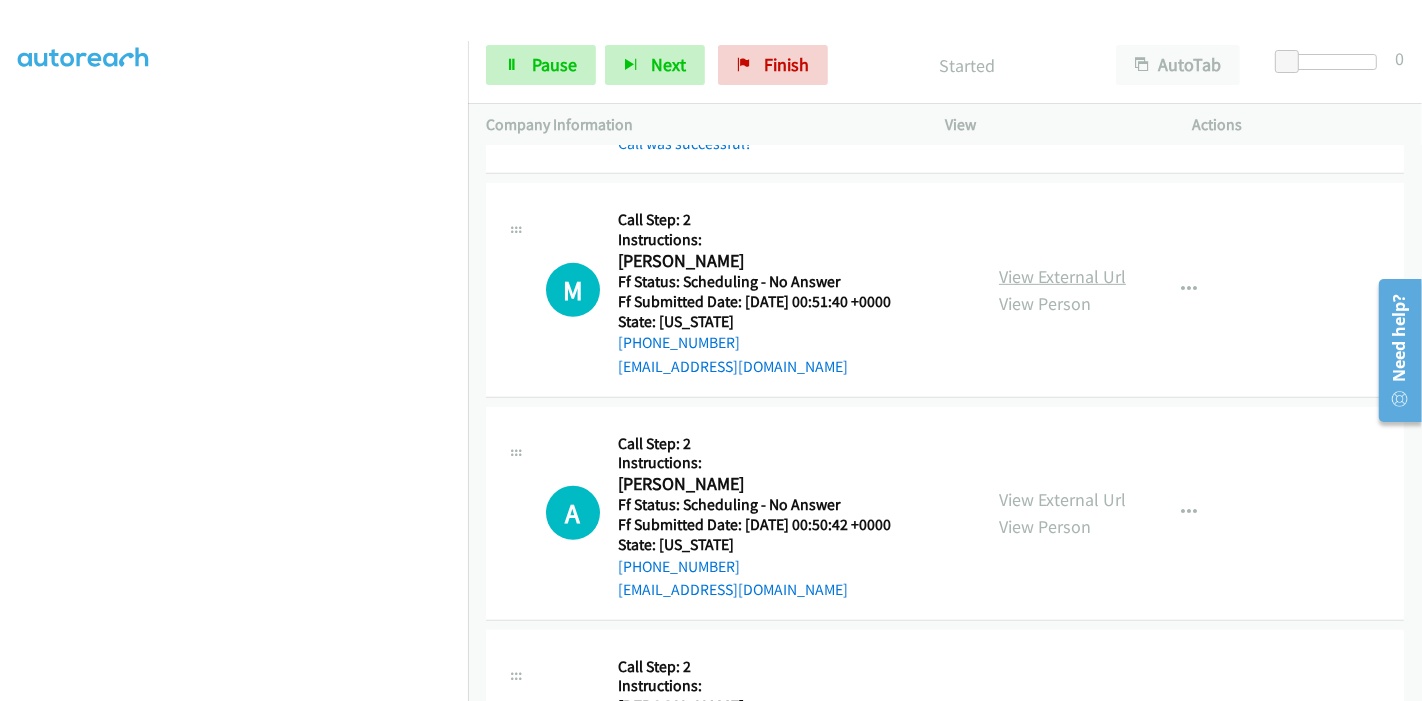click on "View External Url" at bounding box center (1062, 276) 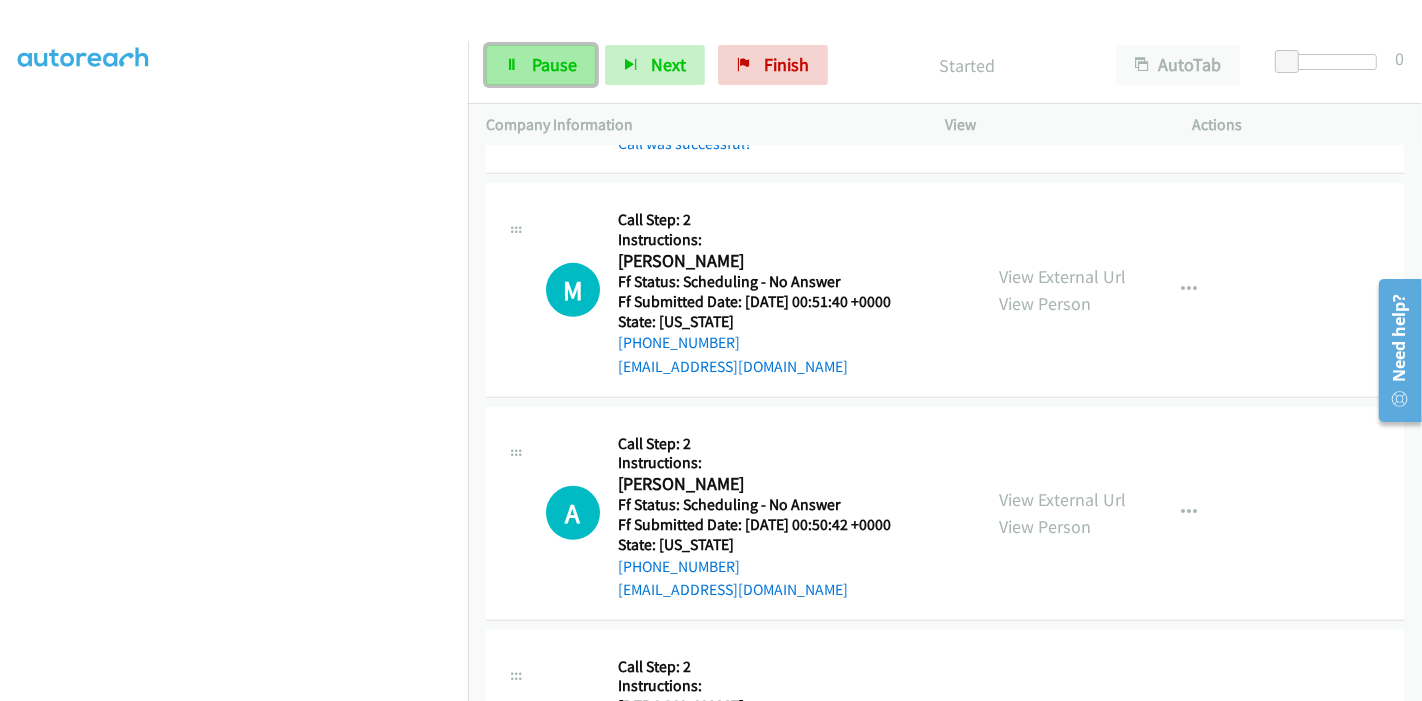click on "Pause" at bounding box center (554, 64) 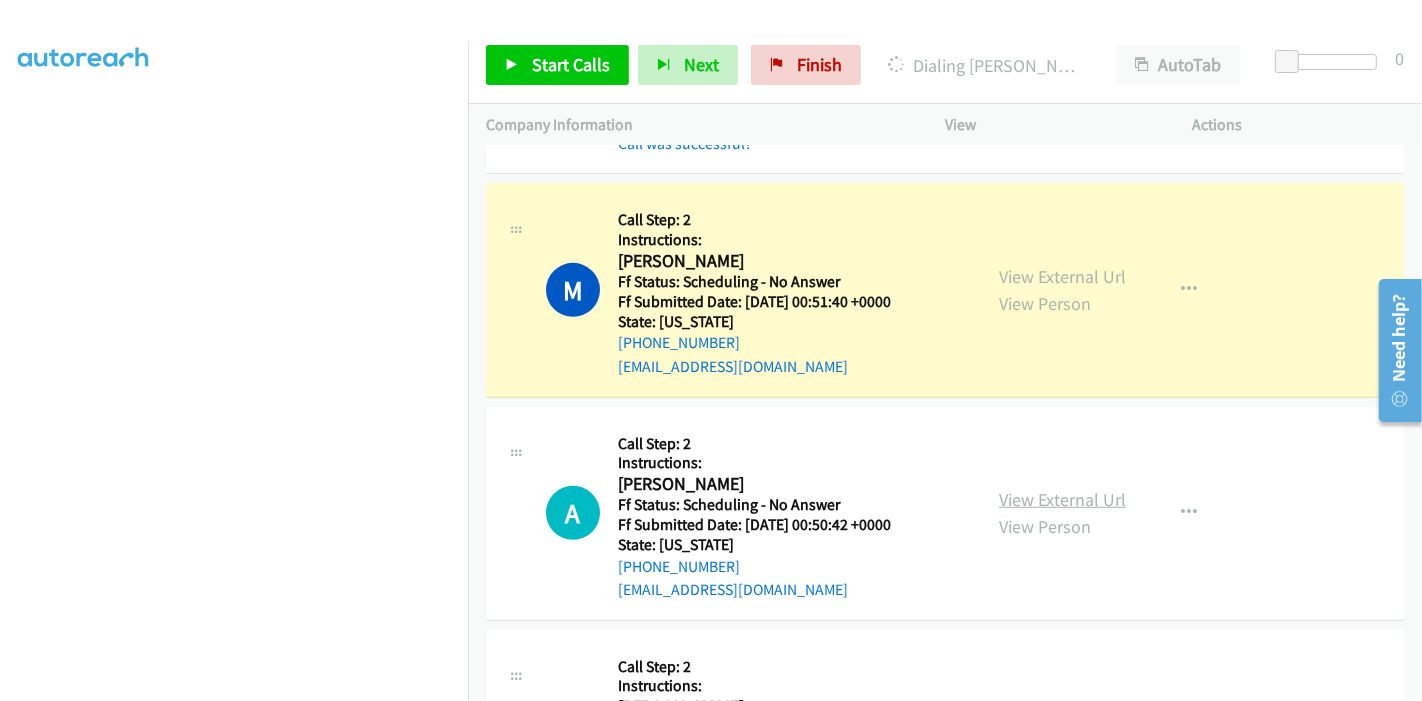 click on "View External Url" at bounding box center [1062, 499] 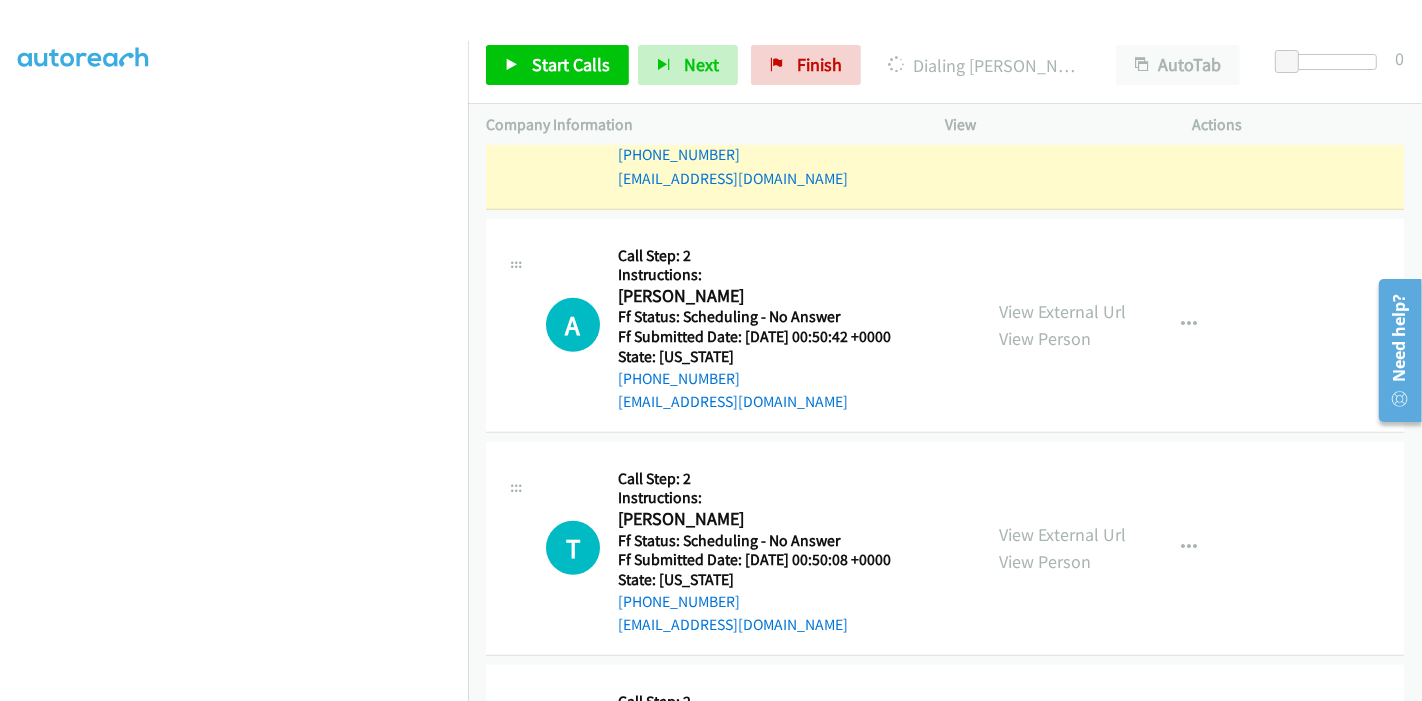 scroll, scrollTop: 1131, scrollLeft: 0, axis: vertical 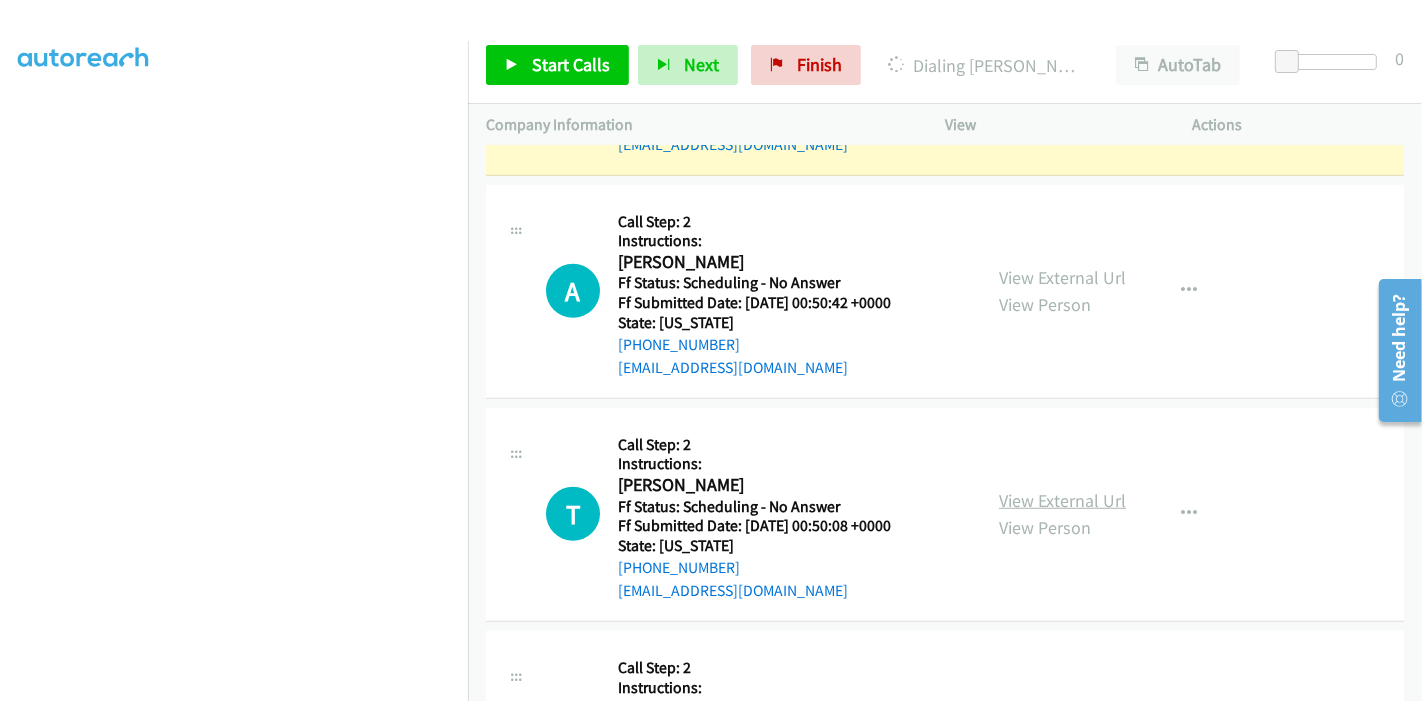 click on "View External Url" at bounding box center [1062, 500] 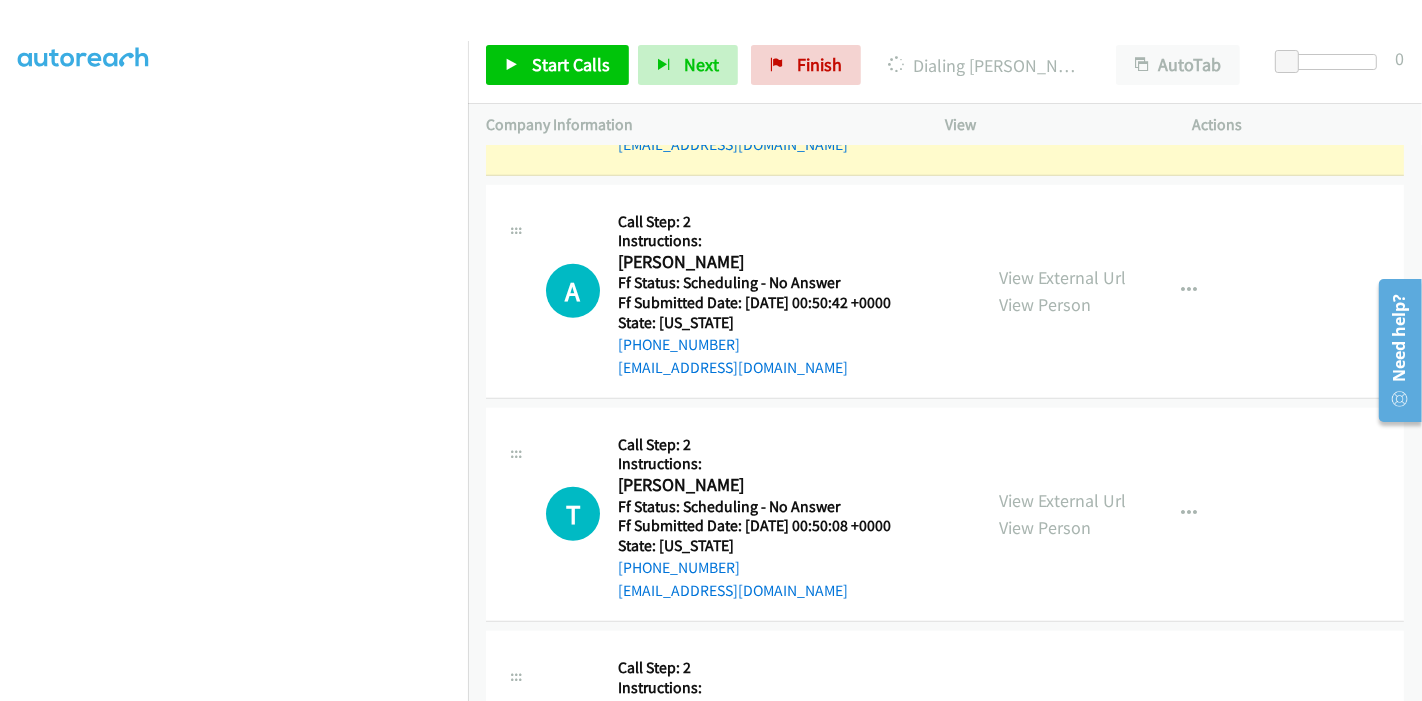 scroll, scrollTop: 798, scrollLeft: 0, axis: vertical 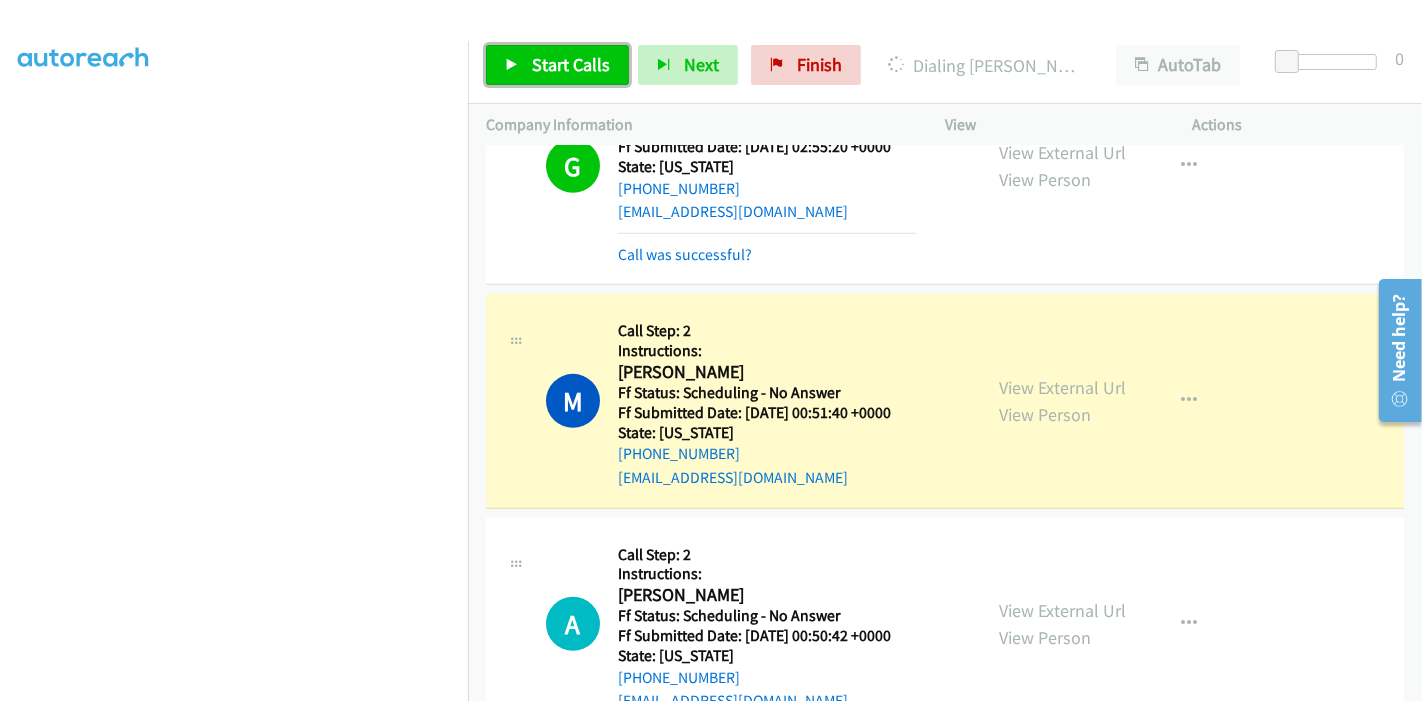 click on "Start Calls" at bounding box center (571, 64) 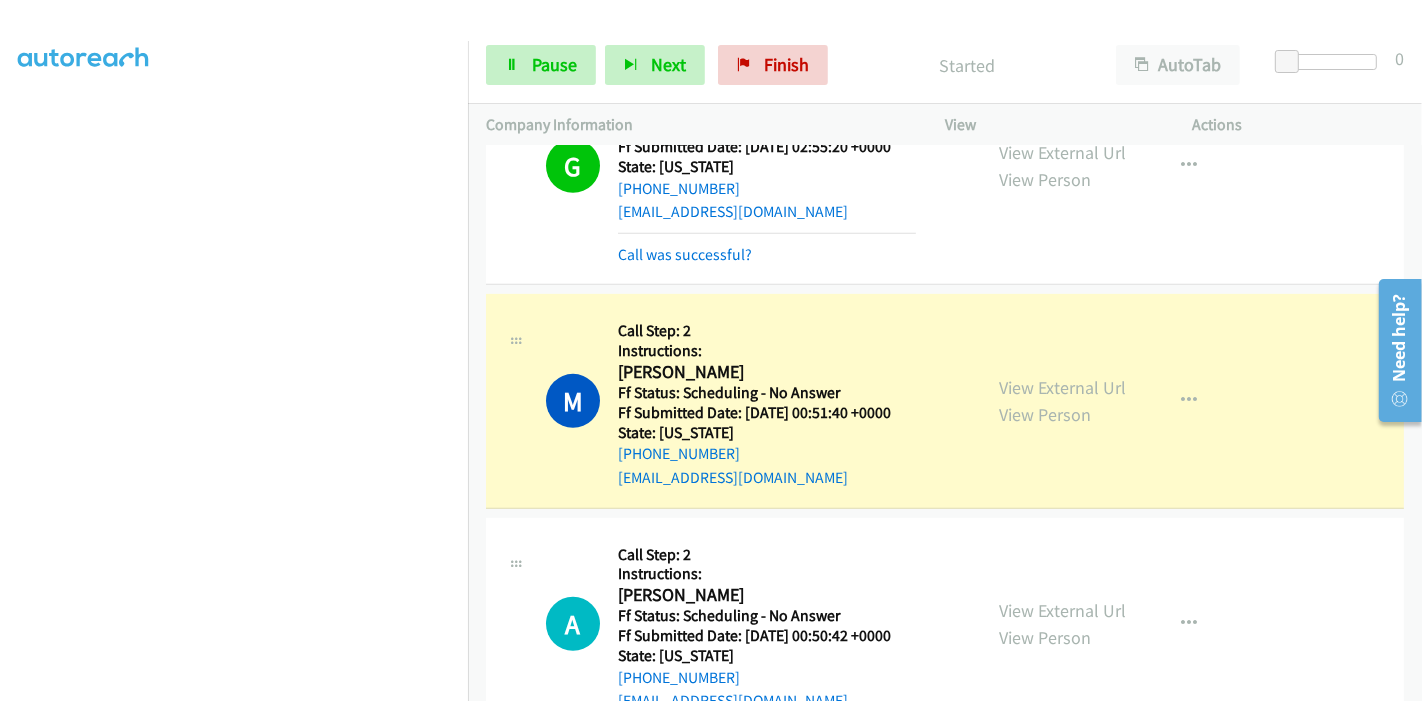 scroll, scrollTop: 422, scrollLeft: 0, axis: vertical 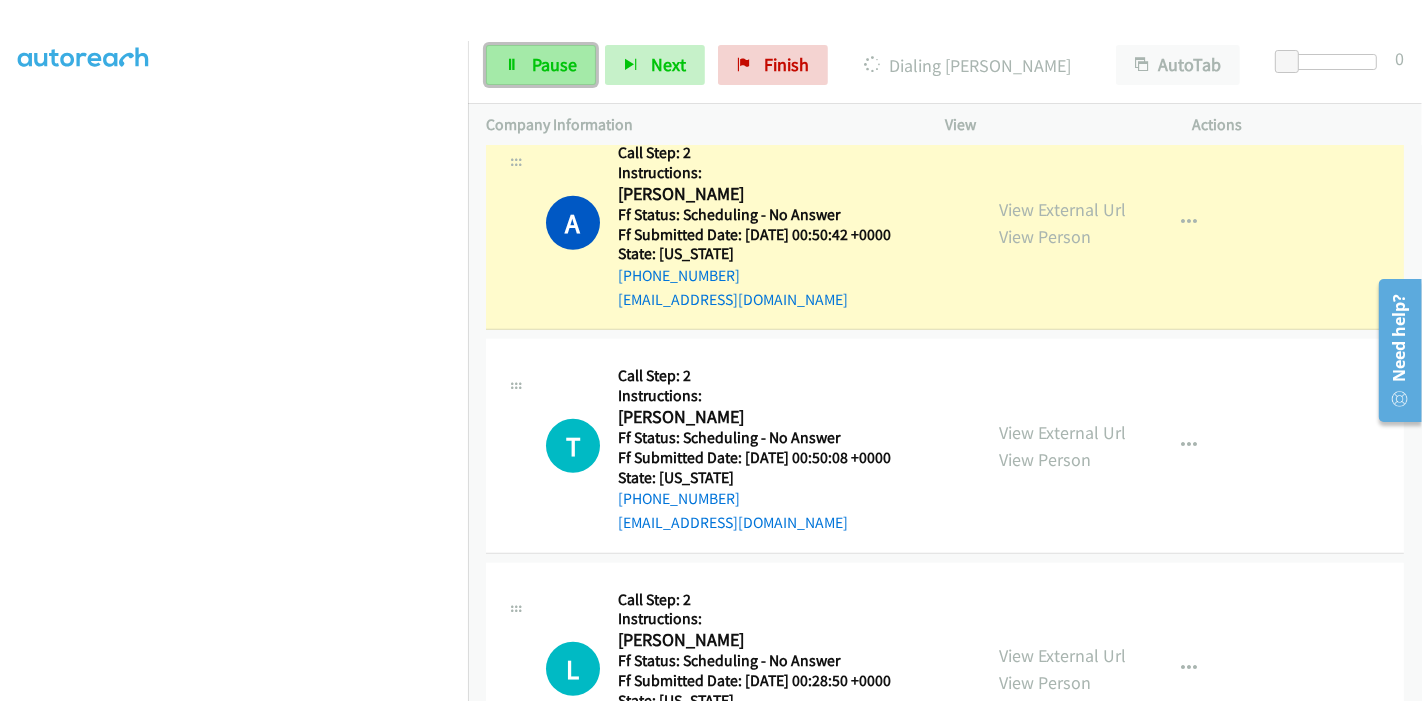 click on "Pause" at bounding box center (554, 64) 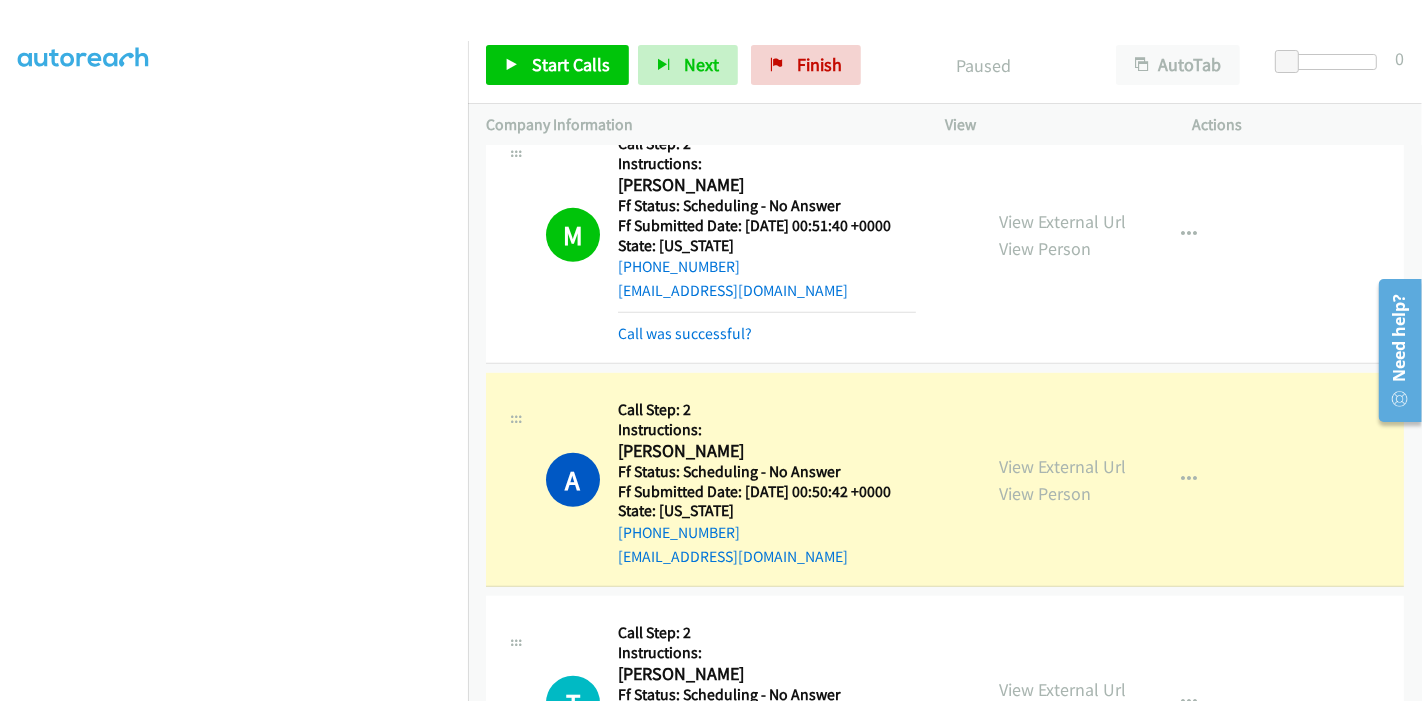 scroll, scrollTop: 1020, scrollLeft: 0, axis: vertical 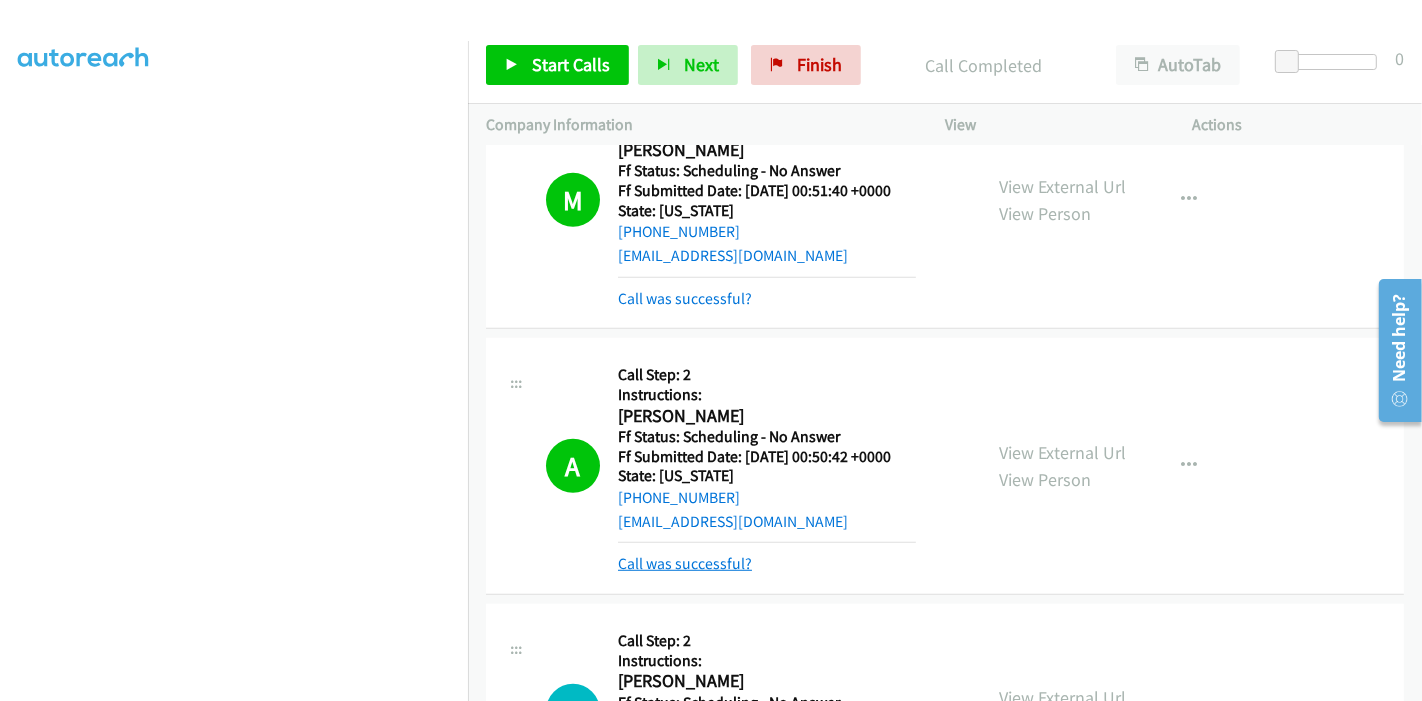 click on "Call was successful?" at bounding box center (685, 563) 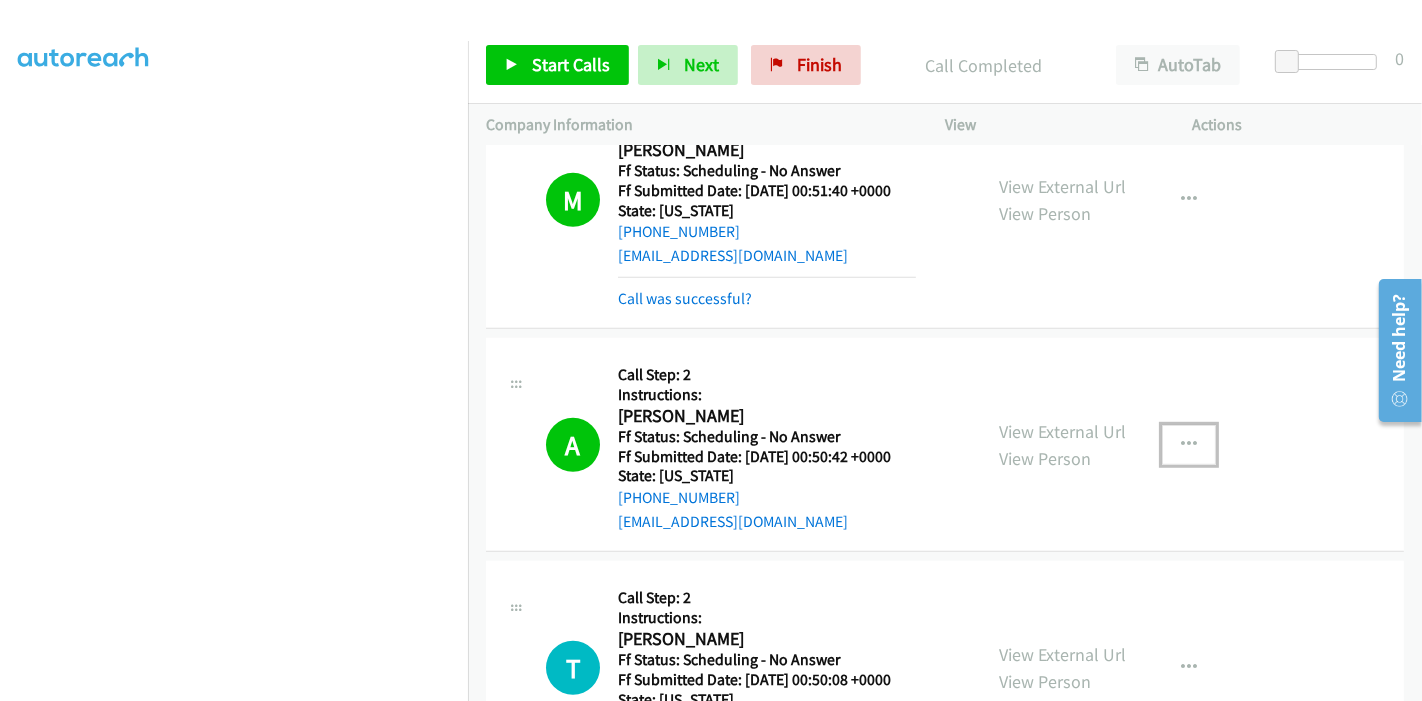 click at bounding box center (1189, 445) 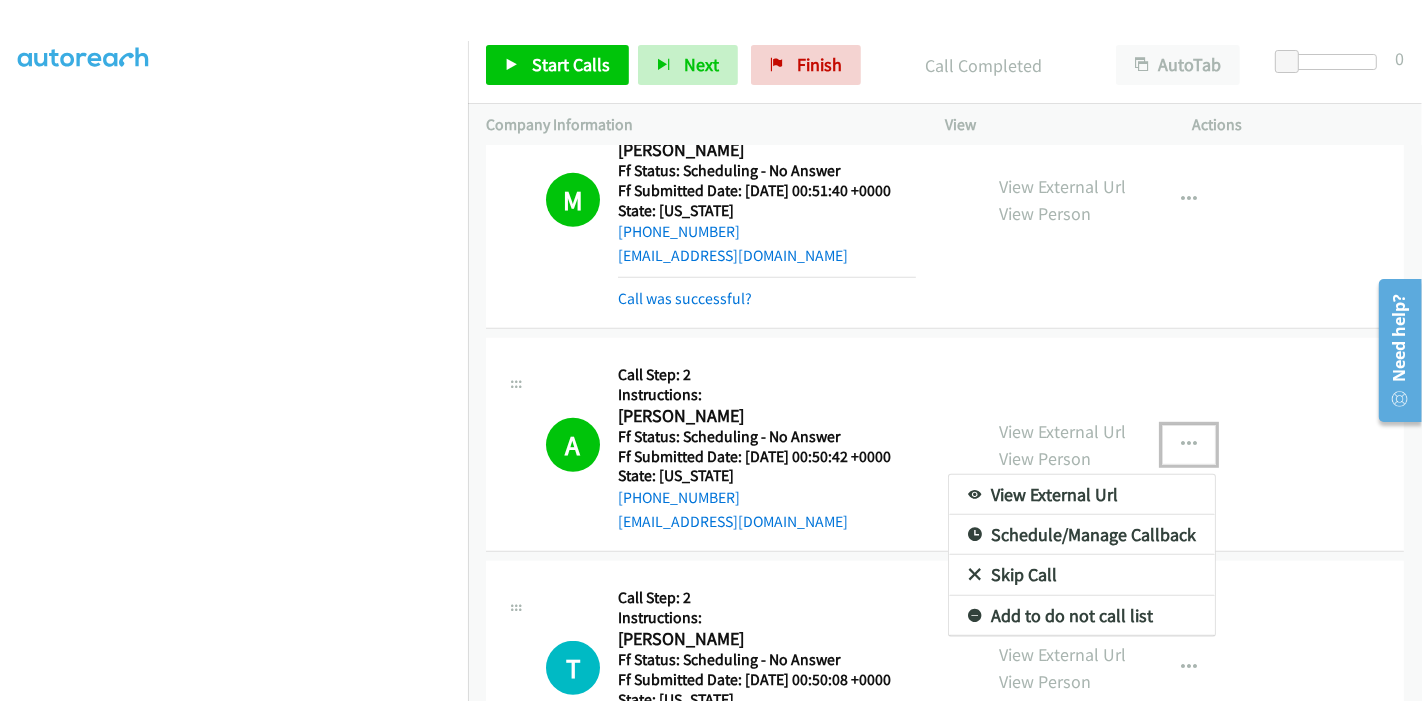 click on "Add to do not call list" at bounding box center [1082, 616] 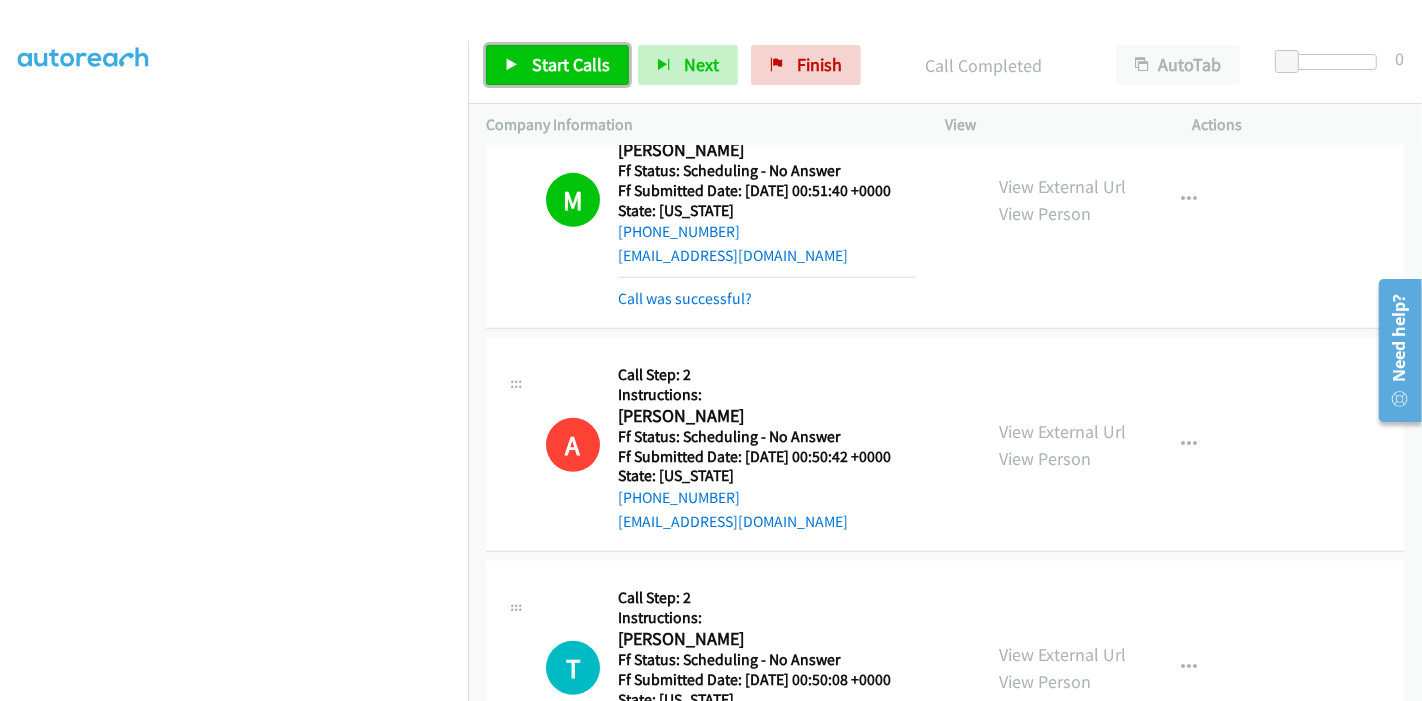 click on "Start Calls" at bounding box center [557, 65] 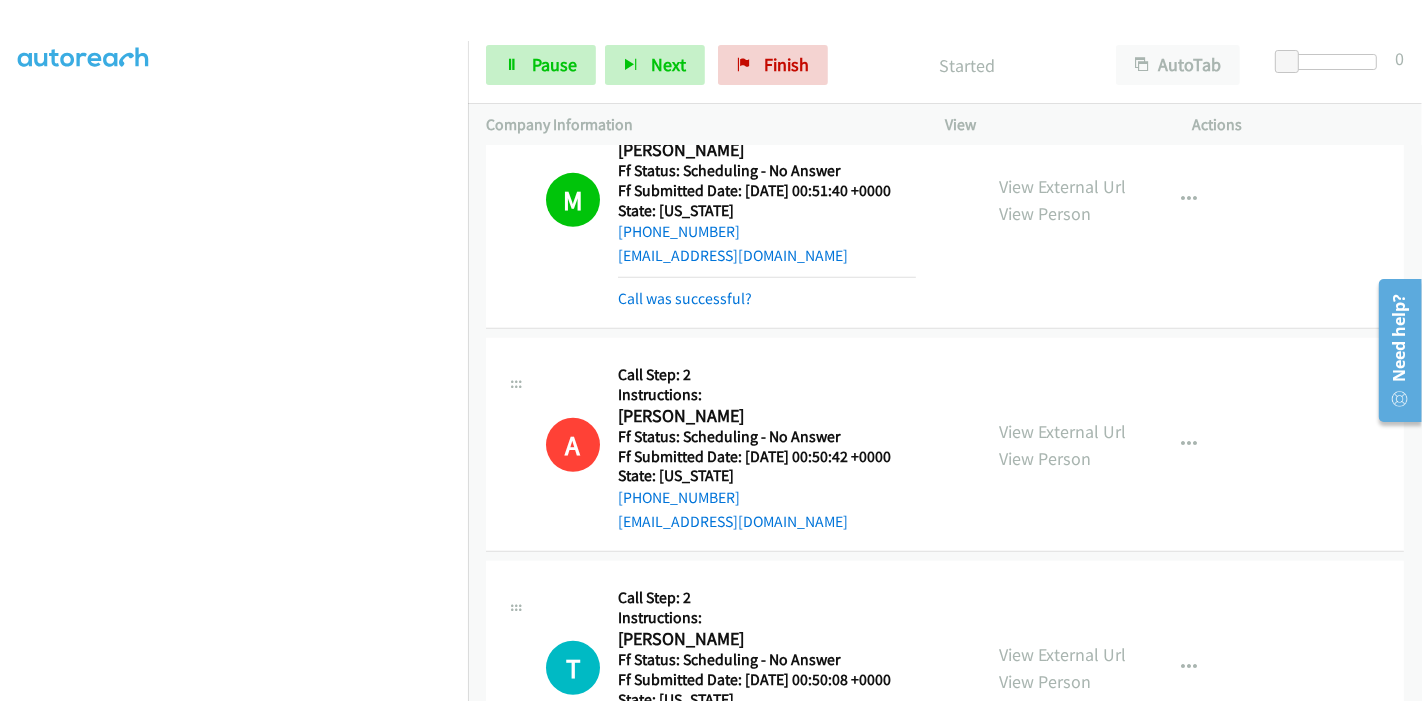 scroll, scrollTop: 1131, scrollLeft: 0, axis: vertical 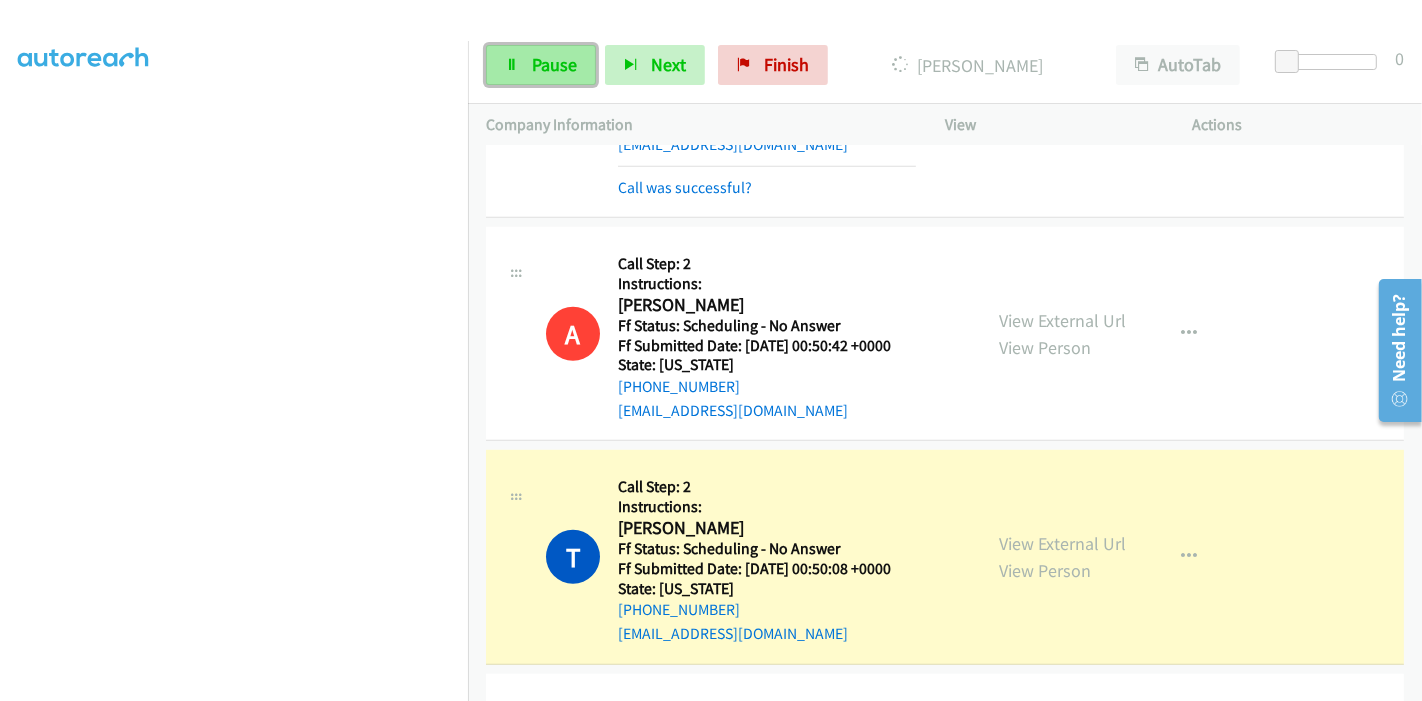 click on "Pause" at bounding box center (554, 64) 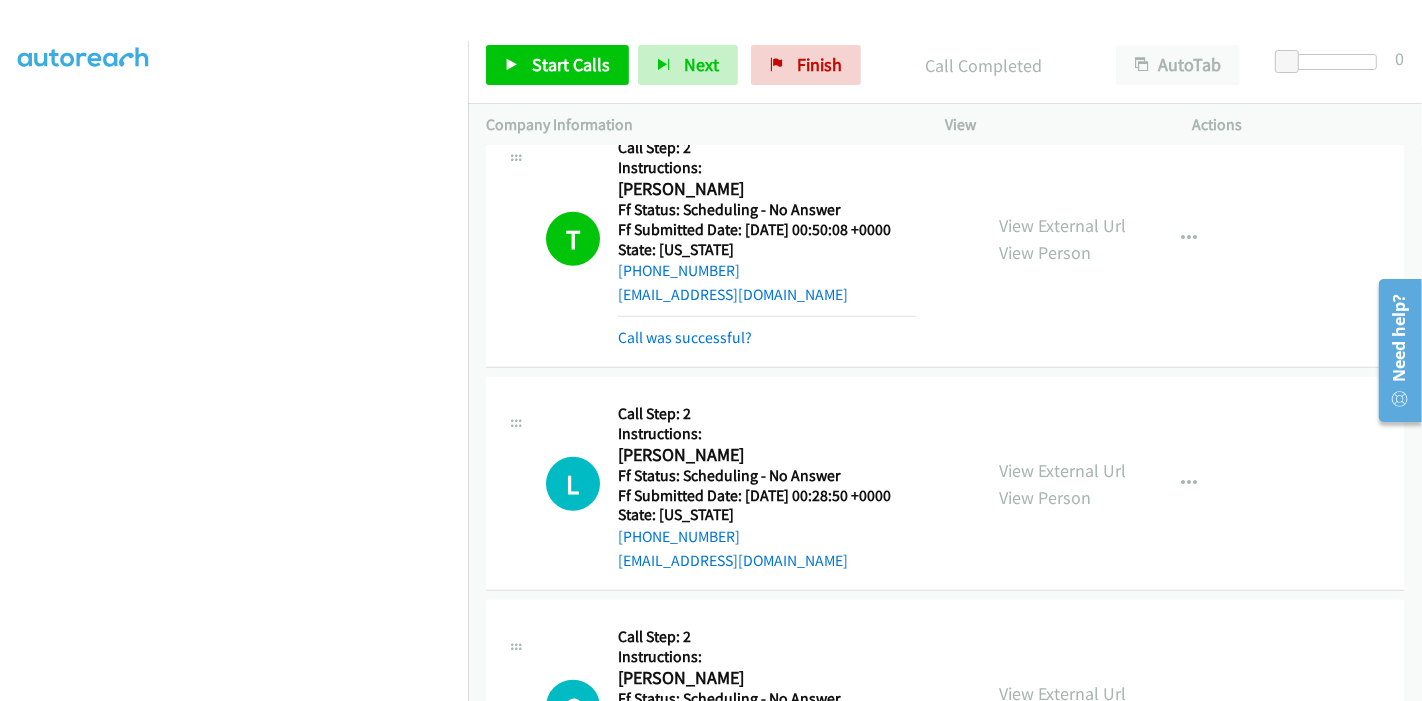 scroll, scrollTop: 1576, scrollLeft: 0, axis: vertical 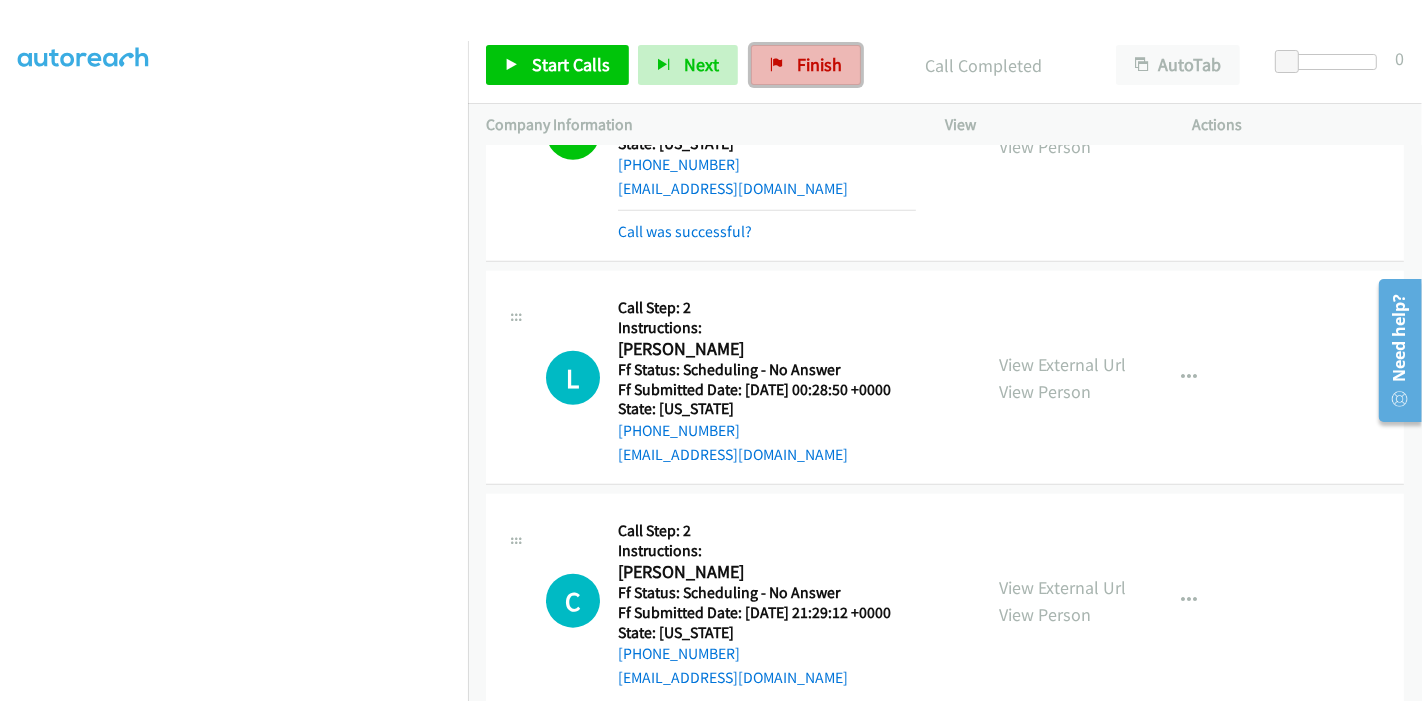 click on "Finish" at bounding box center (819, 64) 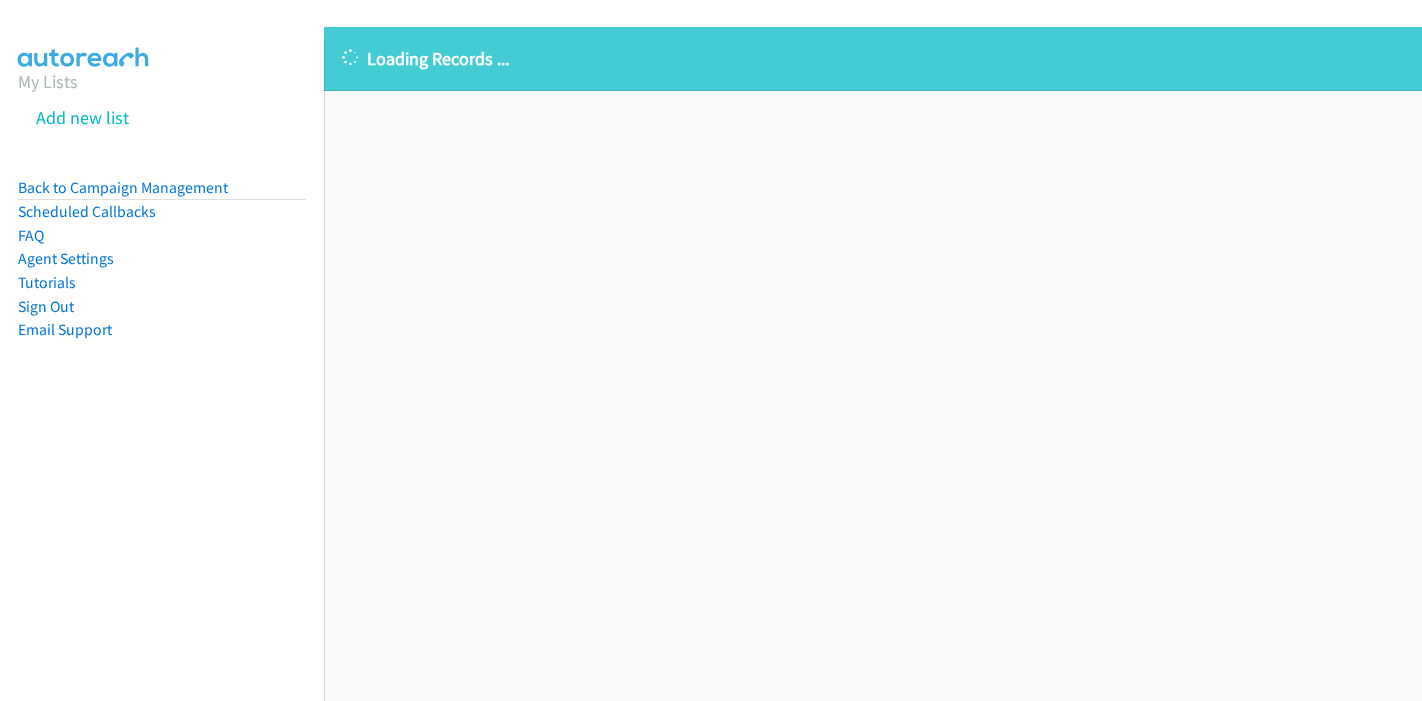scroll, scrollTop: 0, scrollLeft: 0, axis: both 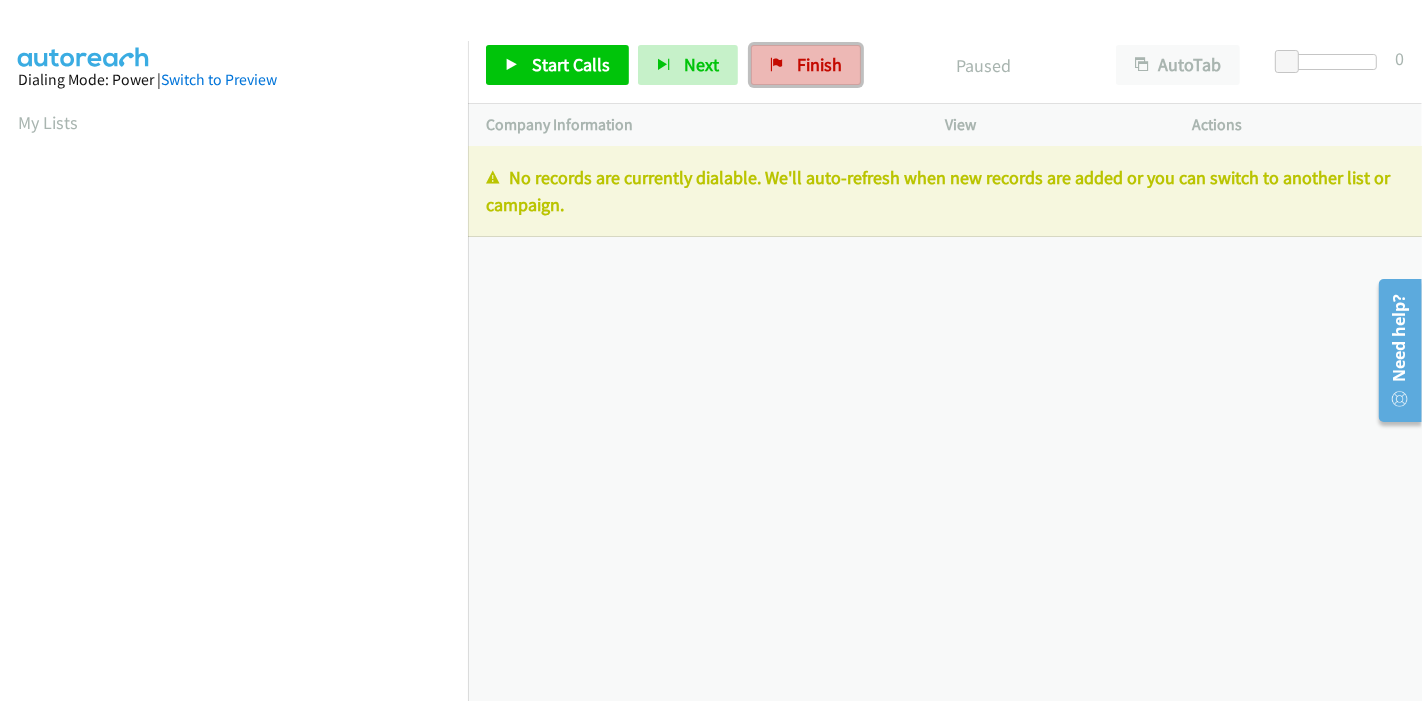 click on "Finish" at bounding box center [819, 64] 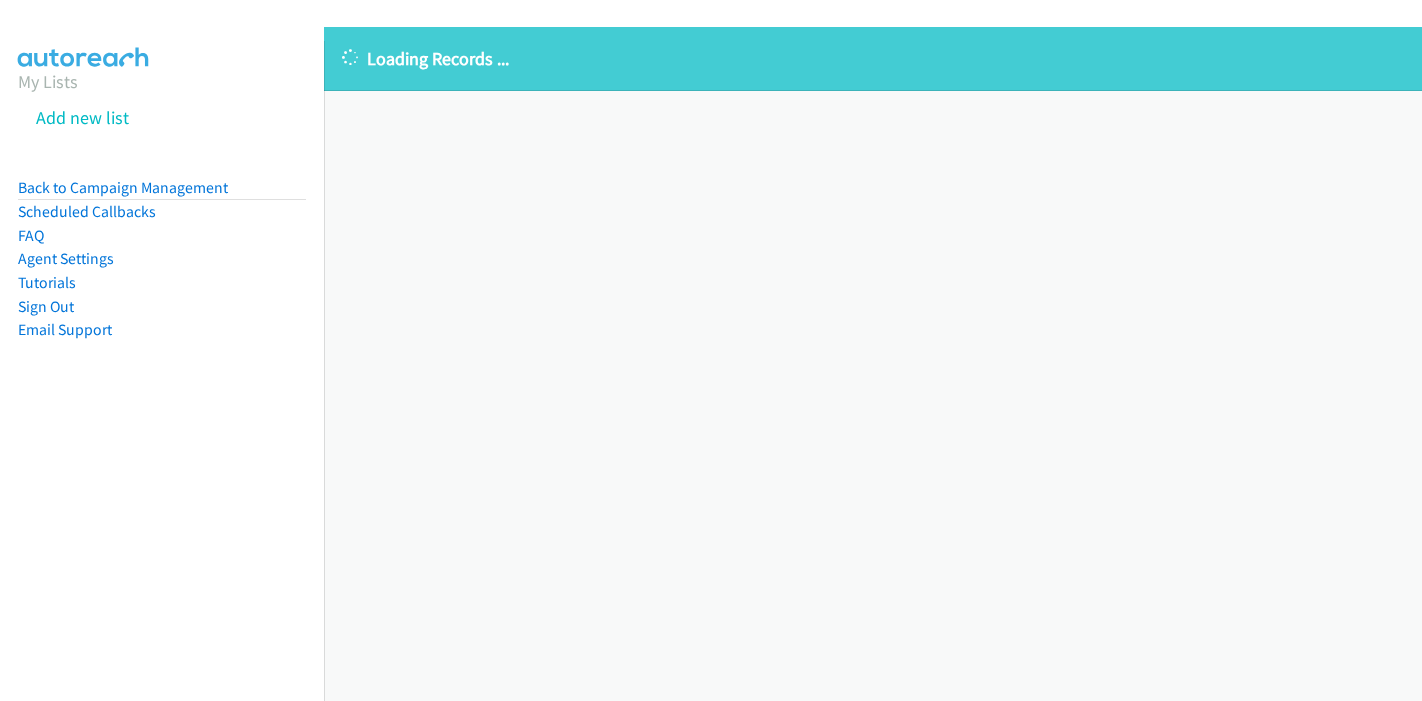 scroll, scrollTop: 0, scrollLeft: 0, axis: both 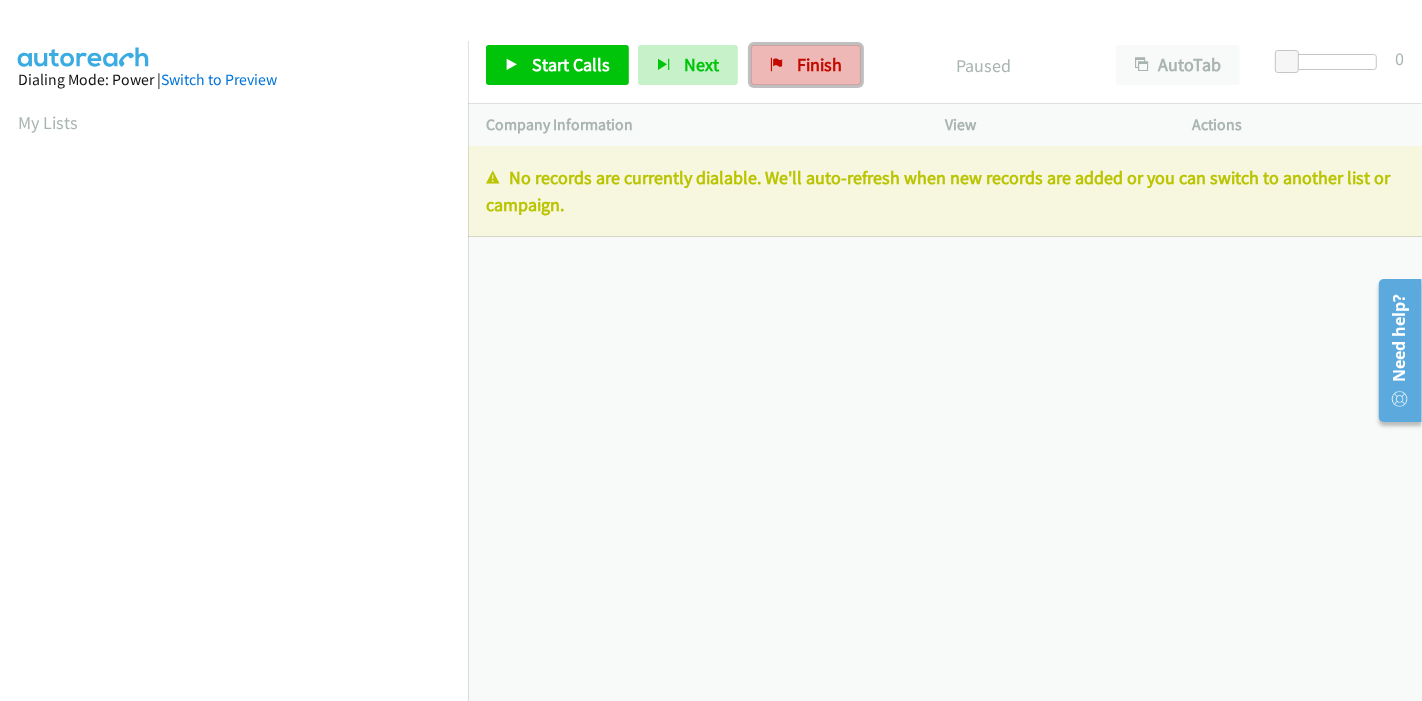 click on "Finish" at bounding box center [819, 64] 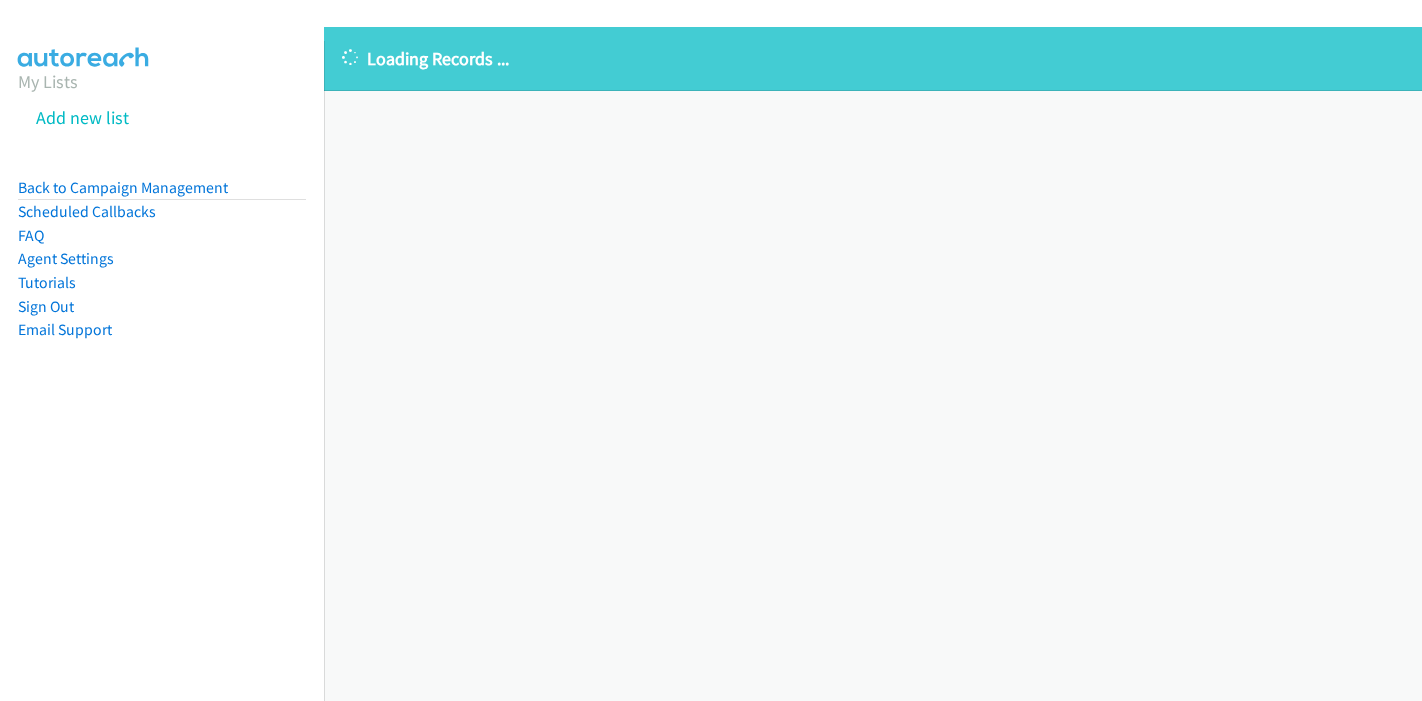 scroll, scrollTop: 0, scrollLeft: 0, axis: both 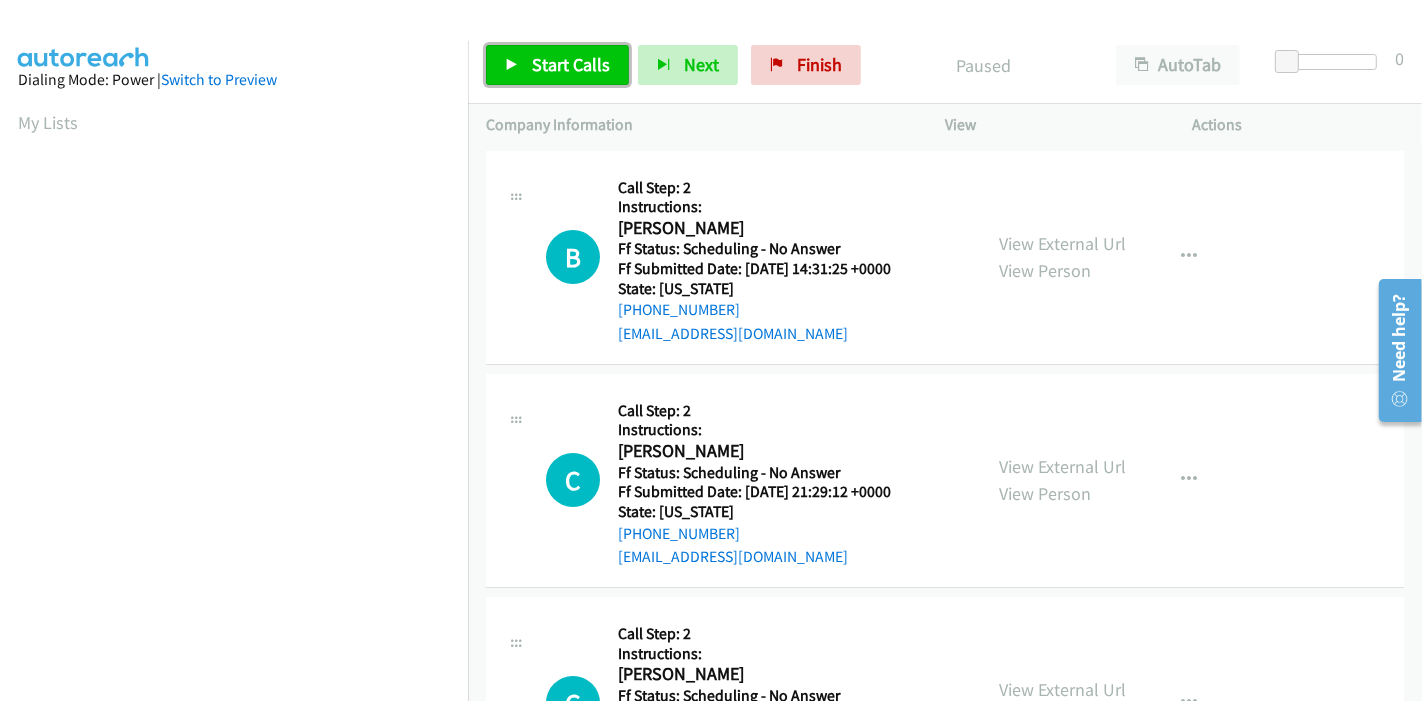 click on "Start Calls" at bounding box center (571, 64) 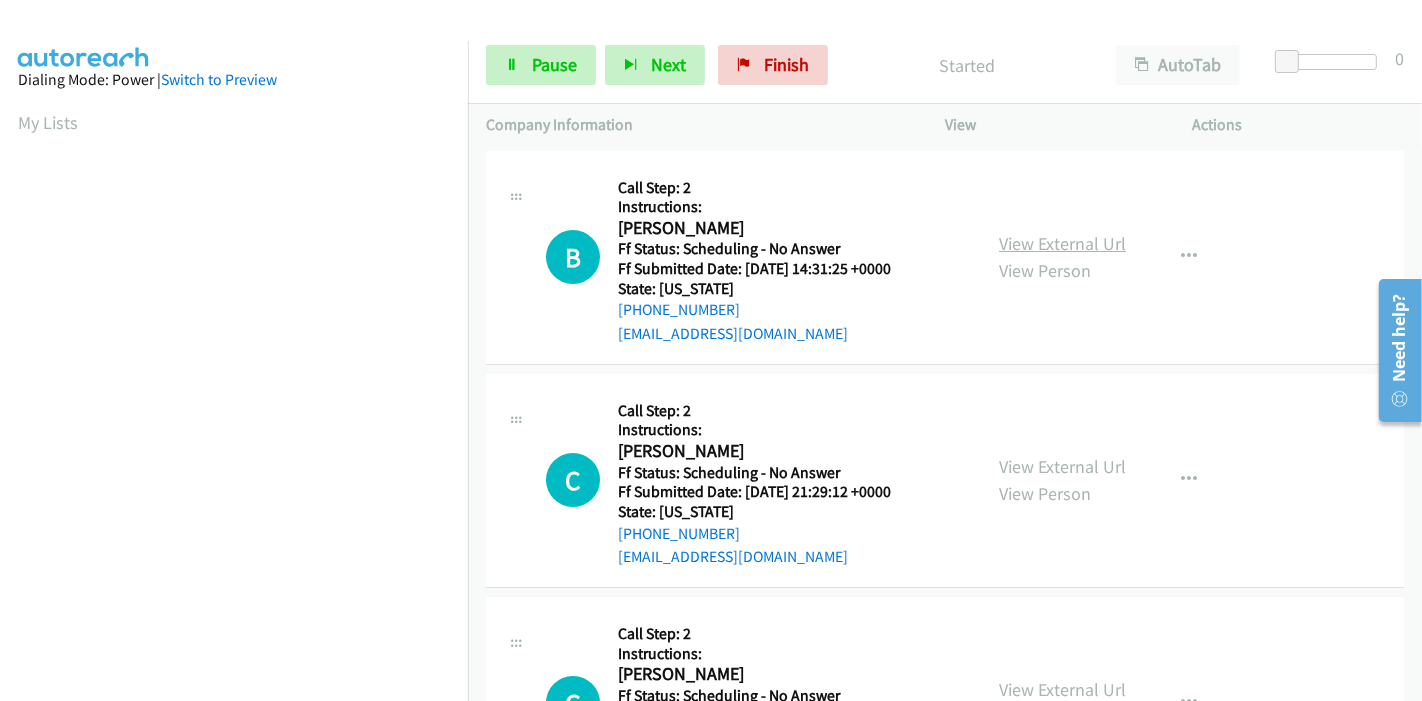 click on "View External Url" at bounding box center (1062, 243) 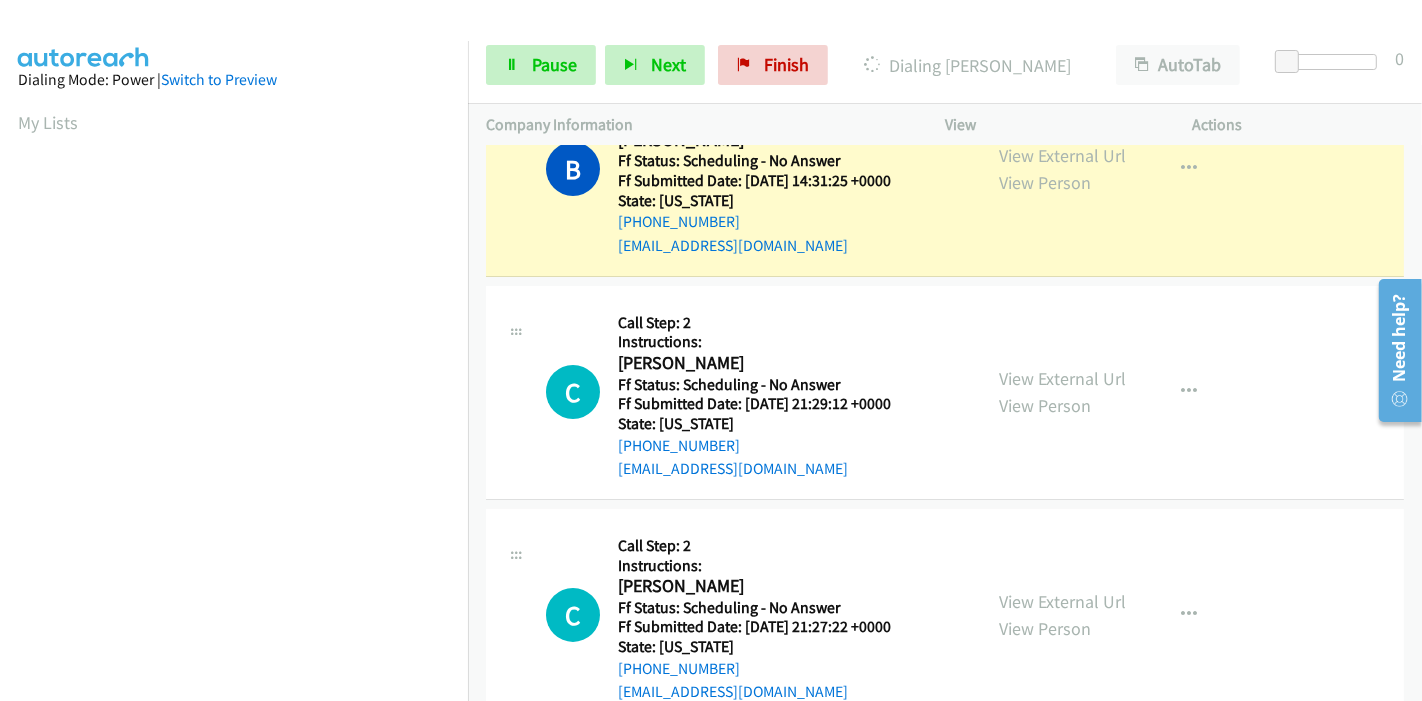 scroll, scrollTop: 222, scrollLeft: 0, axis: vertical 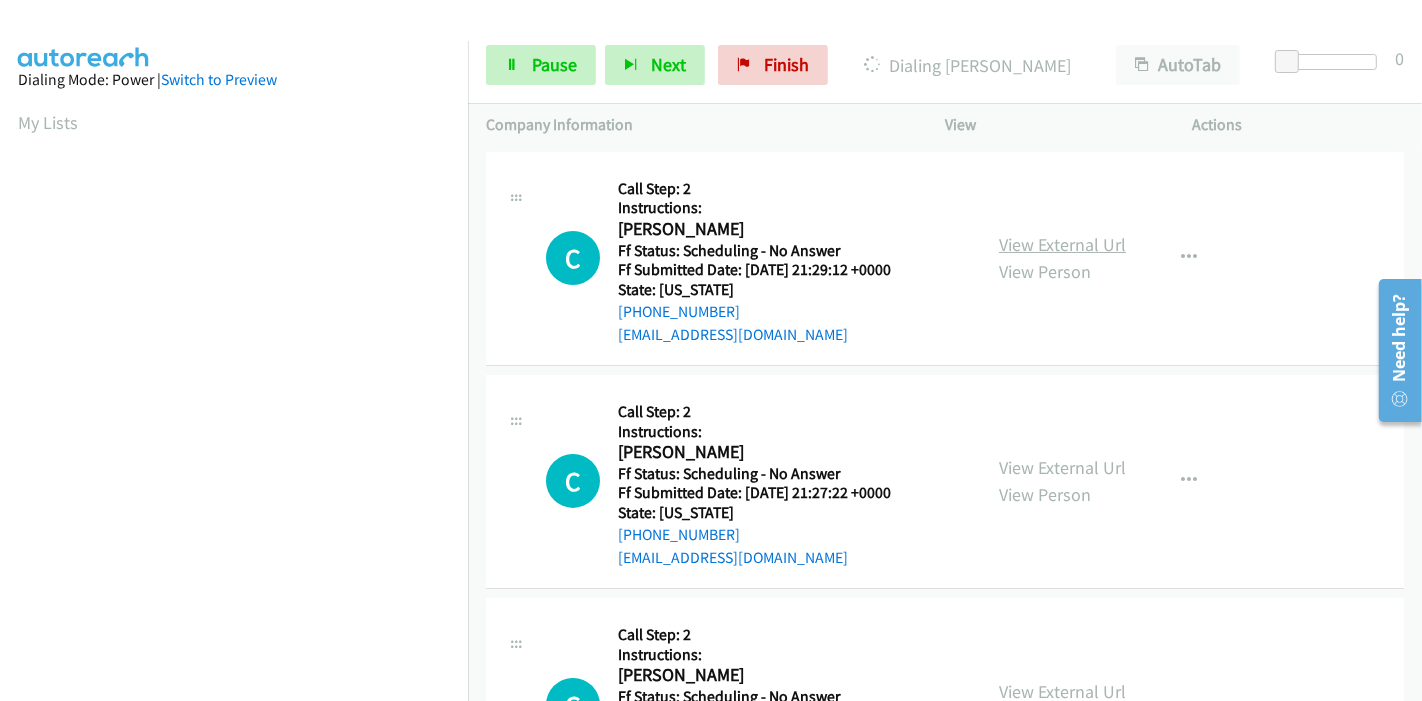 click on "View External Url" at bounding box center (1062, 244) 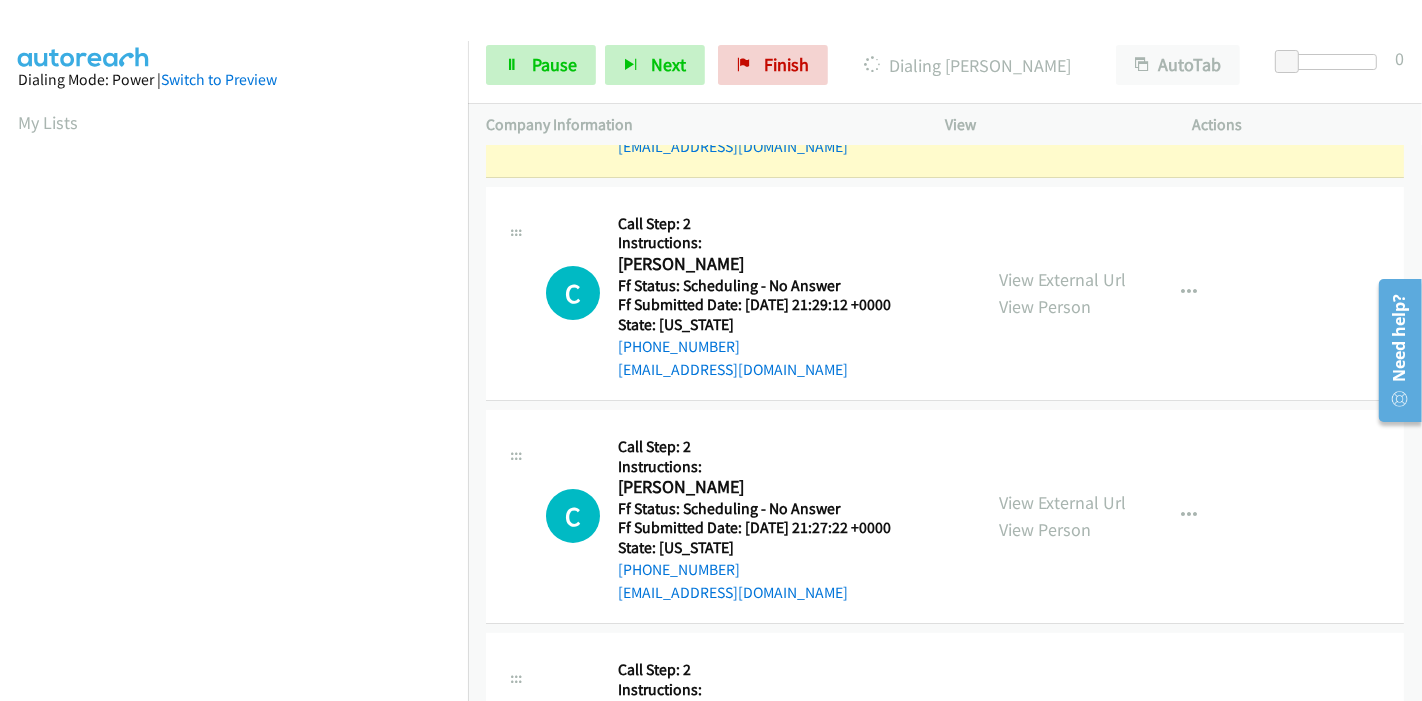scroll, scrollTop: 222, scrollLeft: 0, axis: vertical 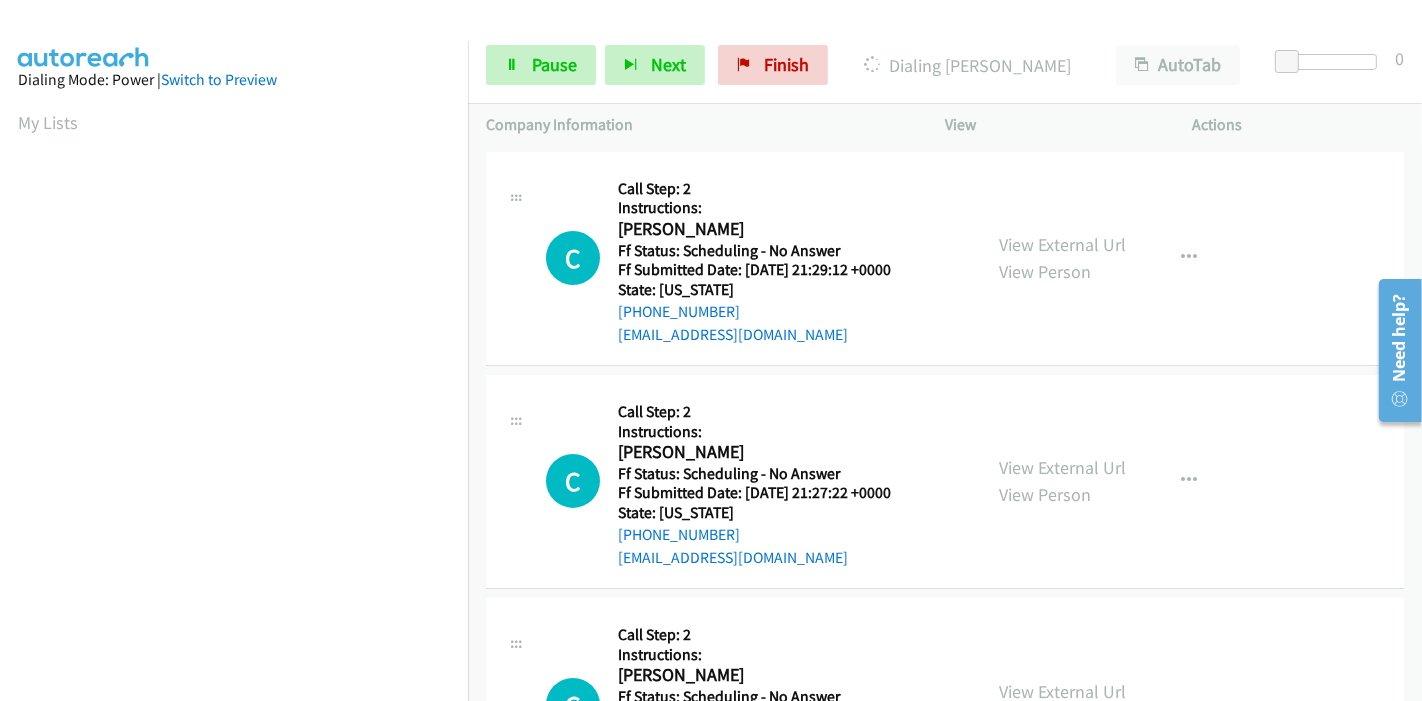 click on "View External Url
View Person" at bounding box center (1062, 481) 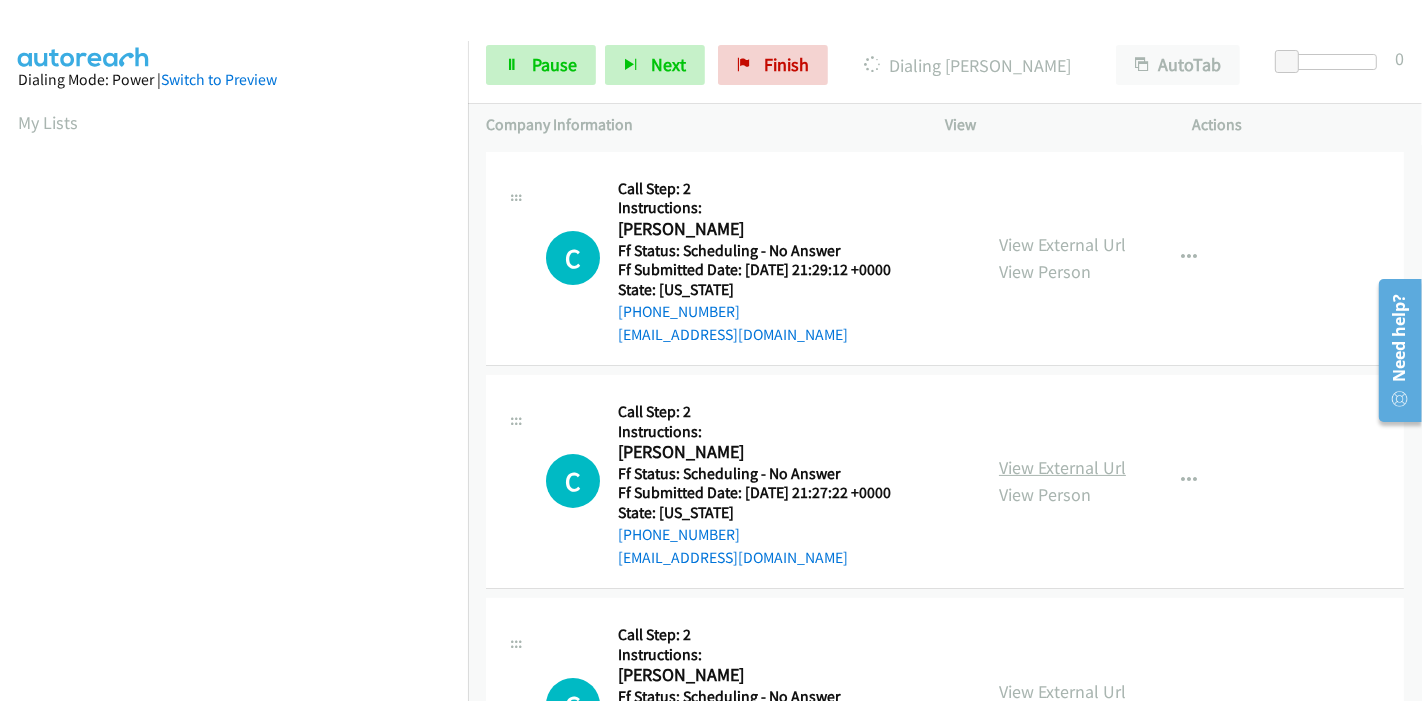click on "View External Url" at bounding box center (1062, 467) 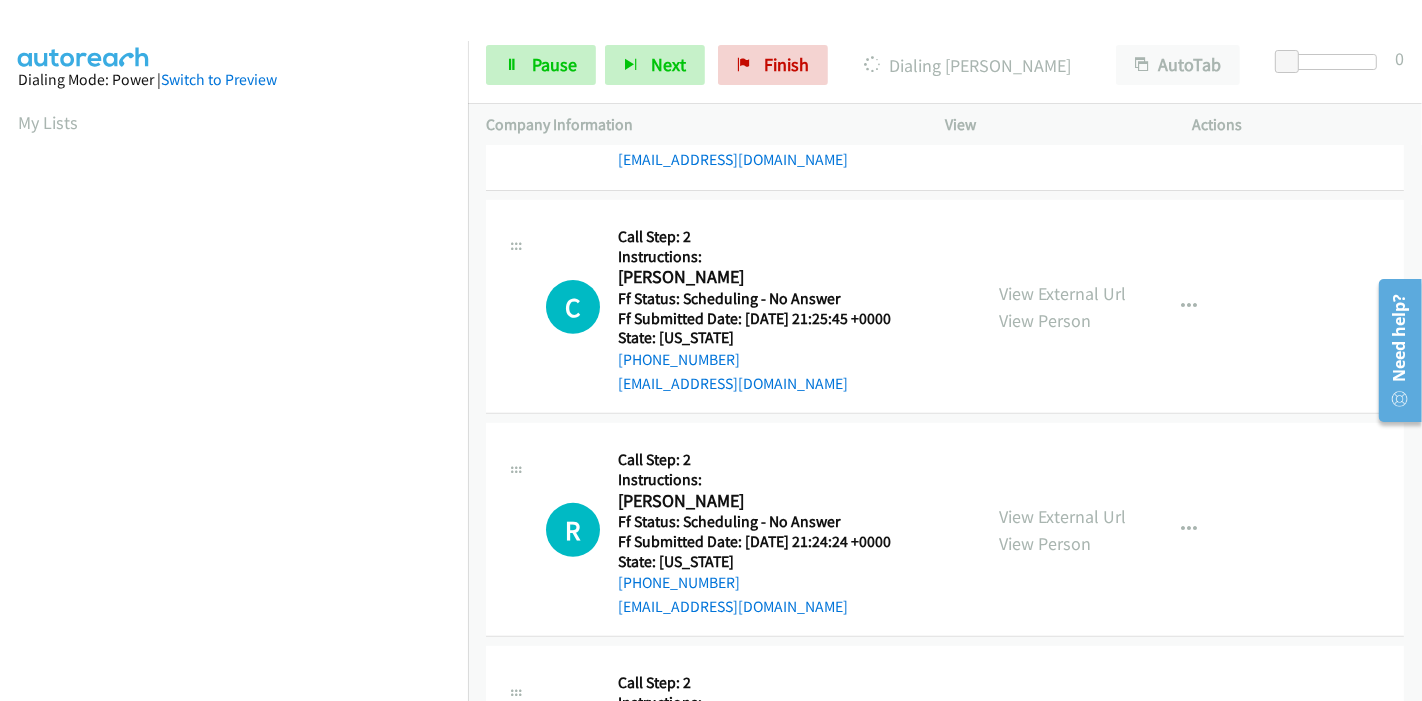 scroll, scrollTop: 666, scrollLeft: 0, axis: vertical 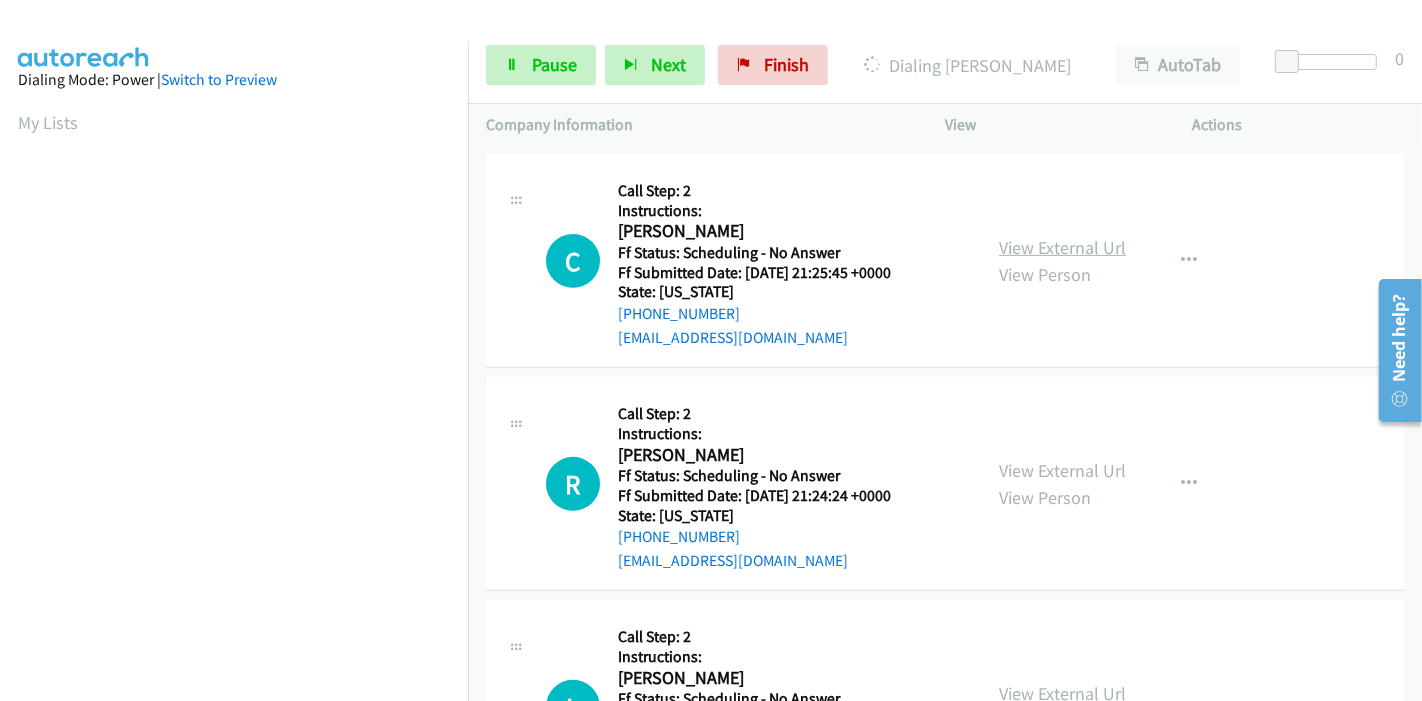 click on "View External Url" at bounding box center (1062, 247) 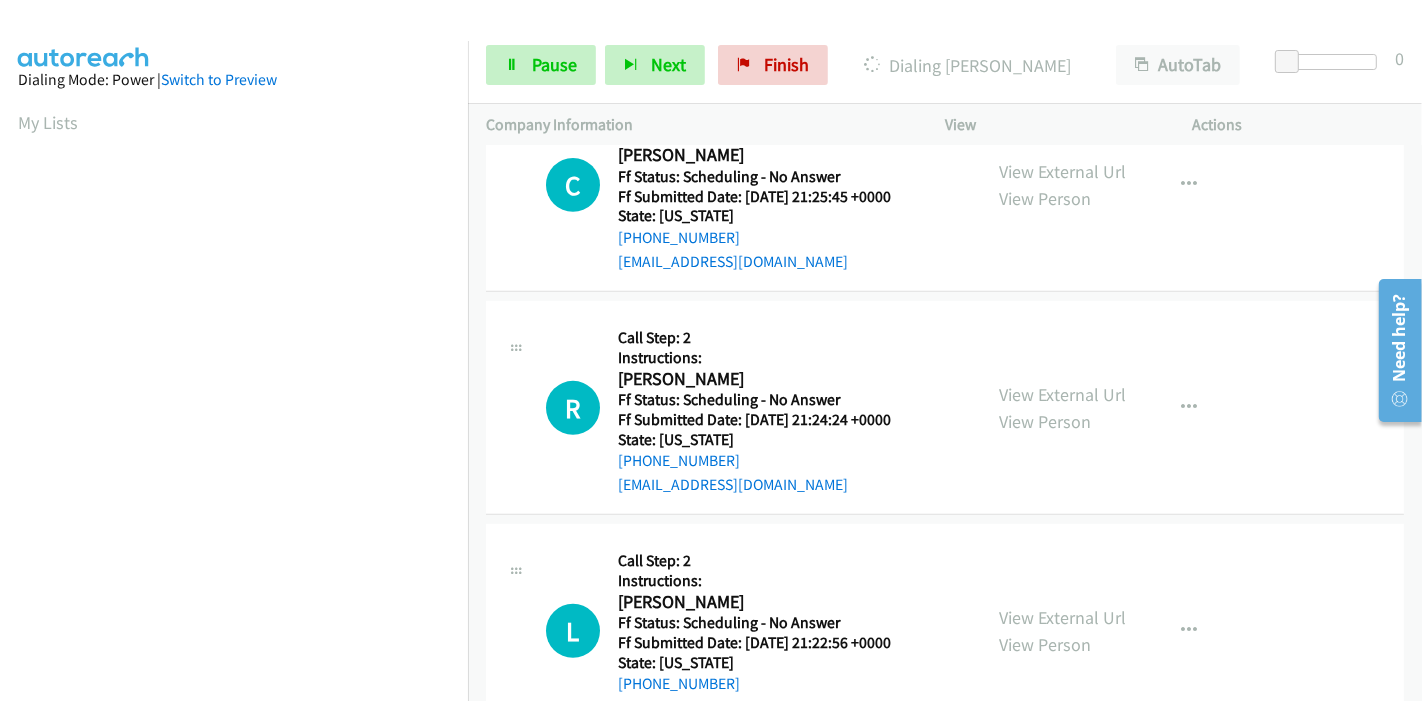 scroll, scrollTop: 777, scrollLeft: 0, axis: vertical 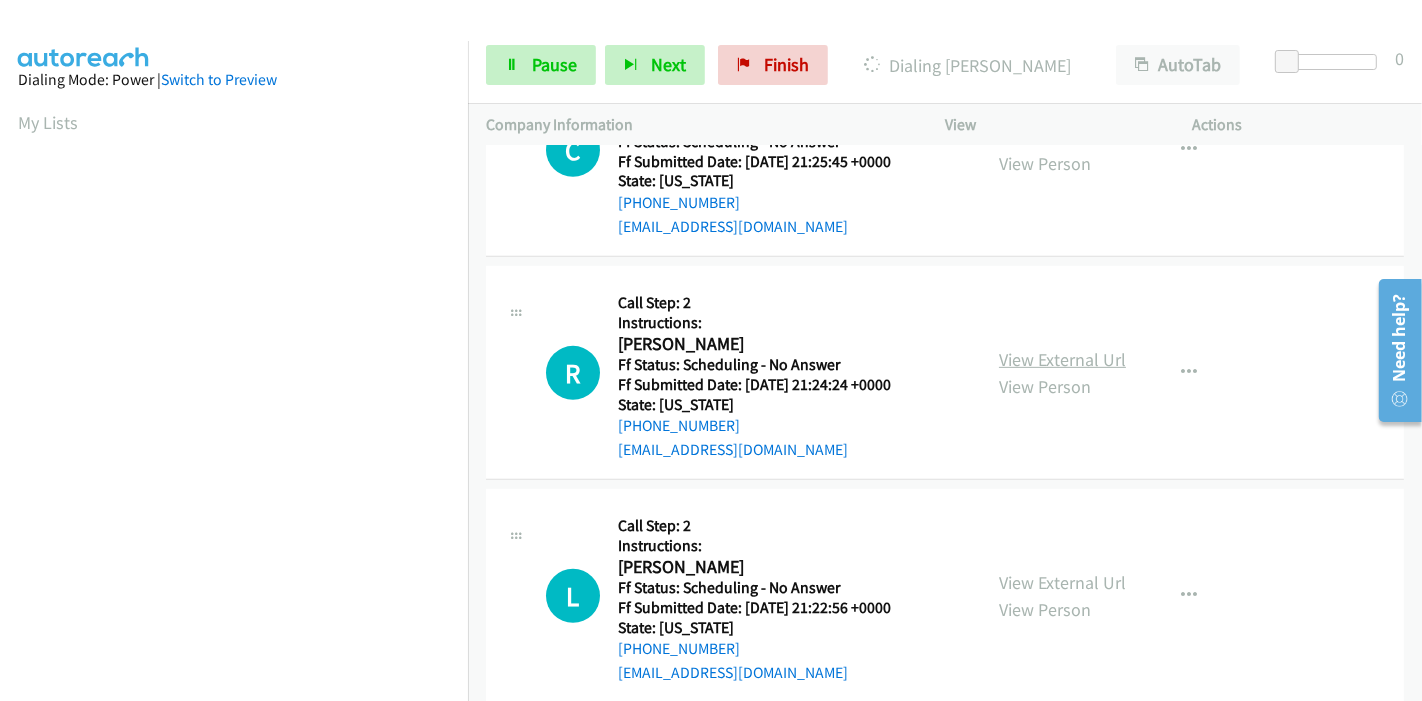 click on "View External Url" at bounding box center [1062, 359] 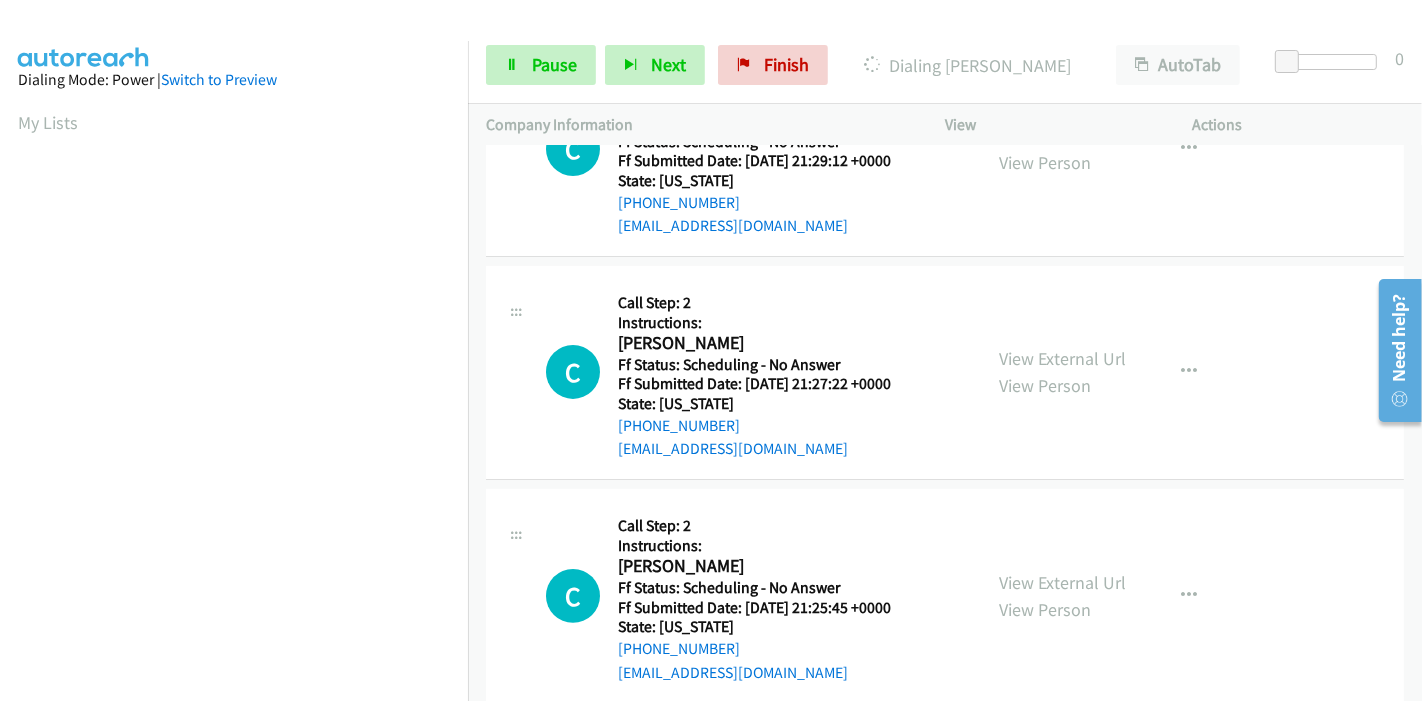 scroll, scrollTop: 0, scrollLeft: 0, axis: both 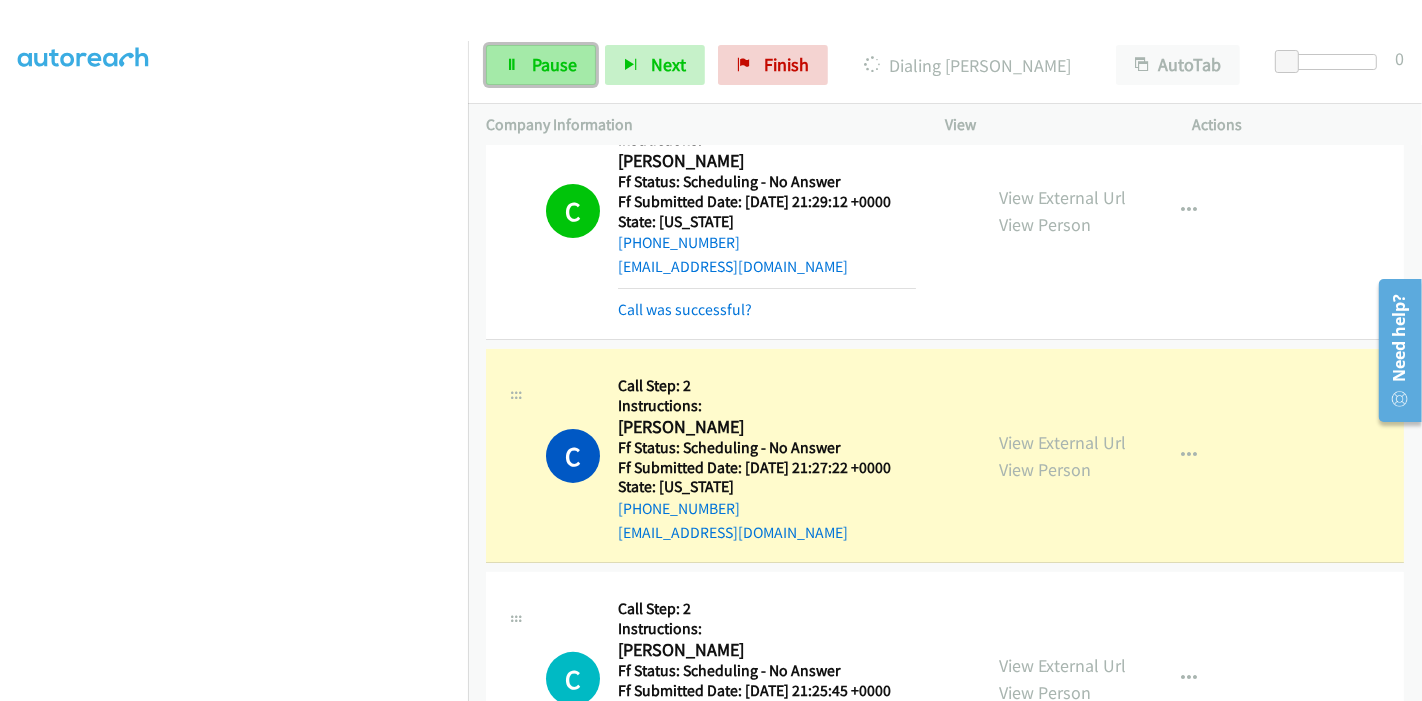 click on "Pause" at bounding box center (541, 65) 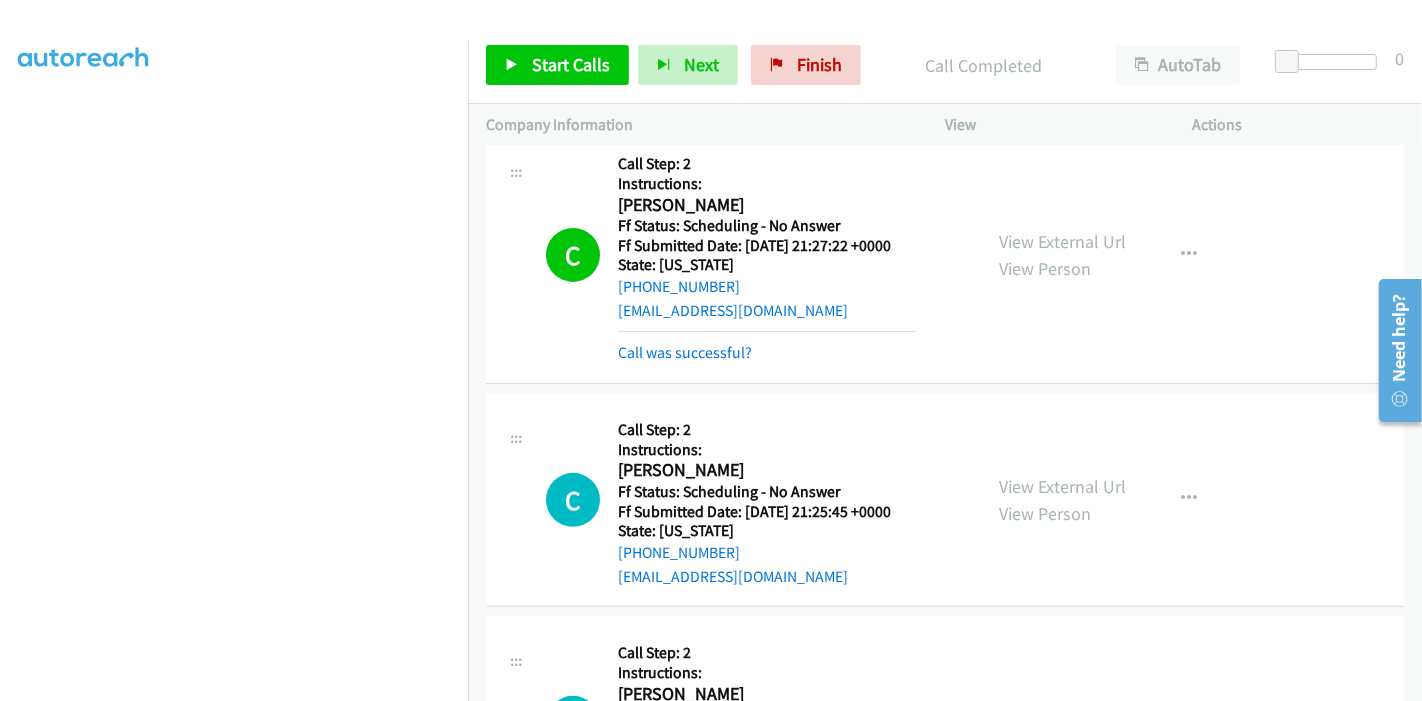scroll, scrollTop: 777, scrollLeft: 0, axis: vertical 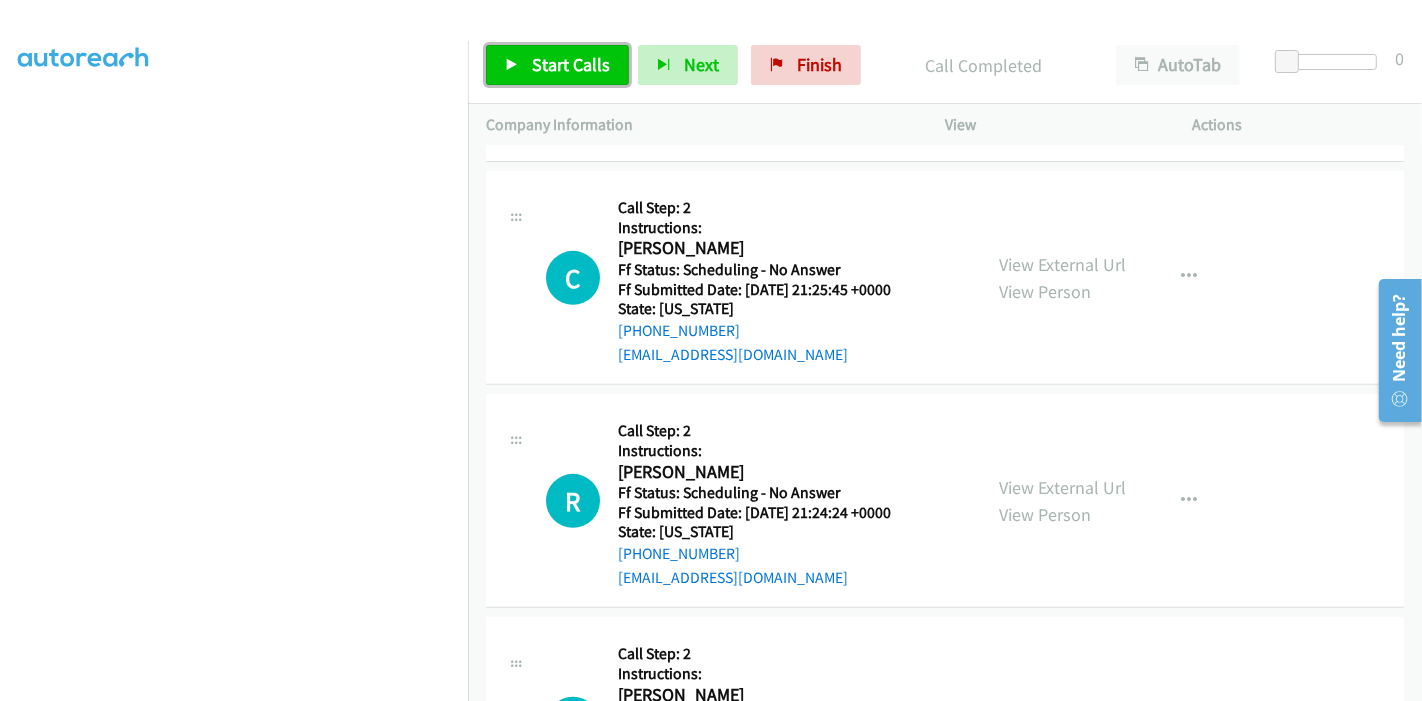 click on "Start Calls" at bounding box center [571, 64] 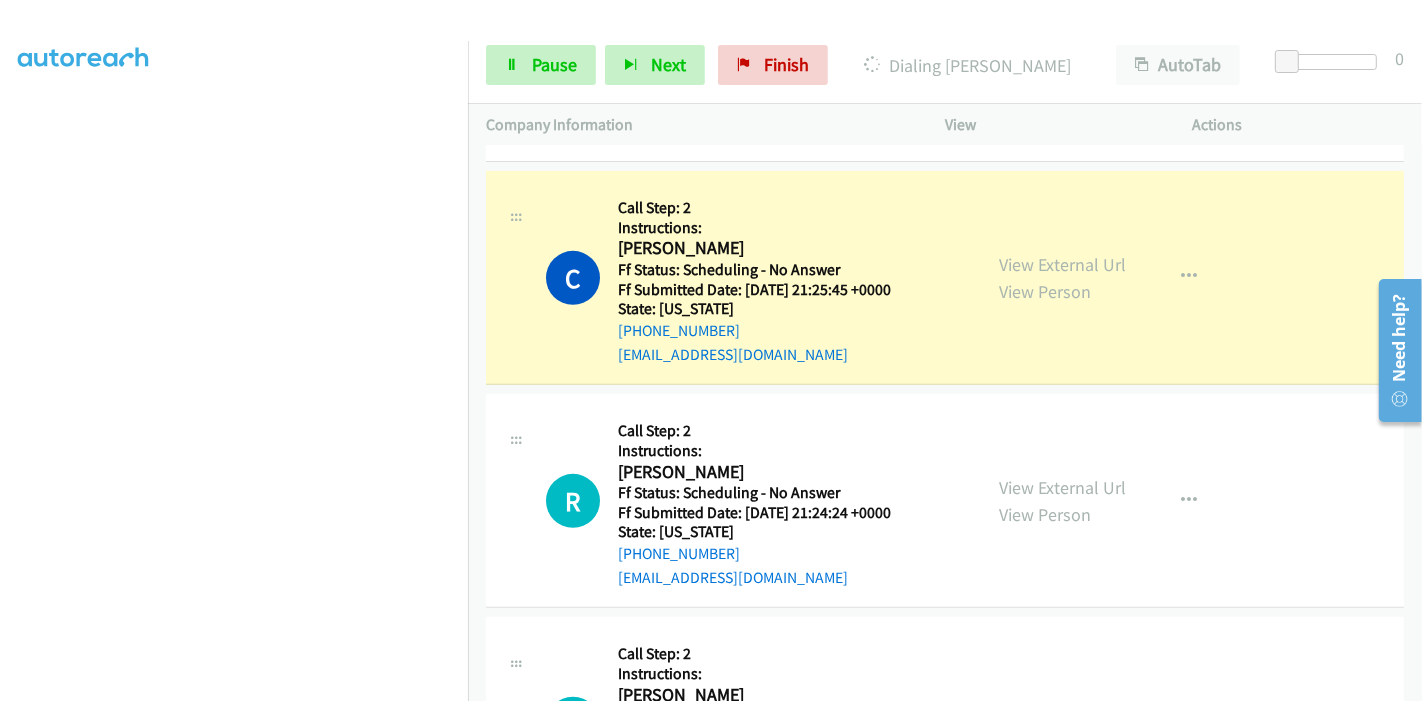 scroll, scrollTop: 888, scrollLeft: 0, axis: vertical 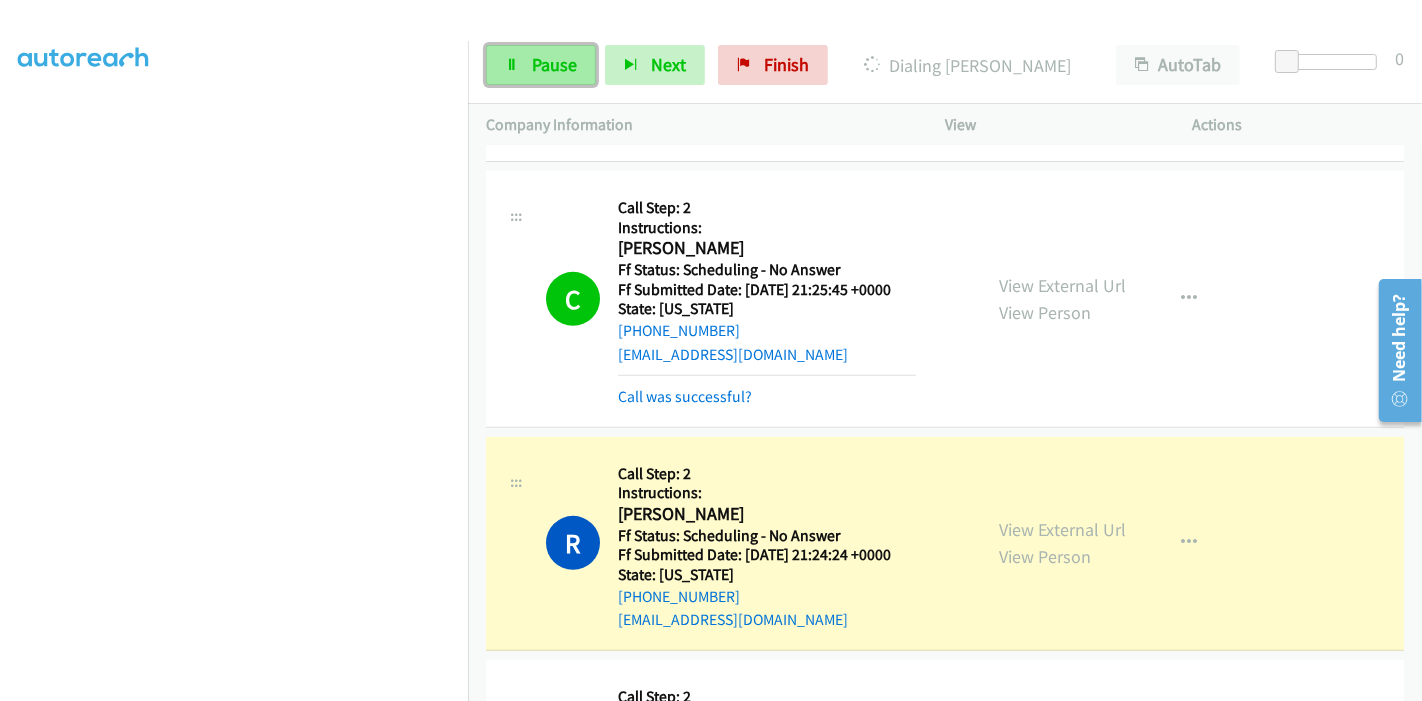 click on "Pause" at bounding box center (554, 64) 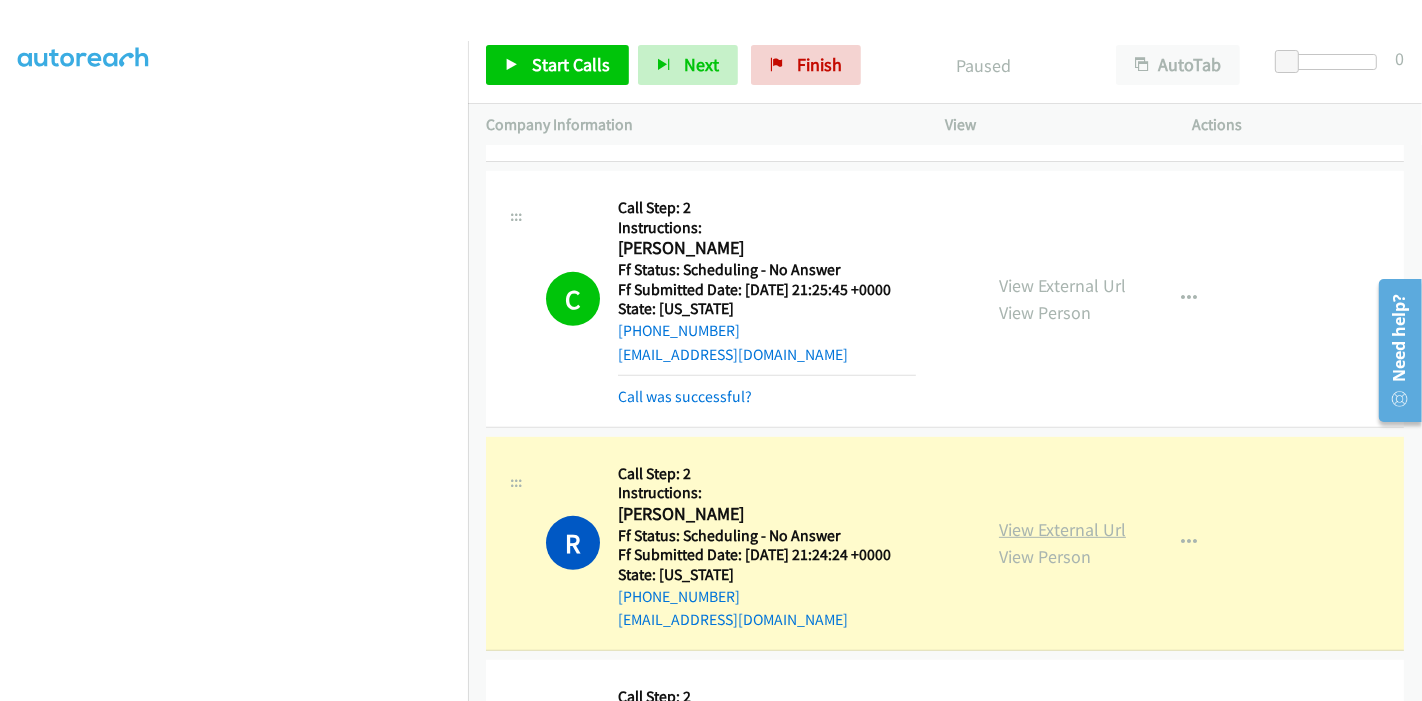 click on "View External Url" at bounding box center [1062, 529] 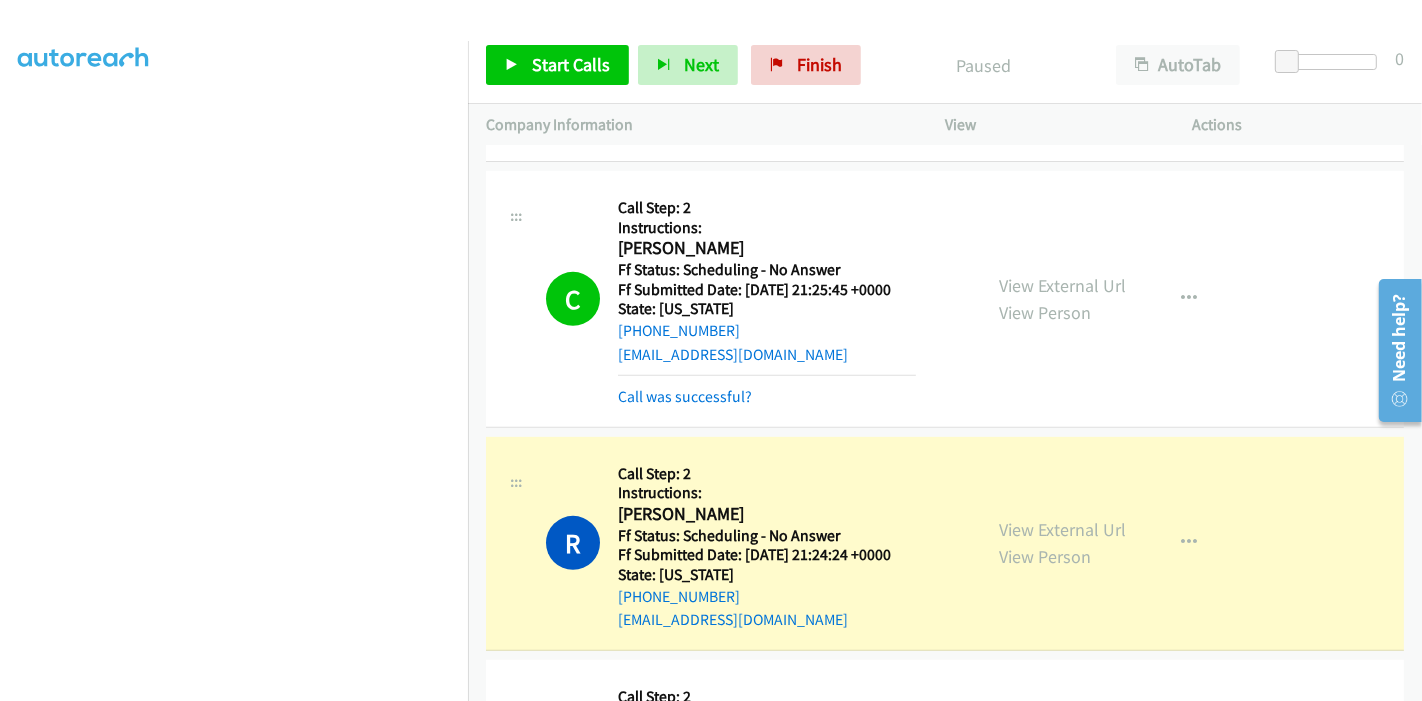 scroll, scrollTop: 0, scrollLeft: 0, axis: both 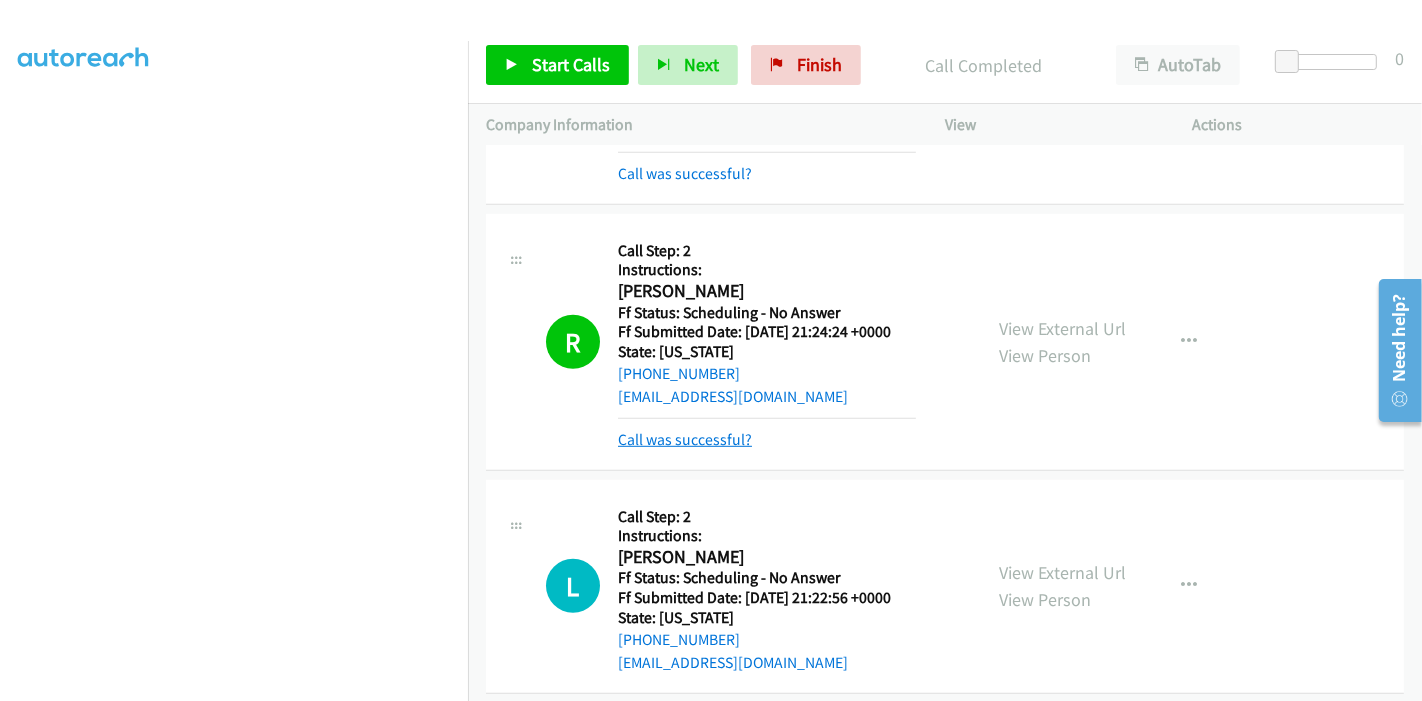 click on "Call was successful?" at bounding box center (685, 439) 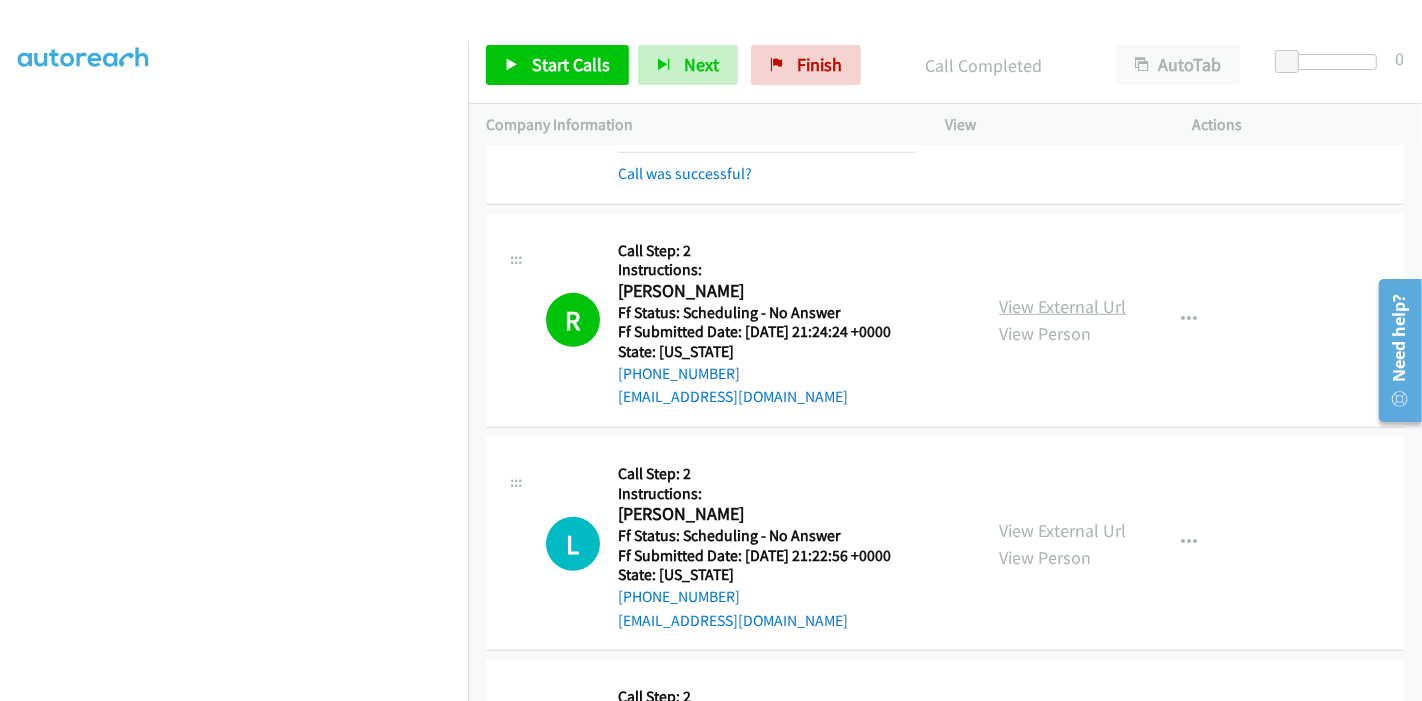 click on "View External Url" at bounding box center [1062, 306] 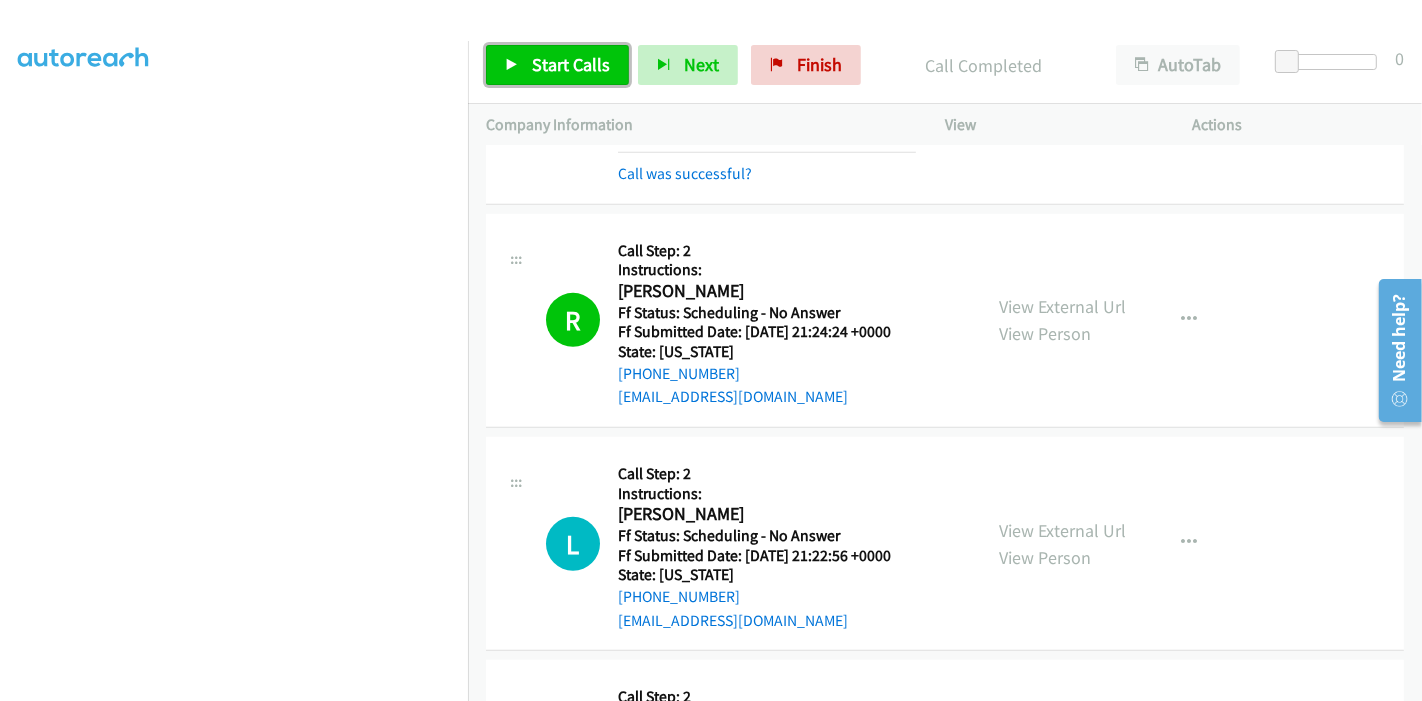click on "Start Calls" at bounding box center (571, 64) 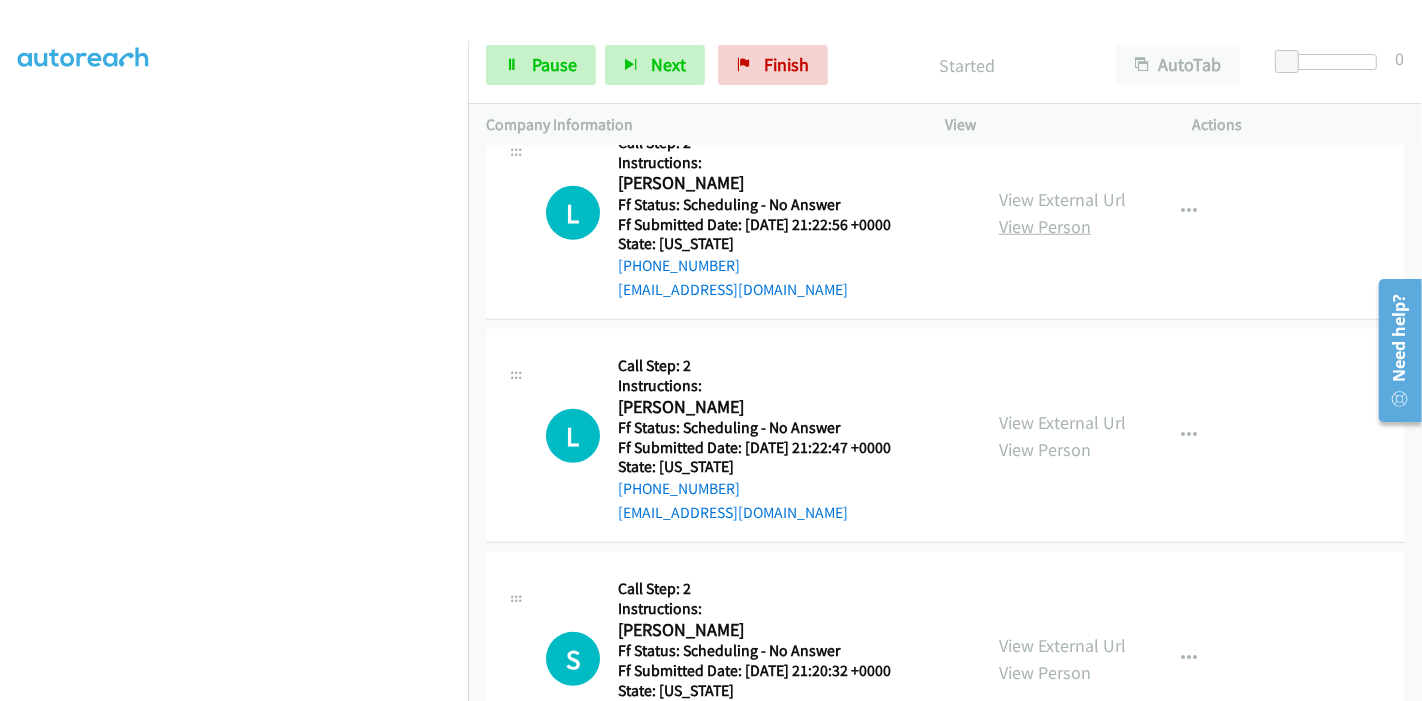 scroll, scrollTop: 1333, scrollLeft: 0, axis: vertical 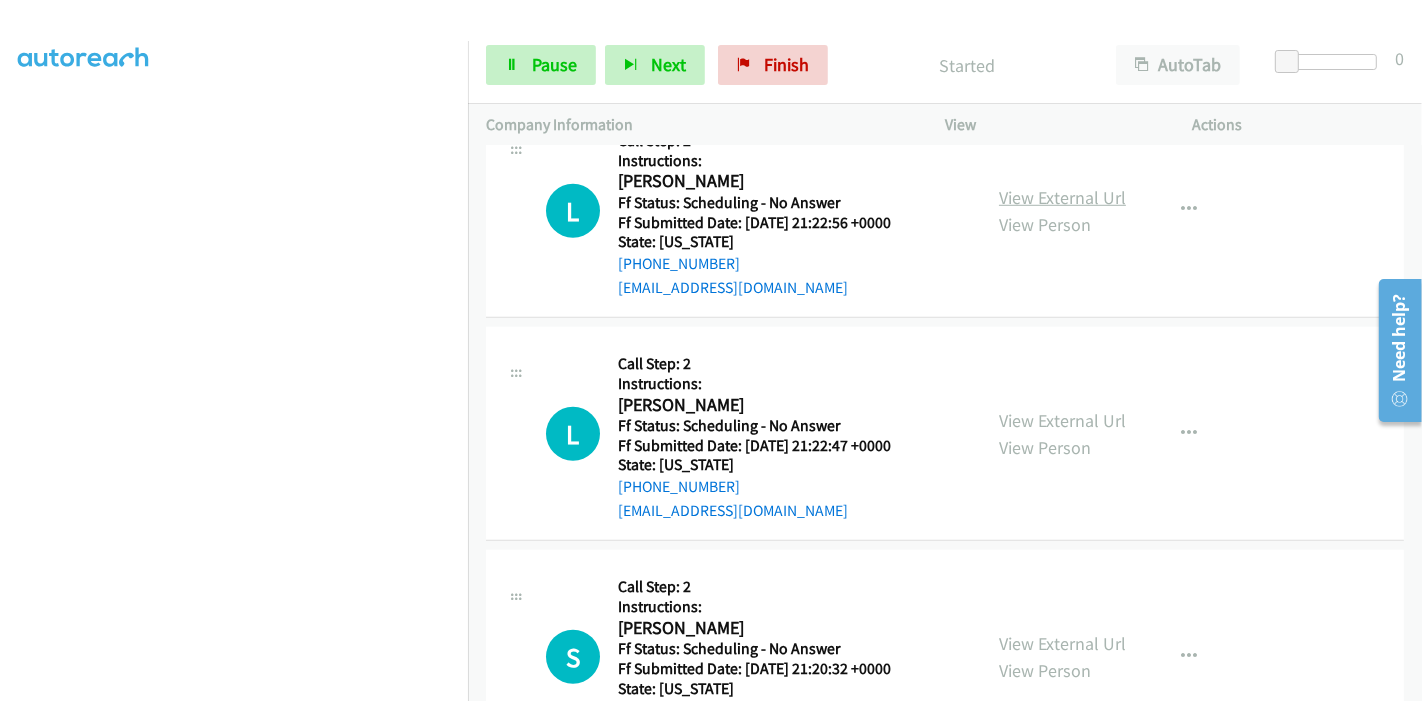 click on "View External Url" at bounding box center [1062, 197] 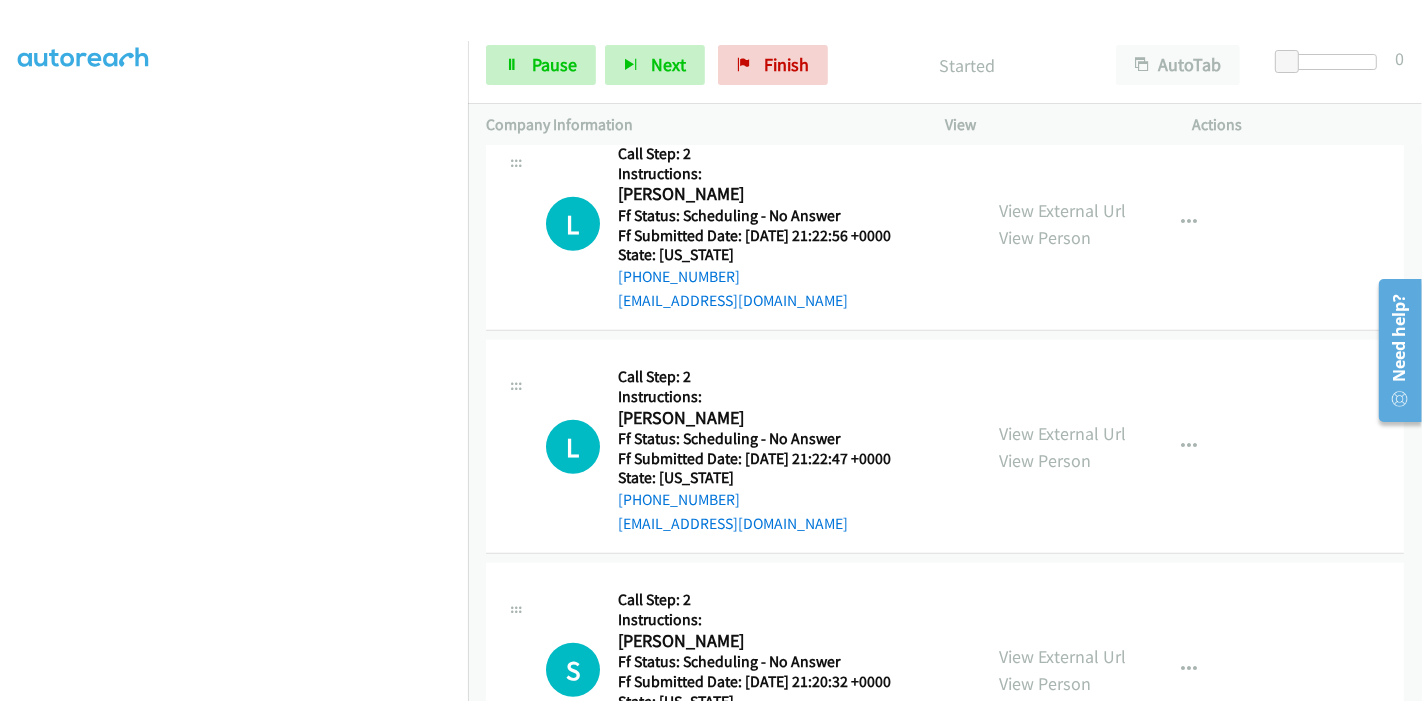 scroll, scrollTop: 1333, scrollLeft: 0, axis: vertical 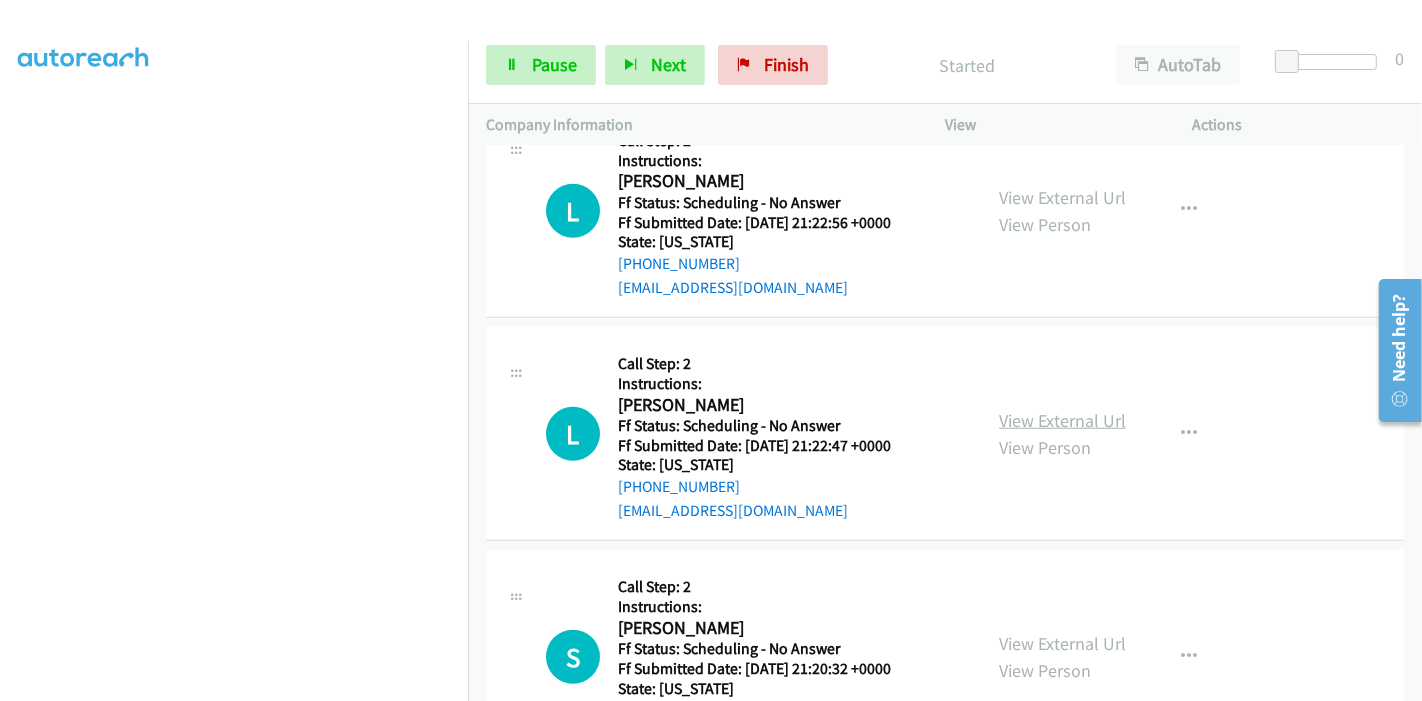 click on "View External Url" at bounding box center (1062, 420) 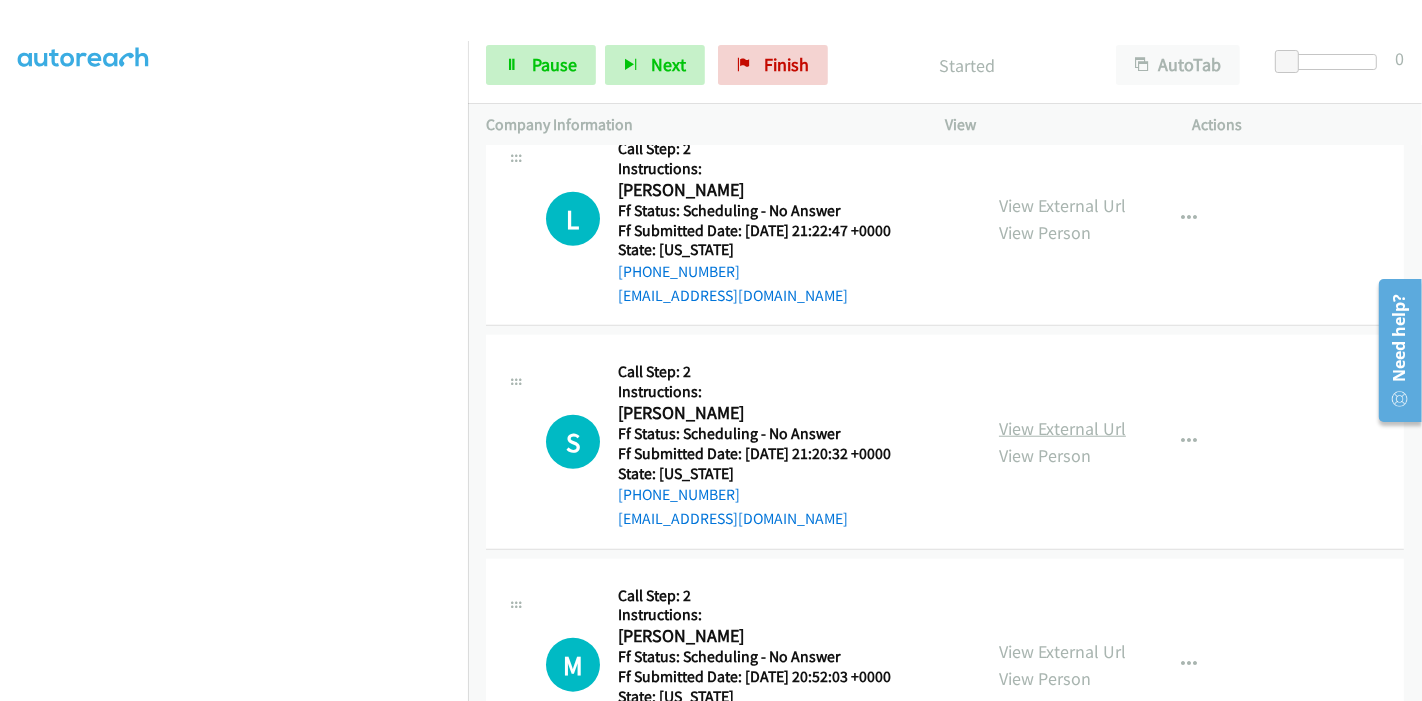 scroll, scrollTop: 1555, scrollLeft: 0, axis: vertical 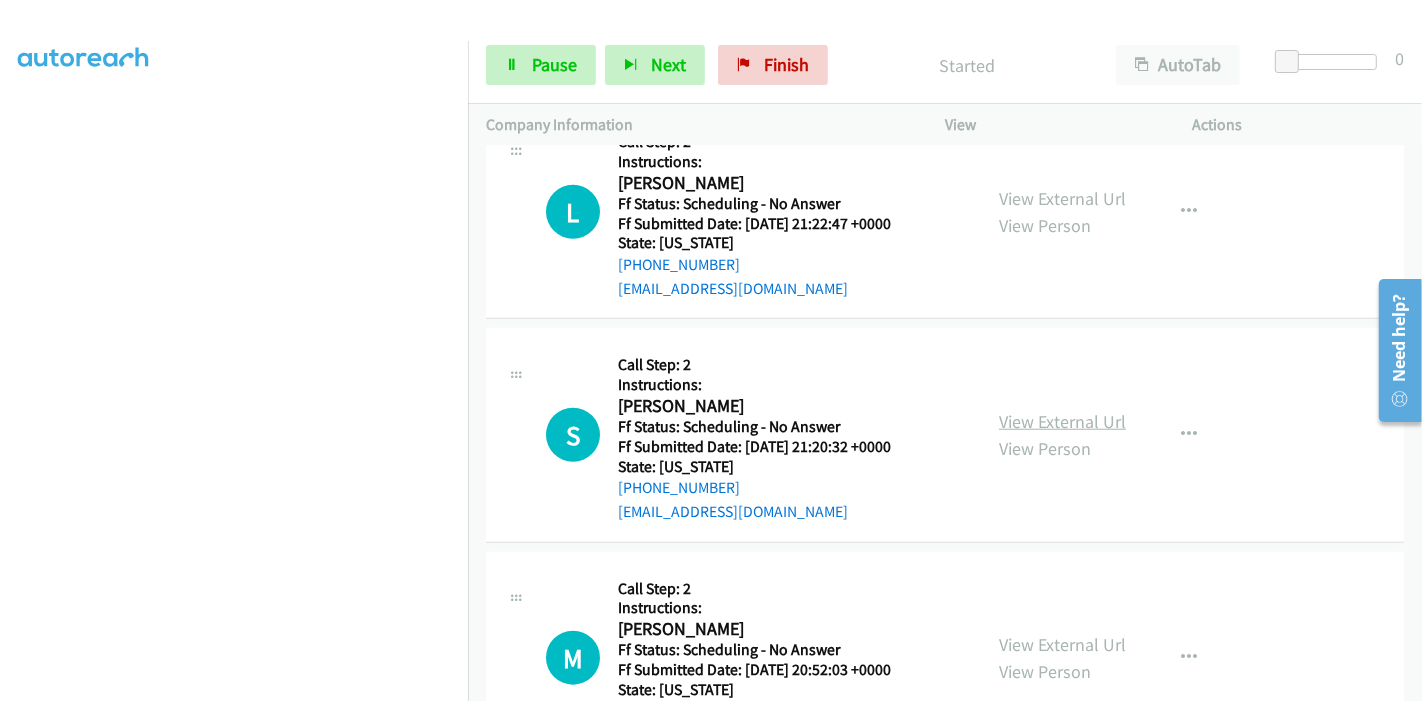 click on "View External Url" at bounding box center (1062, 421) 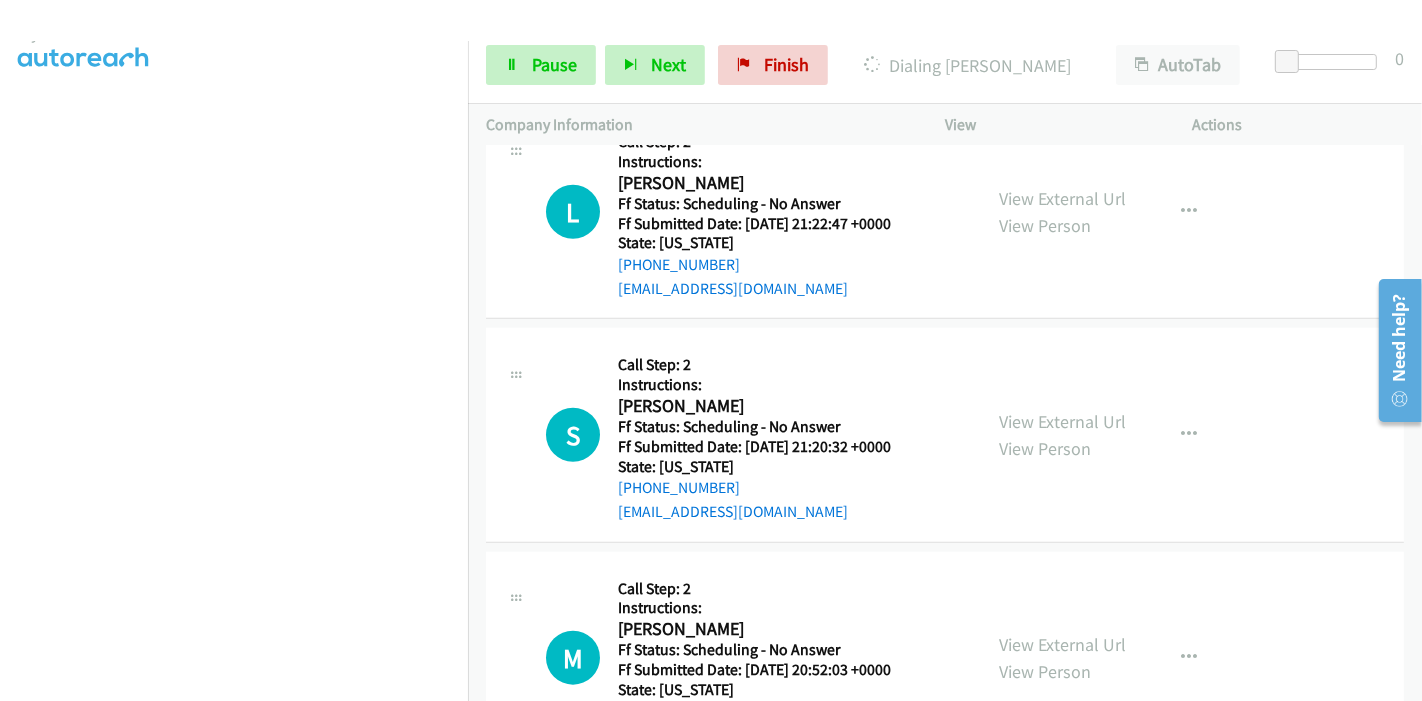 scroll, scrollTop: 89, scrollLeft: 0, axis: vertical 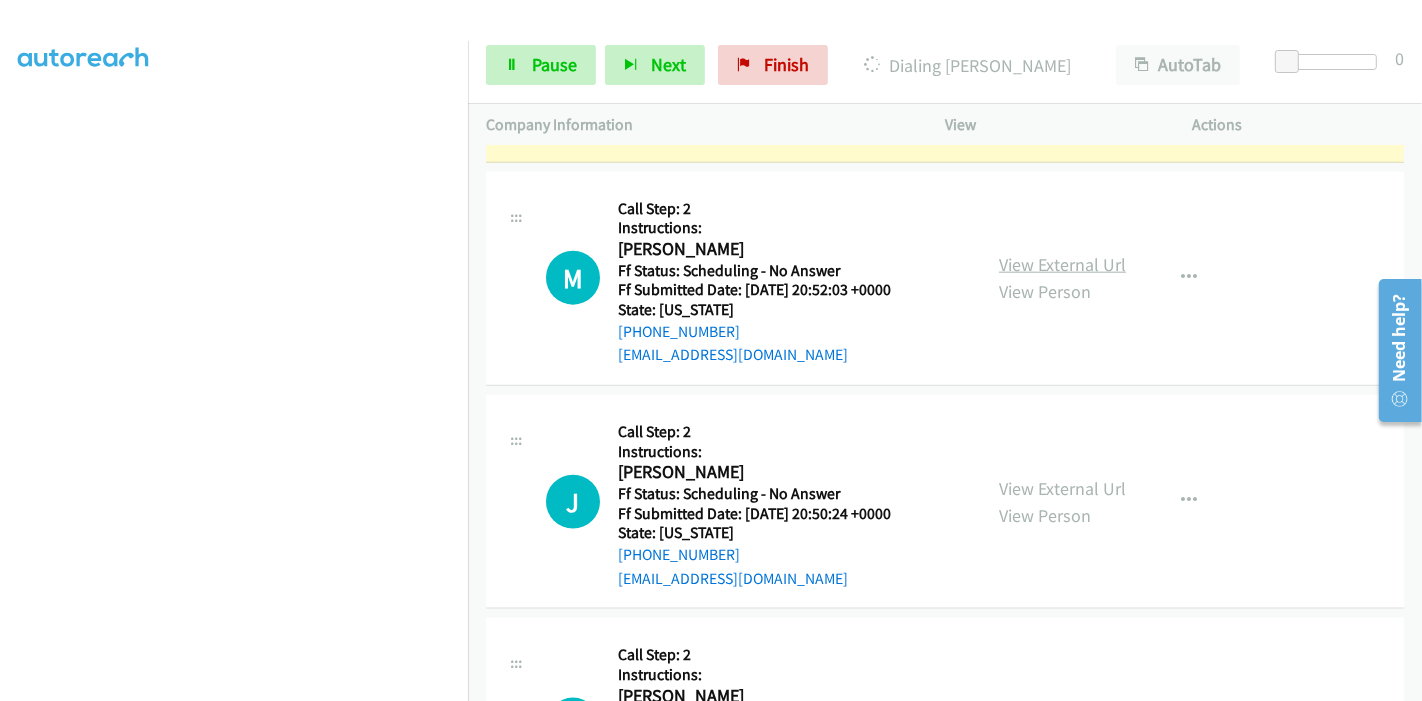 click on "View External Url" at bounding box center (1062, 264) 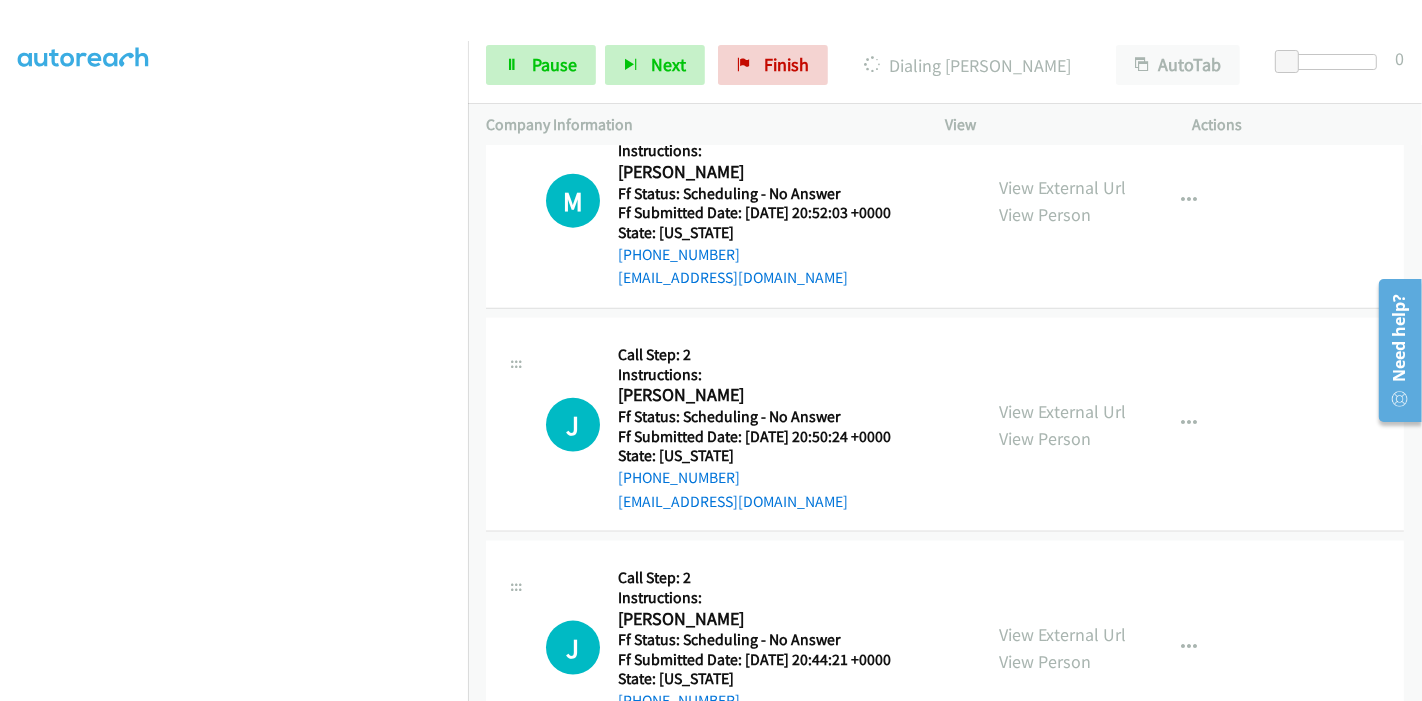 scroll, scrollTop: 2131, scrollLeft: 0, axis: vertical 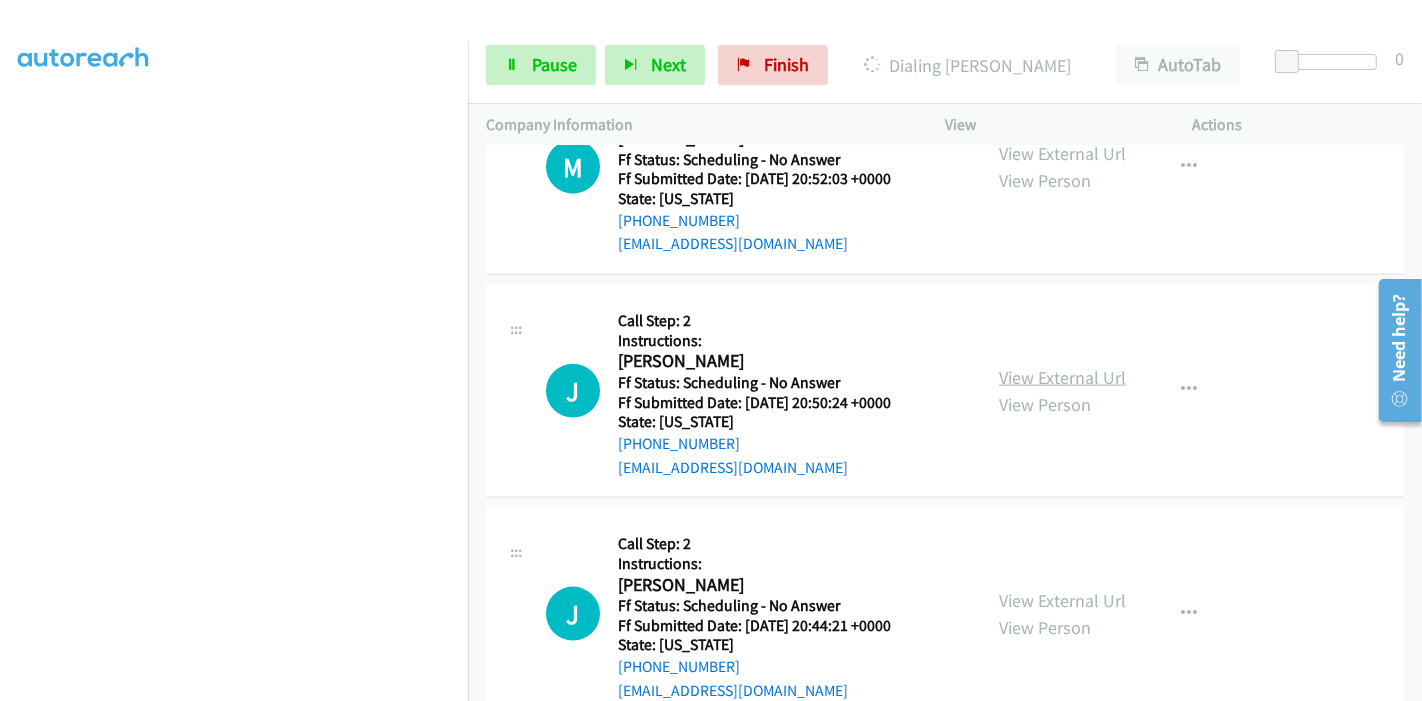 click on "View External Url" at bounding box center (1062, 377) 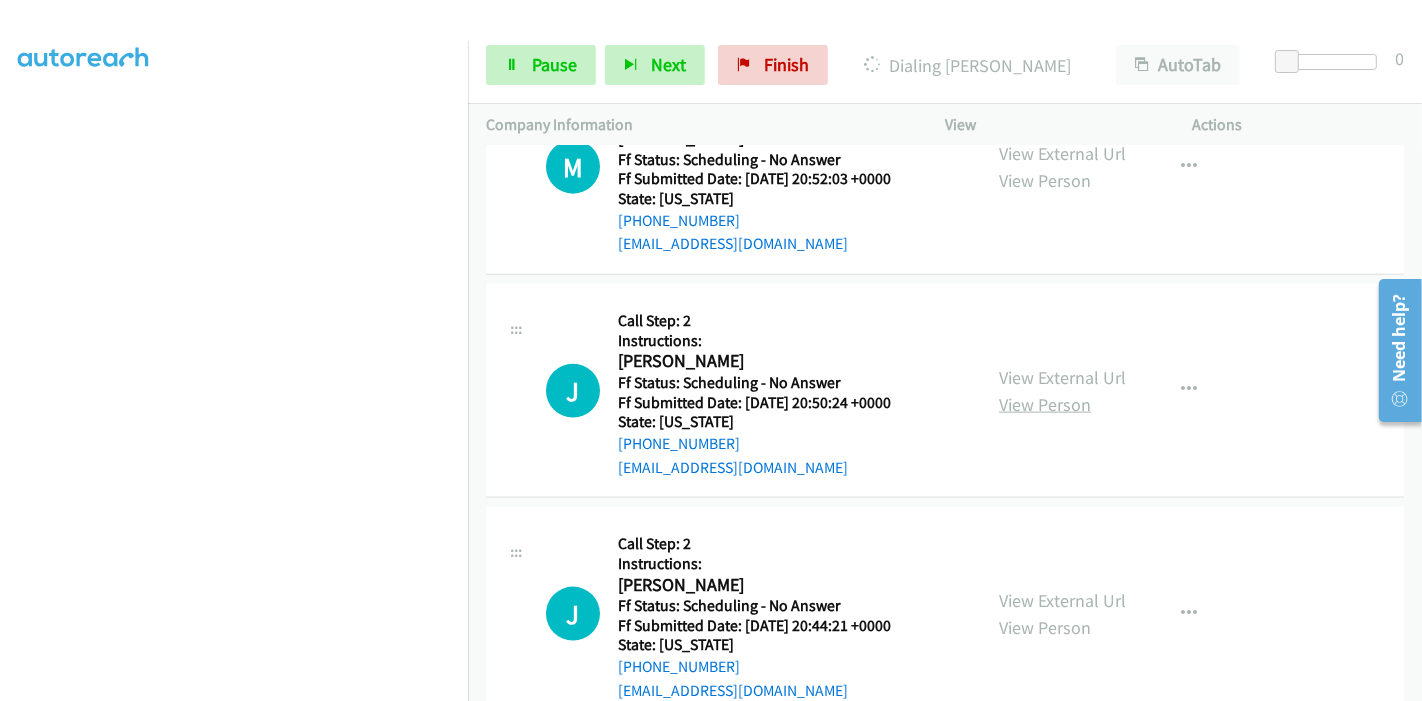 scroll, scrollTop: 2242, scrollLeft: 0, axis: vertical 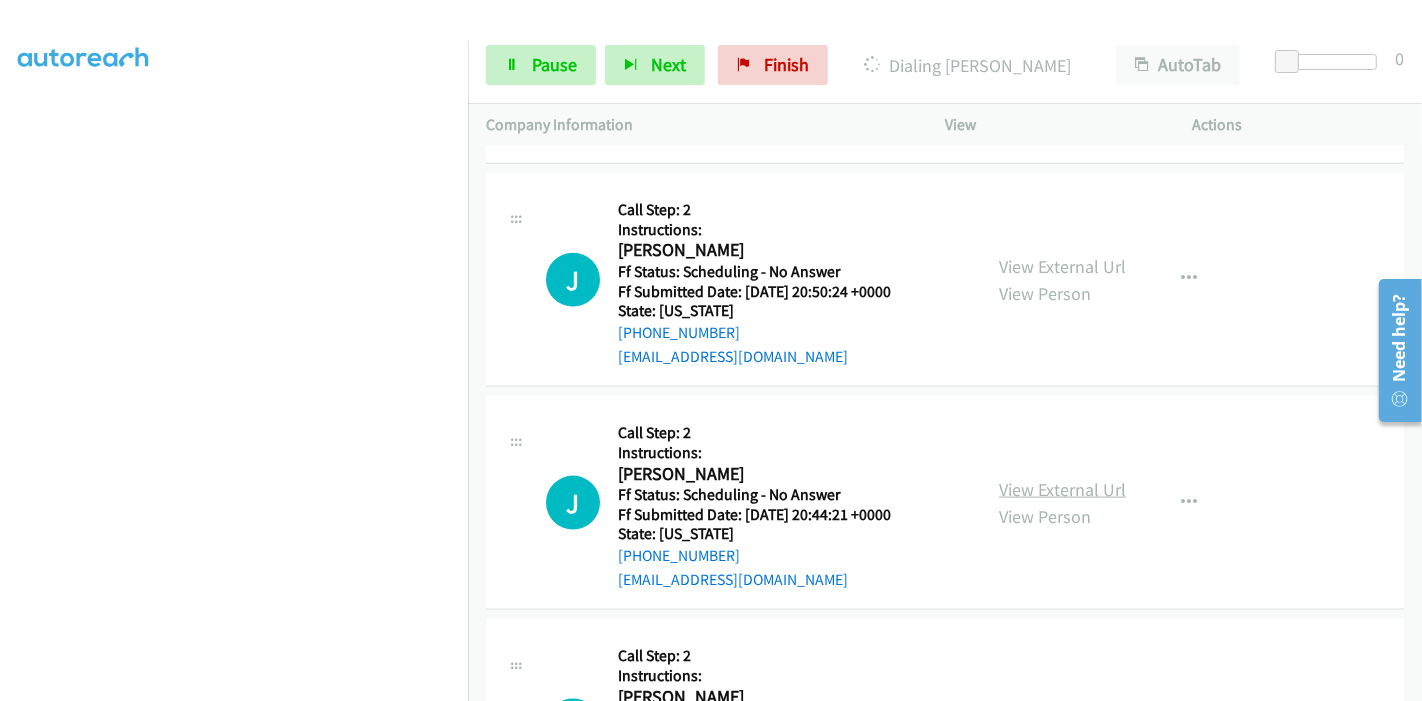 click on "View External Url" at bounding box center [1062, 489] 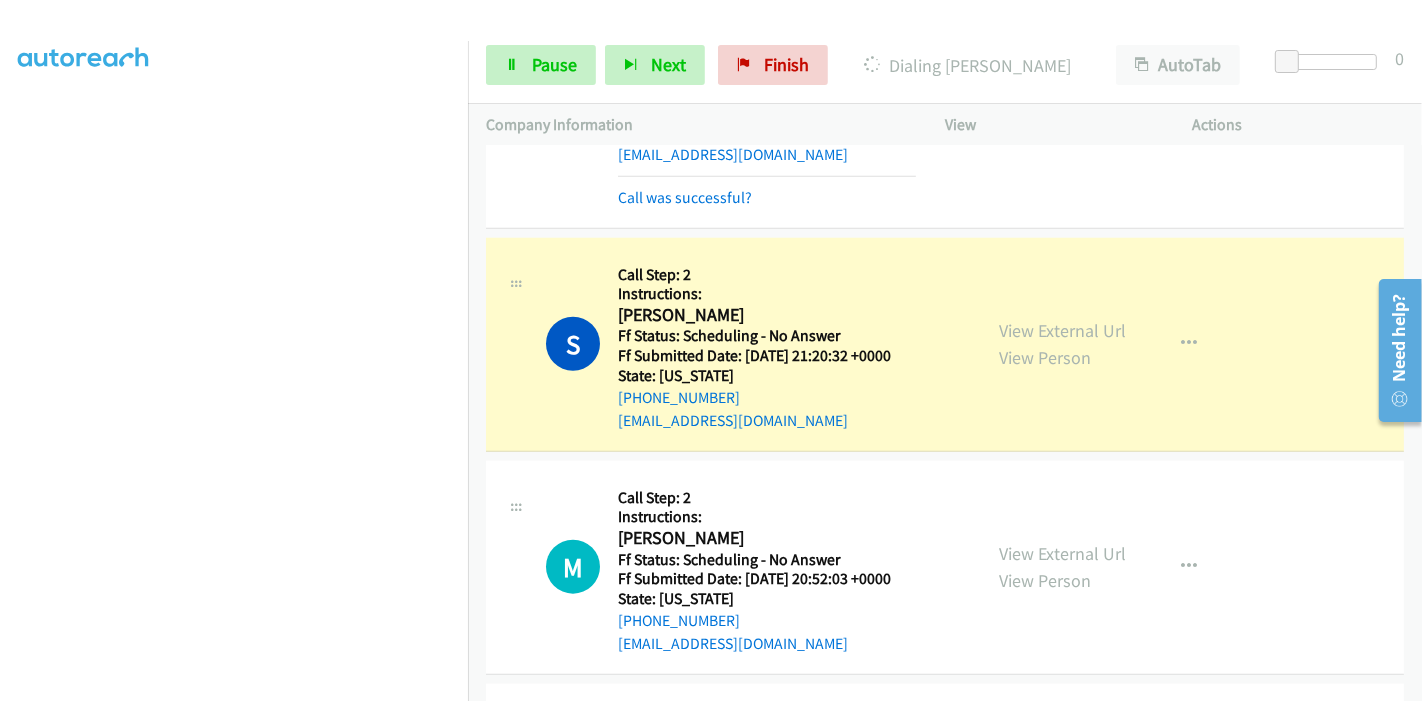 scroll, scrollTop: 1687, scrollLeft: 0, axis: vertical 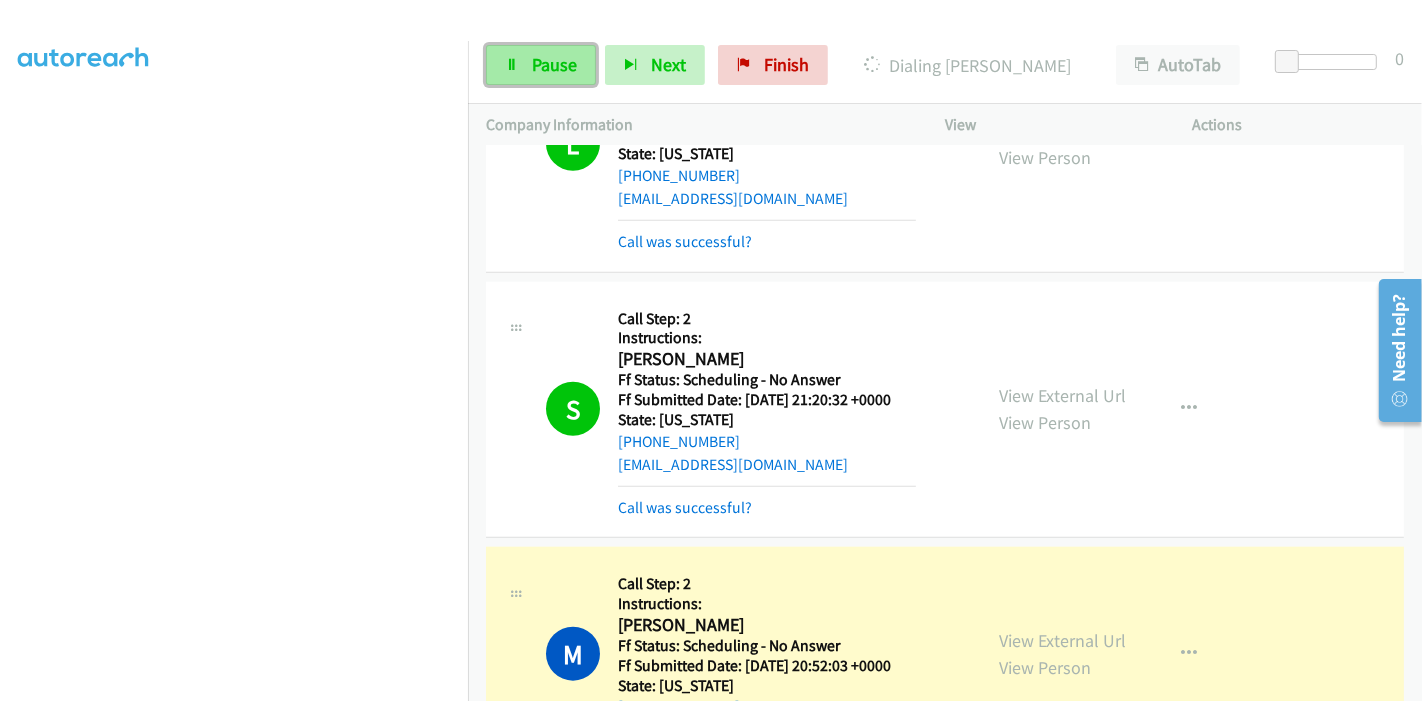 click on "Pause" at bounding box center (554, 64) 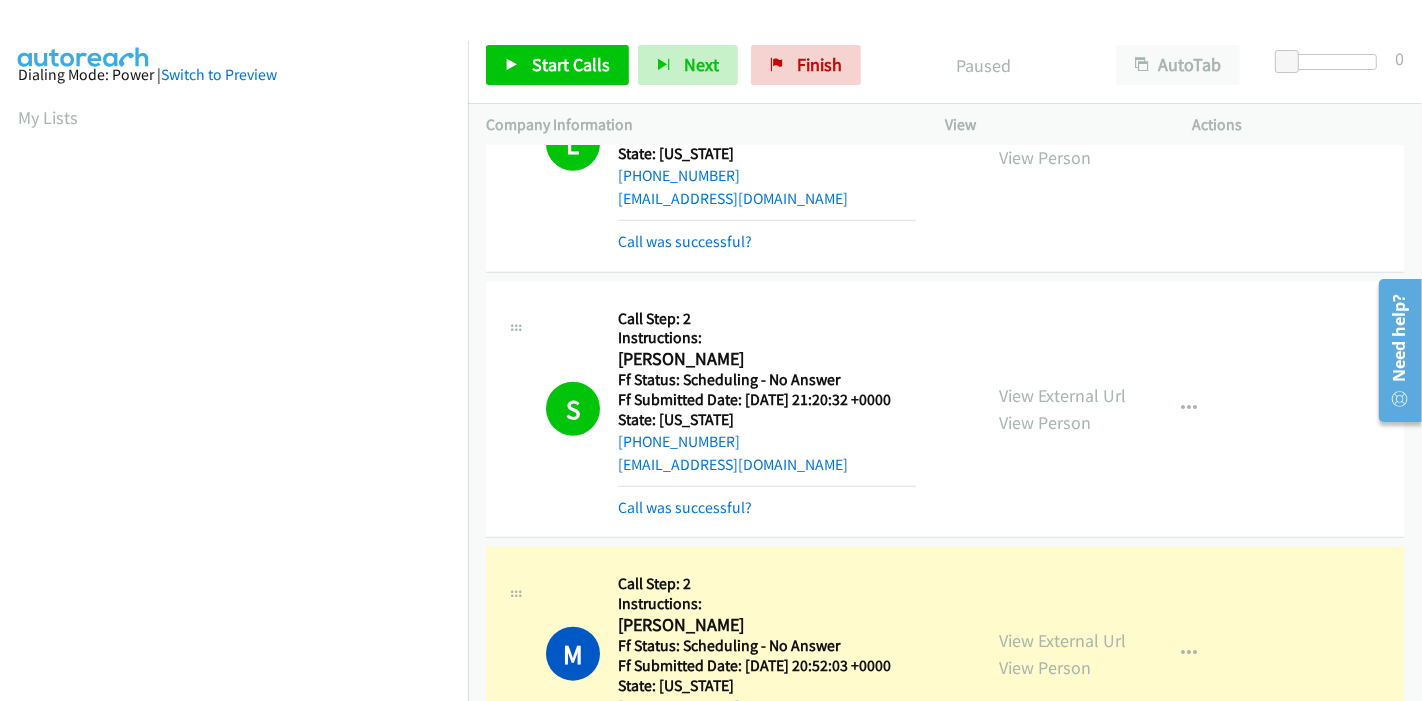 scroll, scrollTop: 0, scrollLeft: 0, axis: both 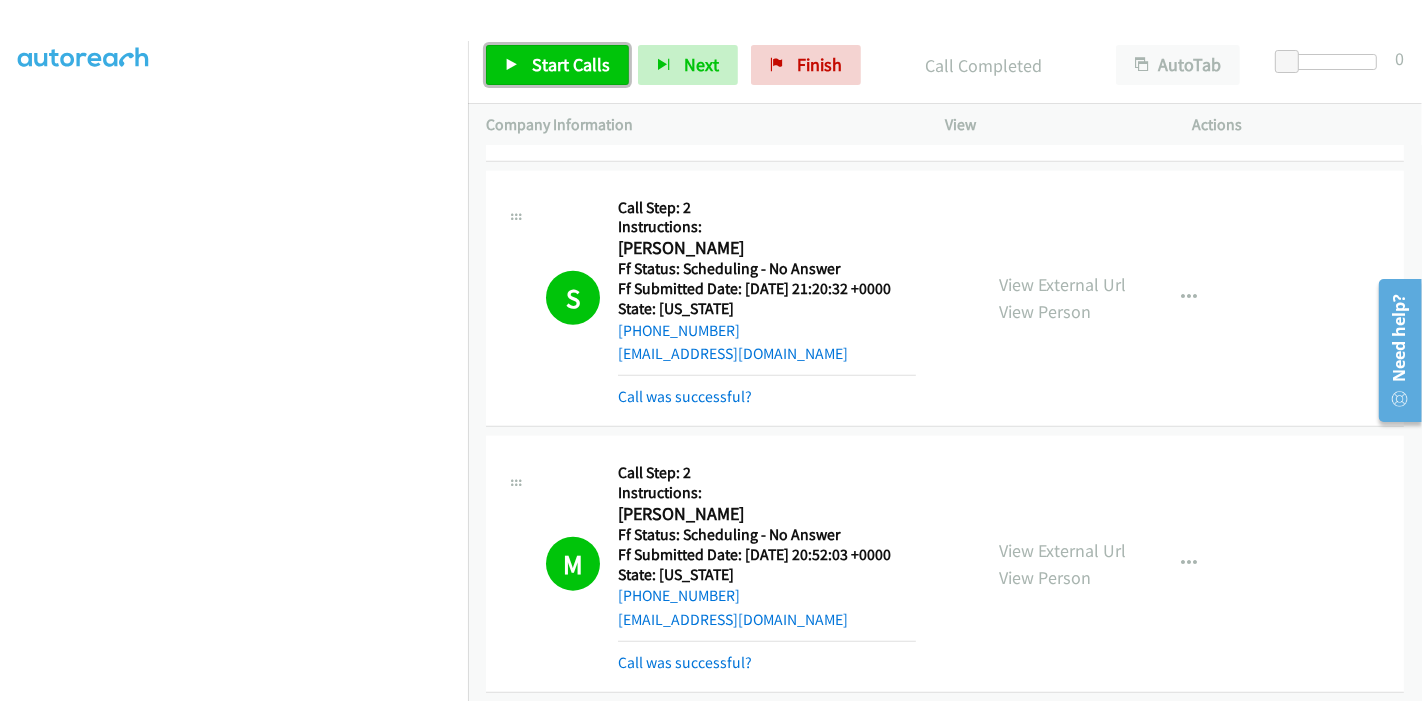 click at bounding box center (512, 66) 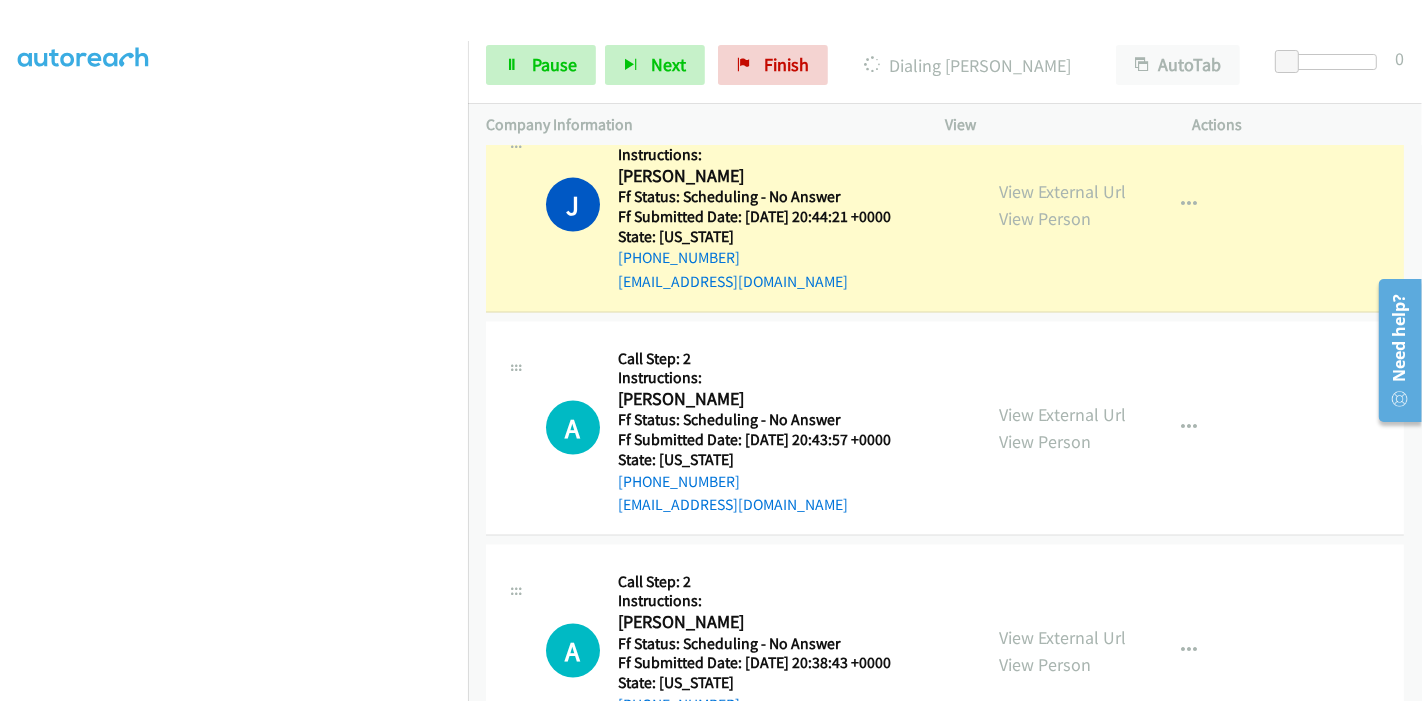 scroll, scrollTop: 2687, scrollLeft: 0, axis: vertical 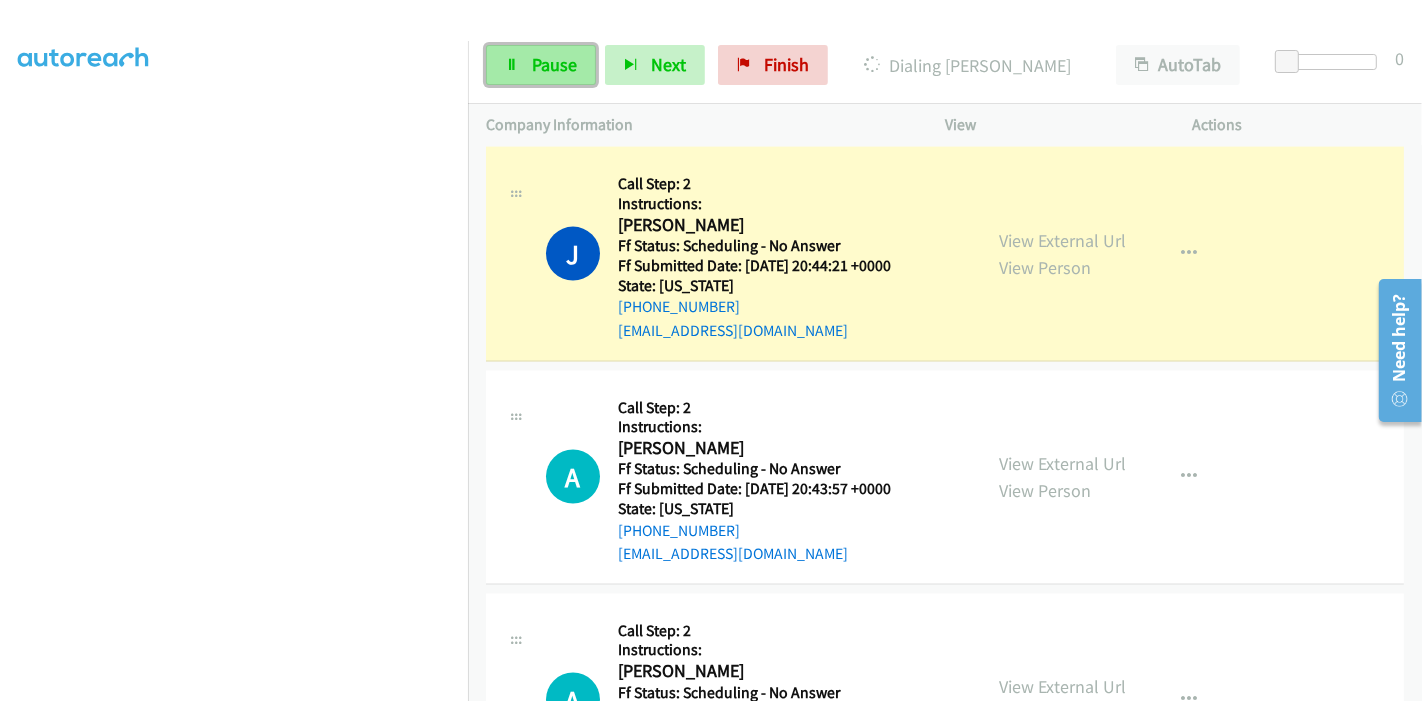 click on "Pause" at bounding box center [554, 64] 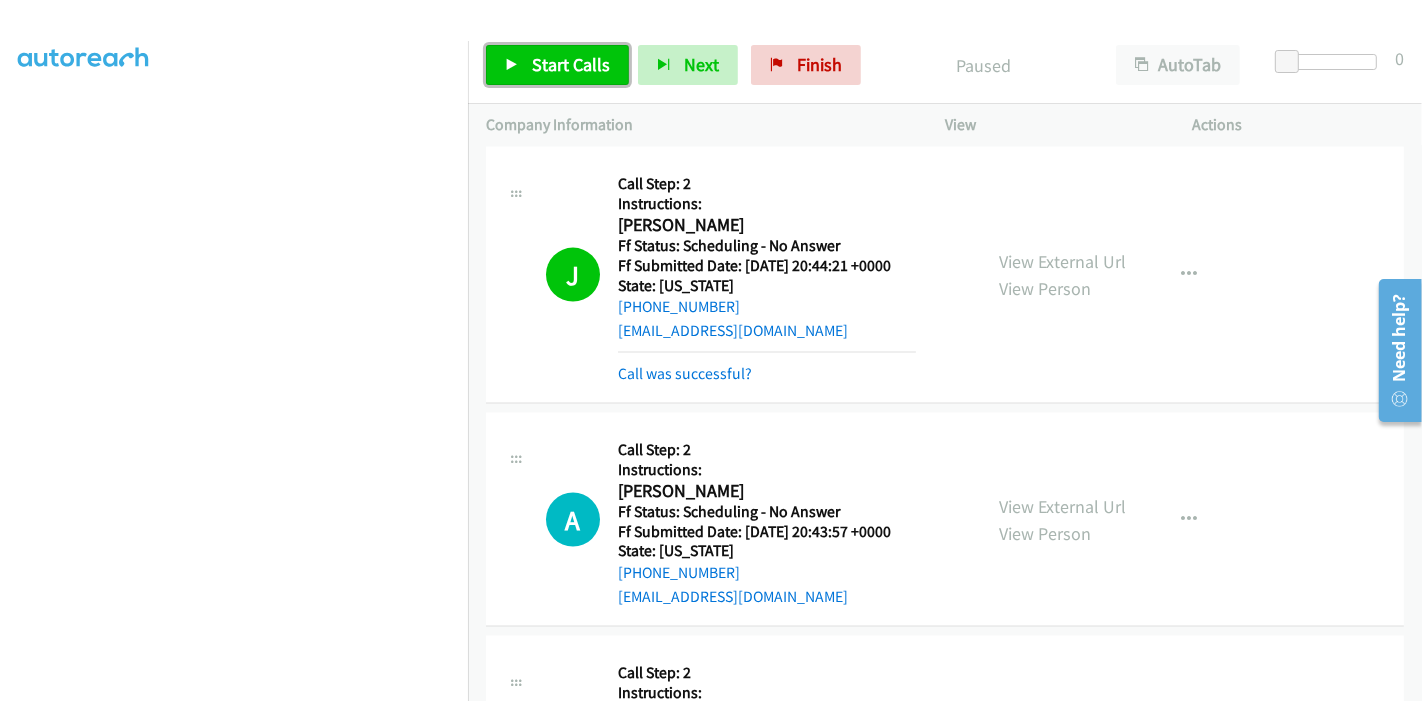 click on "Start Calls" at bounding box center (571, 64) 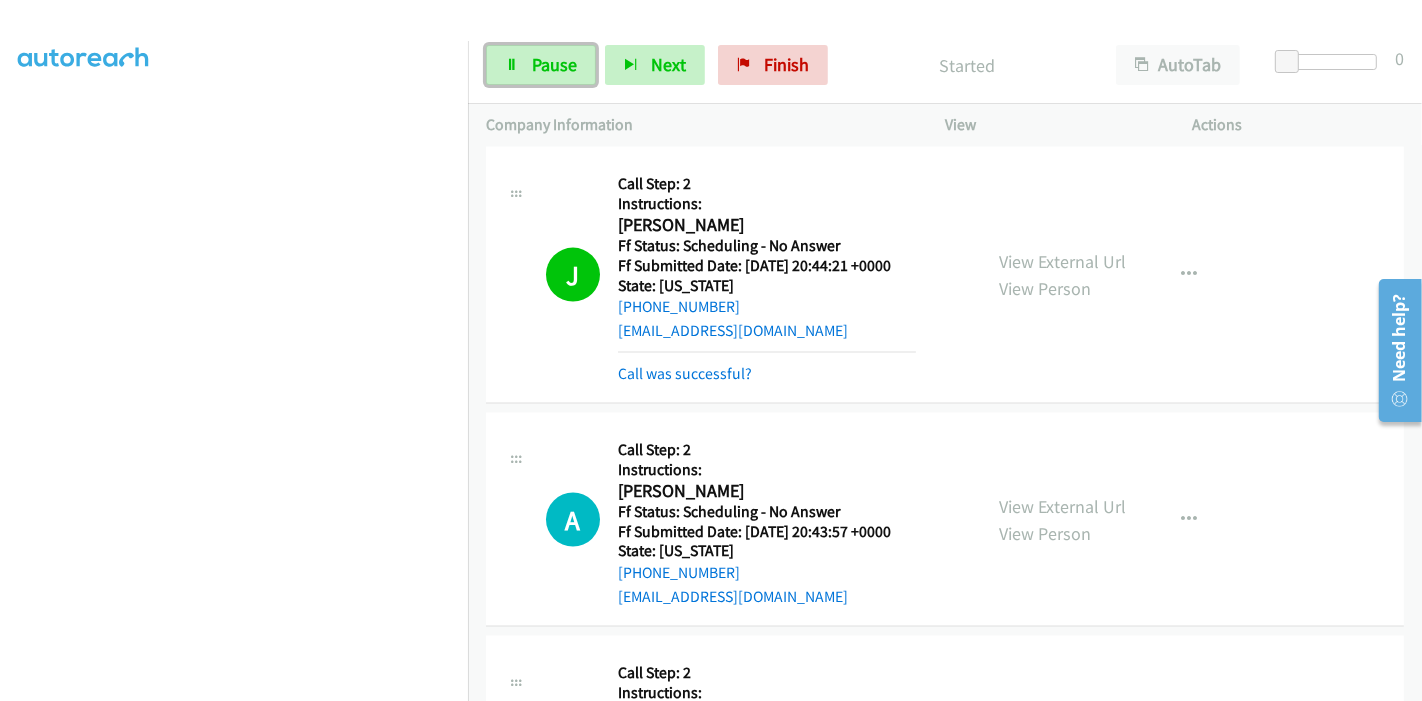 click on "Pause" at bounding box center (554, 64) 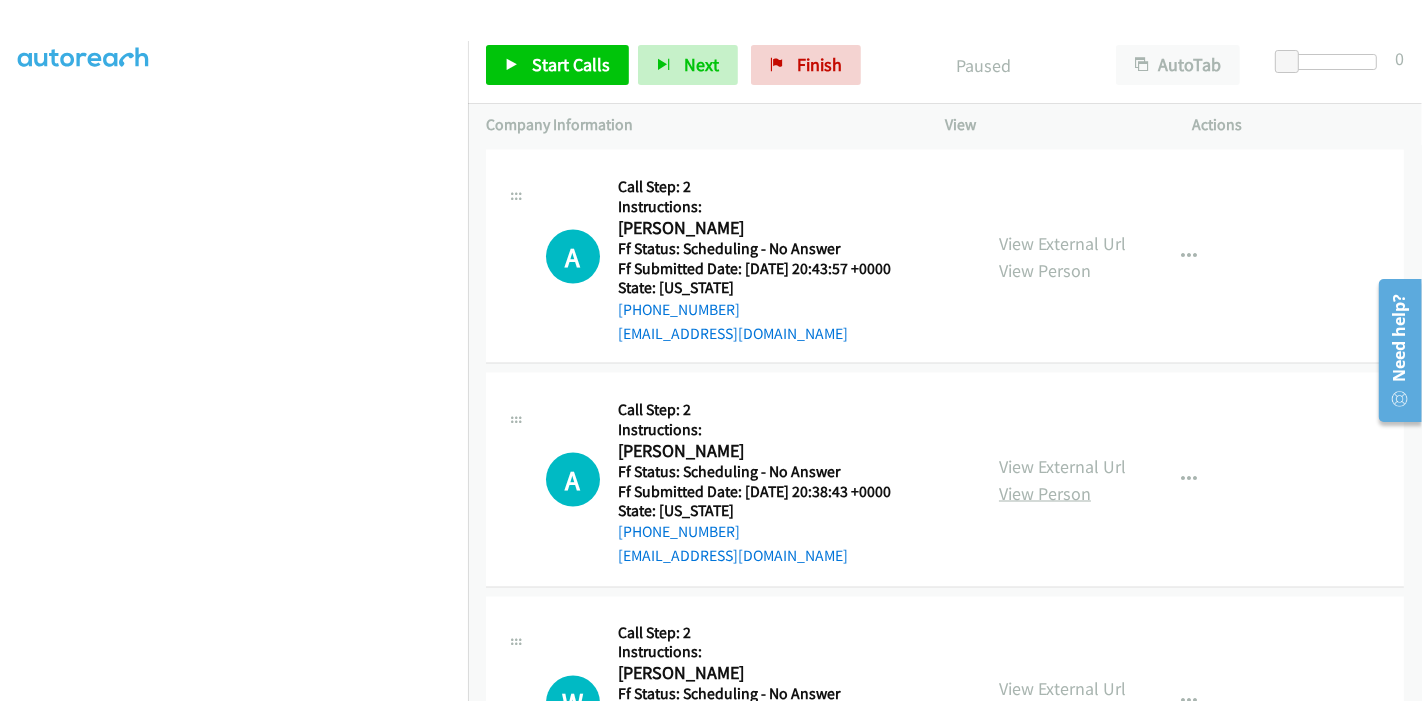 scroll, scrollTop: 2909, scrollLeft: 0, axis: vertical 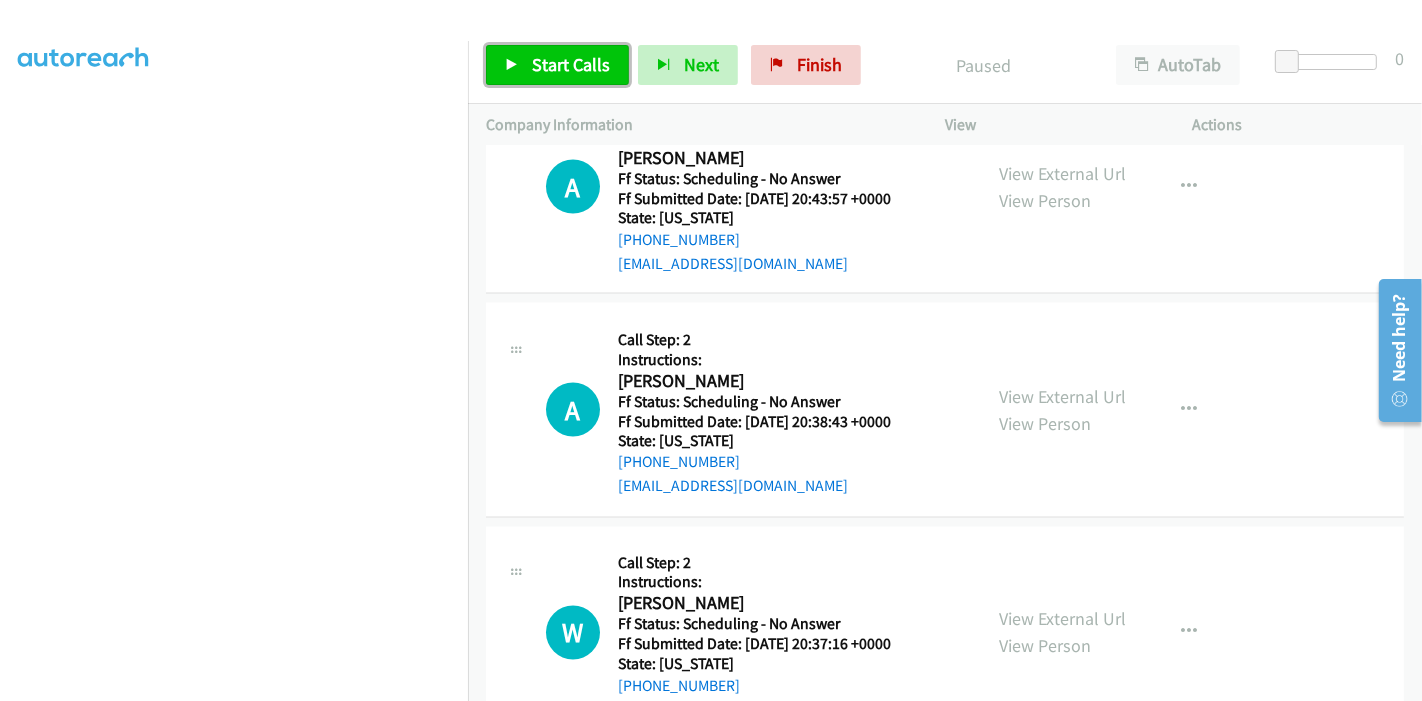 click on "Start Calls" at bounding box center (571, 64) 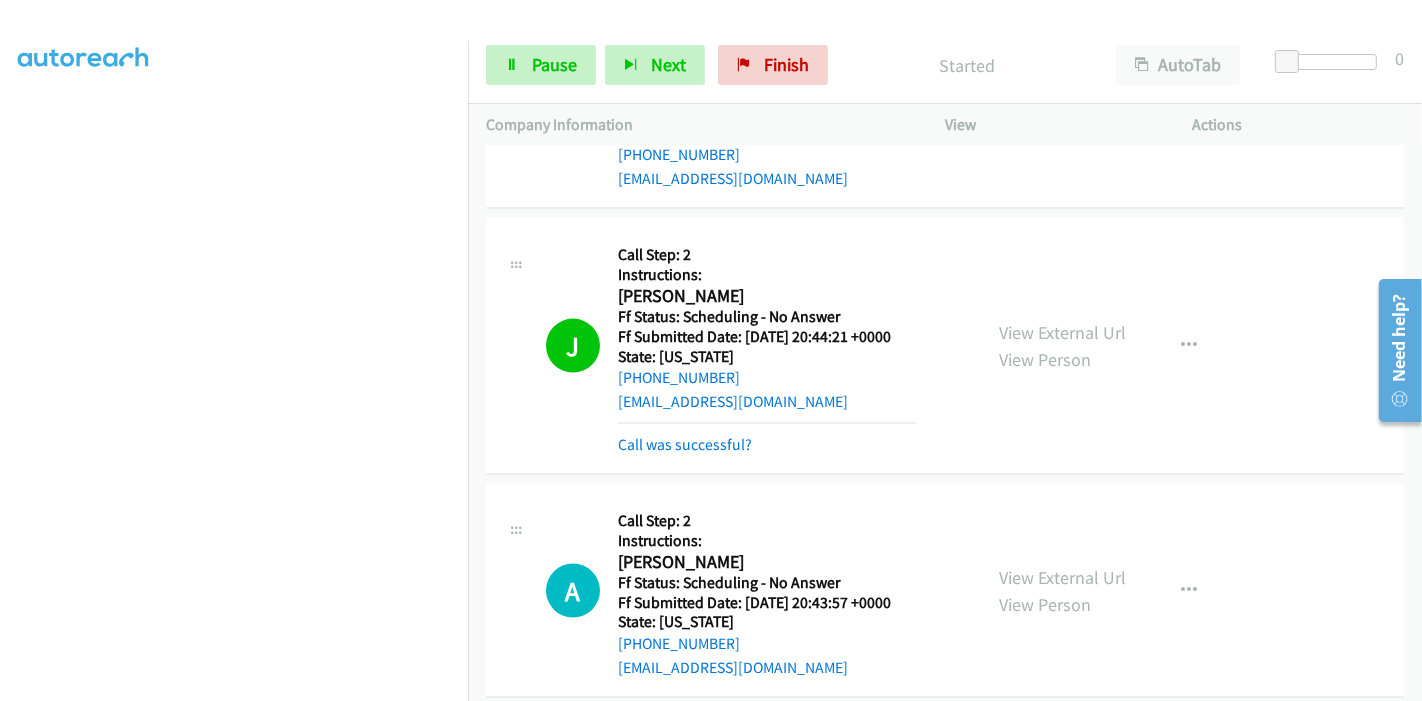 scroll, scrollTop: 2354, scrollLeft: 0, axis: vertical 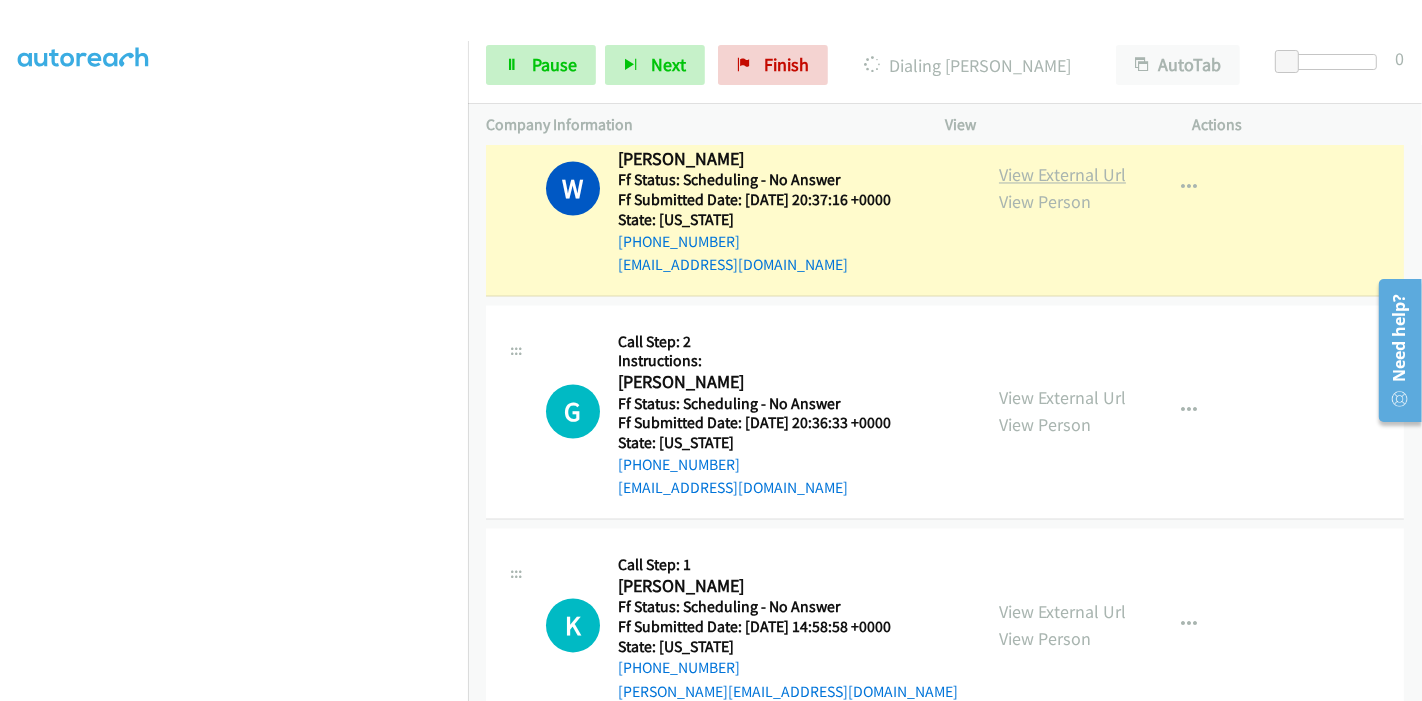 click on "View External Url" at bounding box center [1062, 174] 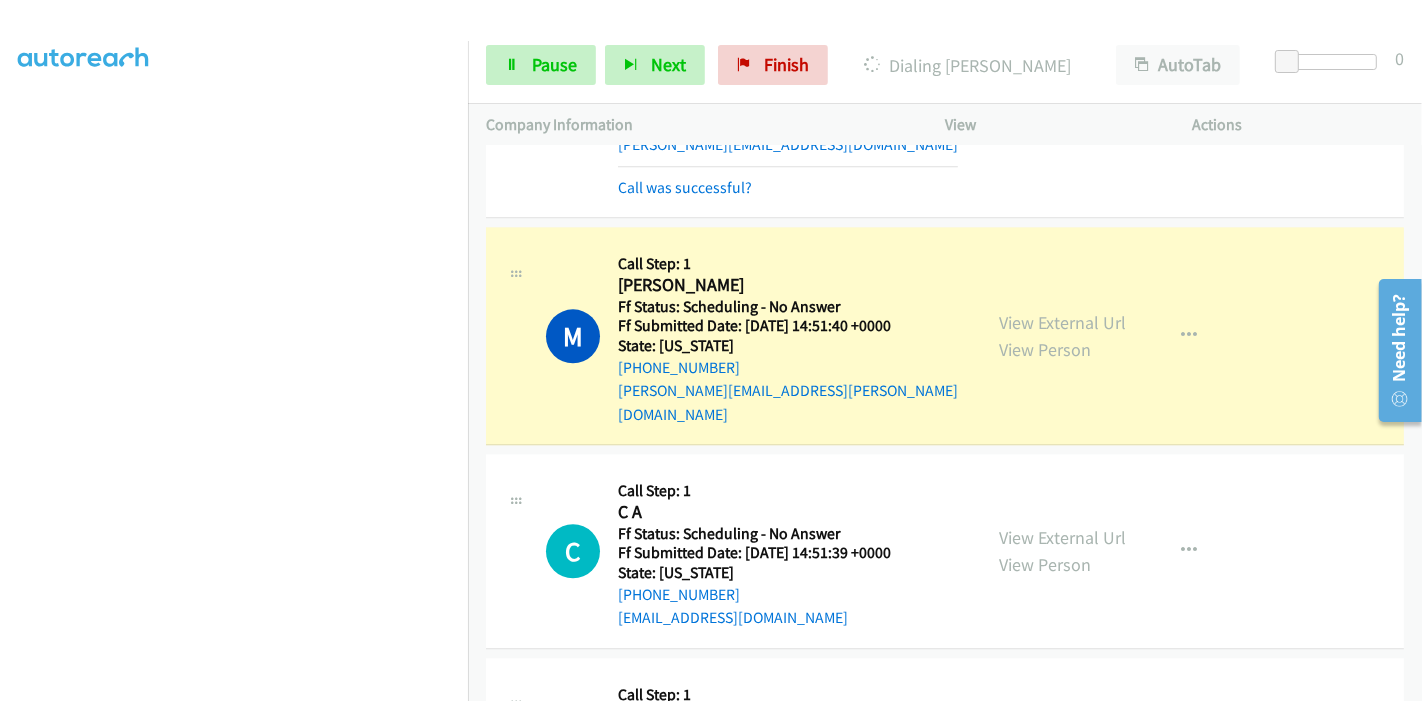 scroll, scrollTop: 4020, scrollLeft: 0, axis: vertical 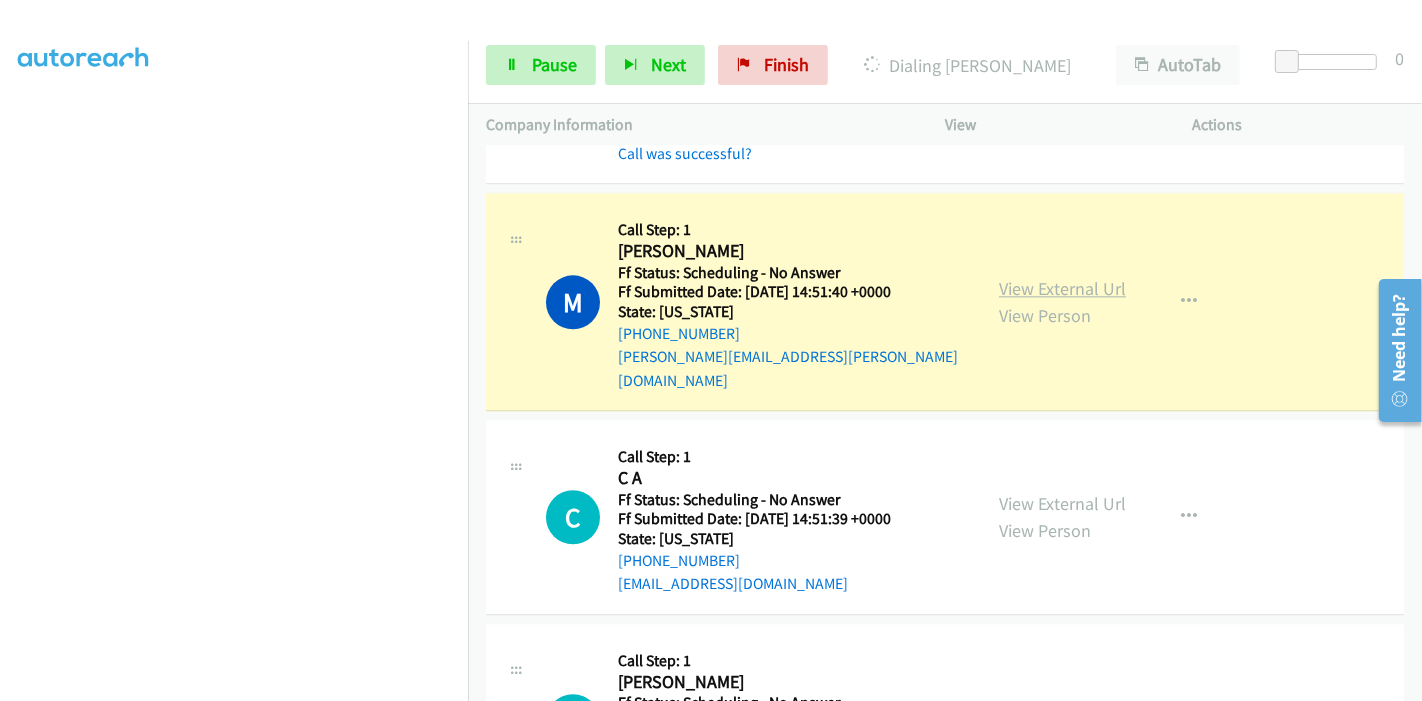 click on "View External Url" at bounding box center [1062, 288] 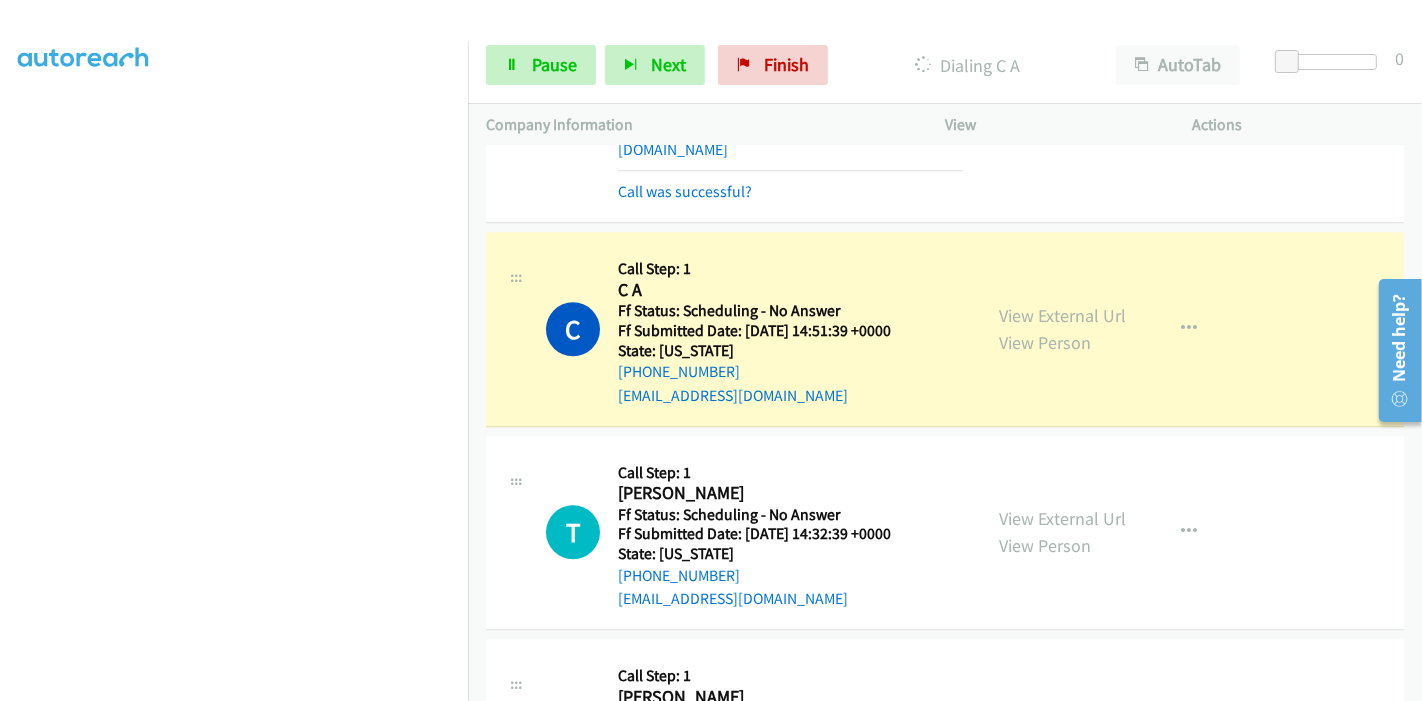 scroll, scrollTop: 4354, scrollLeft: 0, axis: vertical 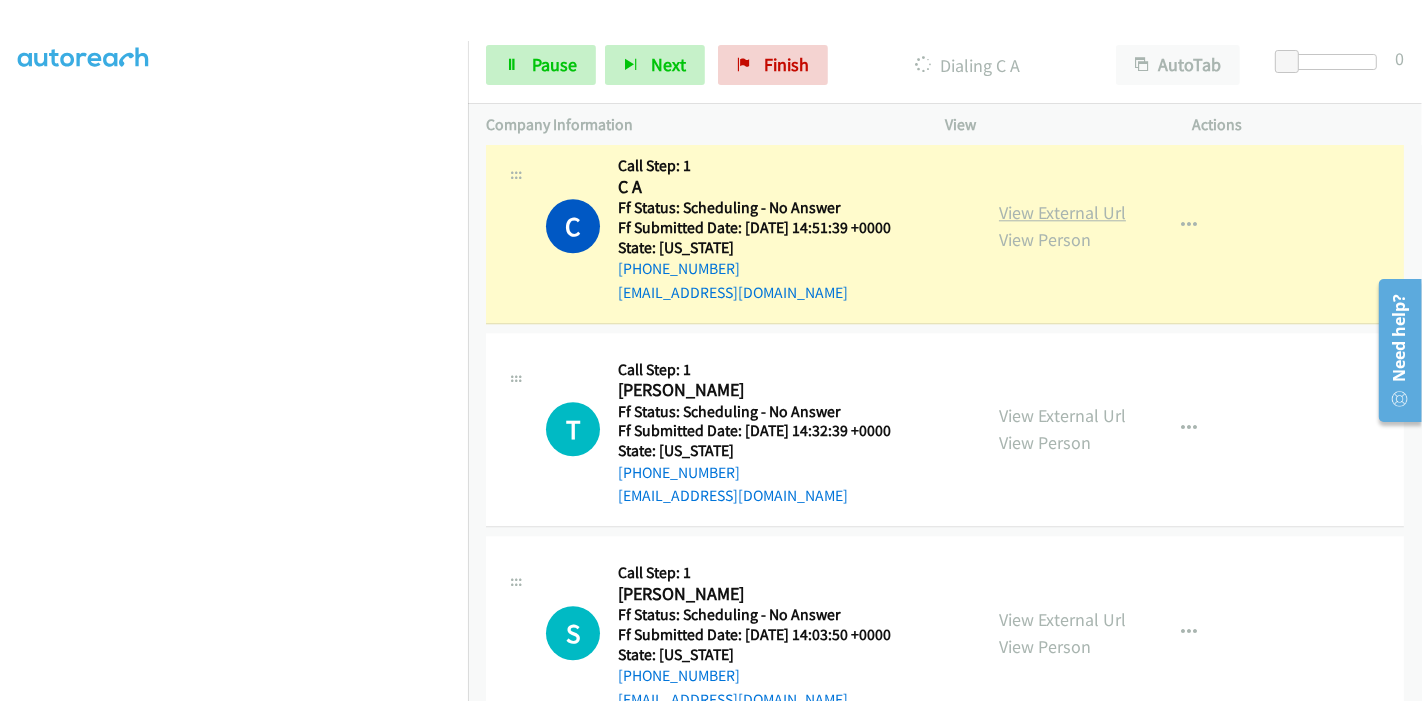 click on "View External Url" at bounding box center (1062, 212) 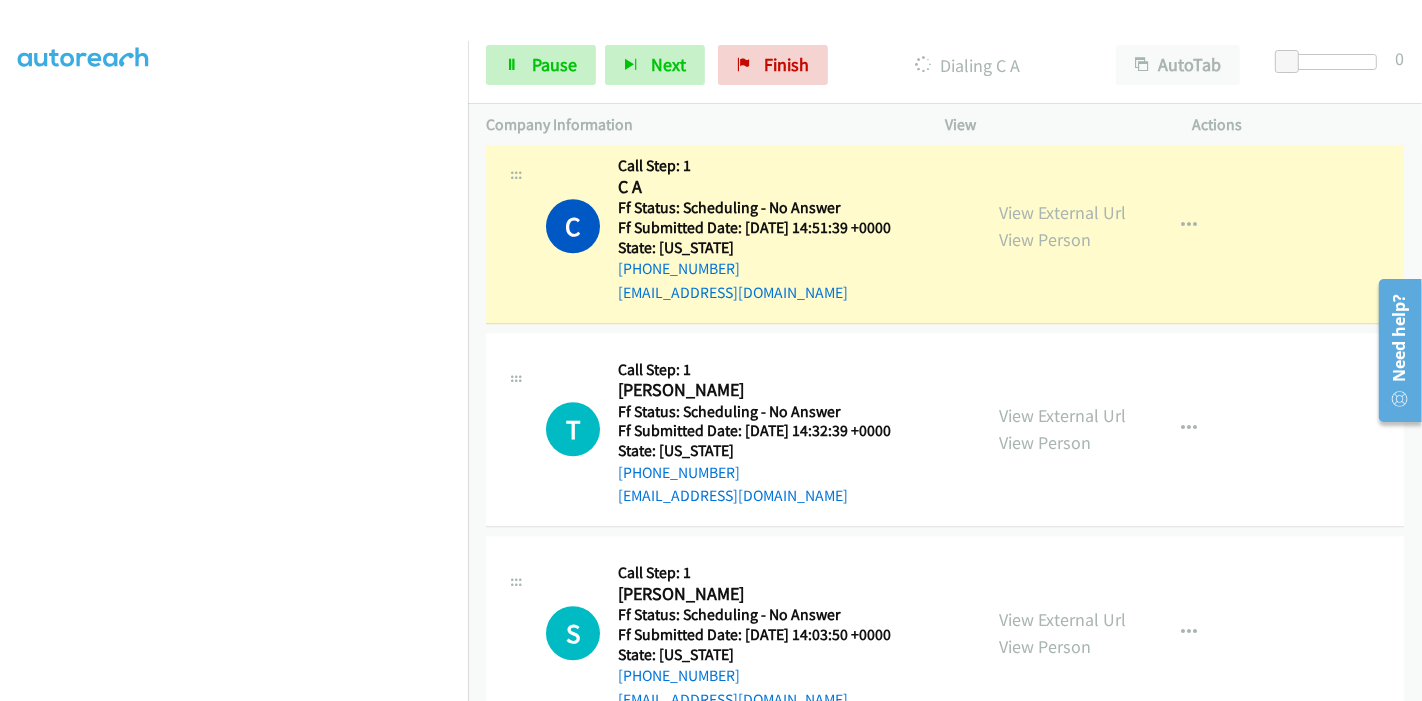 scroll, scrollTop: 200, scrollLeft: 0, axis: vertical 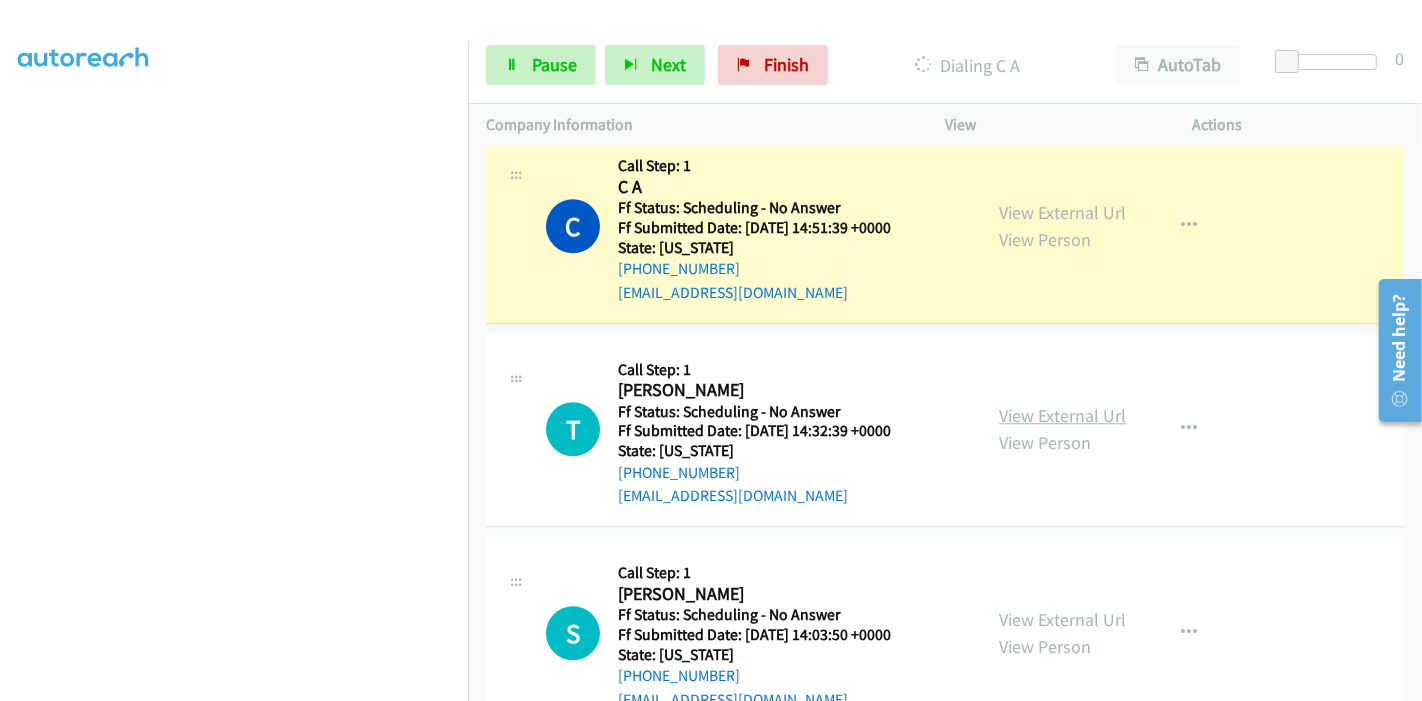 click on "View External Url" at bounding box center (1062, 415) 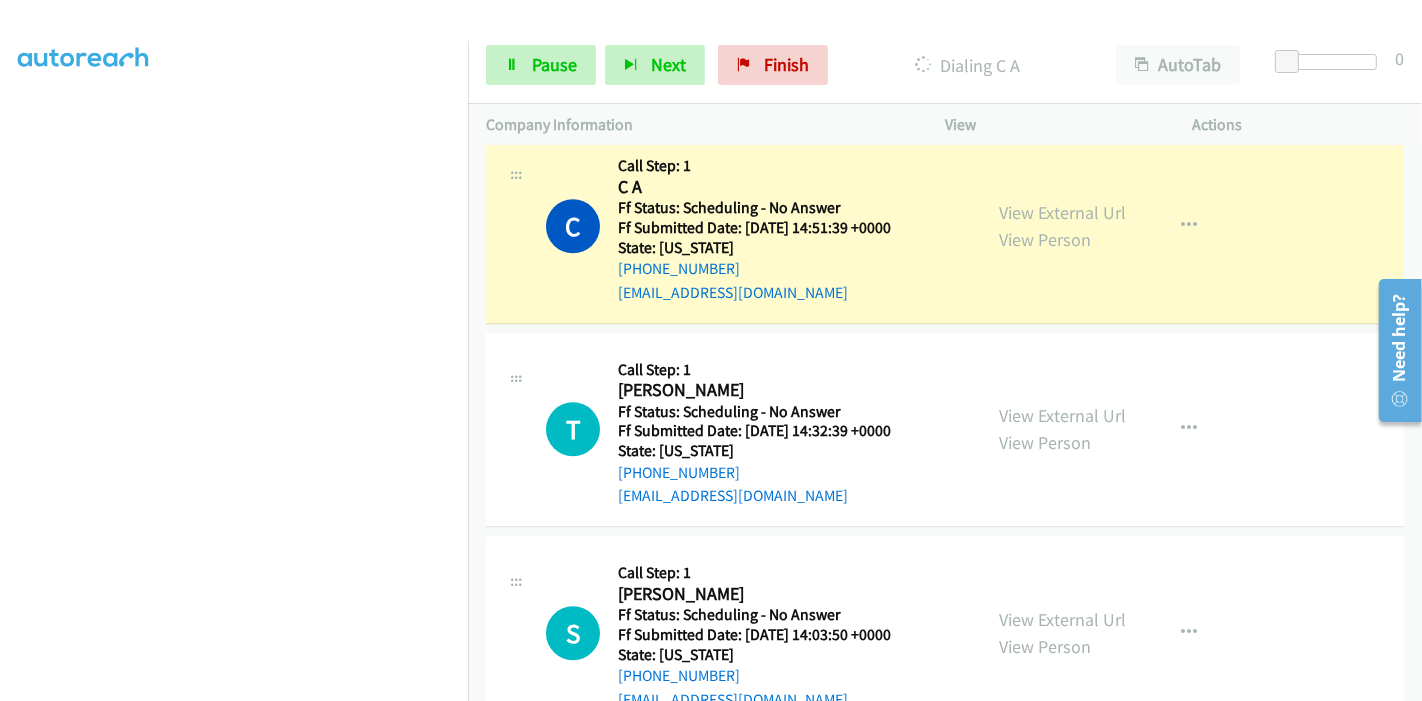 scroll, scrollTop: 422, scrollLeft: 0, axis: vertical 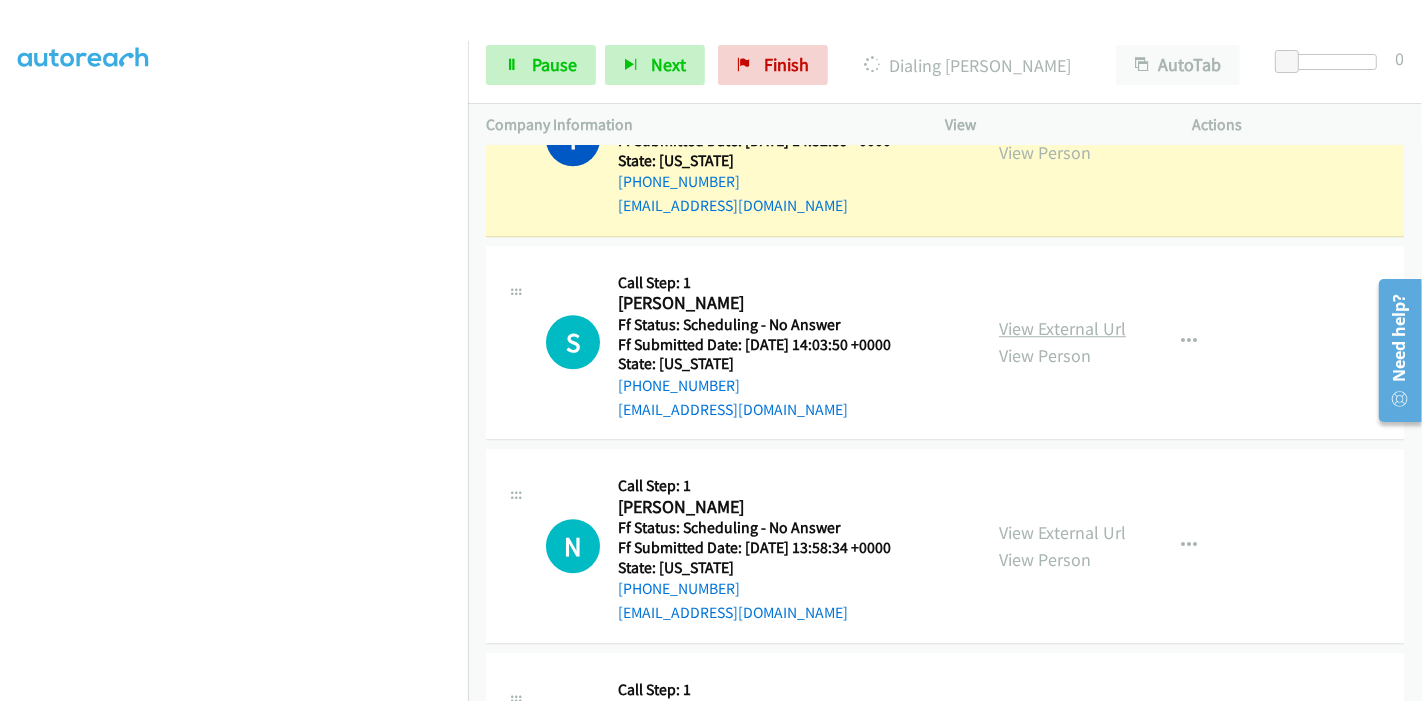 click on "View External Url" at bounding box center (1062, 328) 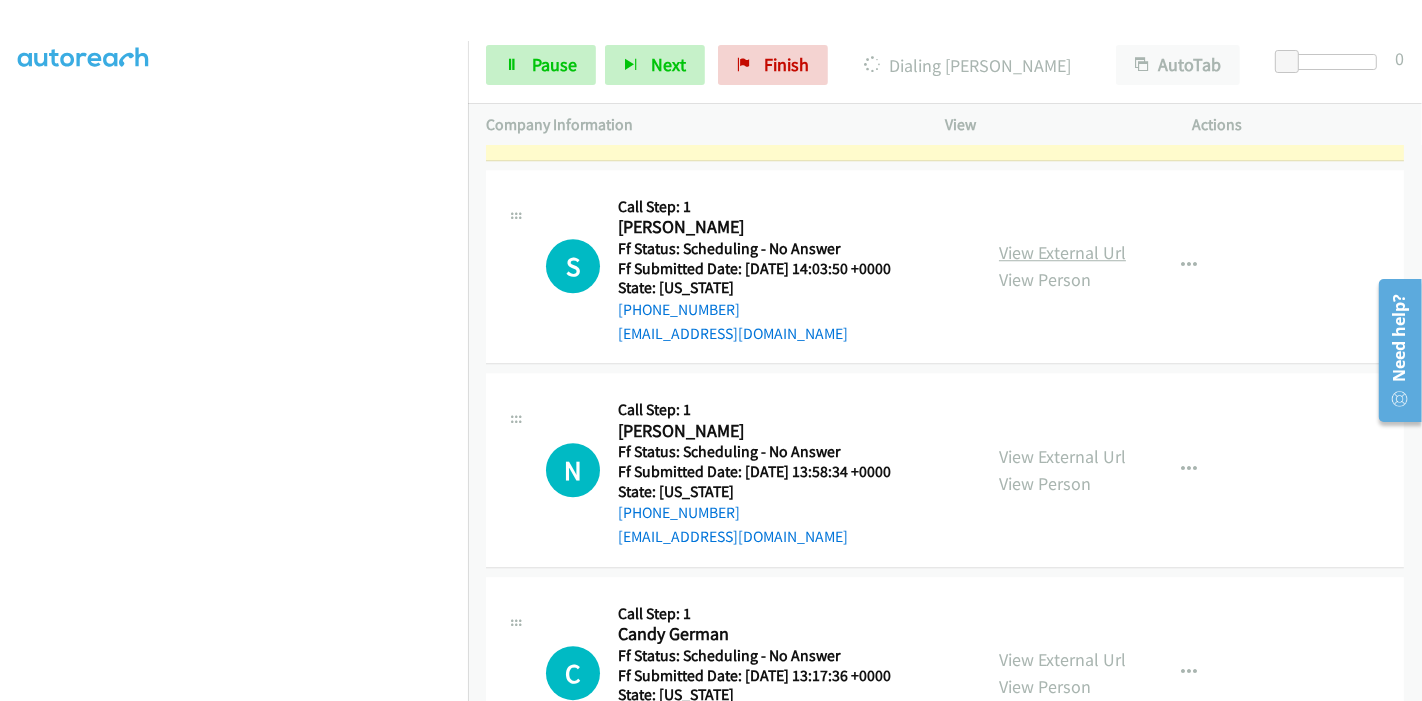 scroll, scrollTop: 4798, scrollLeft: 0, axis: vertical 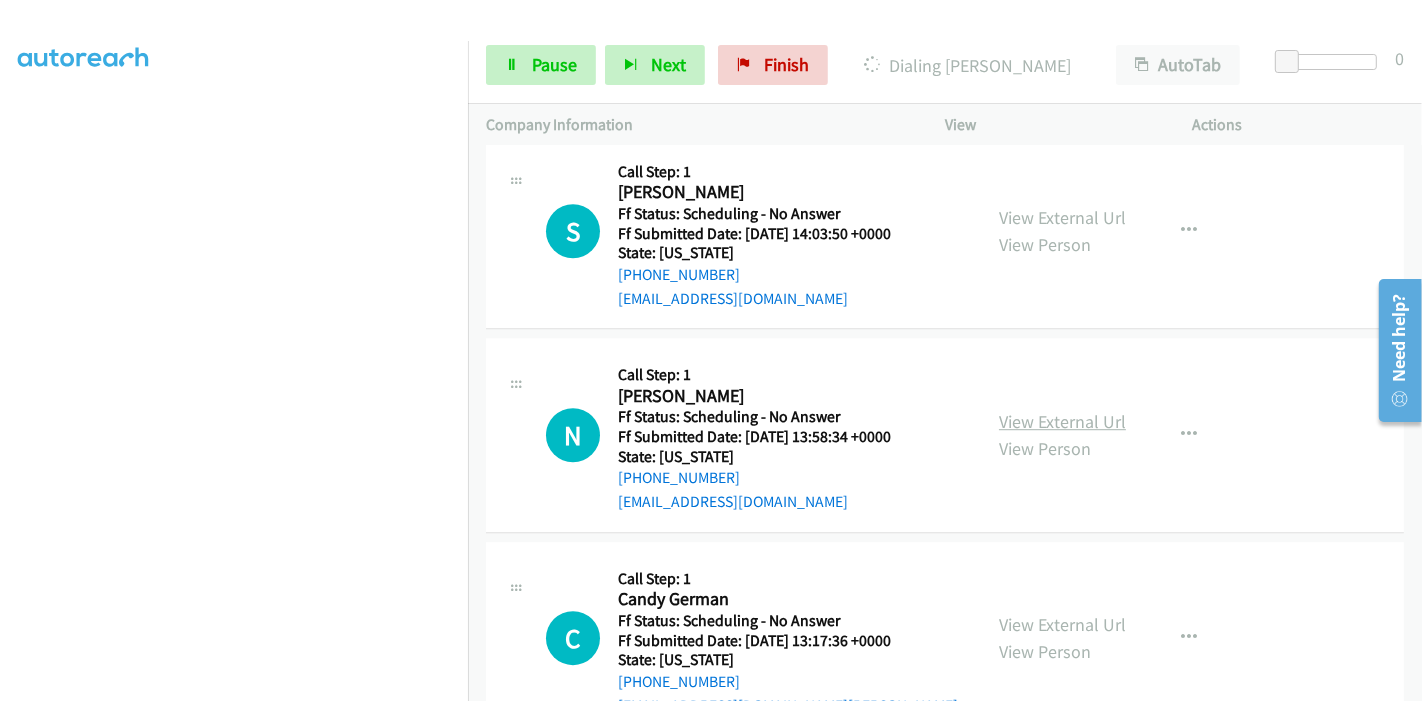 click on "View External Url" at bounding box center (1062, 421) 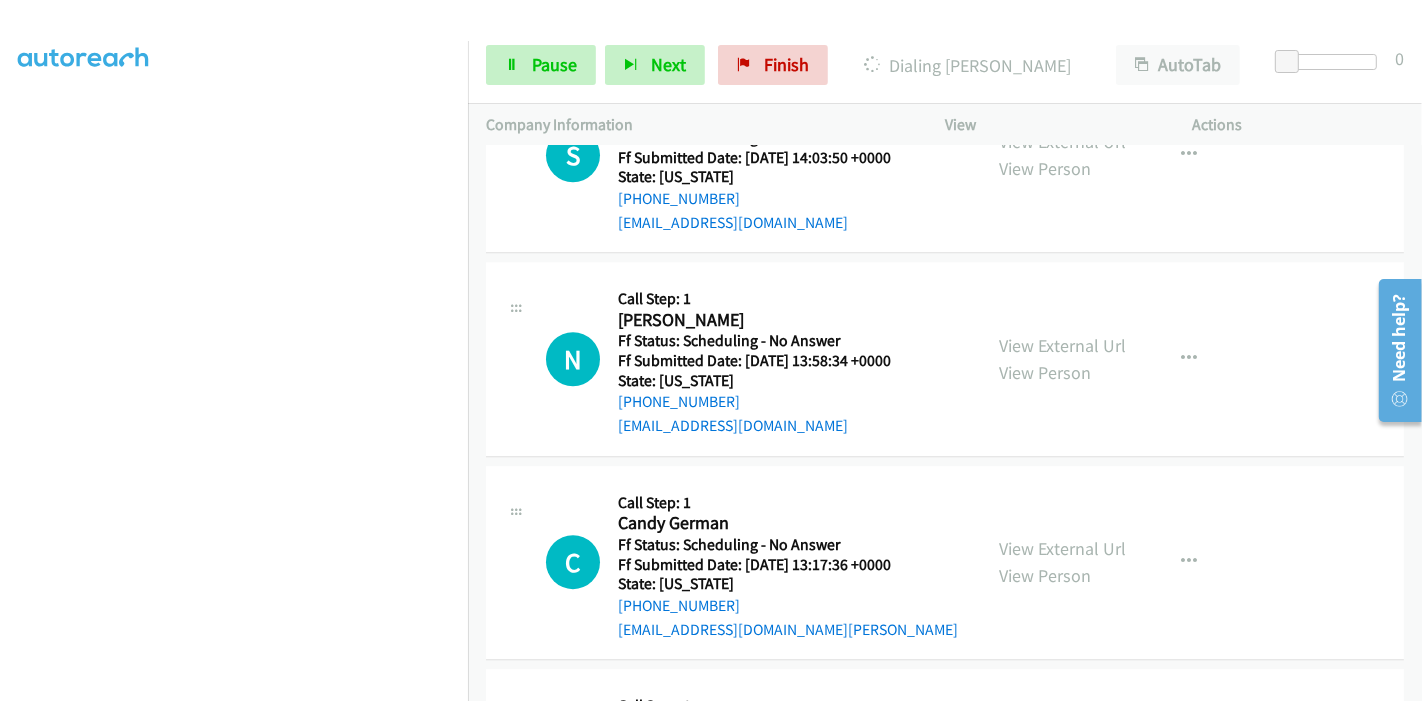 scroll, scrollTop: 4909, scrollLeft: 0, axis: vertical 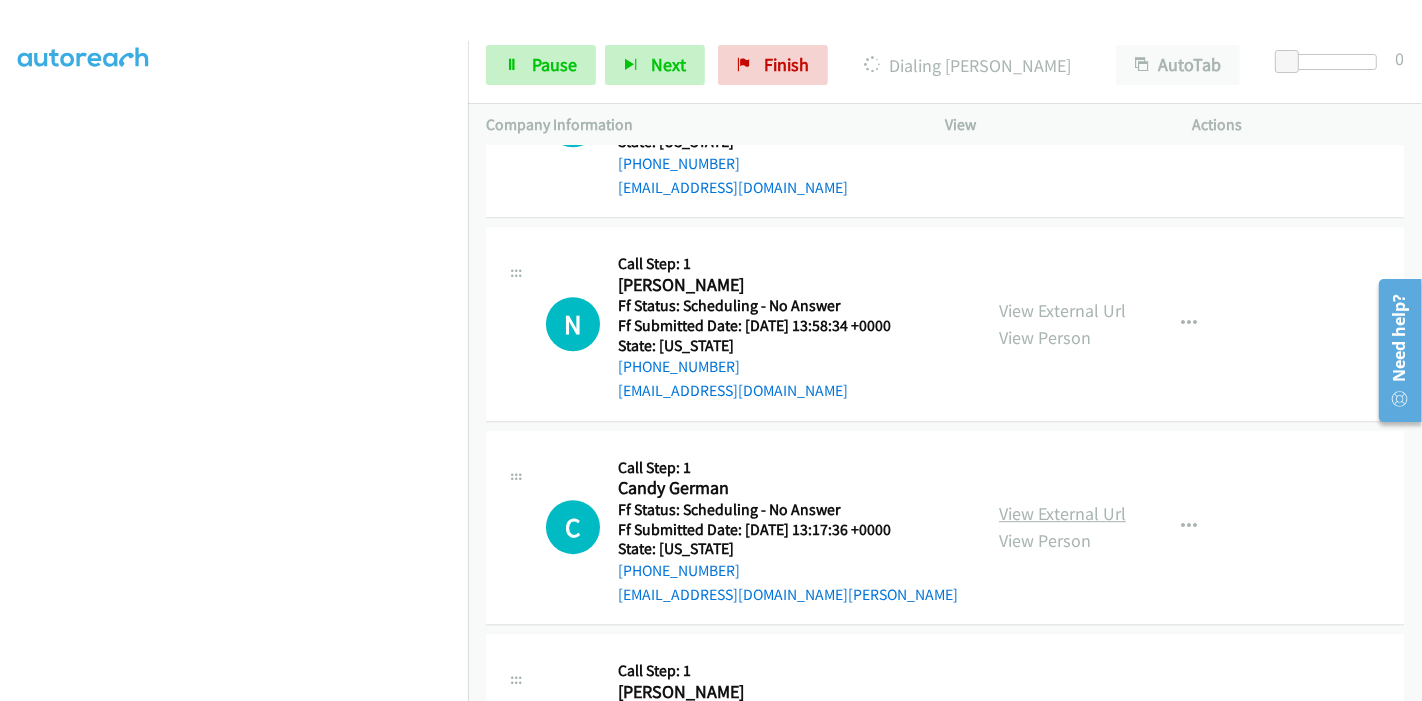 click on "View External Url" at bounding box center (1062, 513) 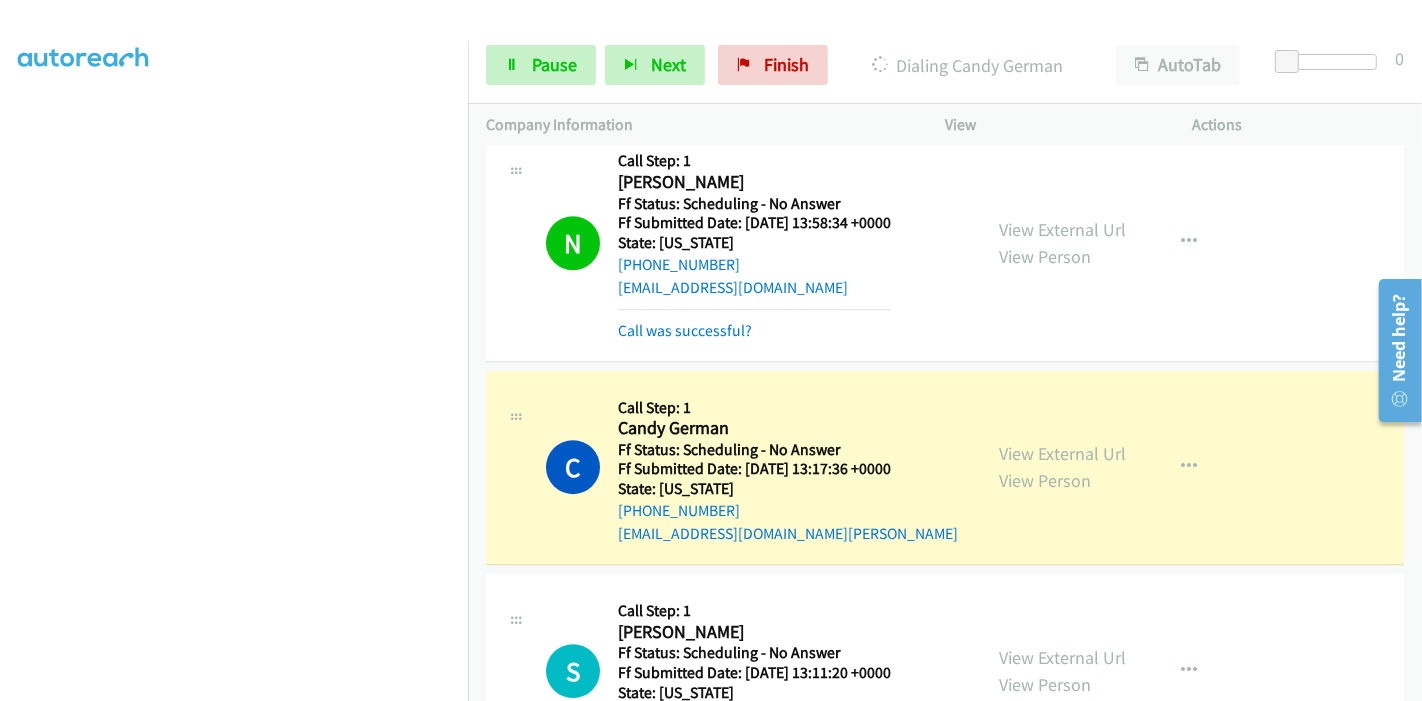 scroll, scrollTop: 5131, scrollLeft: 0, axis: vertical 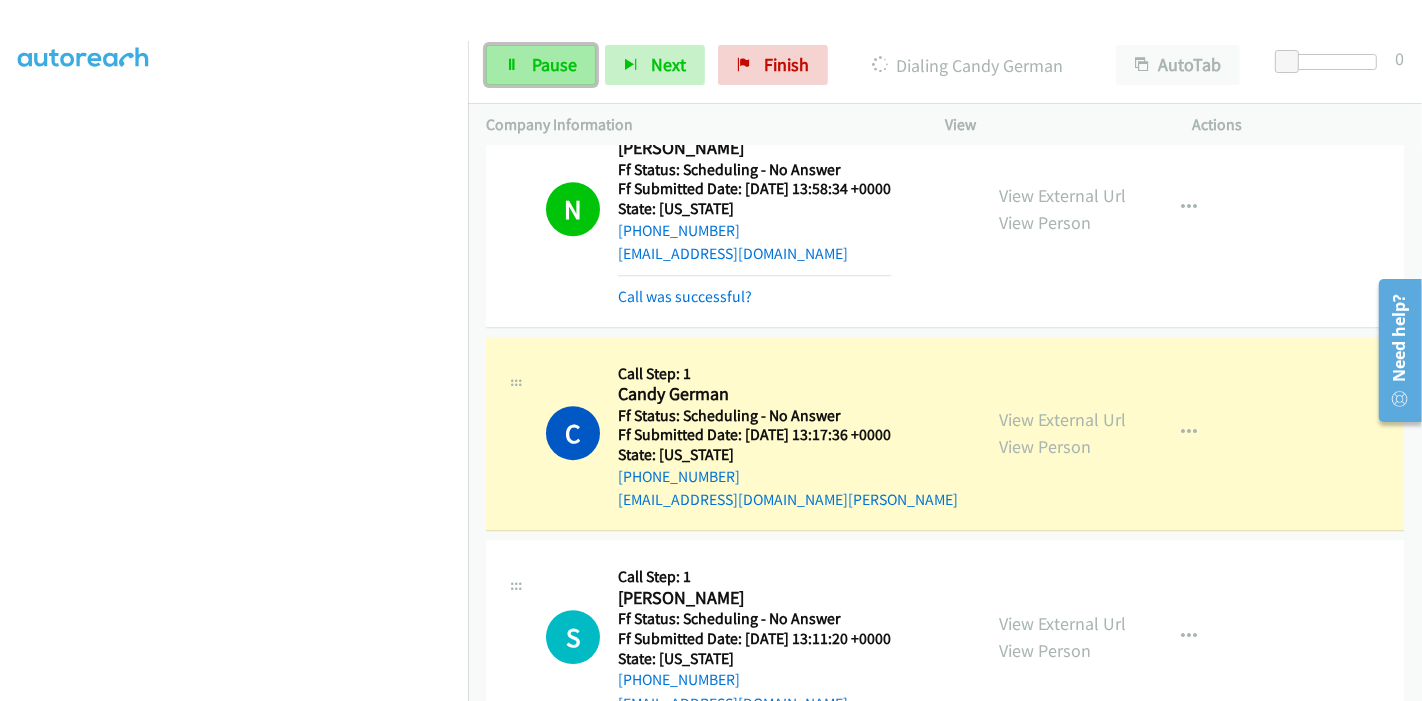 click on "Pause" at bounding box center (541, 65) 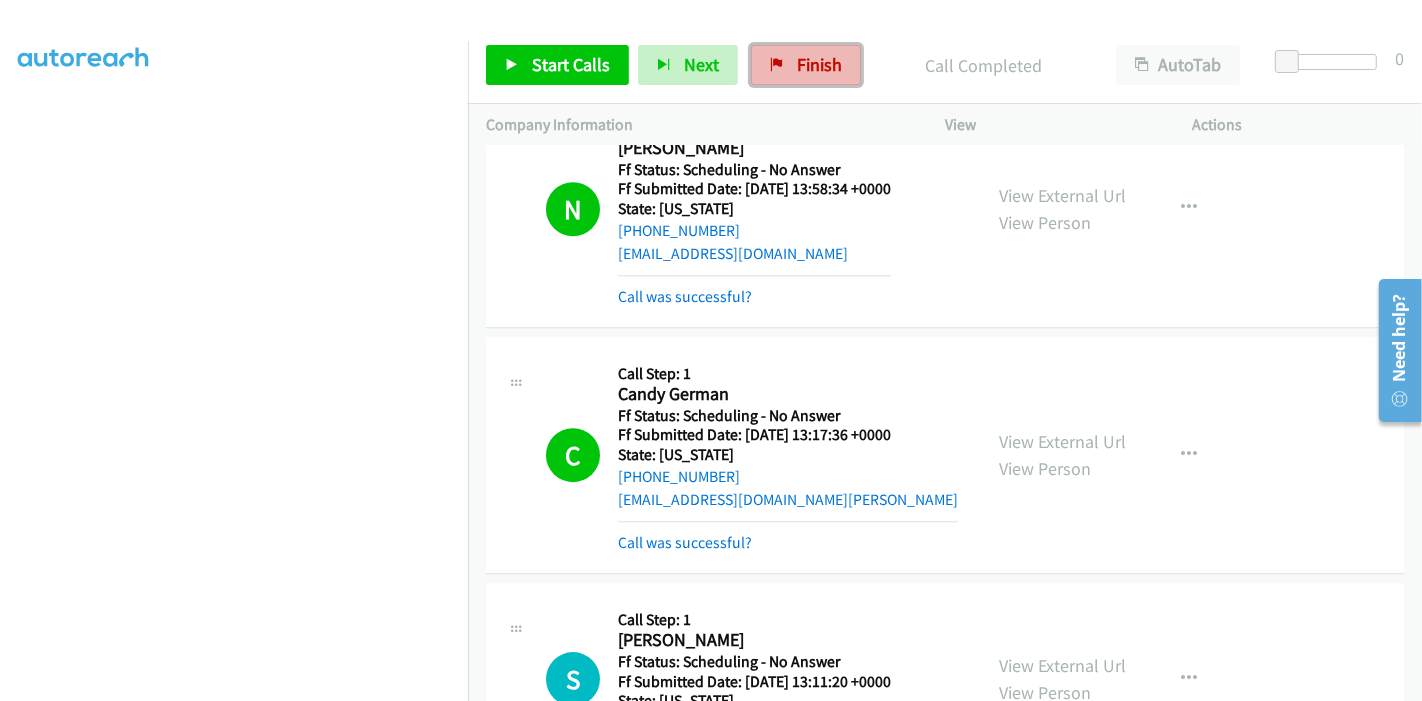 click on "Finish" at bounding box center [819, 64] 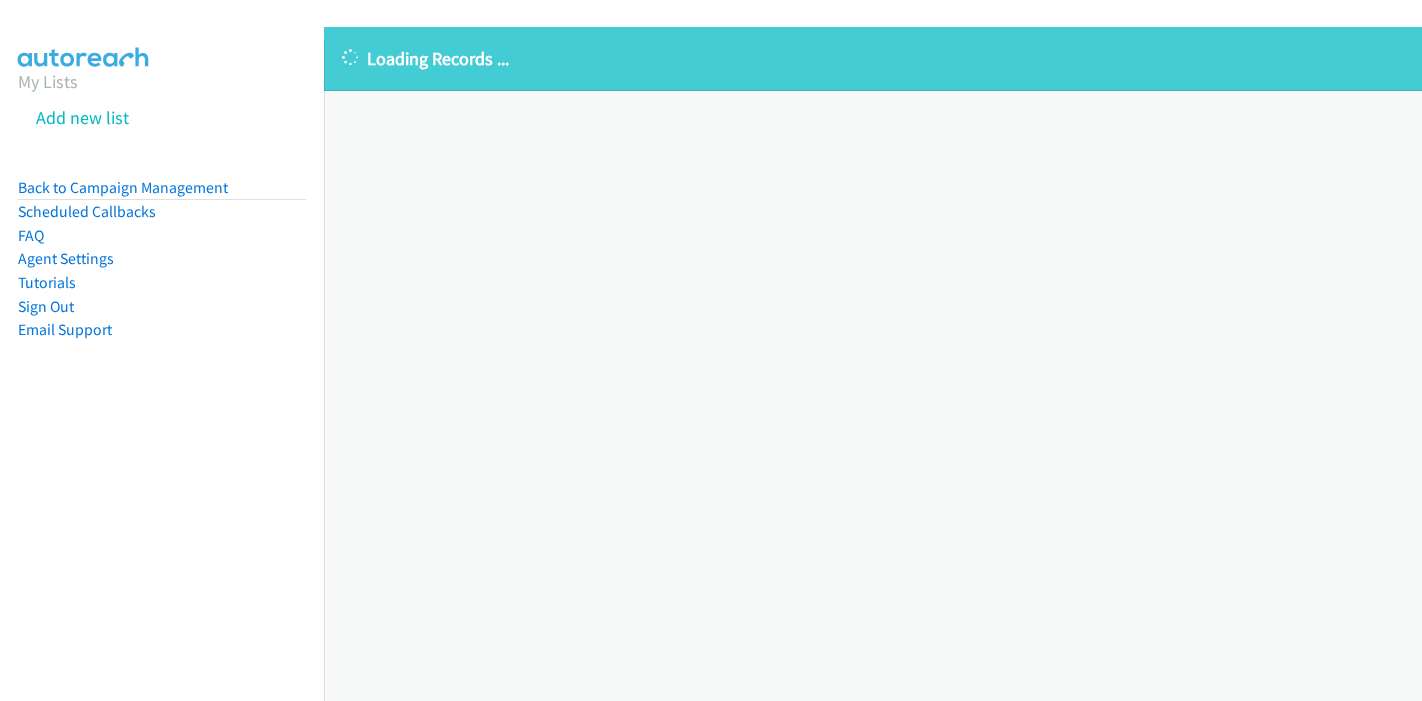 scroll, scrollTop: 0, scrollLeft: 0, axis: both 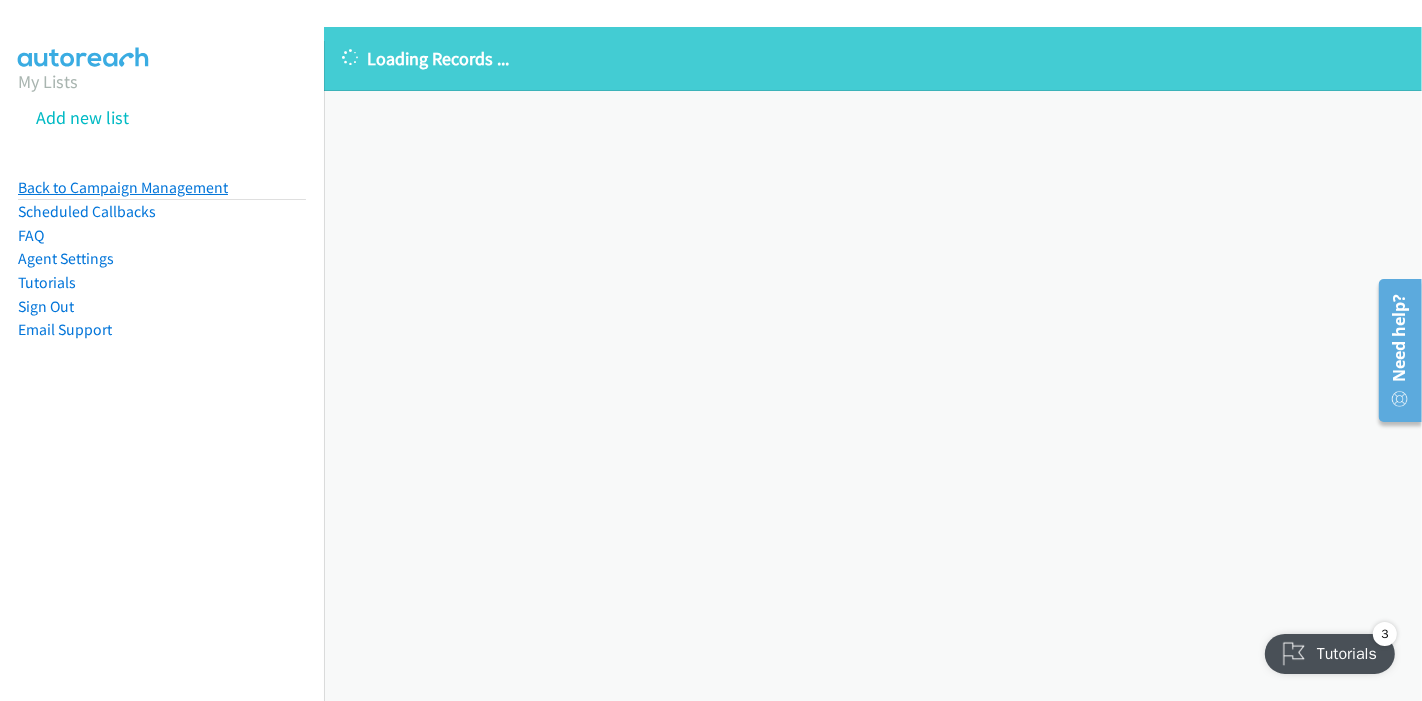 click on "Back to Campaign Management" at bounding box center (123, 187) 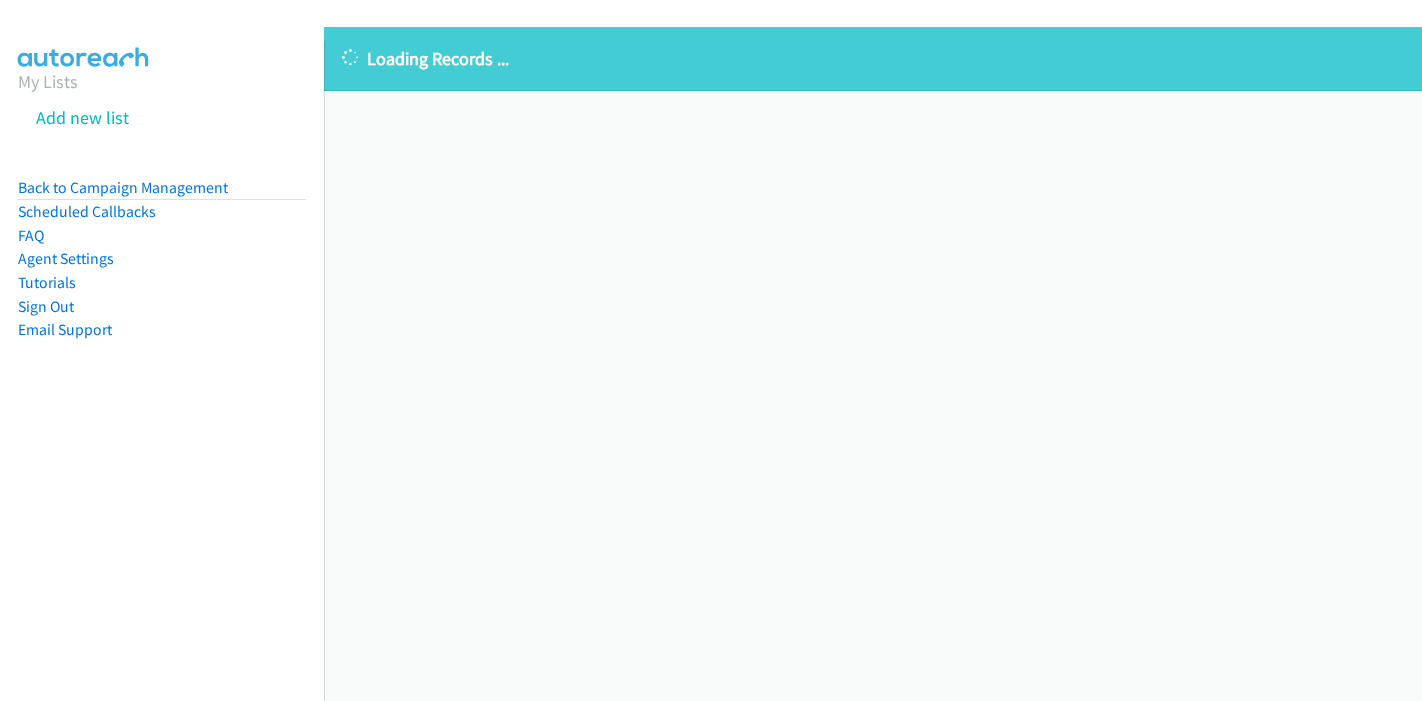 scroll, scrollTop: 0, scrollLeft: 0, axis: both 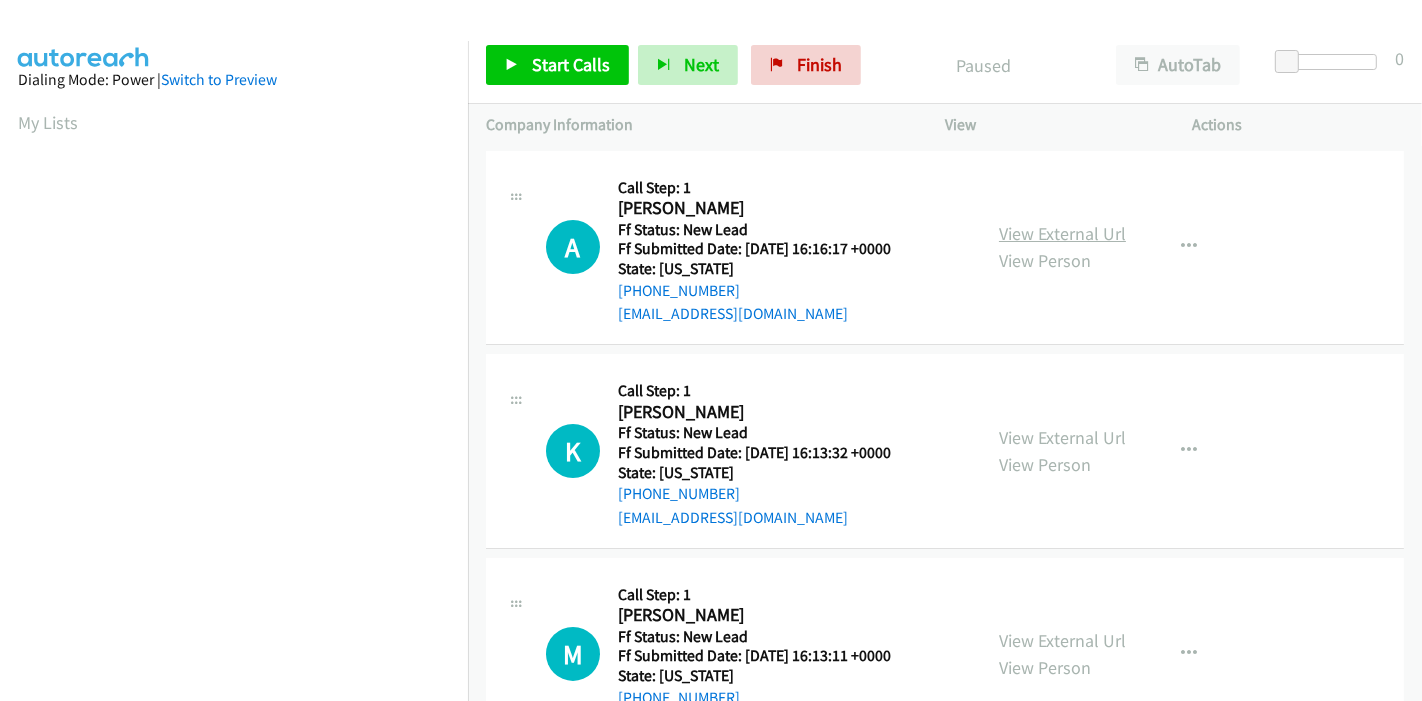 click on "View External Url" at bounding box center [1062, 233] 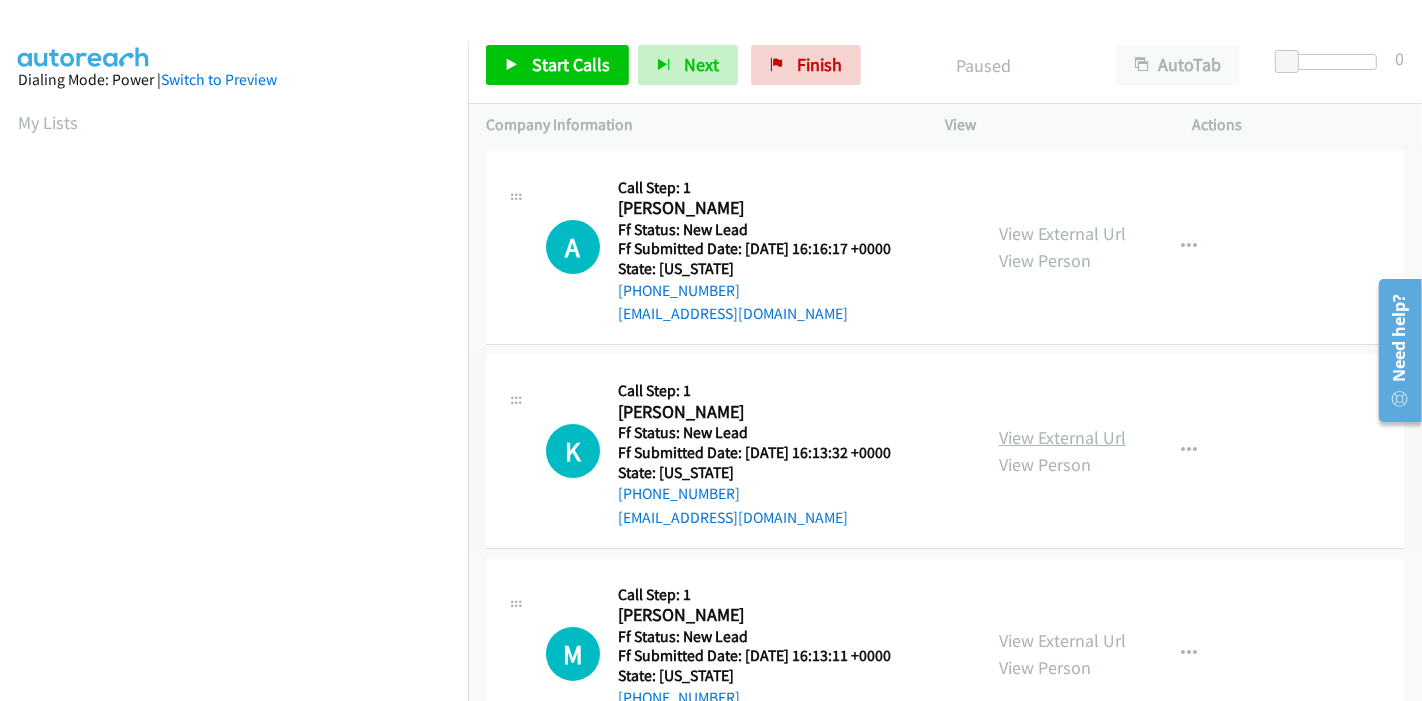 click on "View External Url" at bounding box center (1062, 437) 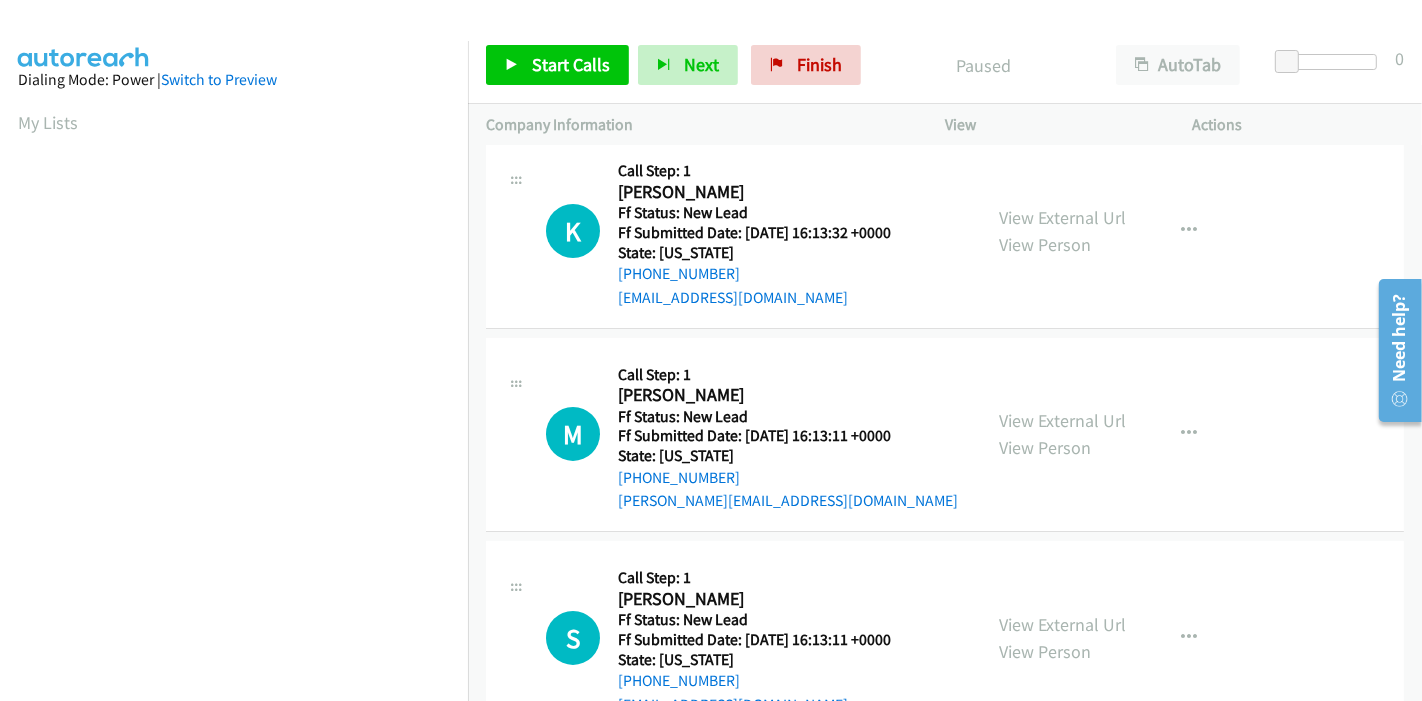 scroll, scrollTop: 222, scrollLeft: 0, axis: vertical 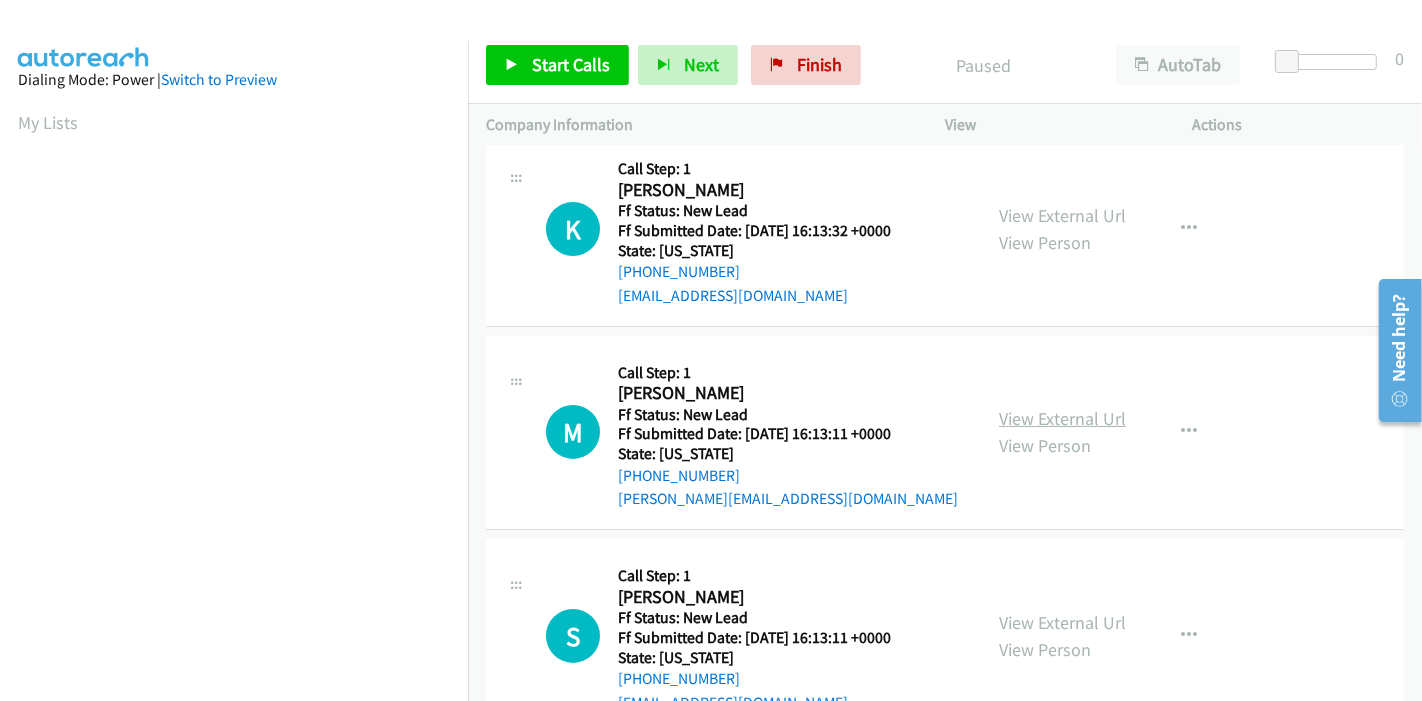 click on "View External Url" at bounding box center (1062, 418) 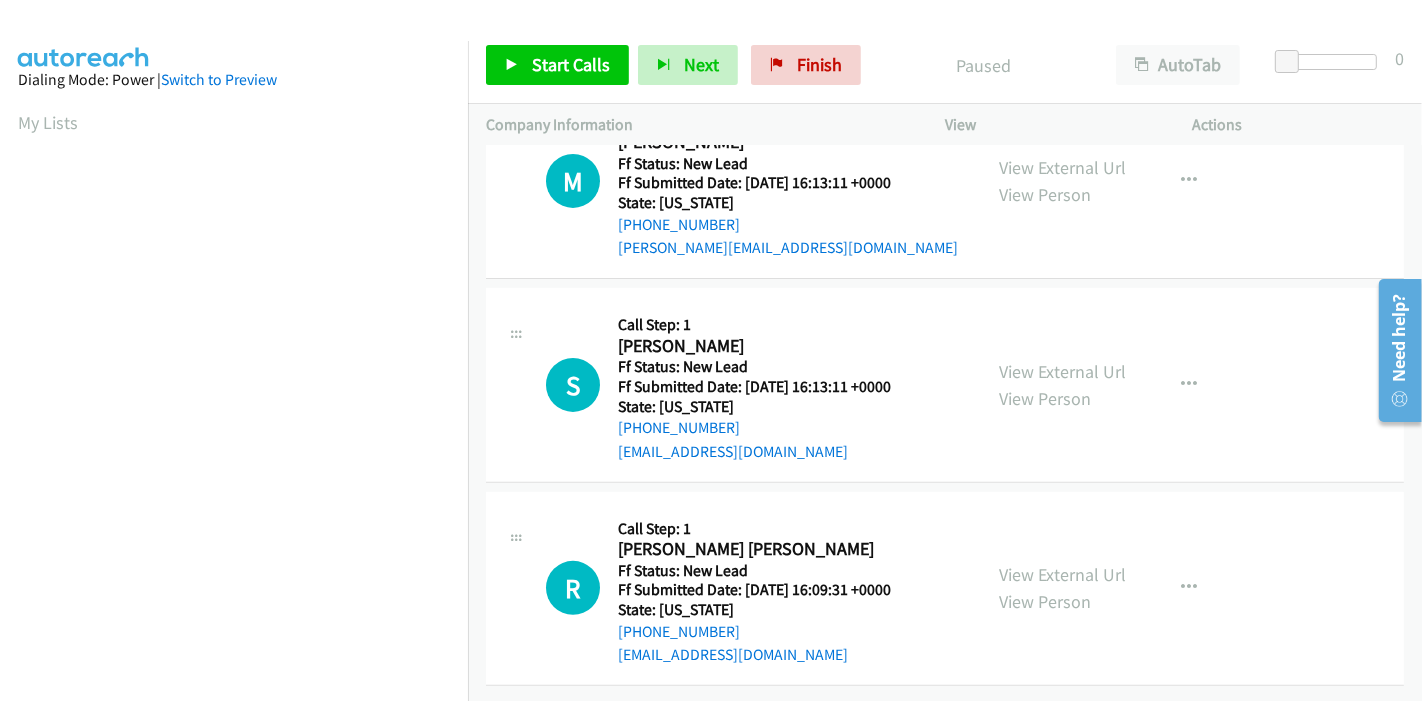 scroll, scrollTop: 487, scrollLeft: 0, axis: vertical 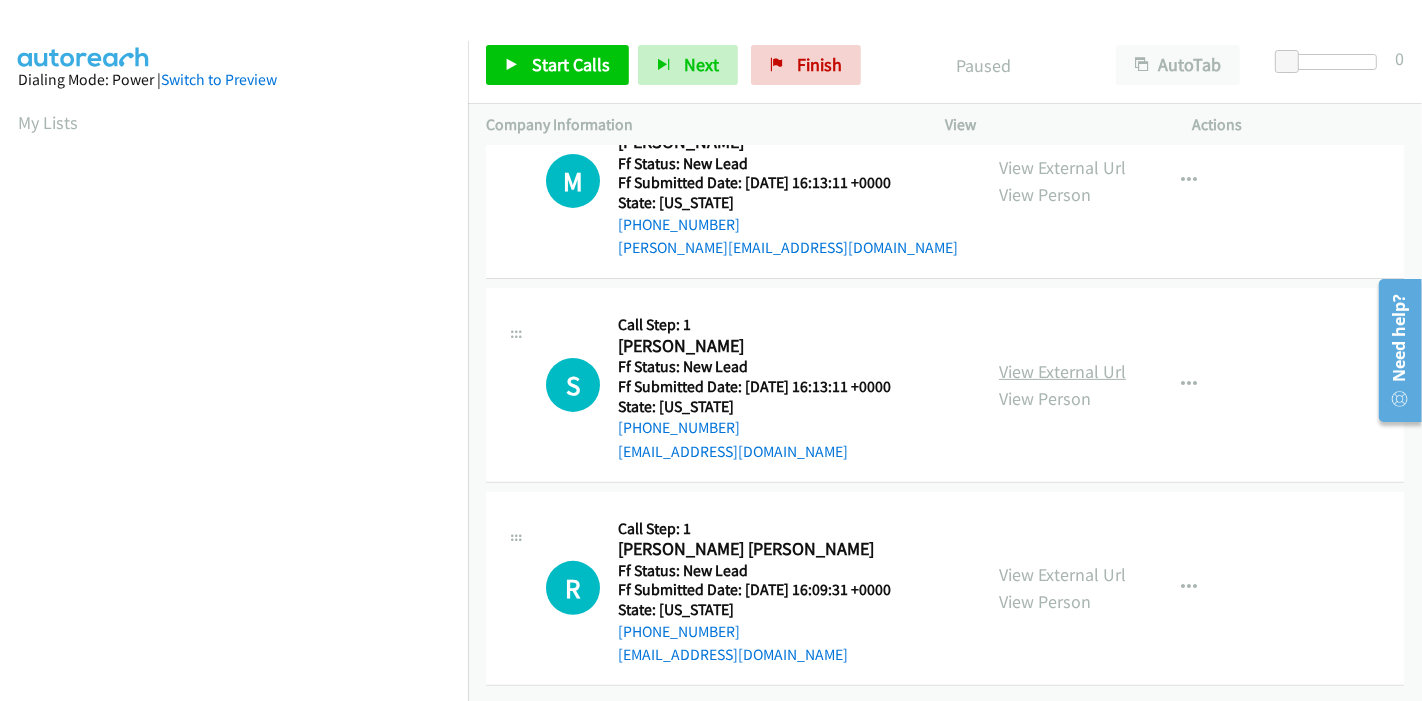 click on "View External Url" at bounding box center [1062, 371] 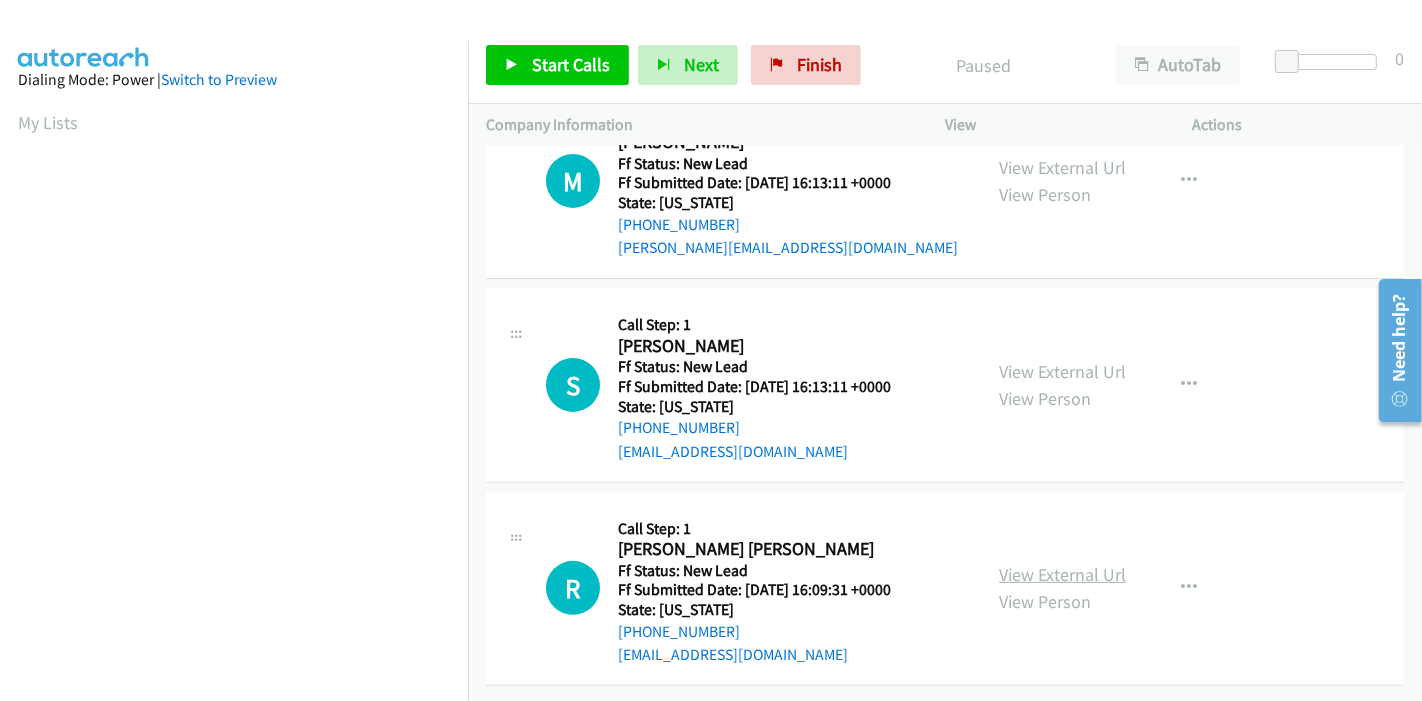 click on "View External Url" at bounding box center (1062, 574) 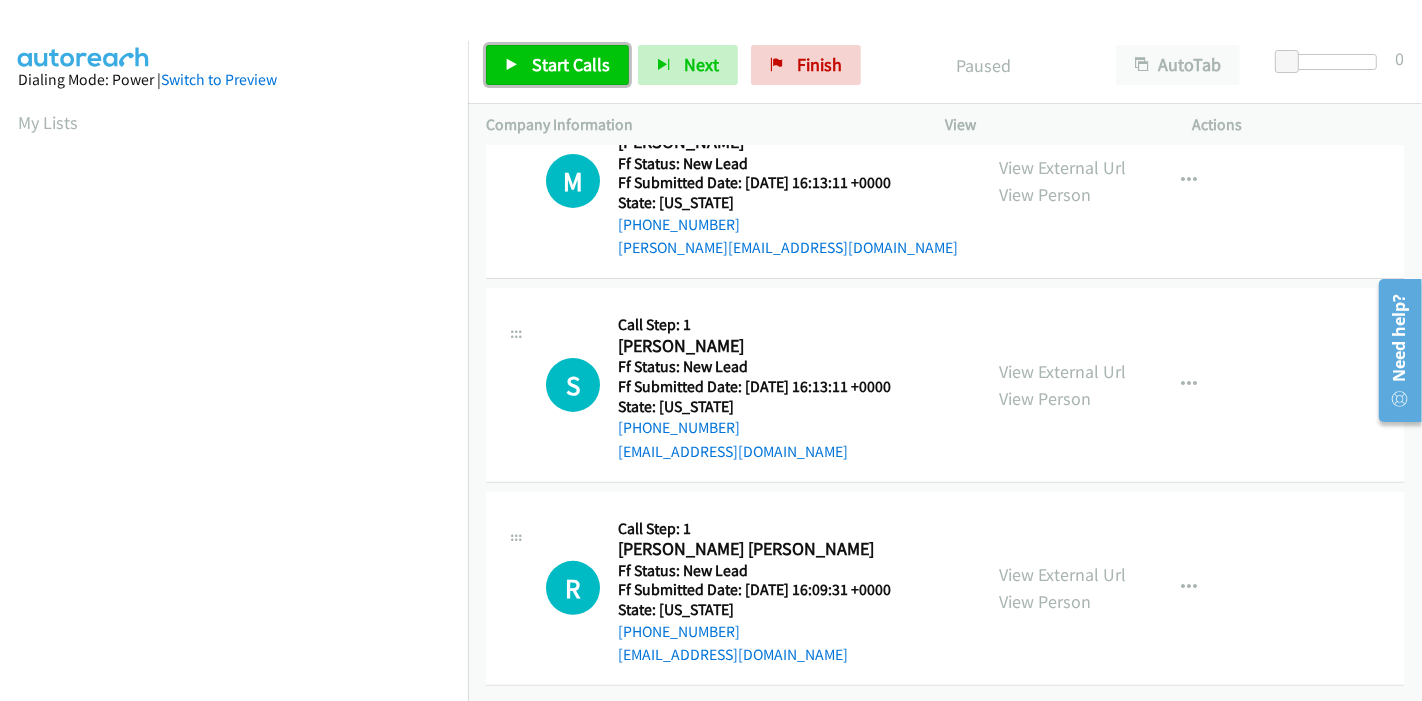 click on "Start Calls" at bounding box center (571, 64) 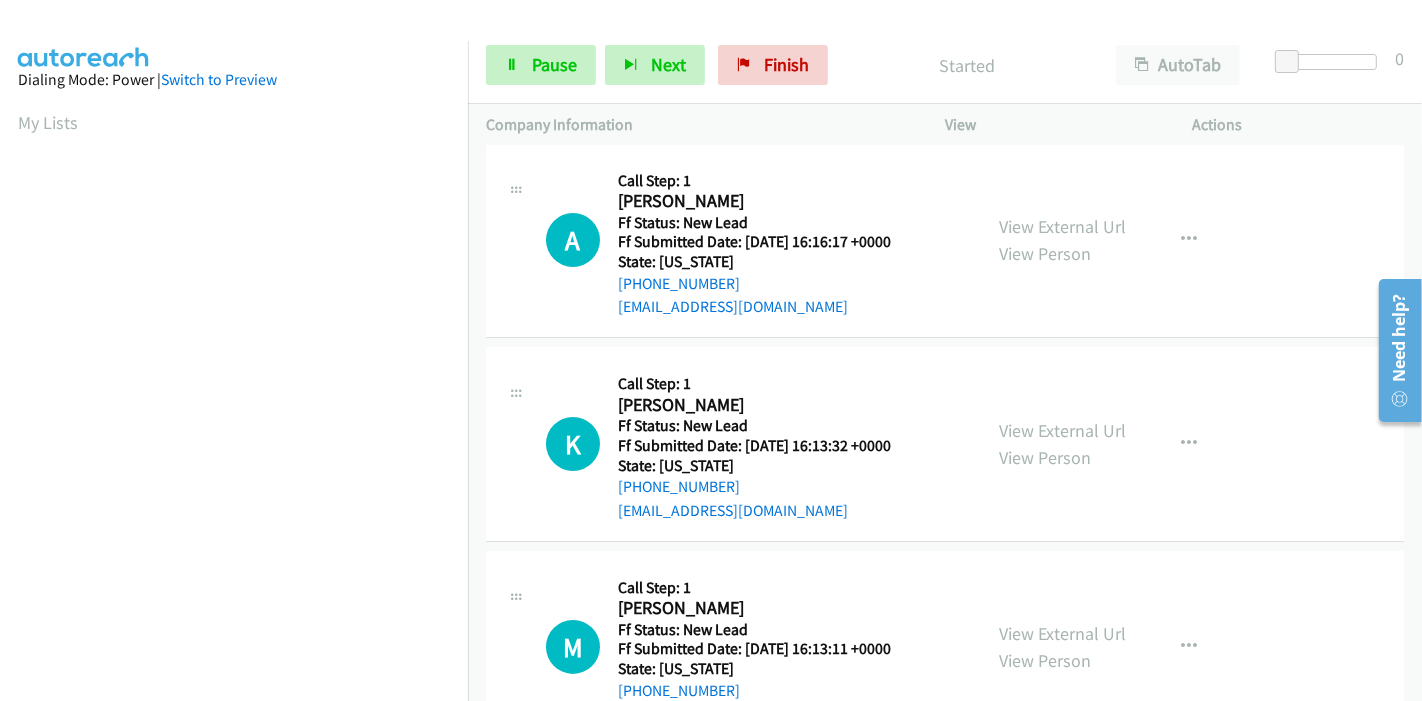 scroll, scrollTop: 0, scrollLeft: 0, axis: both 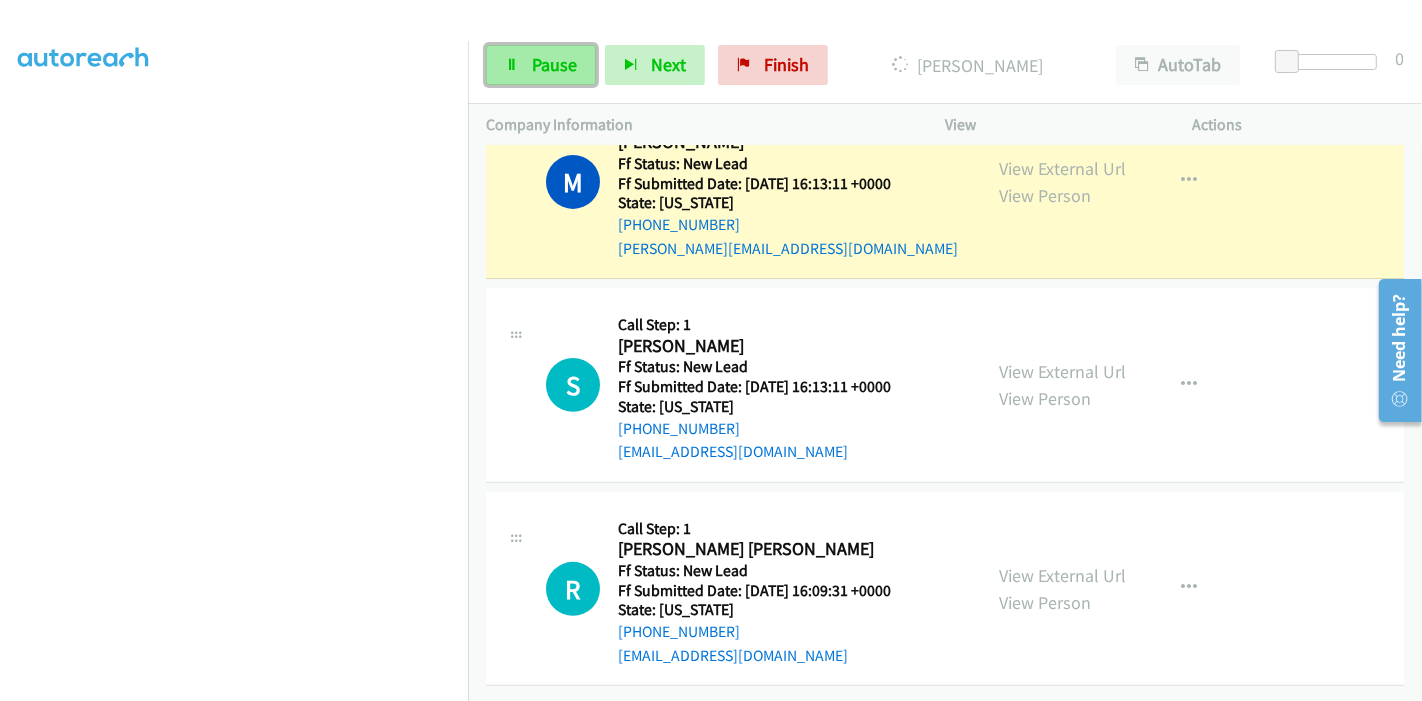 click on "Pause" at bounding box center (554, 64) 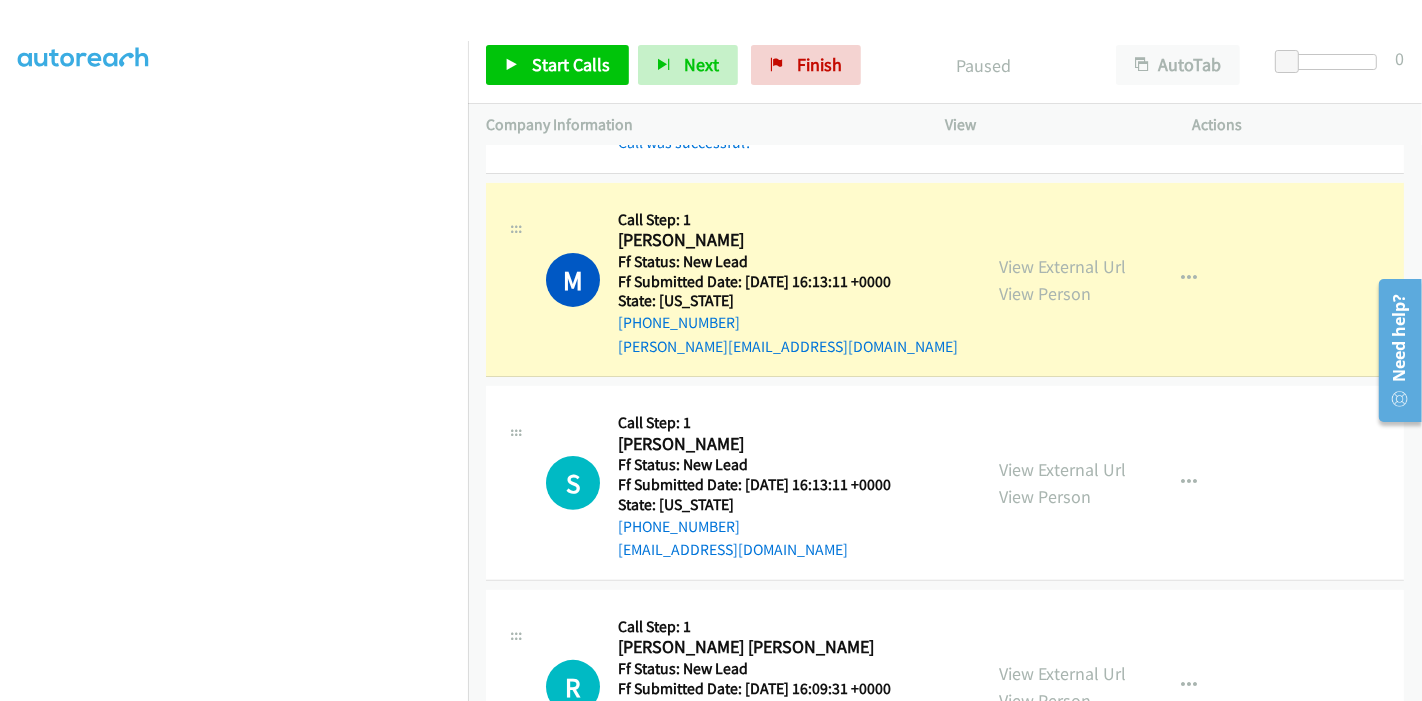 scroll, scrollTop: 571, scrollLeft: 0, axis: vertical 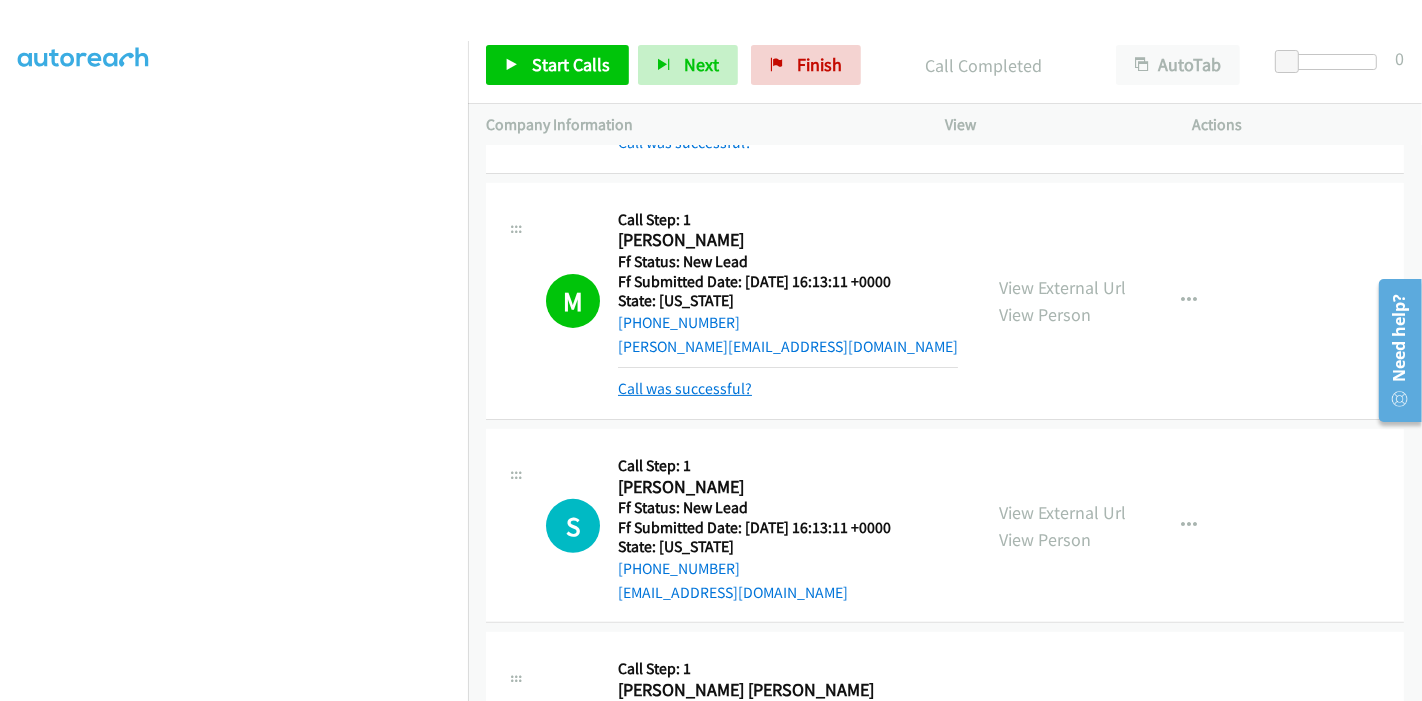 click on "Call was successful?" at bounding box center (685, 388) 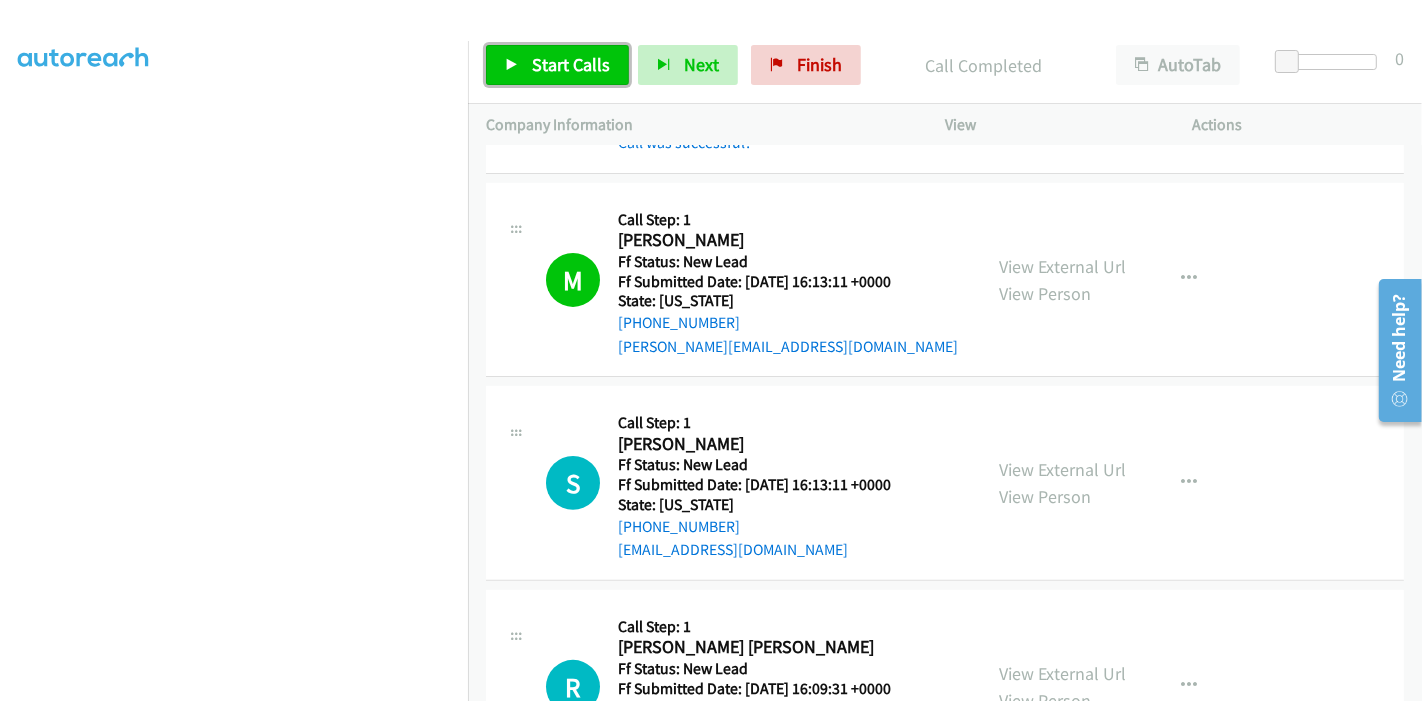 click on "Start Calls" at bounding box center (571, 64) 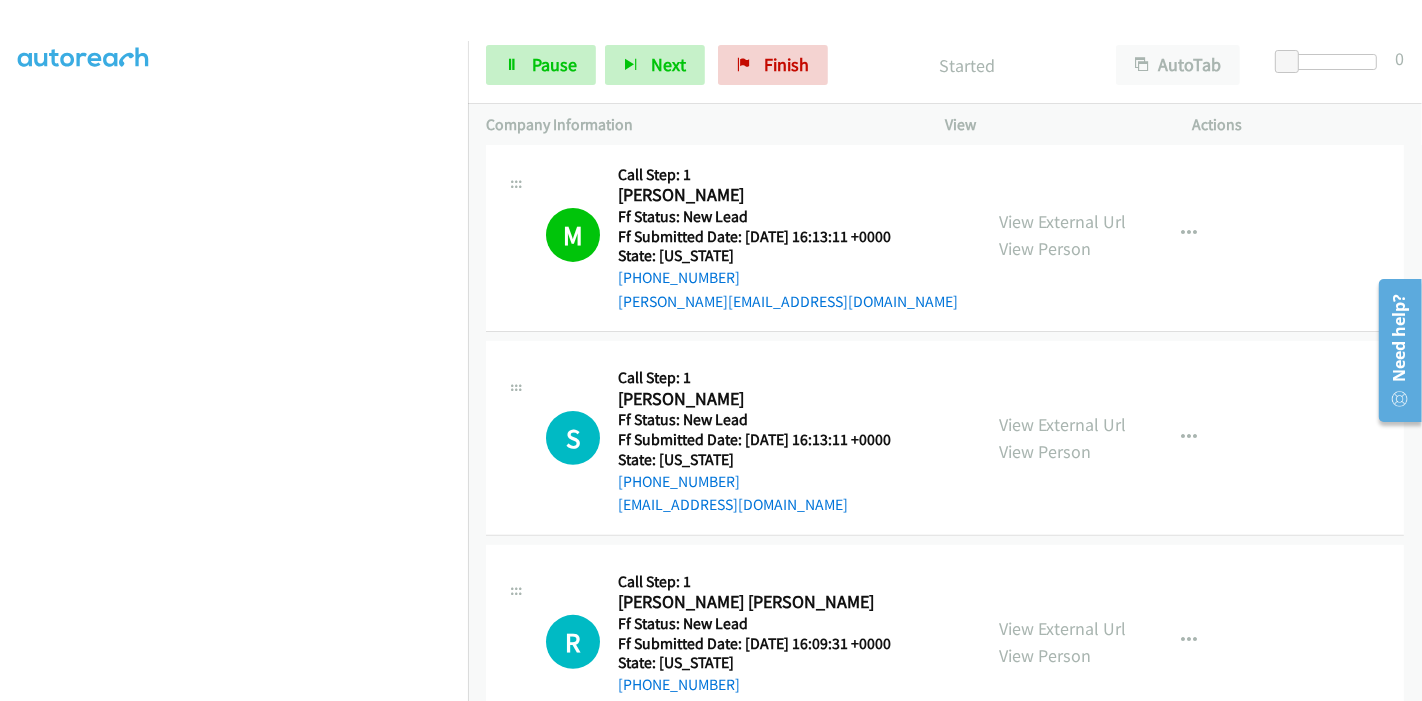 scroll, scrollTop: 571, scrollLeft: 0, axis: vertical 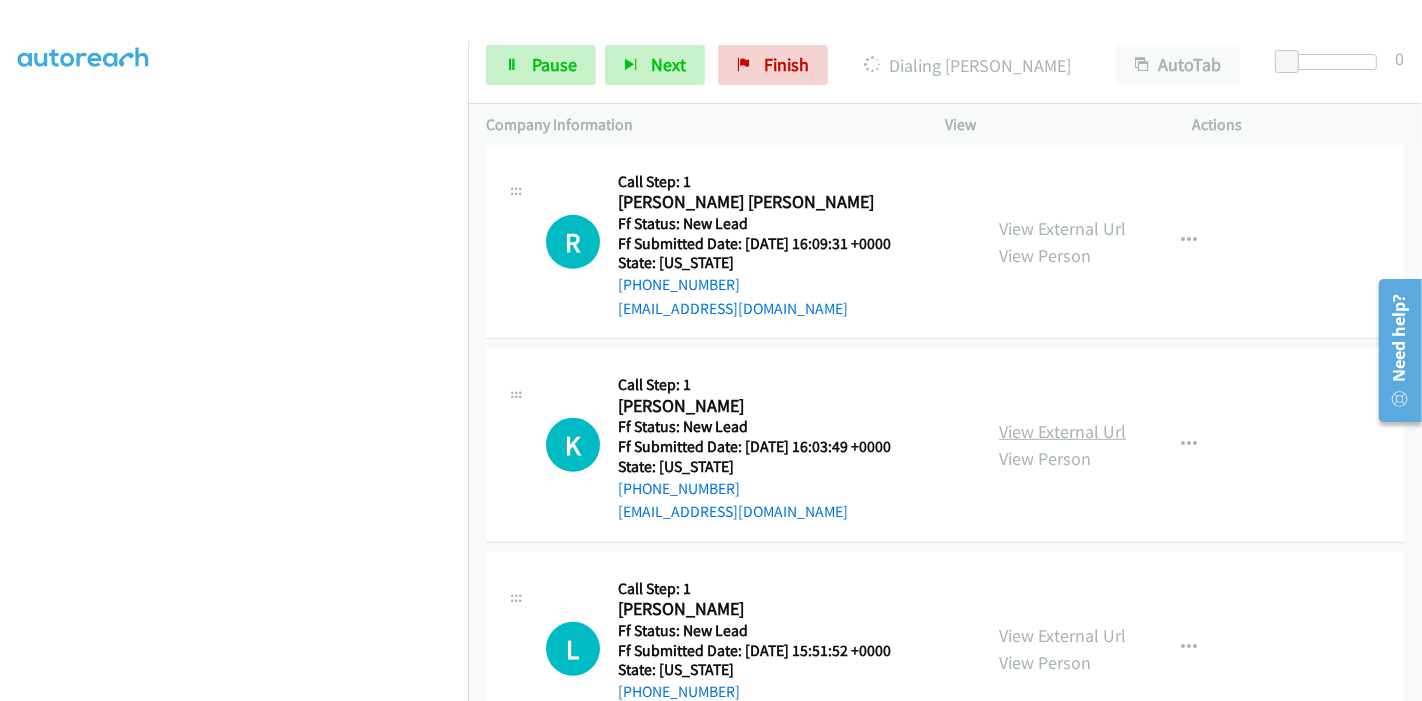 click on "View External Url" at bounding box center [1062, 431] 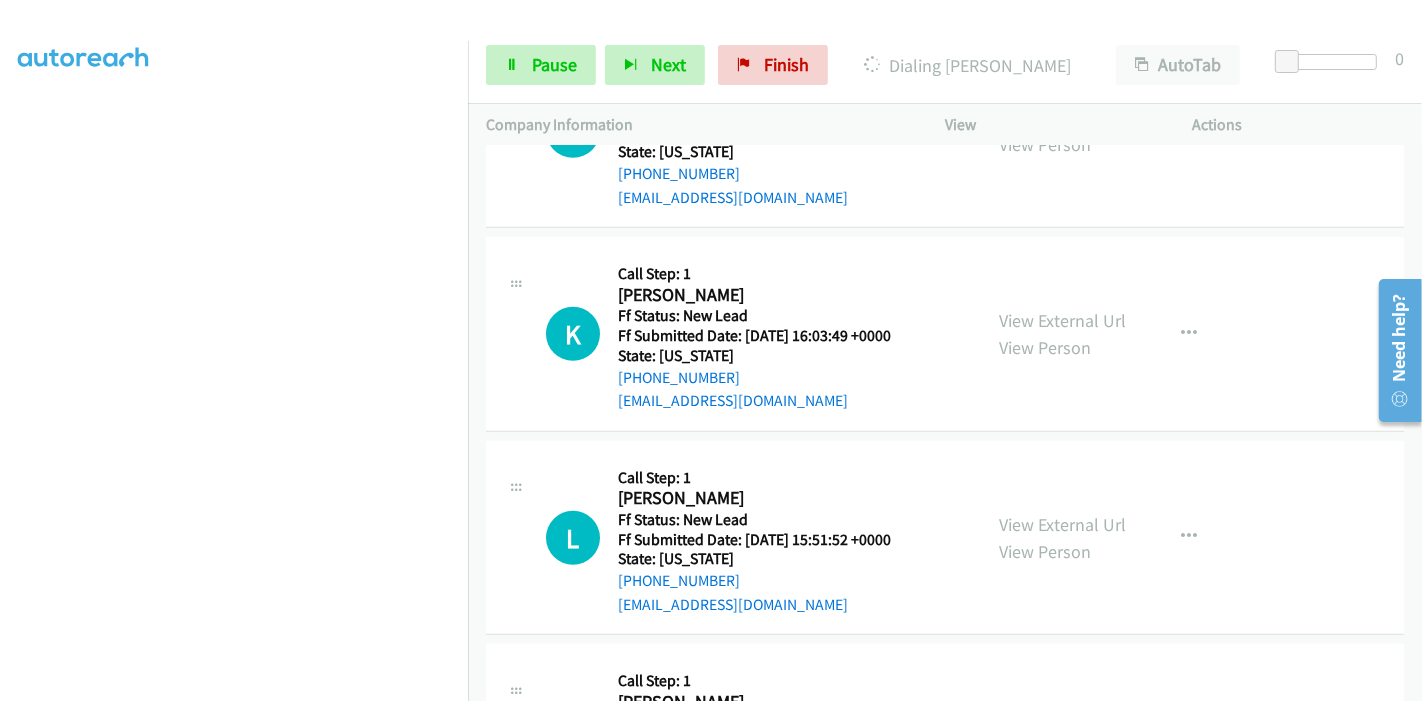 scroll, scrollTop: 1127, scrollLeft: 0, axis: vertical 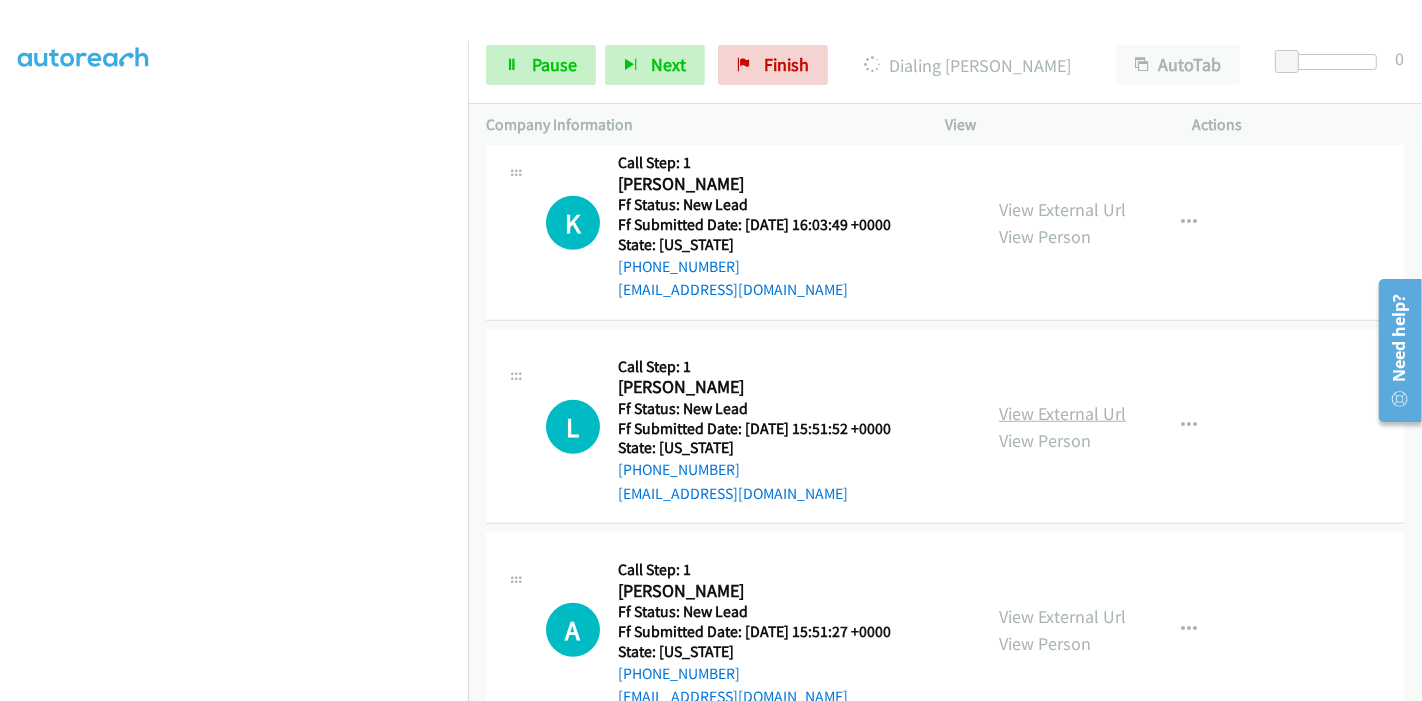 click on "View External Url" at bounding box center [1062, 413] 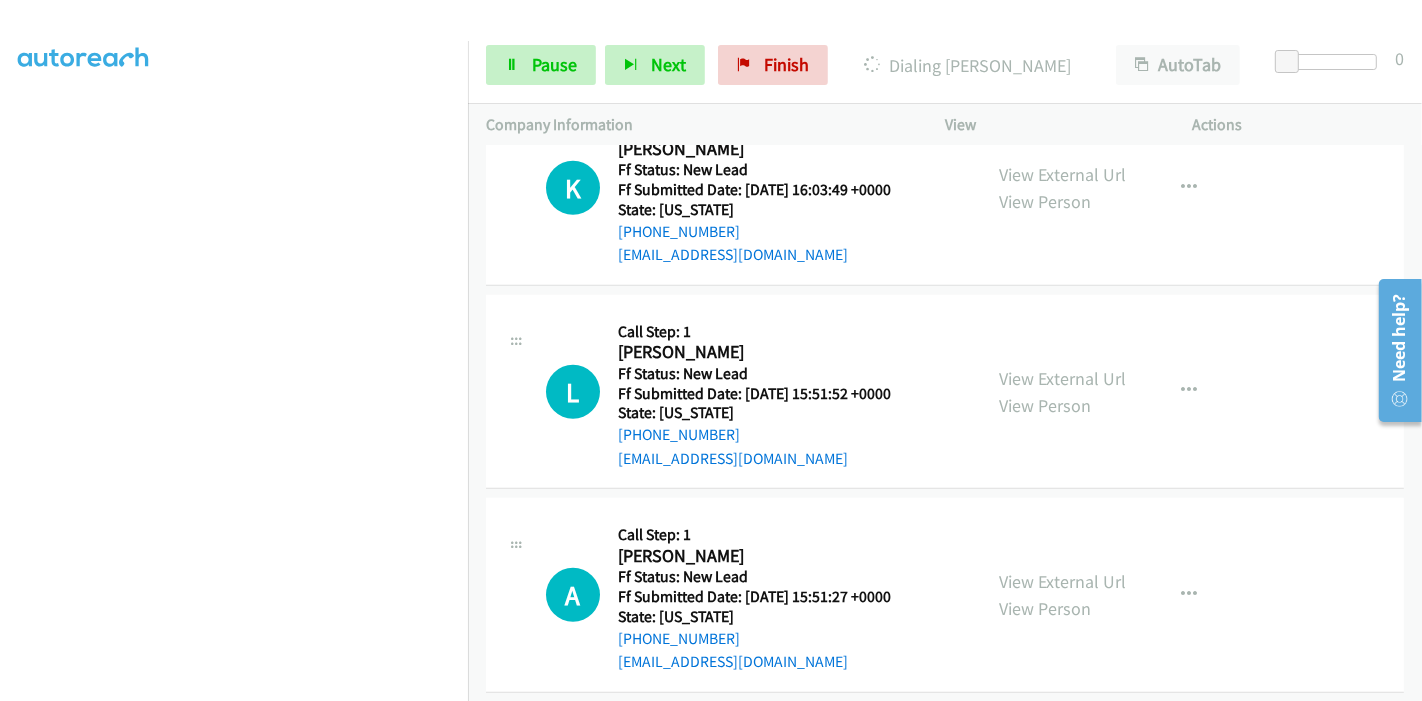 scroll, scrollTop: 1181, scrollLeft: 0, axis: vertical 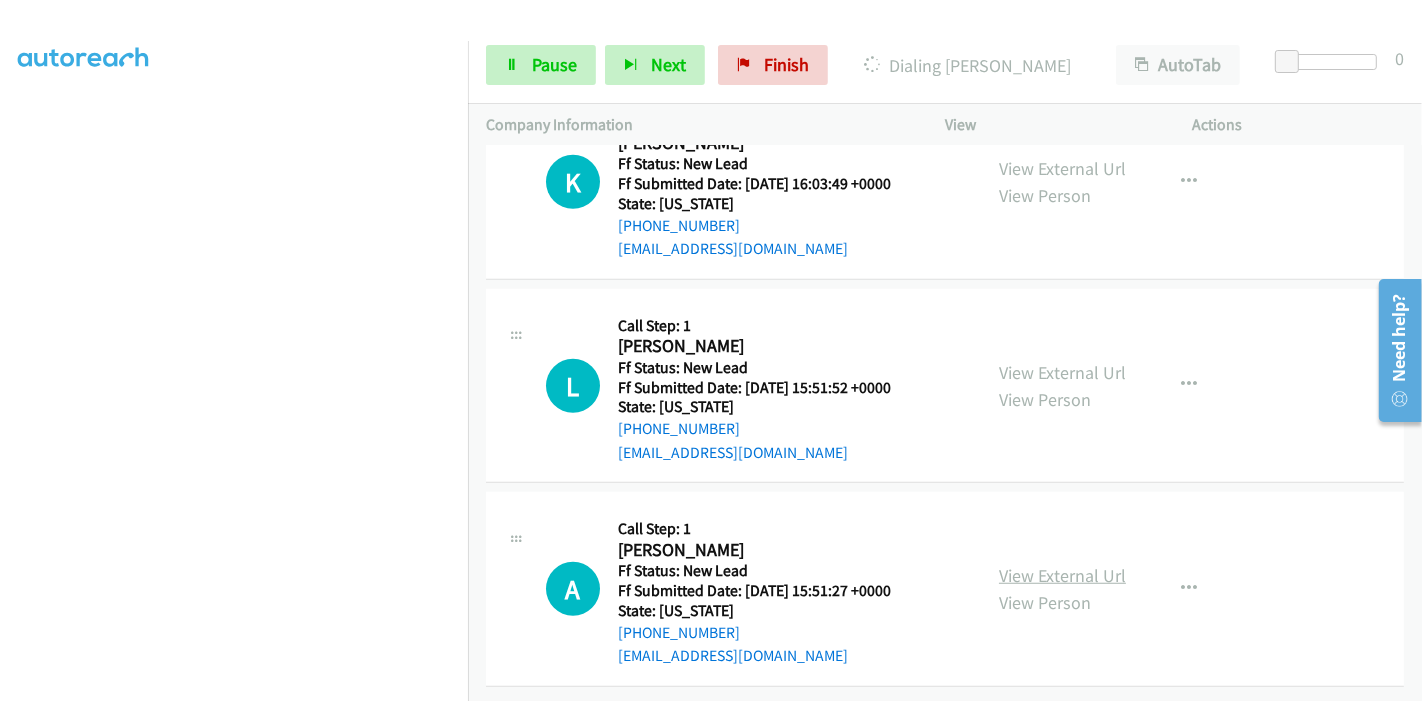 click on "View External Url" at bounding box center [1062, 575] 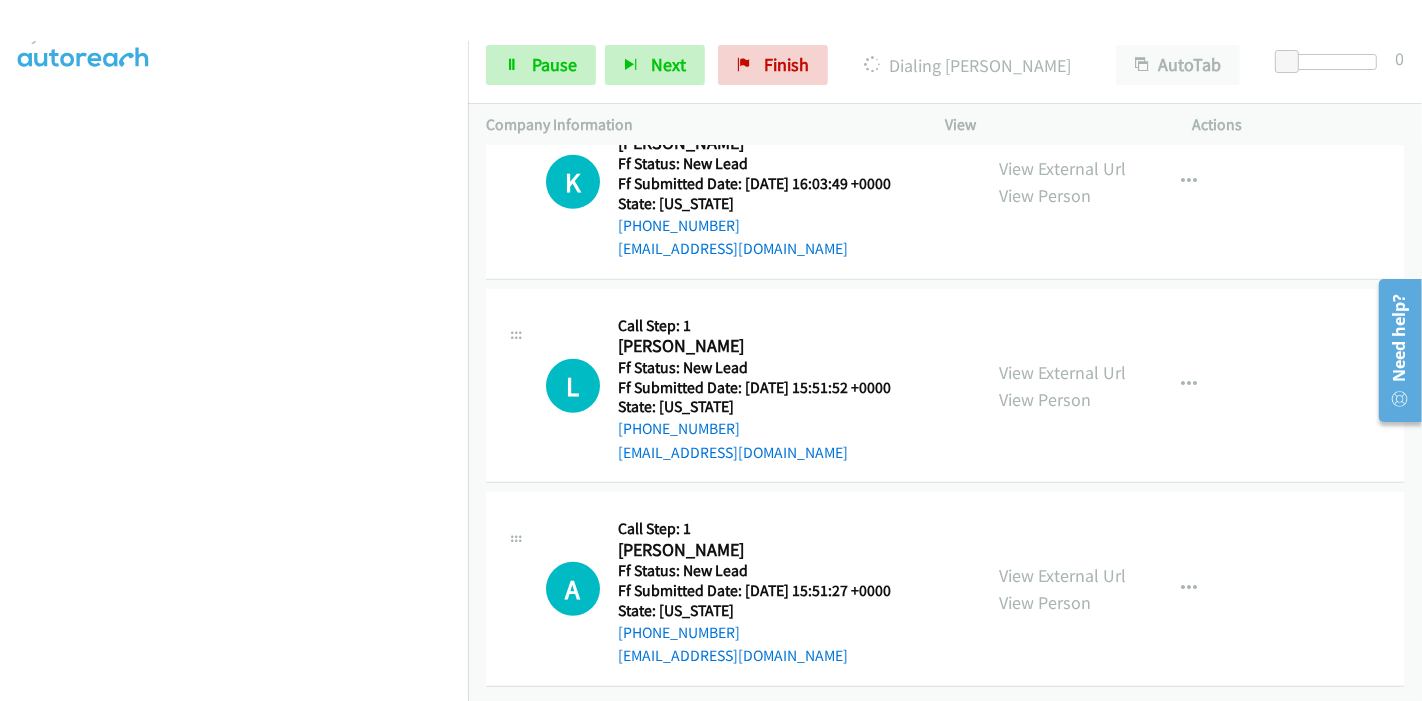 scroll, scrollTop: 0, scrollLeft: 0, axis: both 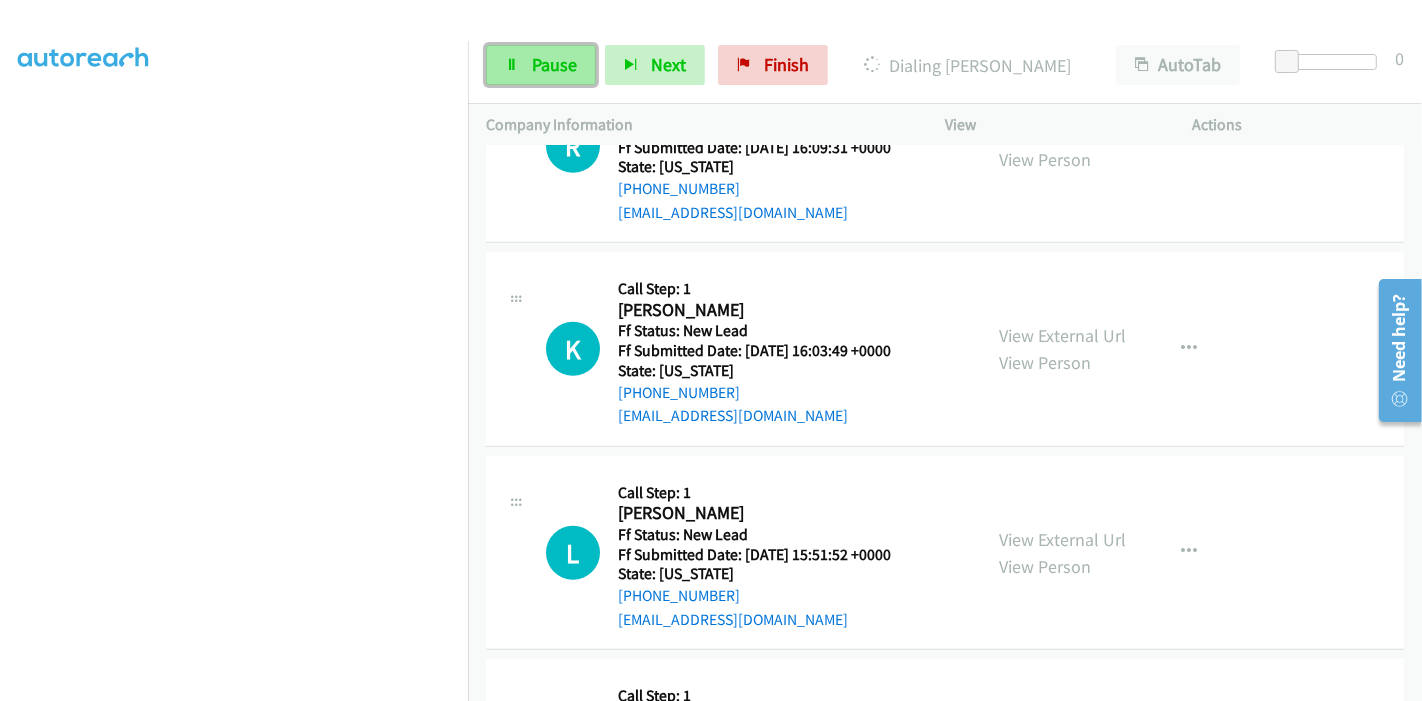 click on "Pause" at bounding box center [541, 65] 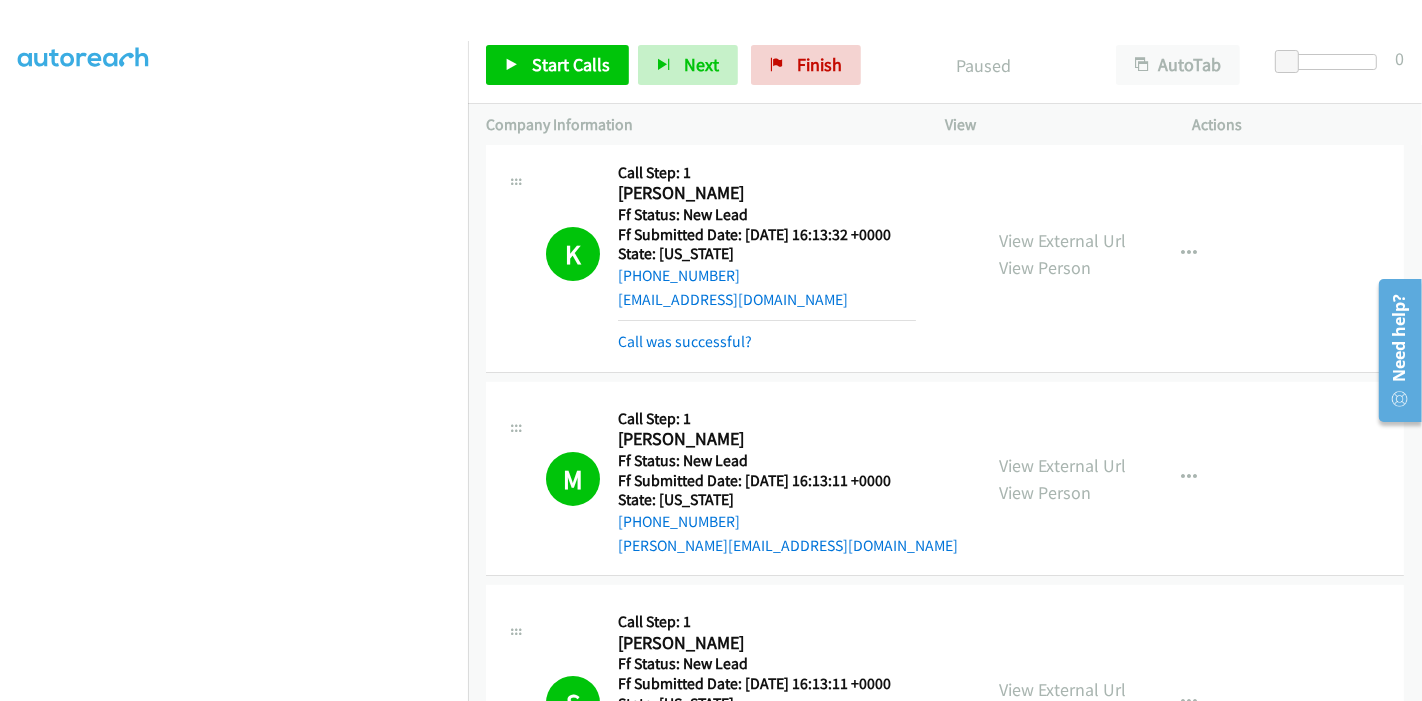 scroll, scrollTop: 555, scrollLeft: 0, axis: vertical 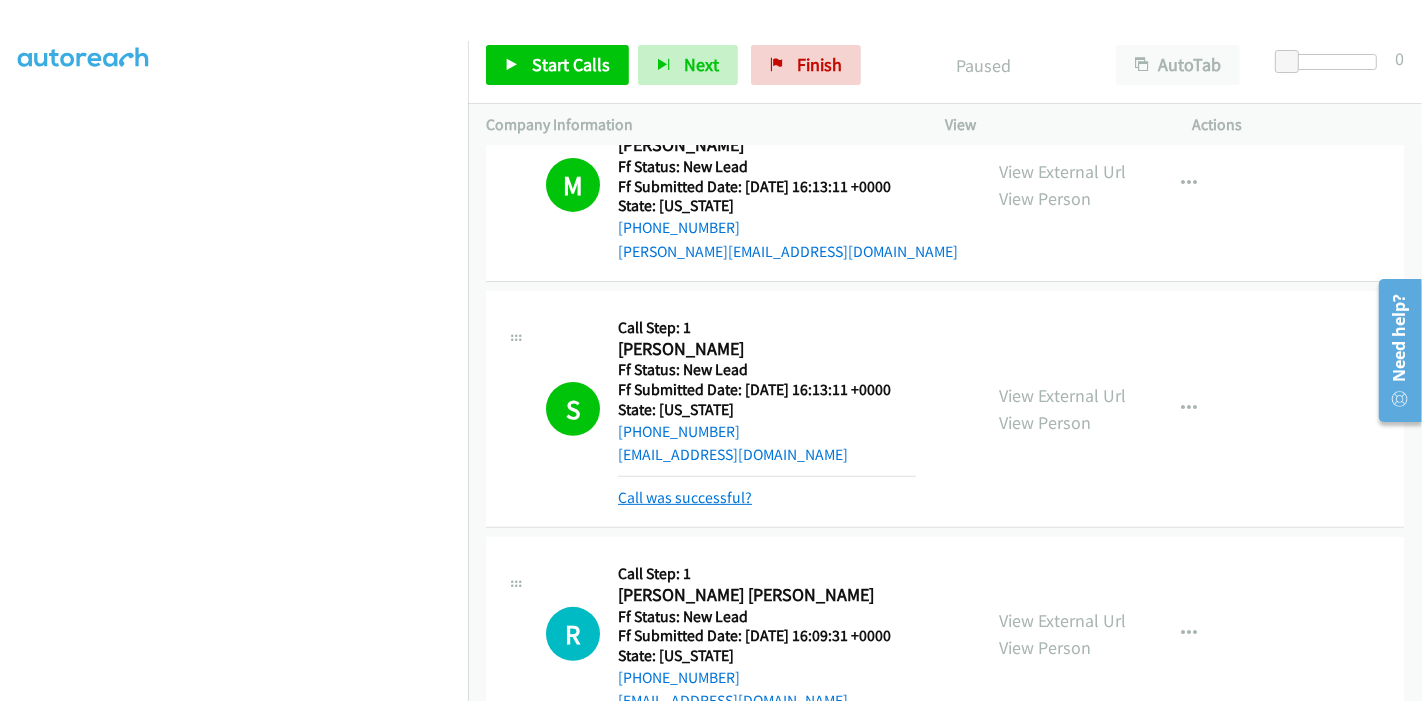 click on "Call was successful?" at bounding box center [685, 497] 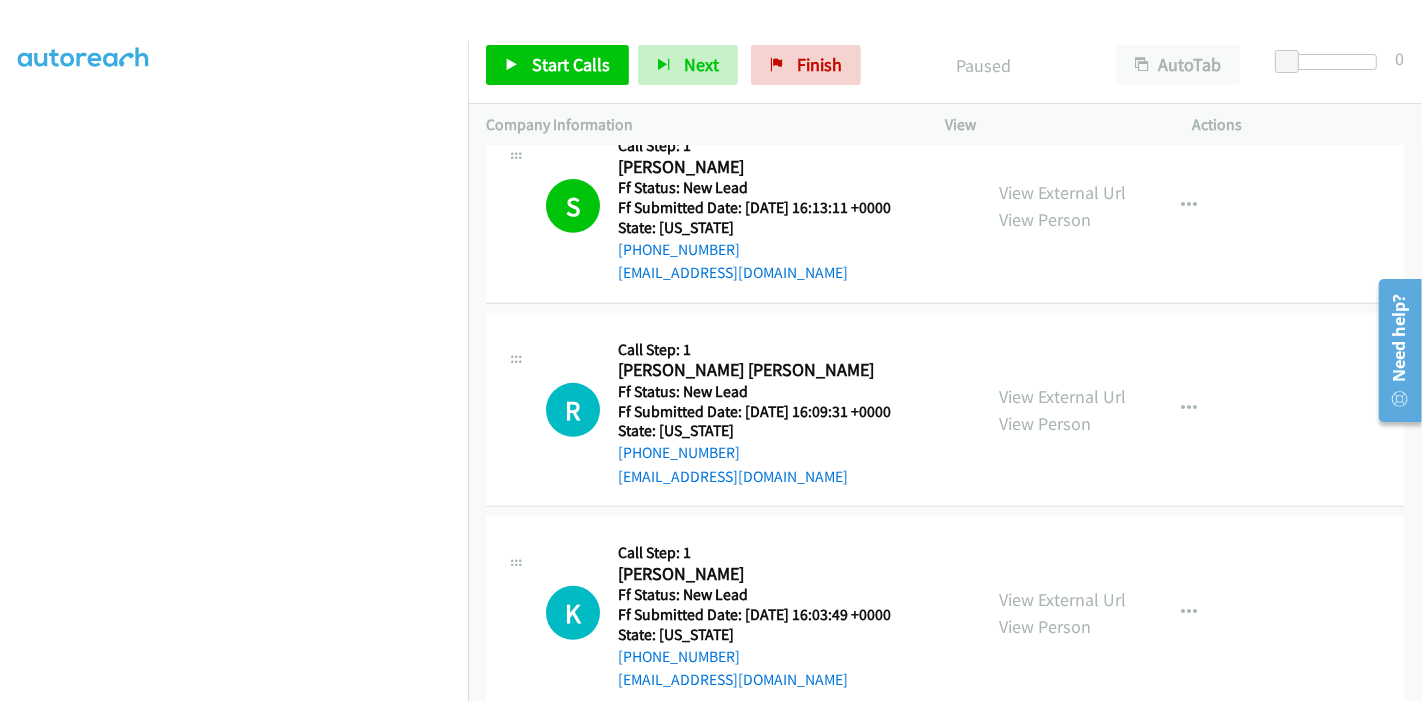 scroll, scrollTop: 1181, scrollLeft: 0, axis: vertical 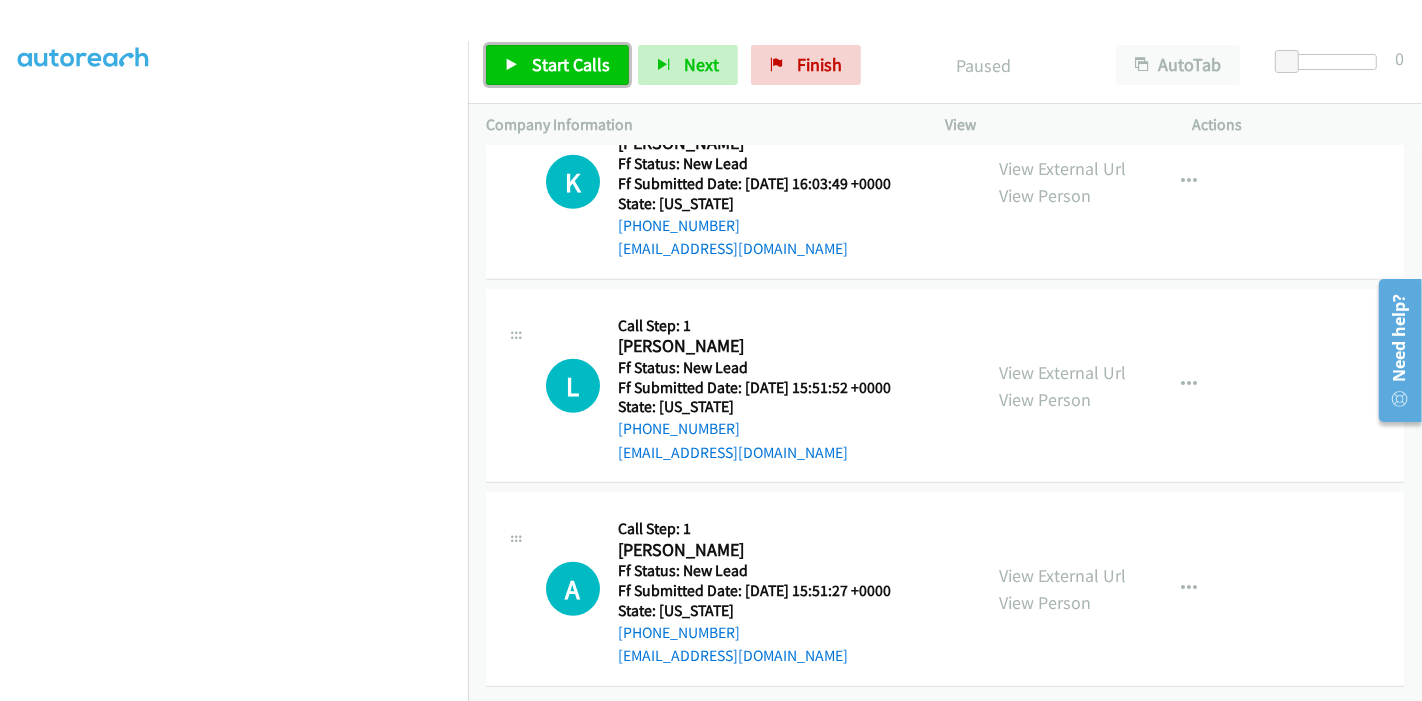 click on "Start Calls" at bounding box center [571, 64] 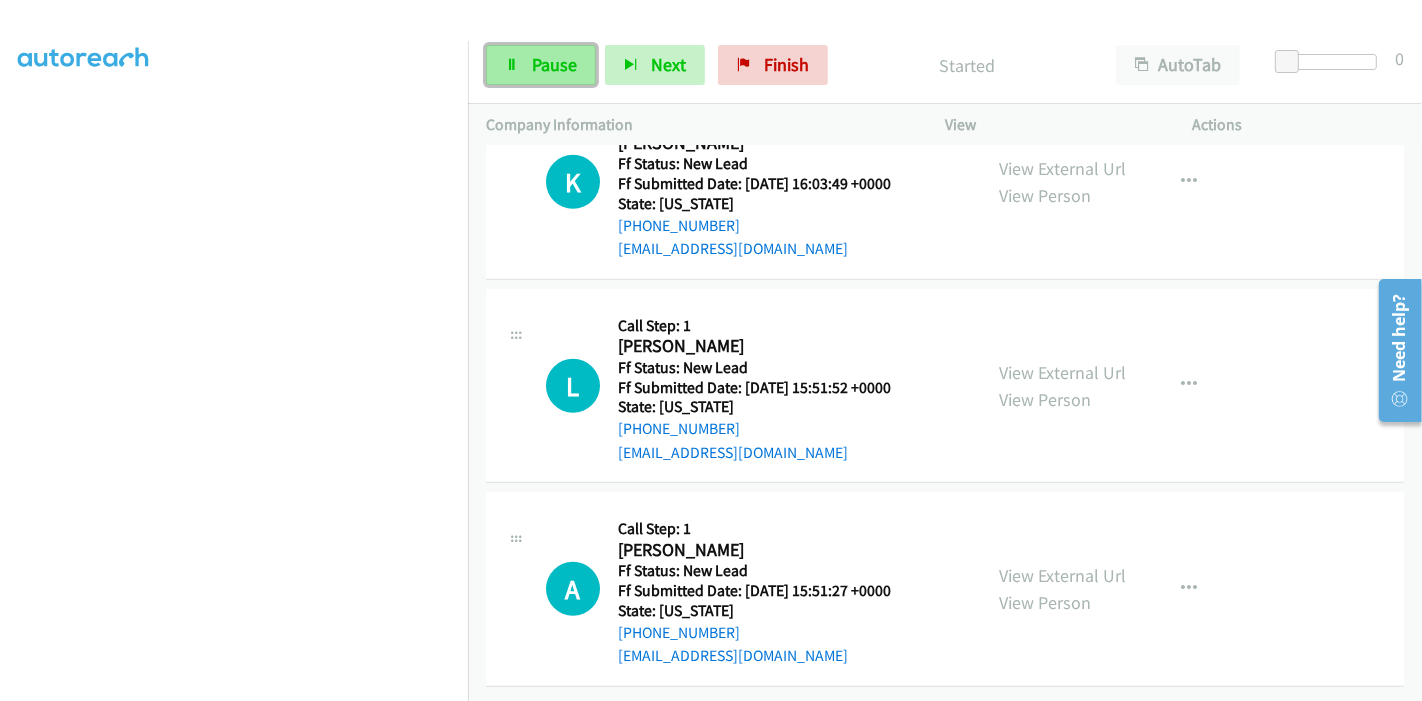click on "Pause" at bounding box center (541, 65) 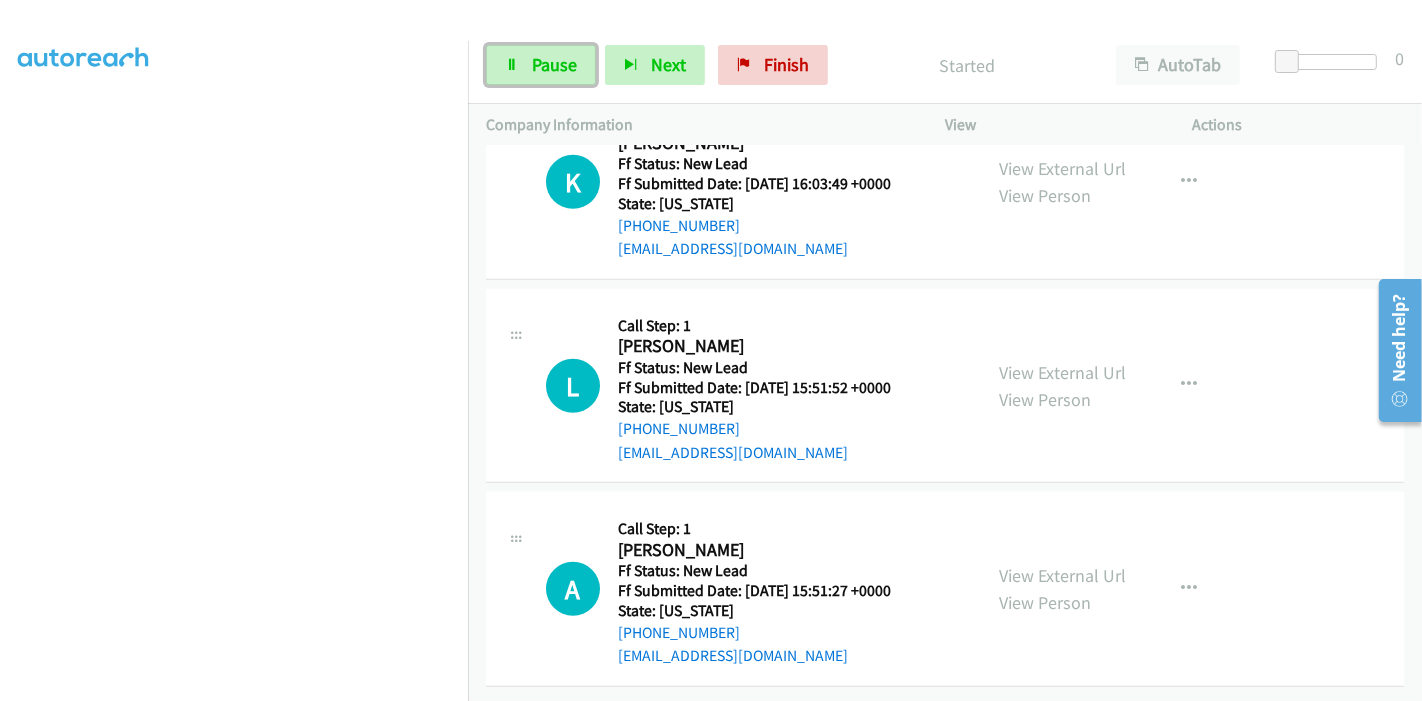 drag, startPoint x: 509, startPoint y: 64, endPoint x: 586, endPoint y: 177, distance: 136.74063 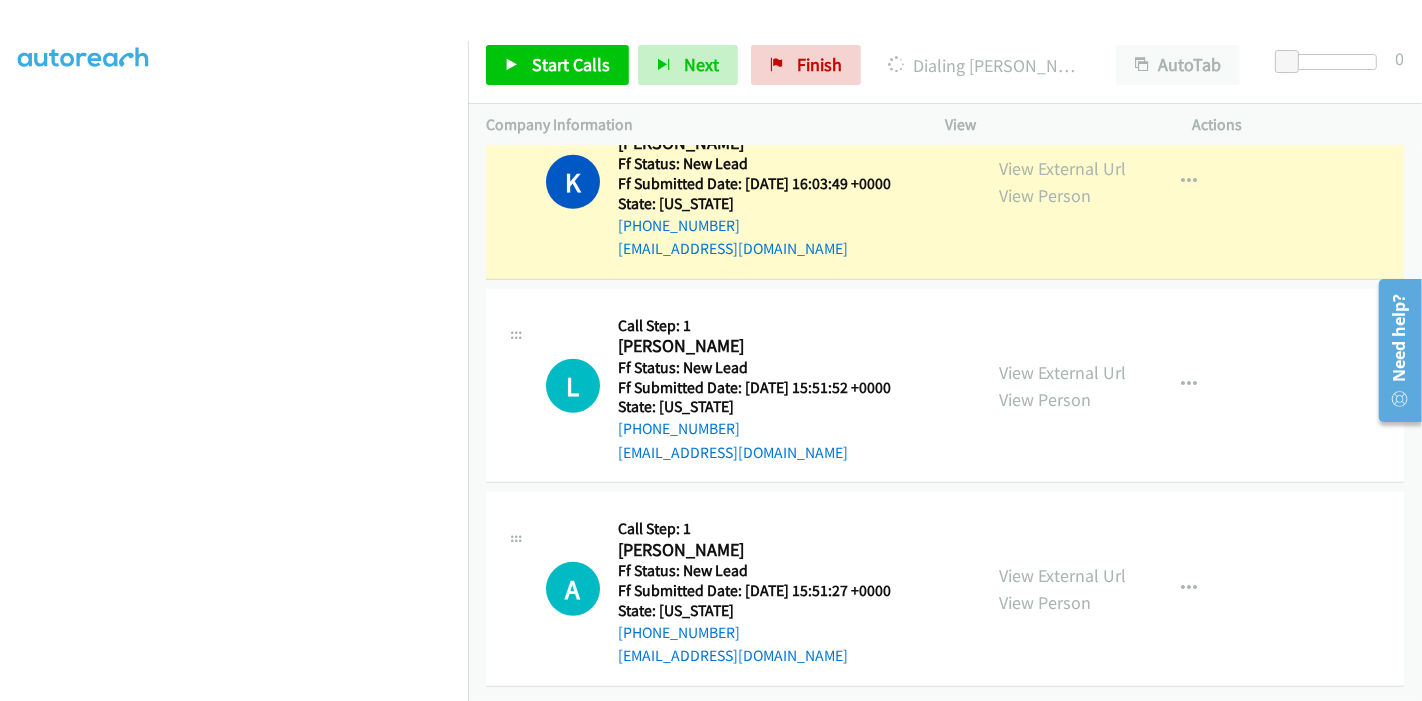 scroll, scrollTop: 1070, scrollLeft: 0, axis: vertical 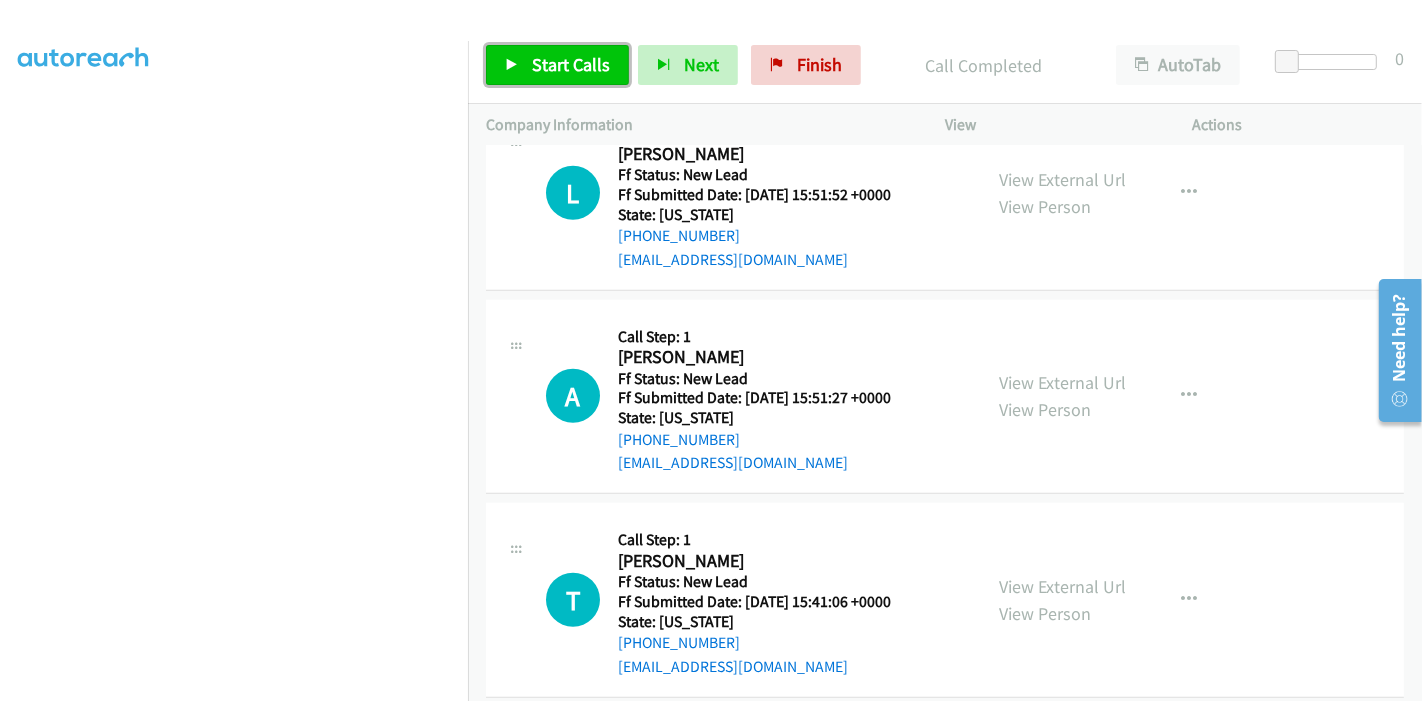 click on "Start Calls" at bounding box center (571, 64) 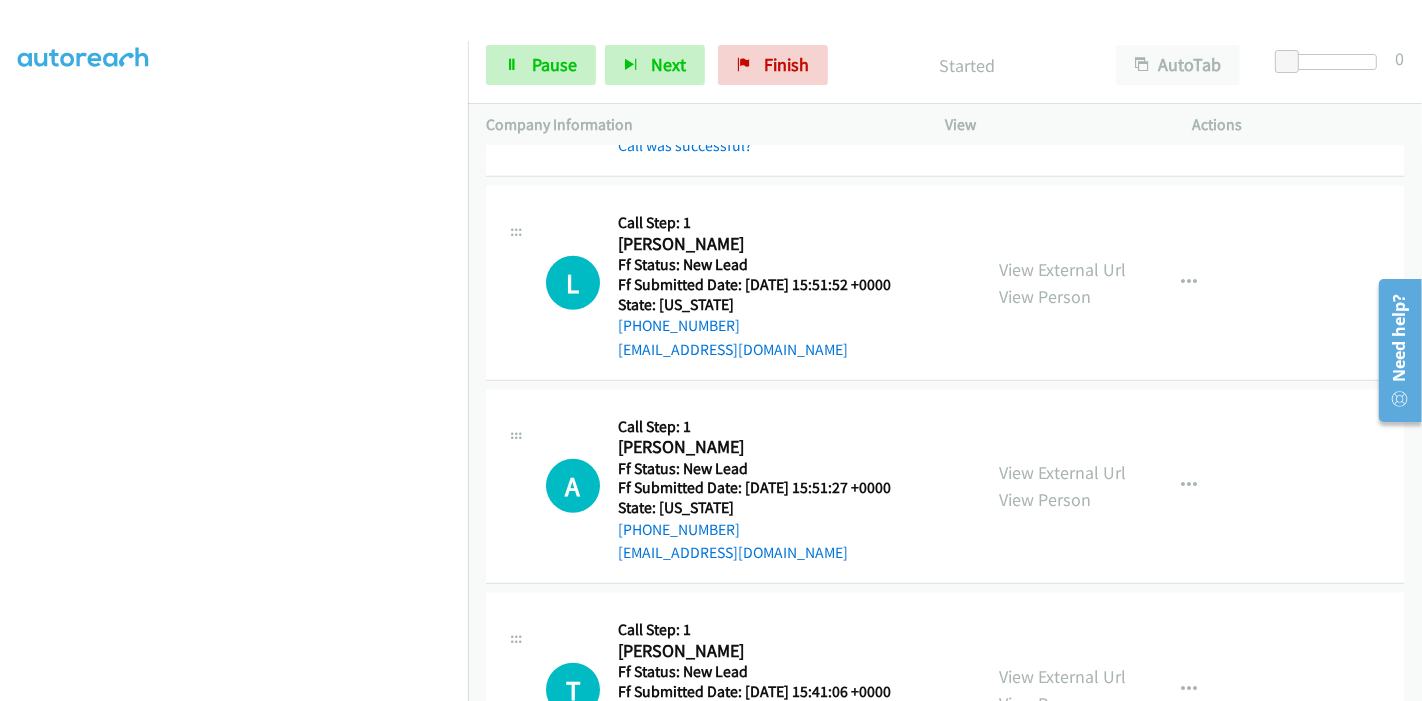 scroll, scrollTop: 1335, scrollLeft: 0, axis: vertical 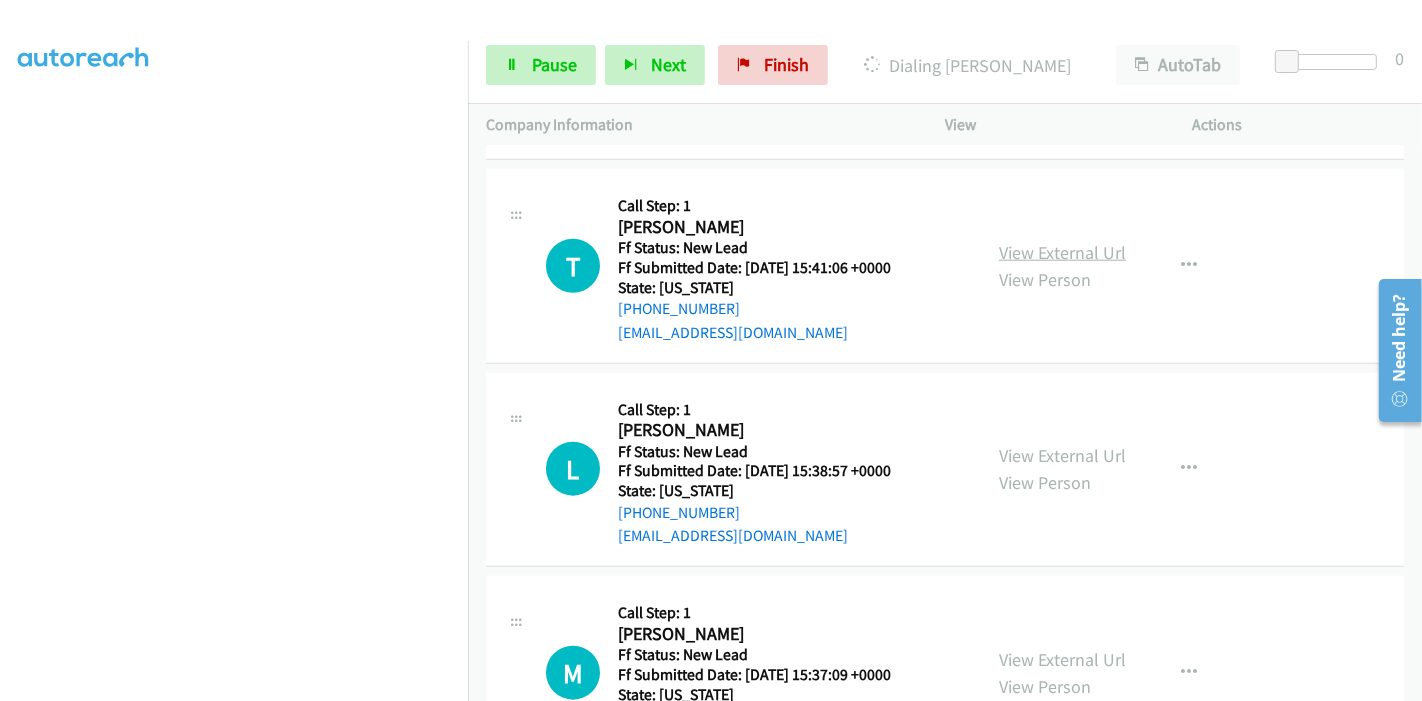 click on "View External Url" at bounding box center [1062, 252] 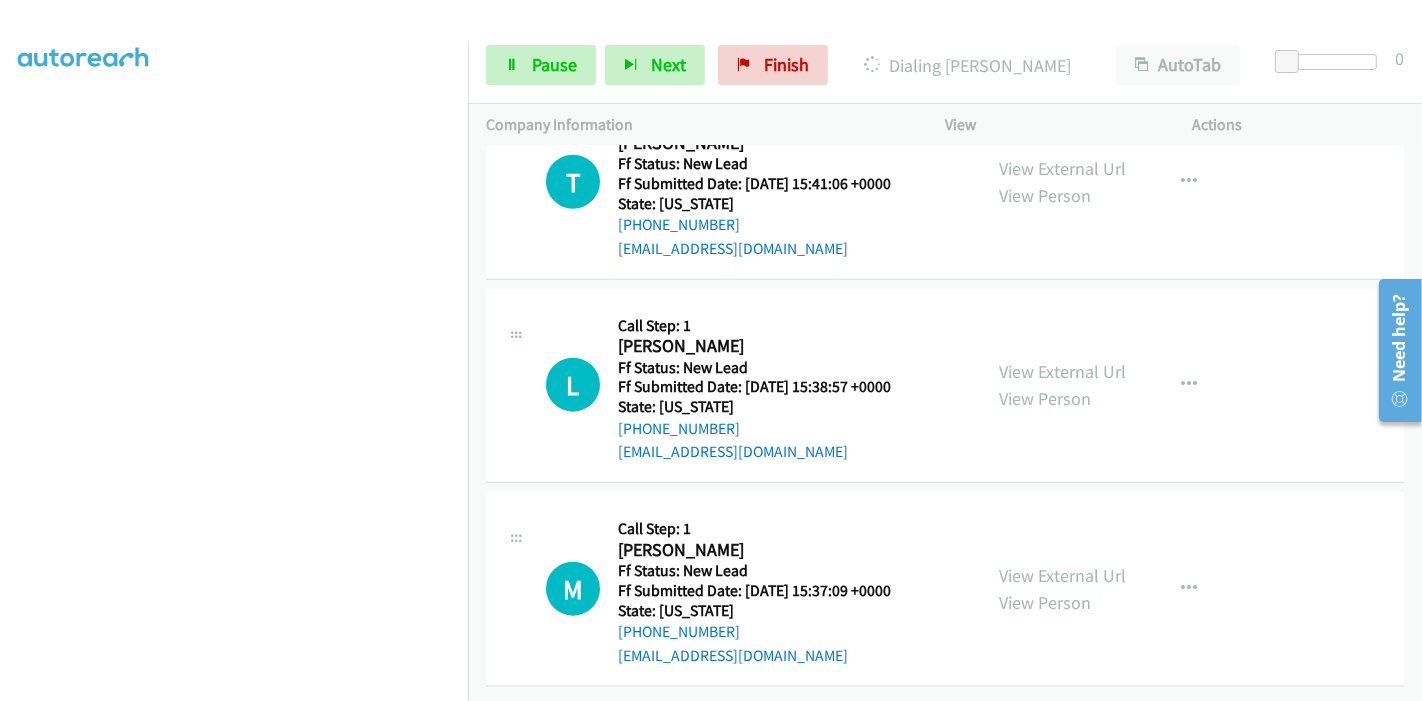 scroll, scrollTop: 1876, scrollLeft: 0, axis: vertical 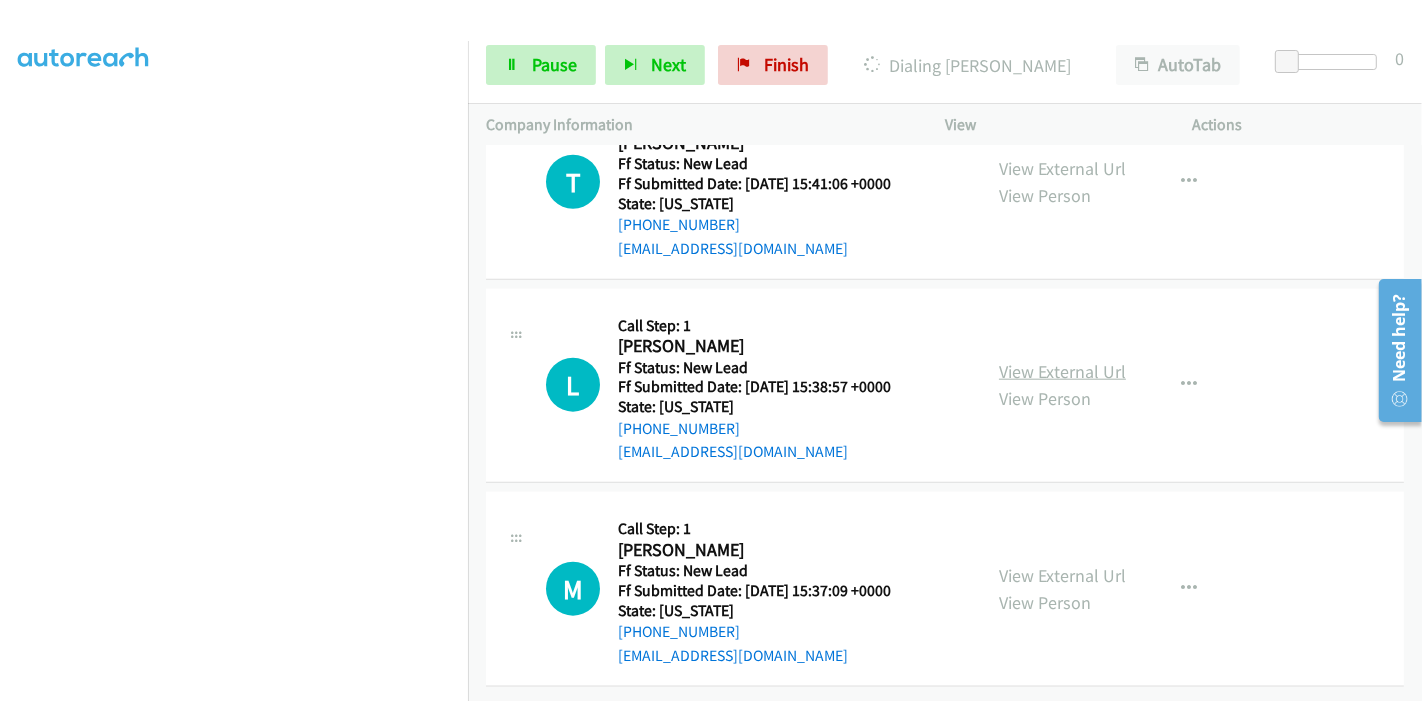 click on "View External Url" at bounding box center [1062, 371] 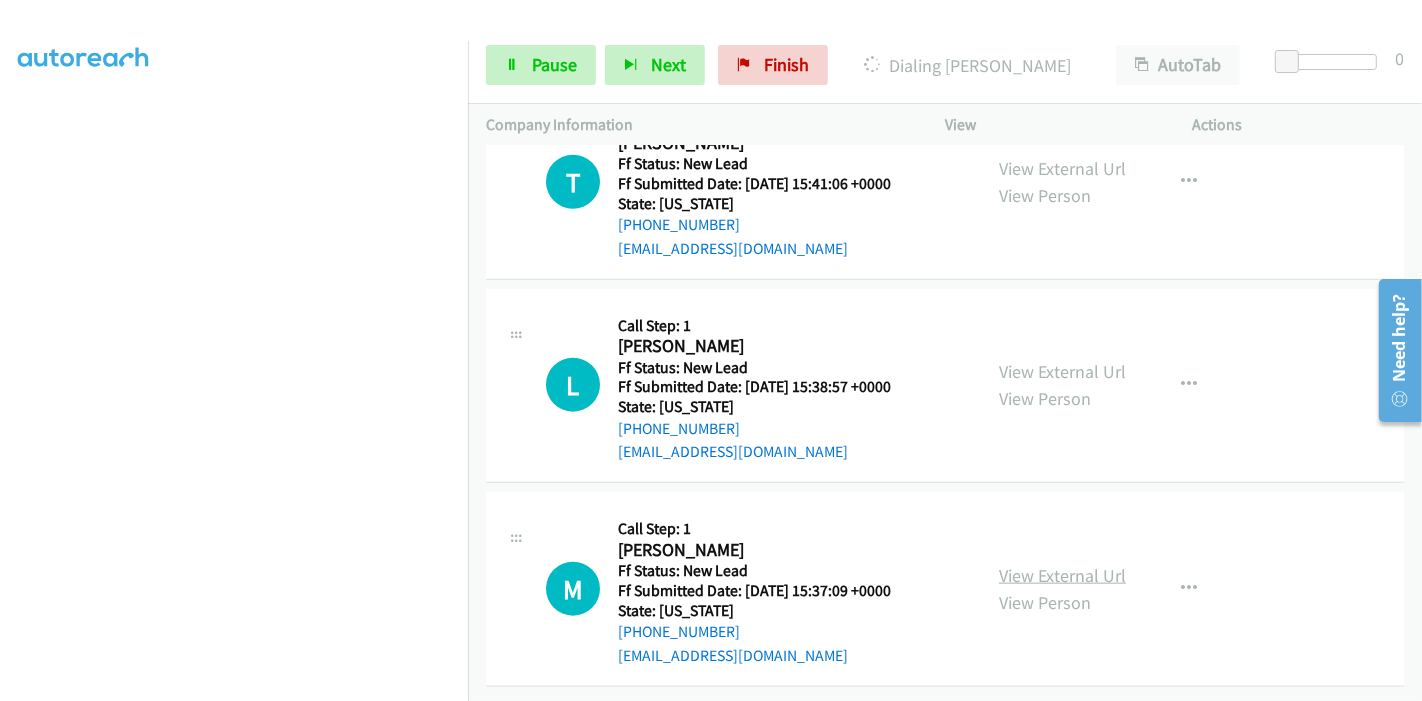 click on "View External Url" at bounding box center (1062, 575) 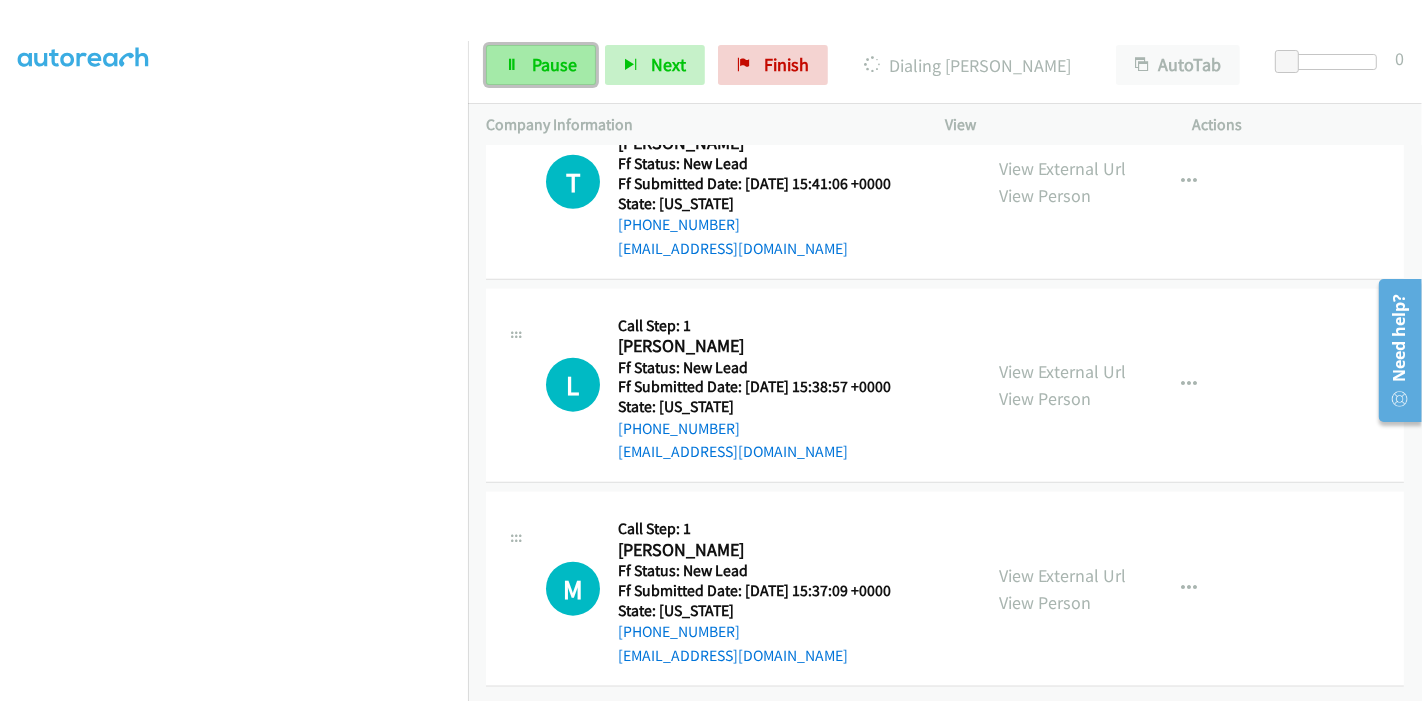 click on "Pause" at bounding box center [541, 65] 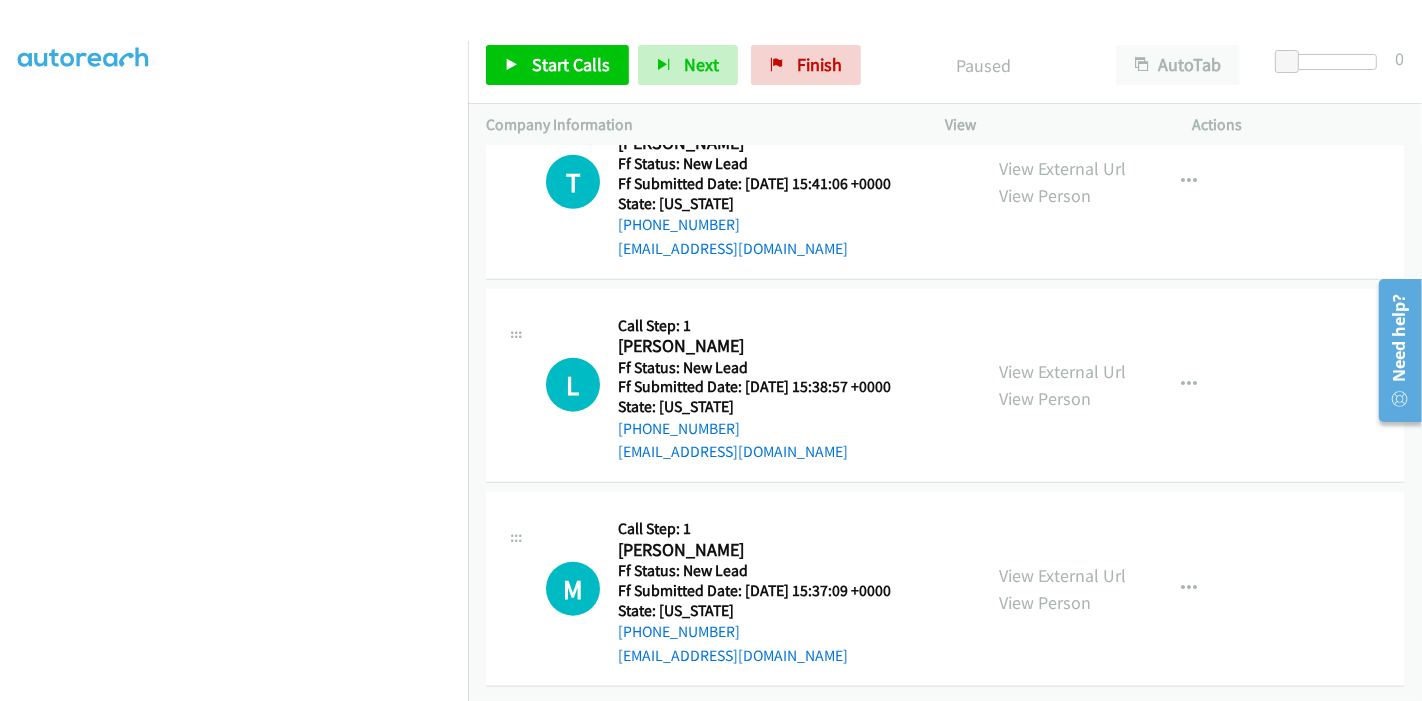 scroll, scrollTop: 0, scrollLeft: 0, axis: both 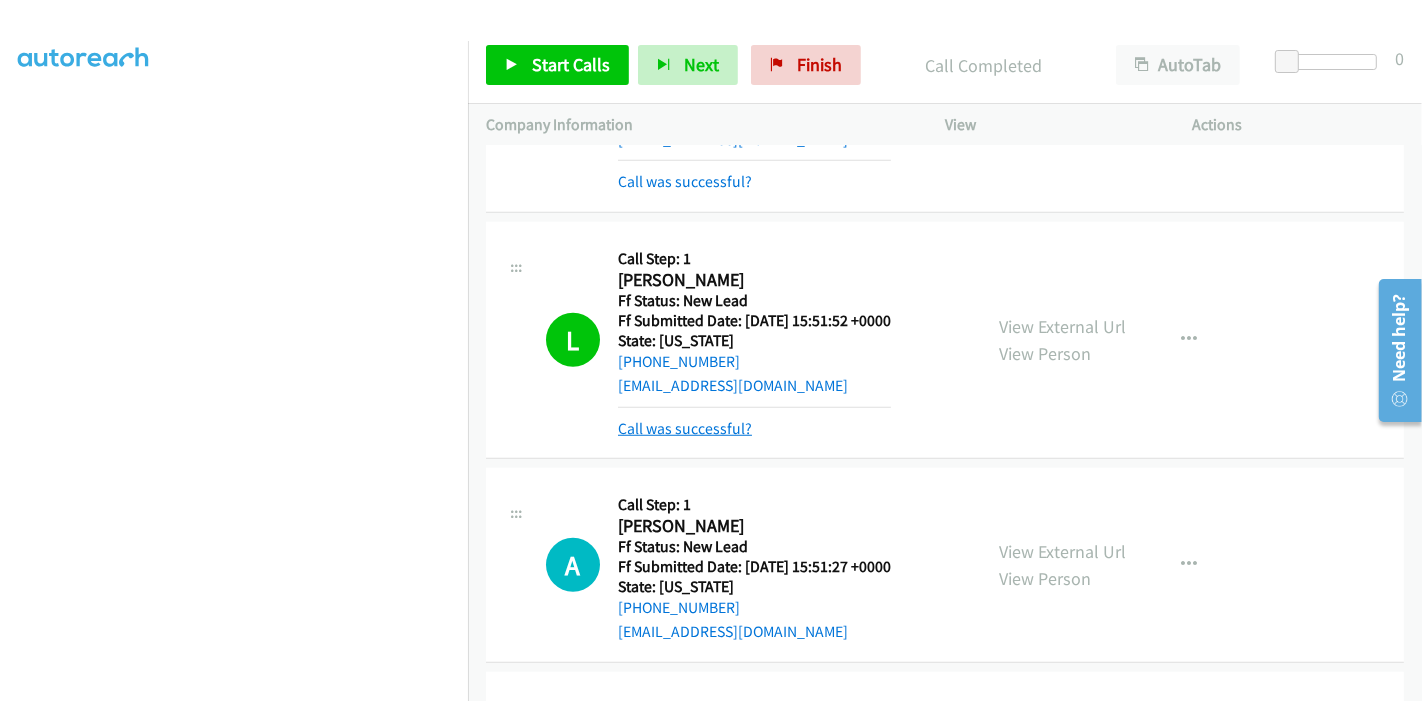 click on "Call was successful?" at bounding box center [685, 428] 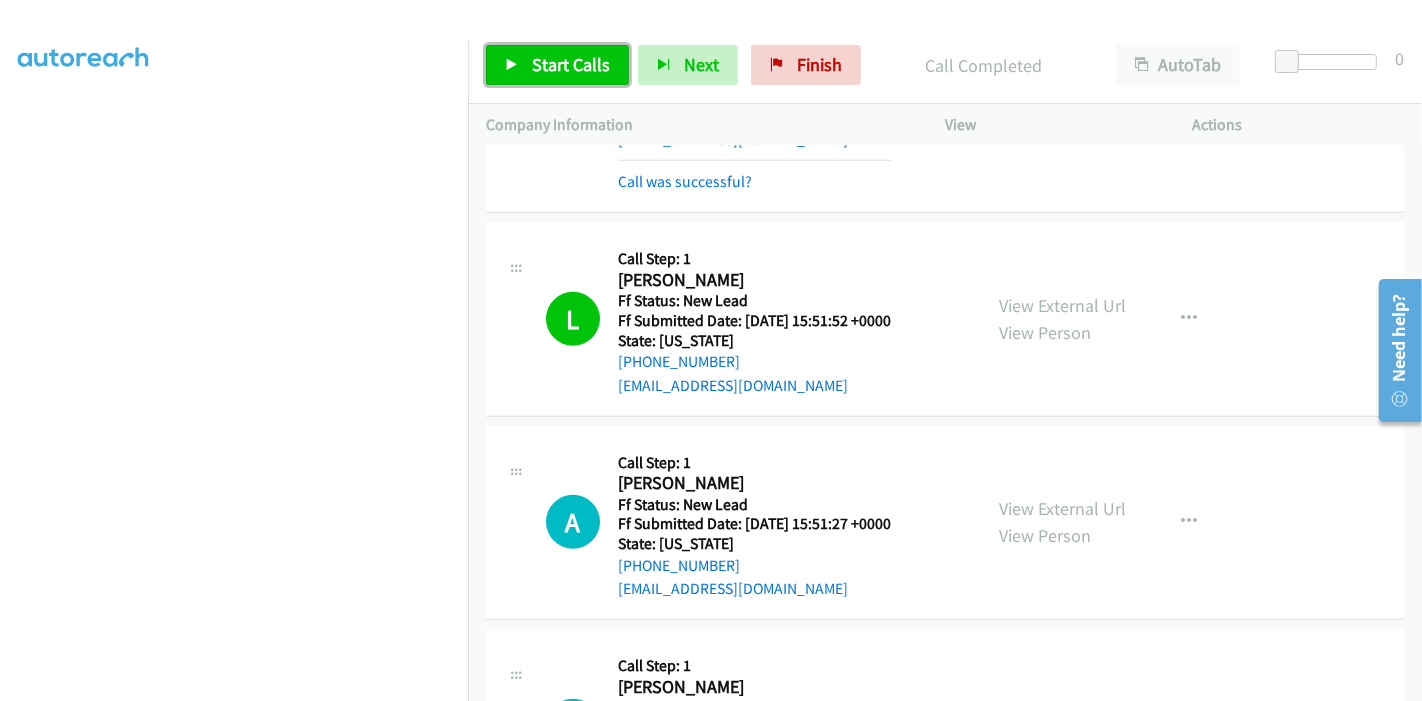 click on "Start Calls" at bounding box center [571, 64] 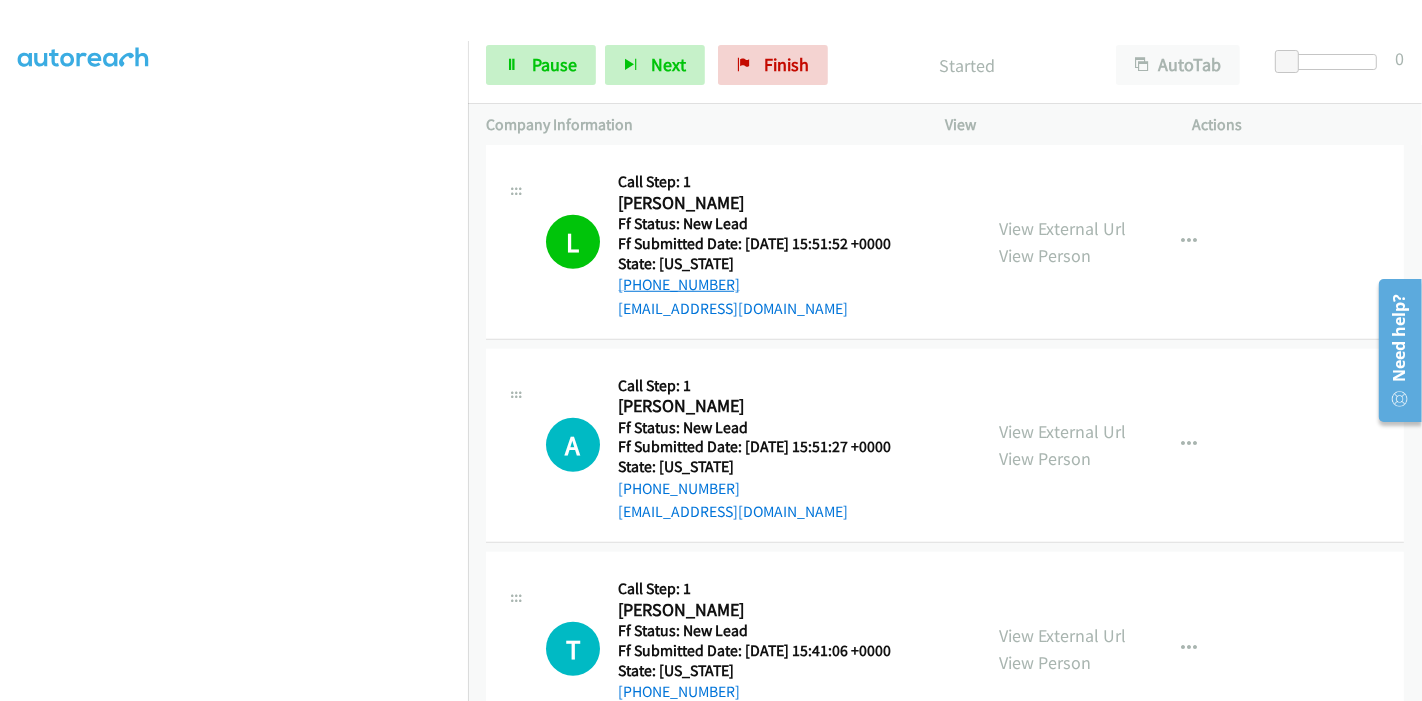 scroll, scrollTop: 1431, scrollLeft: 0, axis: vertical 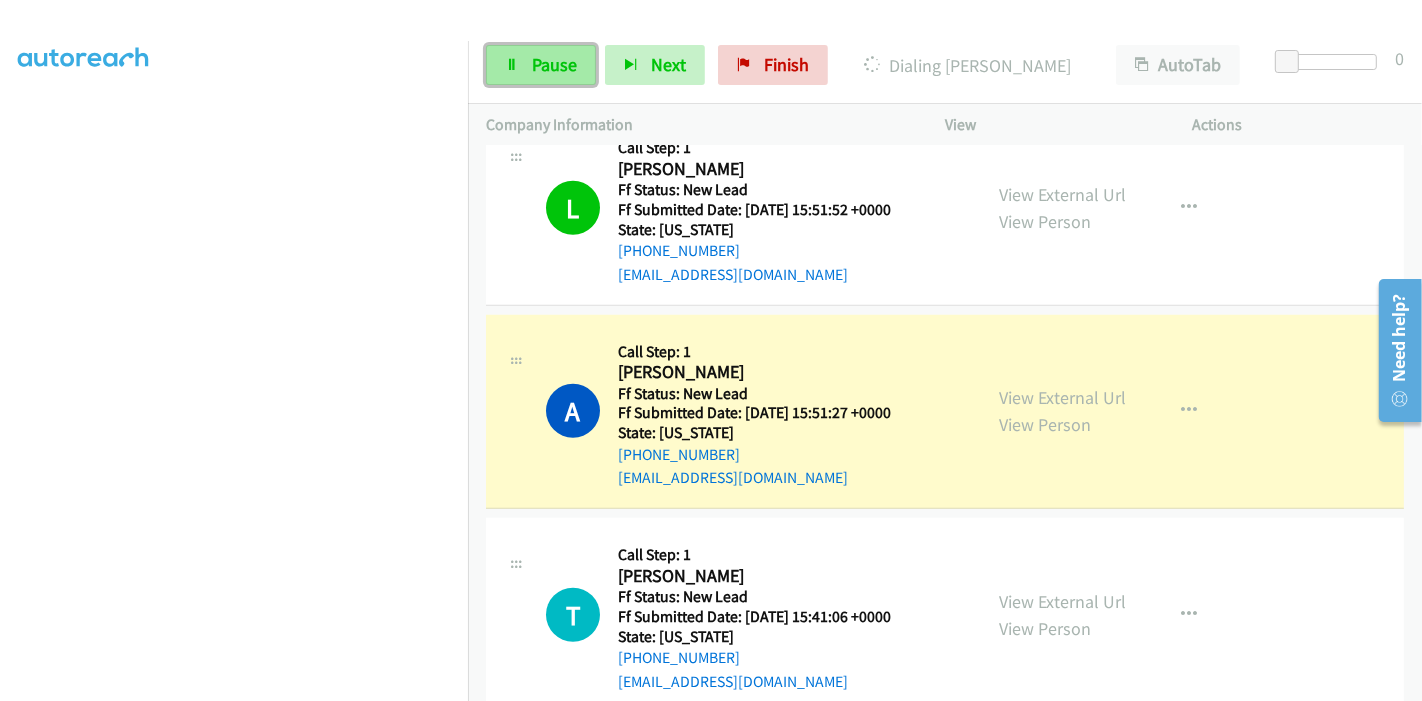click on "Pause" at bounding box center [554, 64] 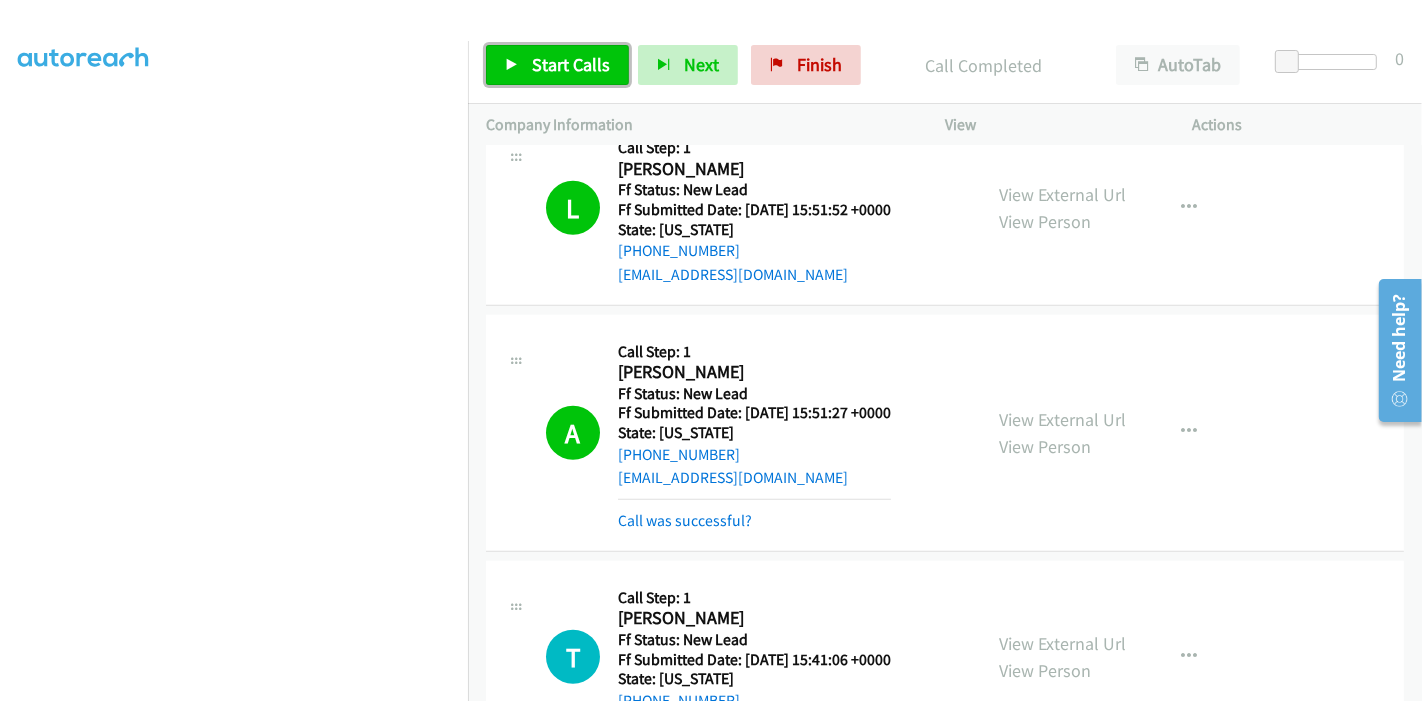 click on "Start Calls" at bounding box center (557, 65) 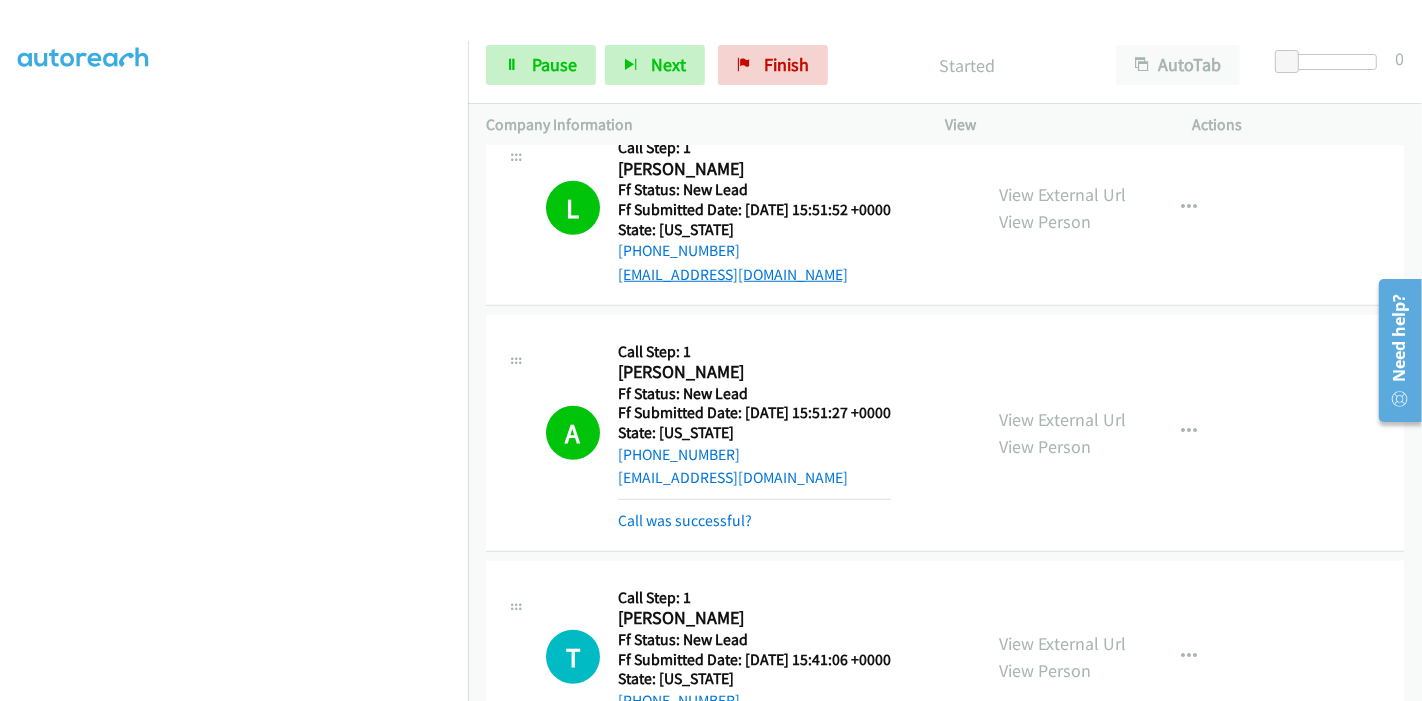 scroll, scrollTop: 1542, scrollLeft: 0, axis: vertical 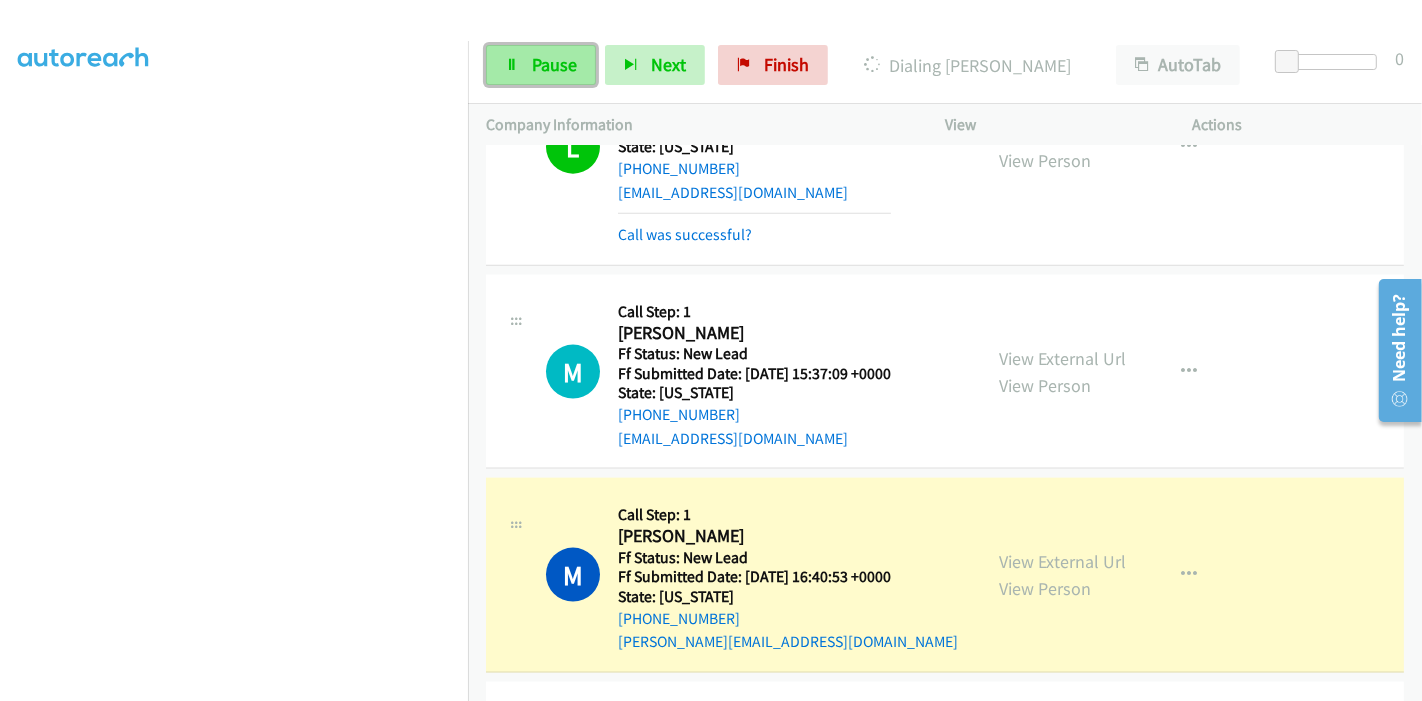 click on "Pause" at bounding box center (541, 65) 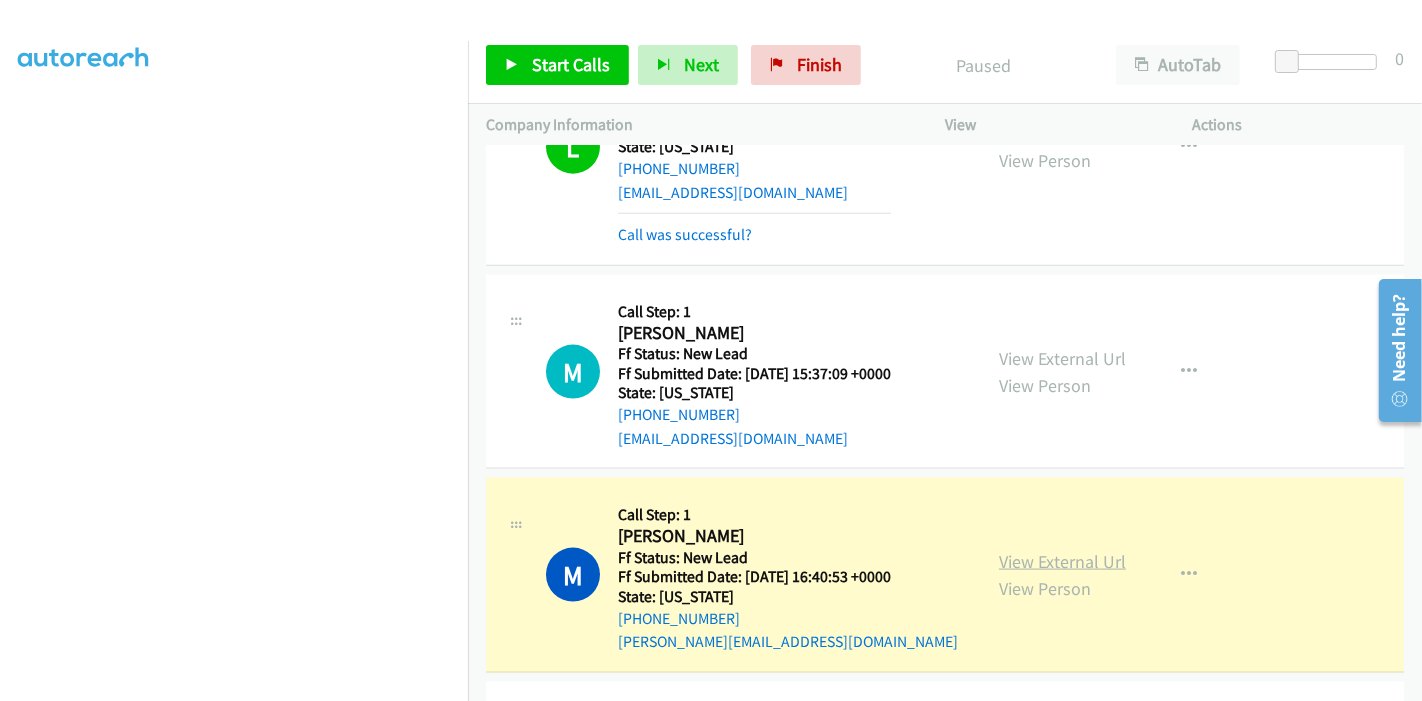 click on "View External Url" at bounding box center (1062, 561) 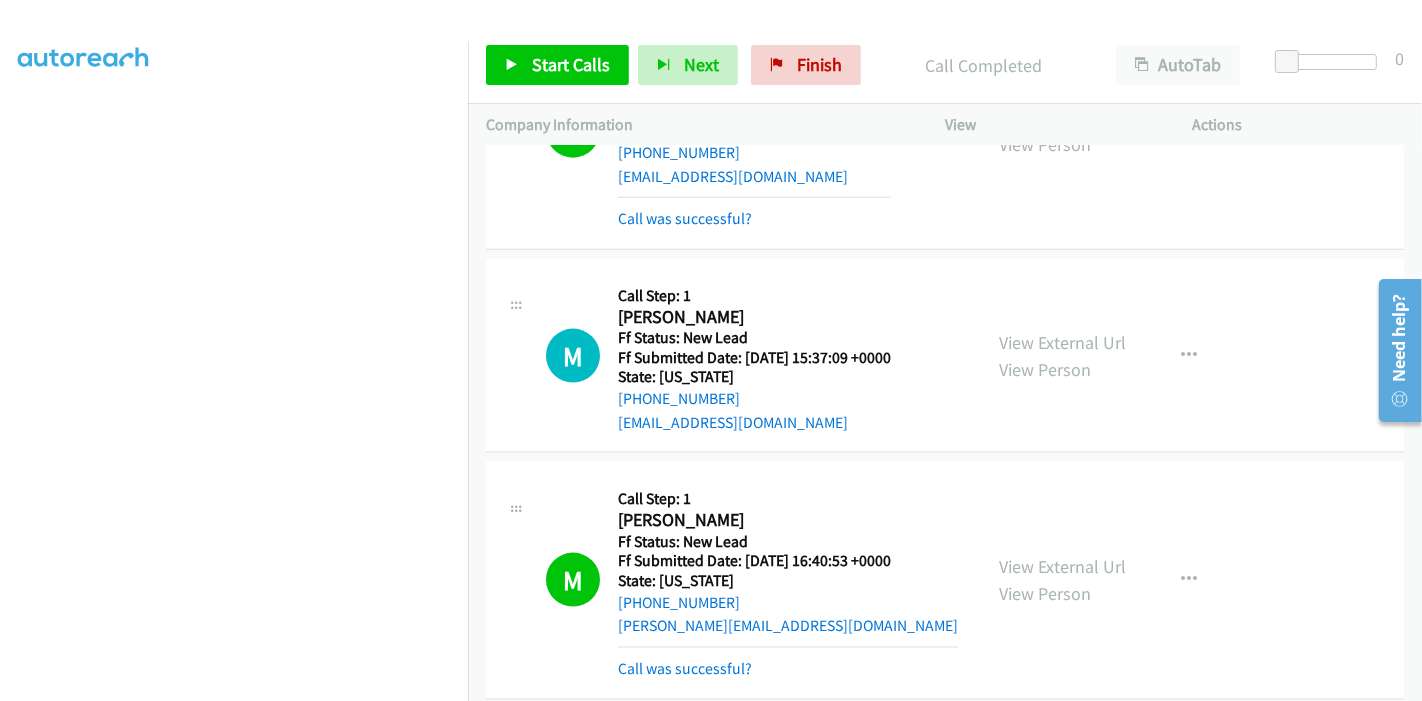 scroll, scrollTop: 2209, scrollLeft: 0, axis: vertical 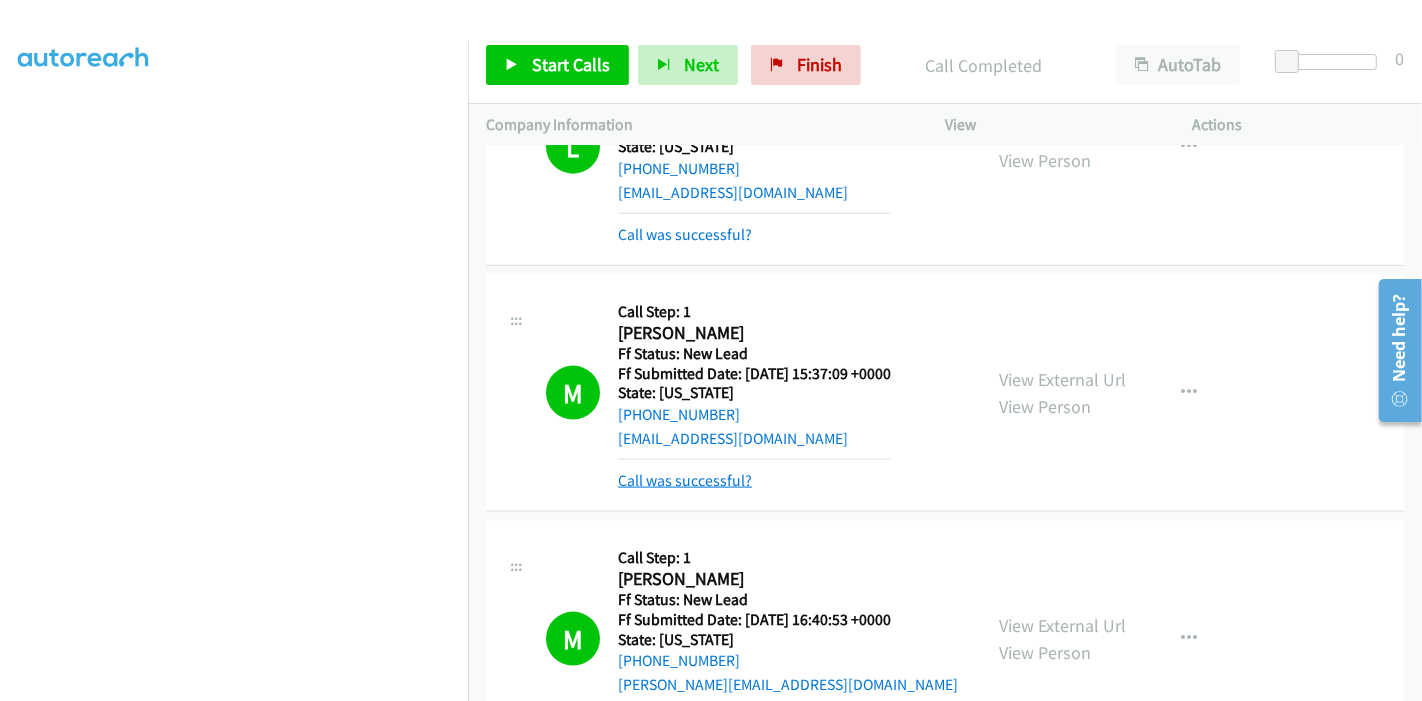 click on "Call was successful?" at bounding box center (685, 480) 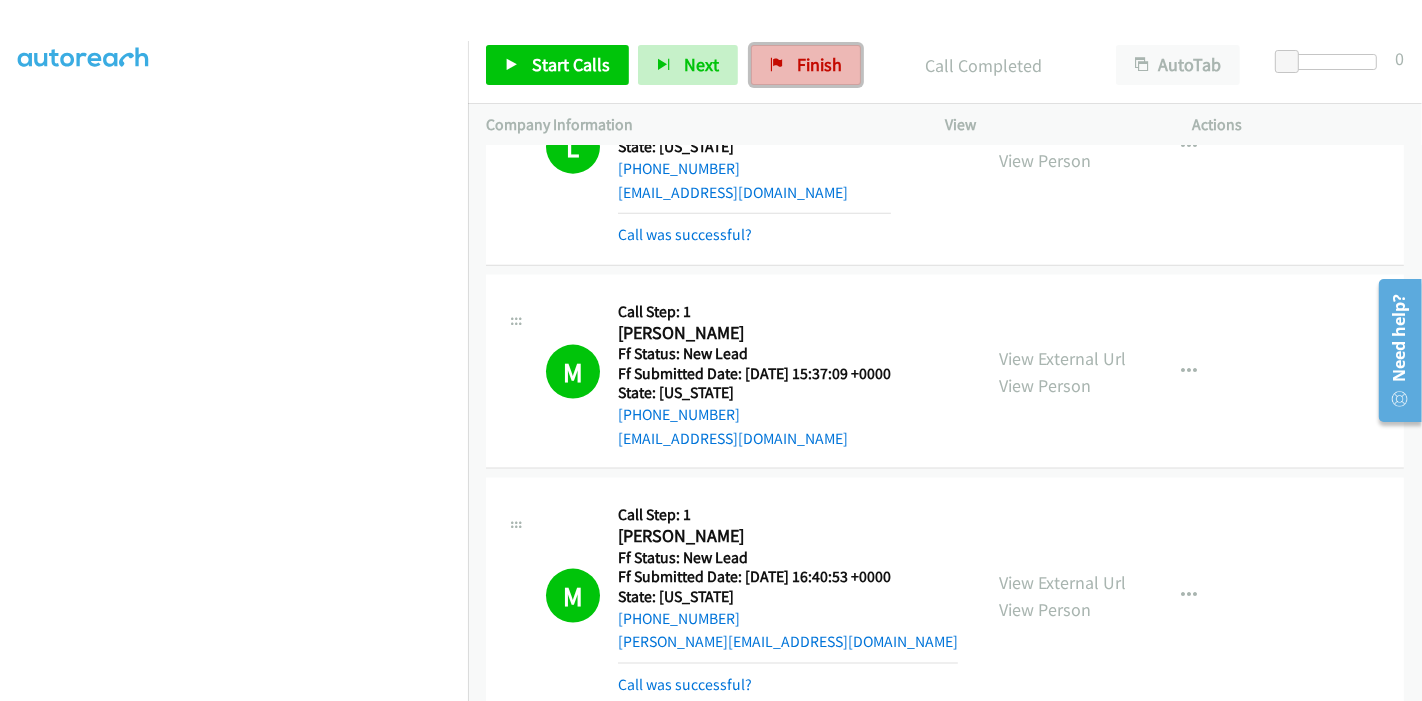 click on "Finish" at bounding box center [819, 64] 